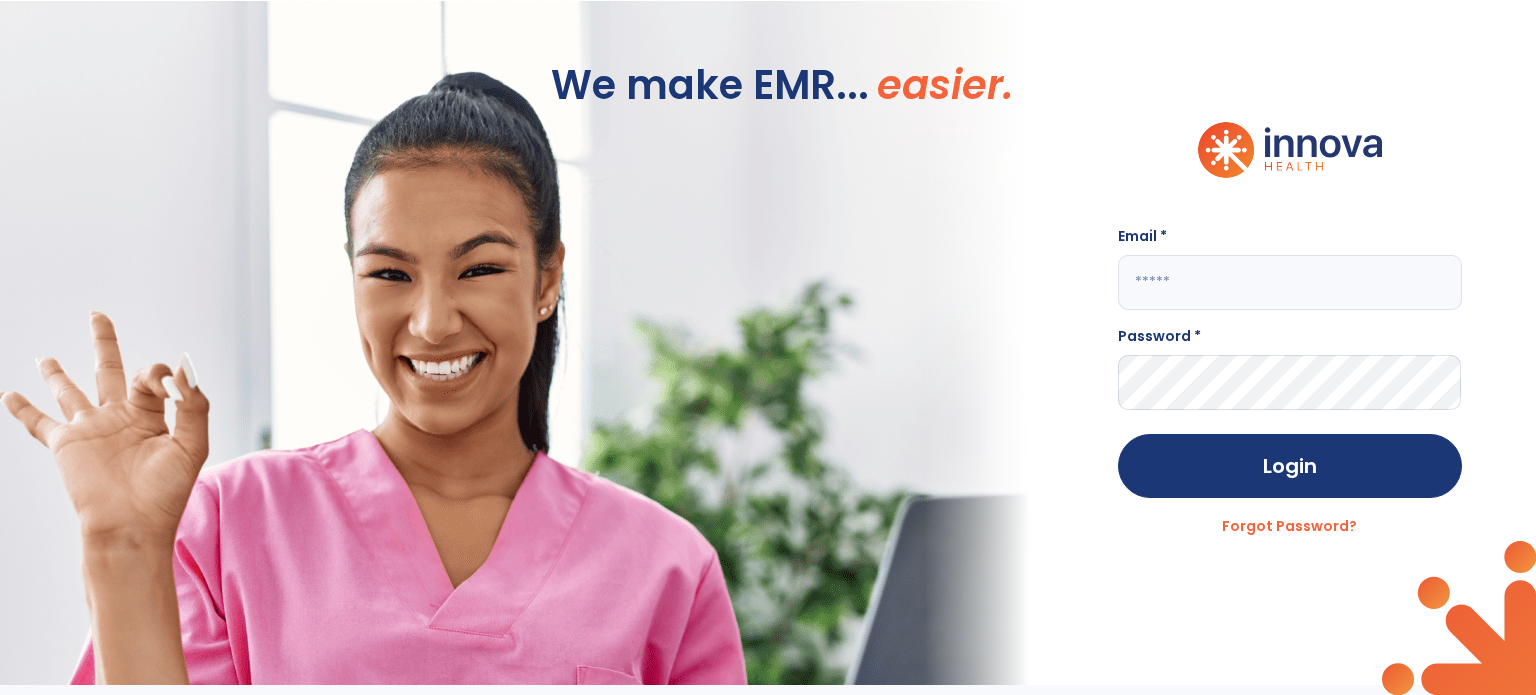 scroll, scrollTop: 0, scrollLeft: 0, axis: both 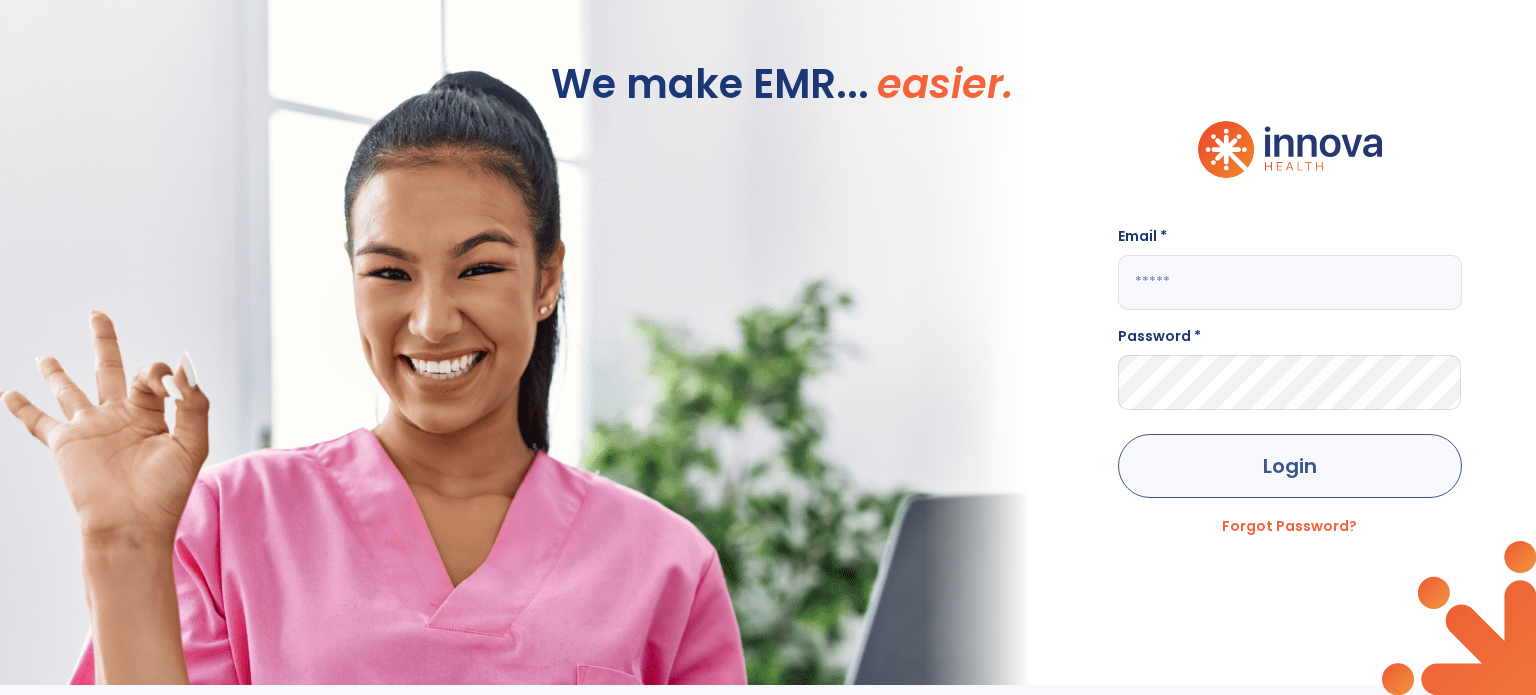 type on "**********" 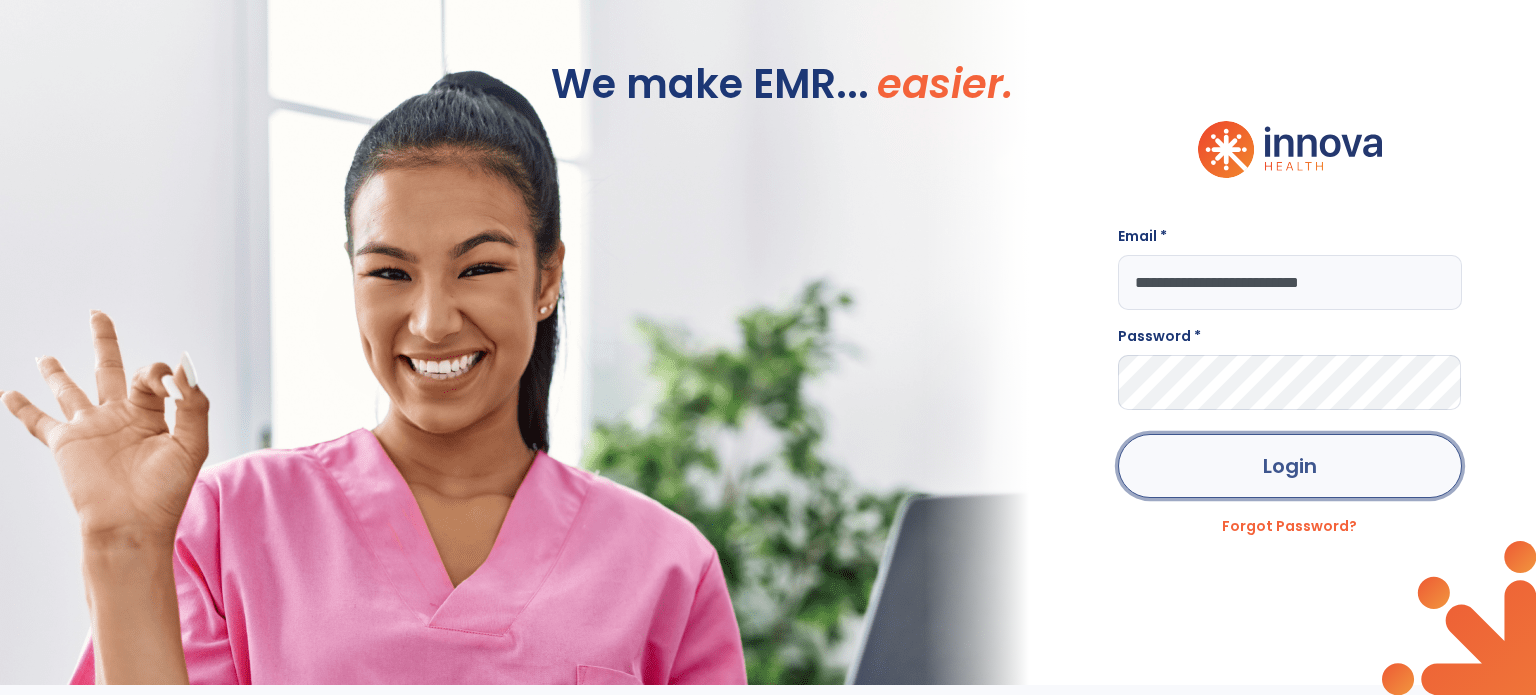 click on "Login" 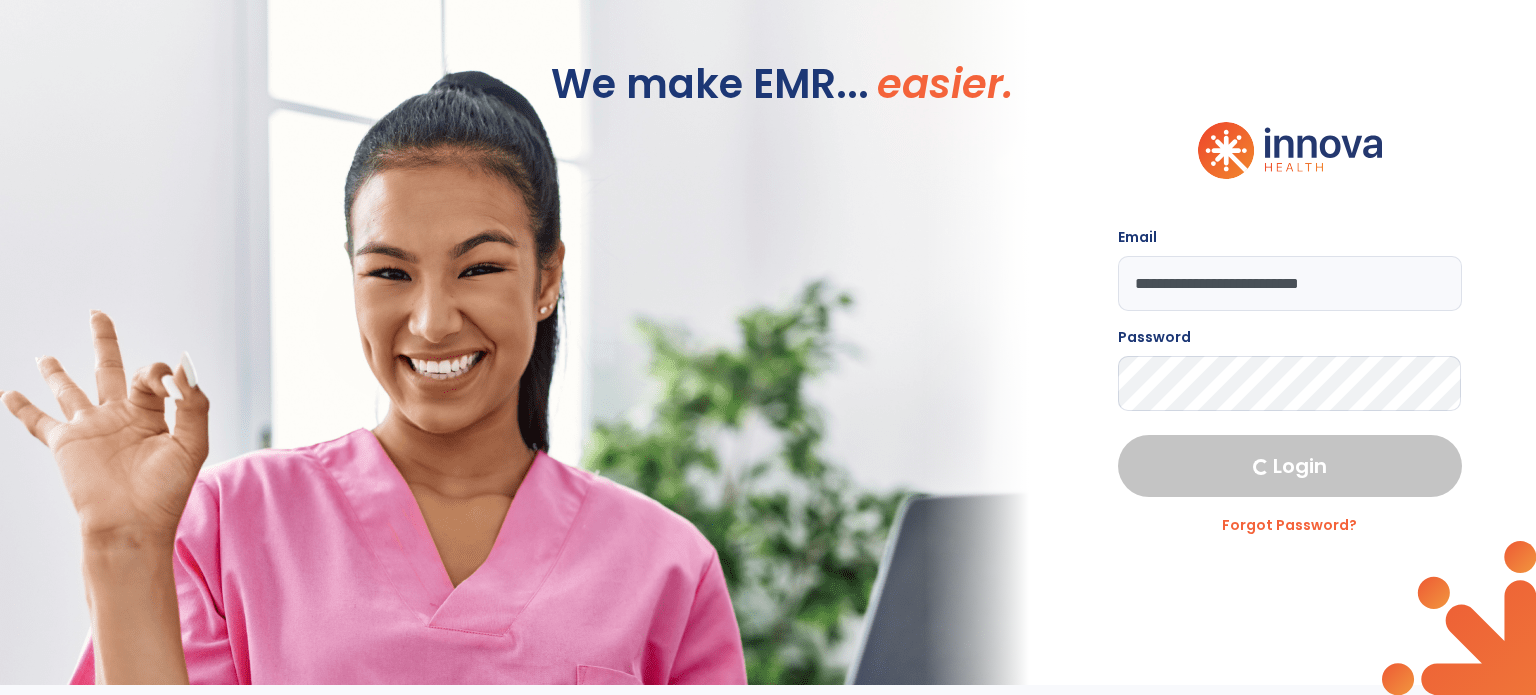 select on "***" 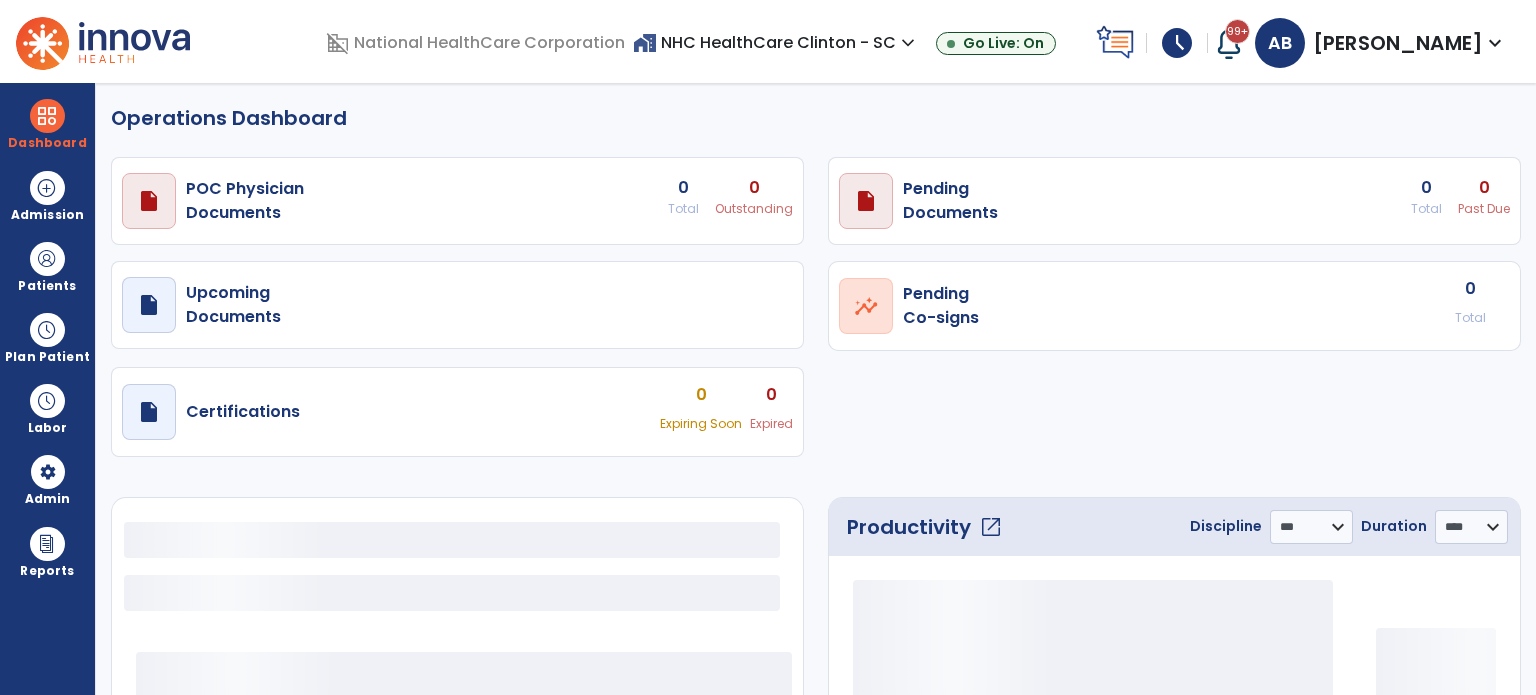 select on "***" 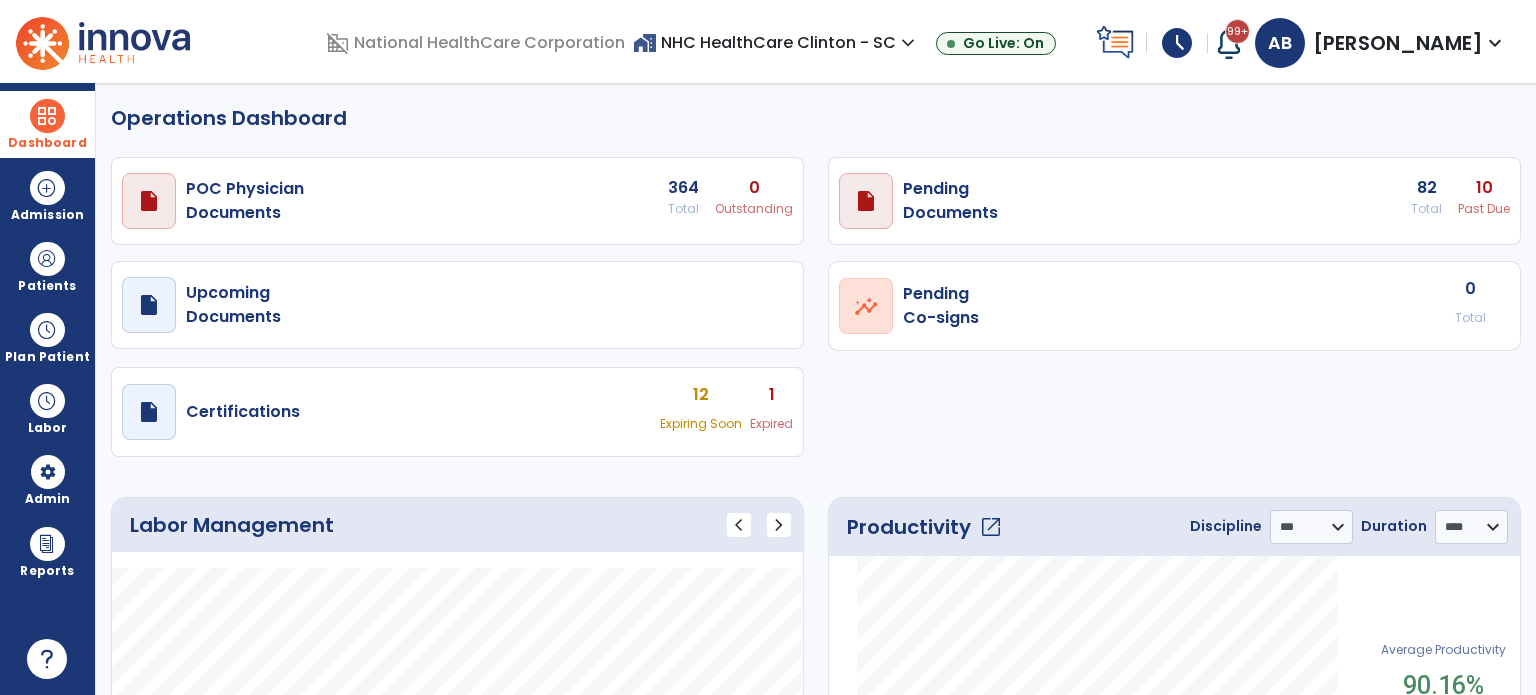 click on "Dashboard" at bounding box center [47, 124] 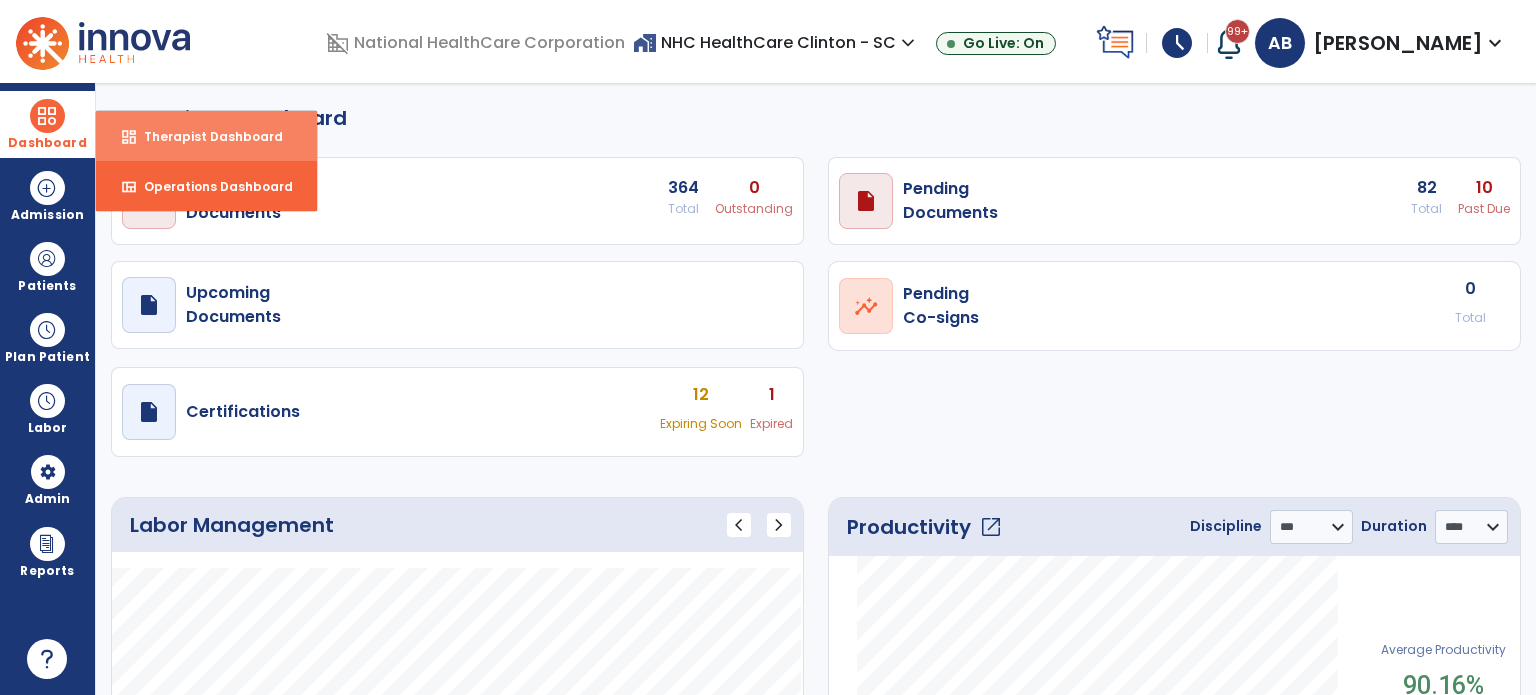 click on "dashboard  Therapist Dashboard" at bounding box center (206, 136) 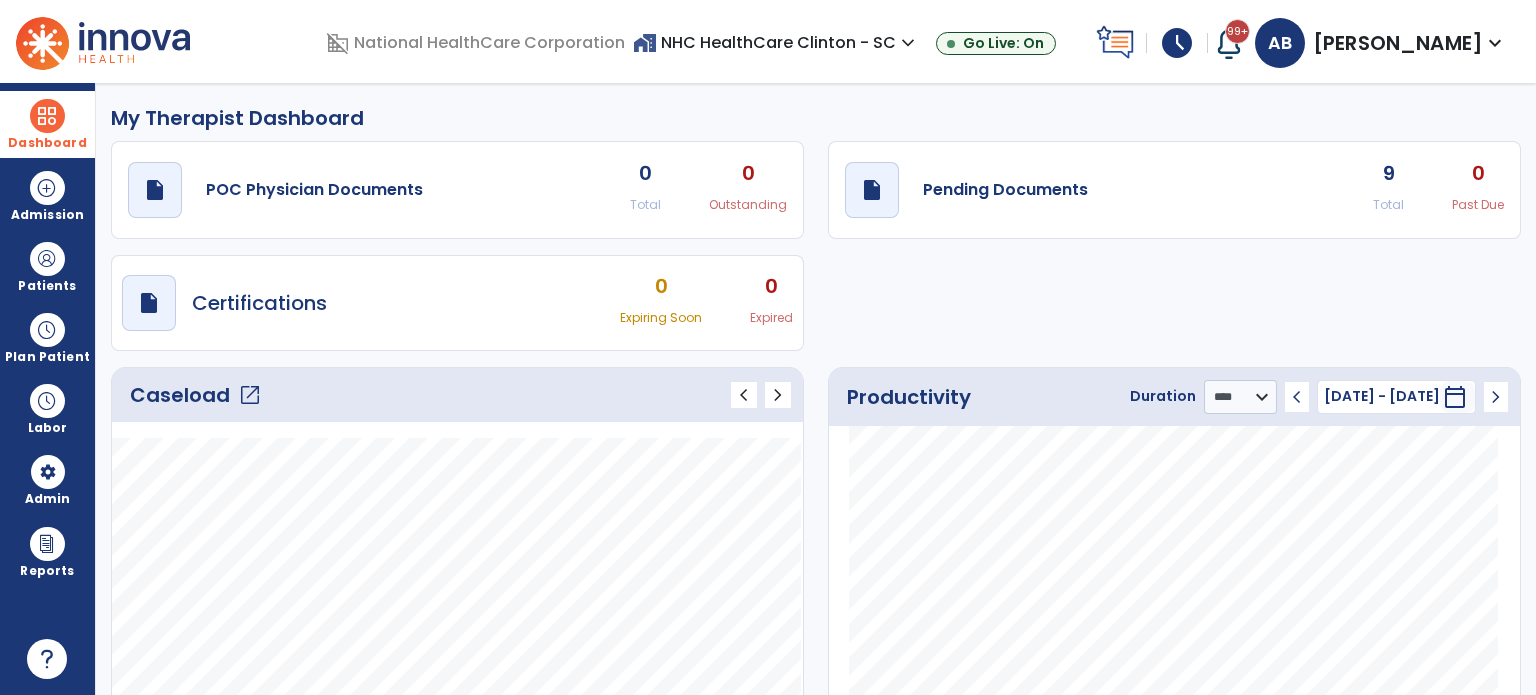 click on "Caseload   open_in_new" 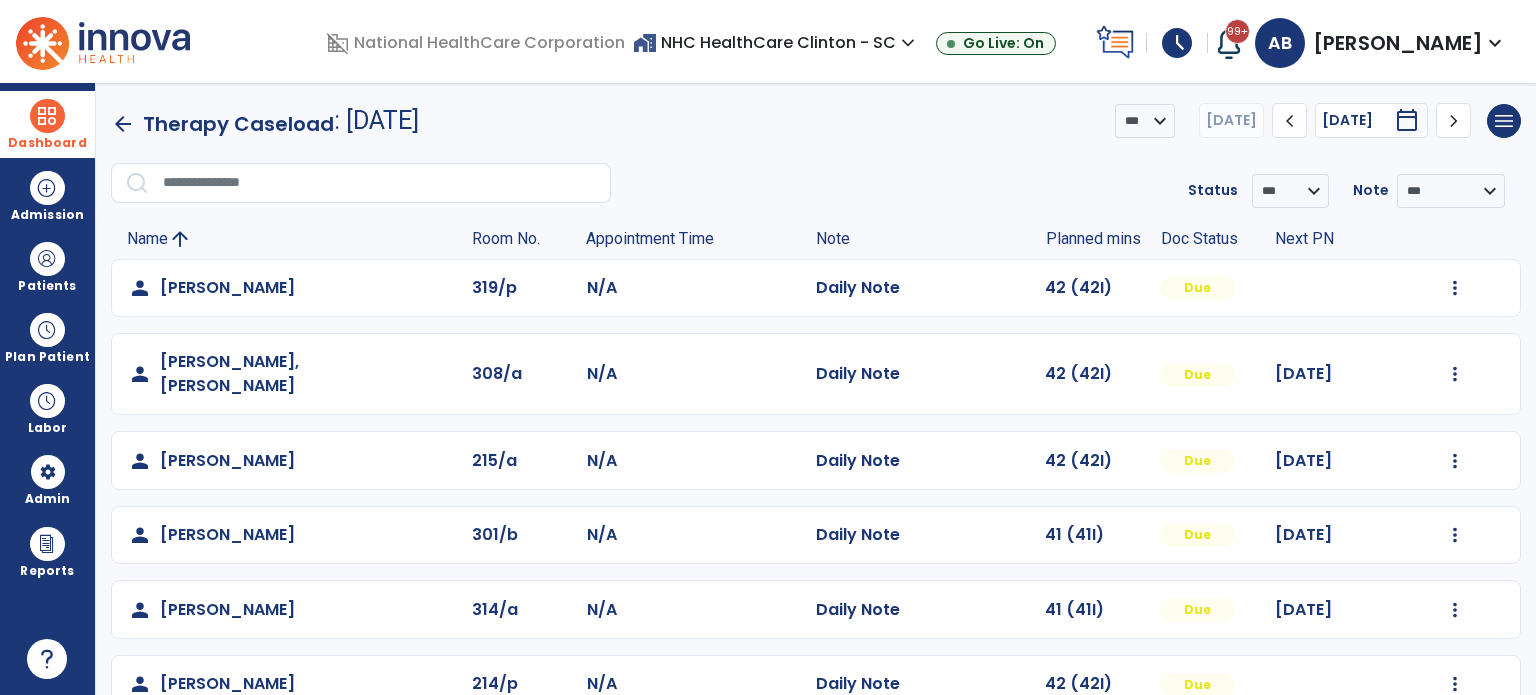 scroll, scrollTop: 244, scrollLeft: 0, axis: vertical 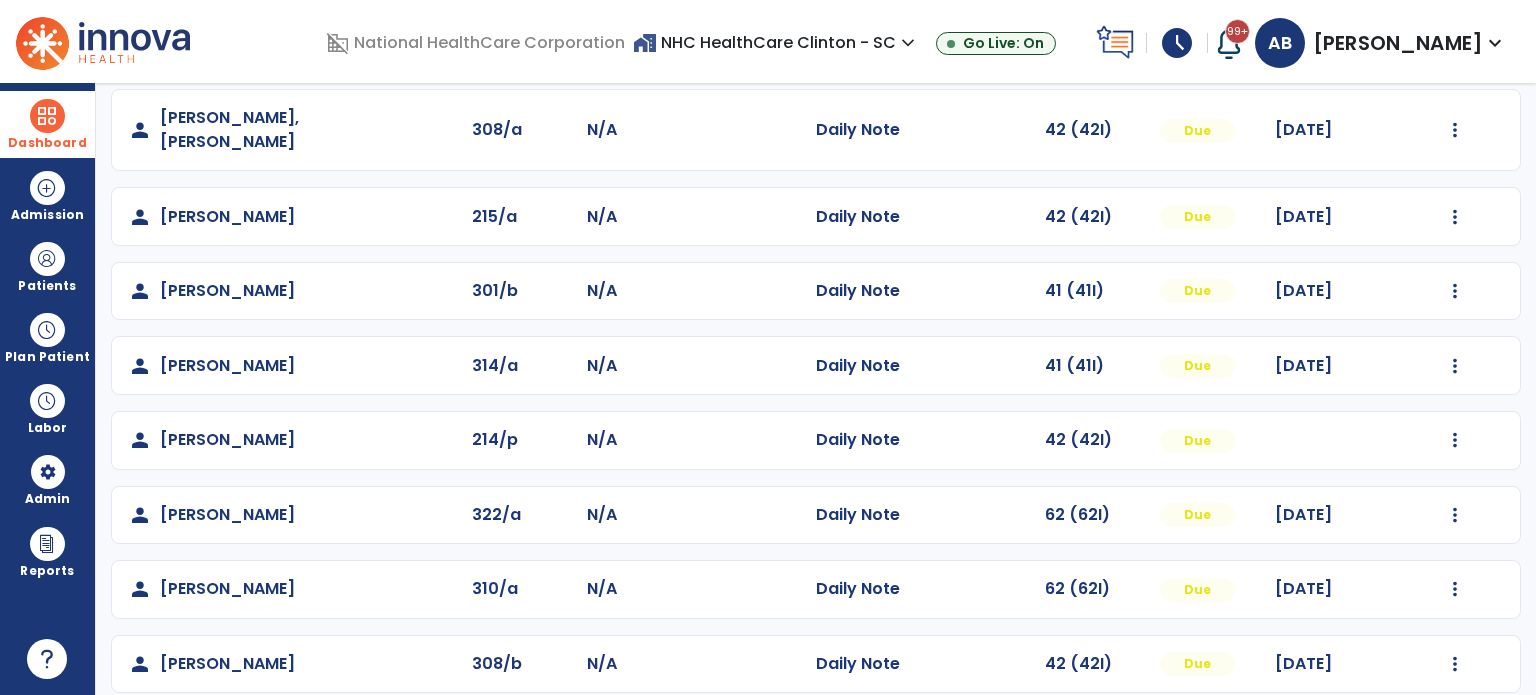 click on "person   [PERSON_NAME]  319/p N/A  Daily Note   42 (42I)  Due  Mark Visit As Complete   Reset Note   Open Document   G + C Mins   person   [PERSON_NAME], [PERSON_NAME]  308/a N/A  Daily Note   42 (42I)  Due [DATE]  Mark Visit As Complete   Reset Note   Open Document   G + C Mins   person   [PERSON_NAME]  215/a N/A  Daily Note   42 (42I)  Due [DATE]  Mark Visit As Complete   Reset Note   Open Document   G + C Mins   person   [PERSON_NAME]  301/b N/A  Daily Note   41 (41I)  Due [DATE]  Mark Visit As Complete   Reset Note   Open Document   G + C Mins   person   [PERSON_NAME]  314/a N/A  Daily Note   41 (41I)  Due [DATE]  Mark Visit As Complete   Reset Note   Open Document   G + C Mins   person   [PERSON_NAME]  214/p N/A  Daily Note   42 (42I)  Due  Mark Visit As Complete   Reset Note   Open Document   G + C Mins   person   [PERSON_NAME]  322/a N/A  Daily Note   62 (62I)  Due [DATE]  Mark Visit As Complete   Reset Note   Open Document   G + C Mins   person   [PERSON_NAME]  310/a N/A  Daily Note  Due" 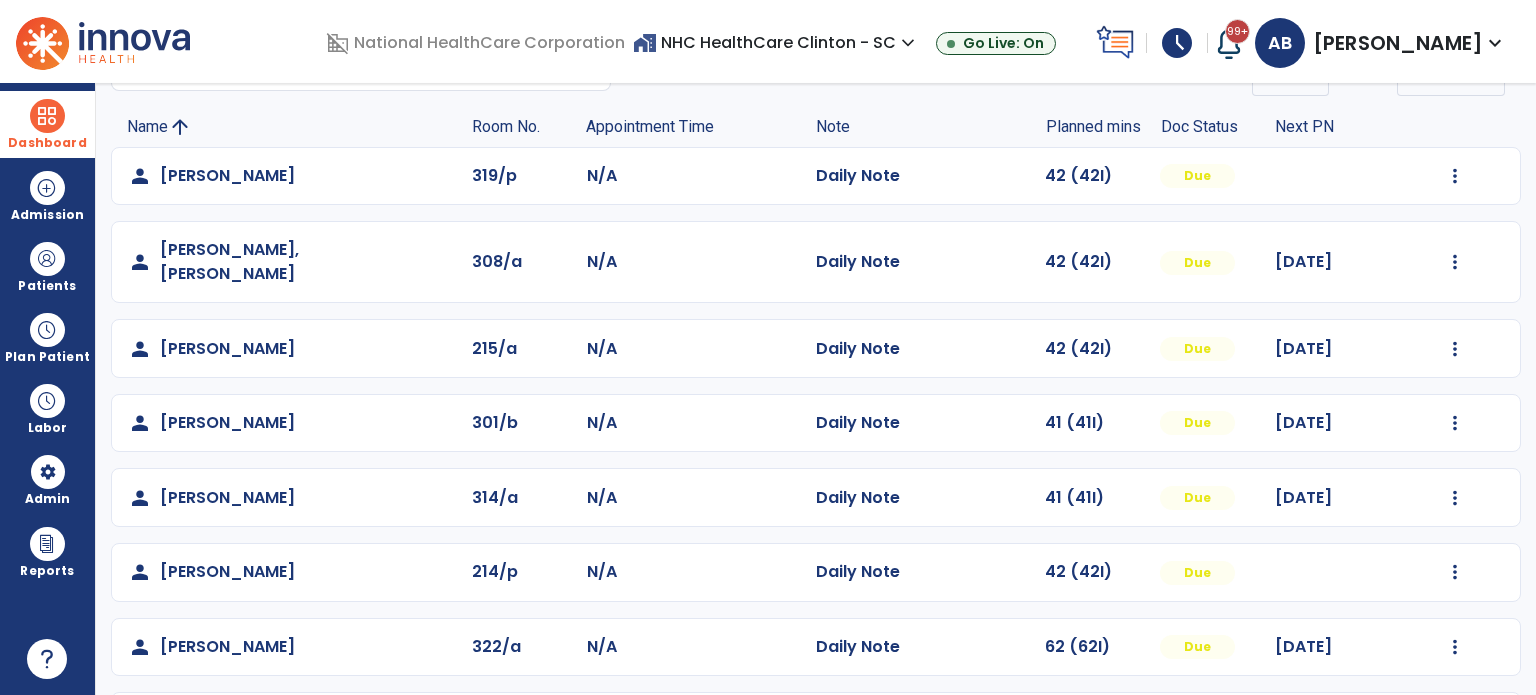 scroll, scrollTop: 111, scrollLeft: 0, axis: vertical 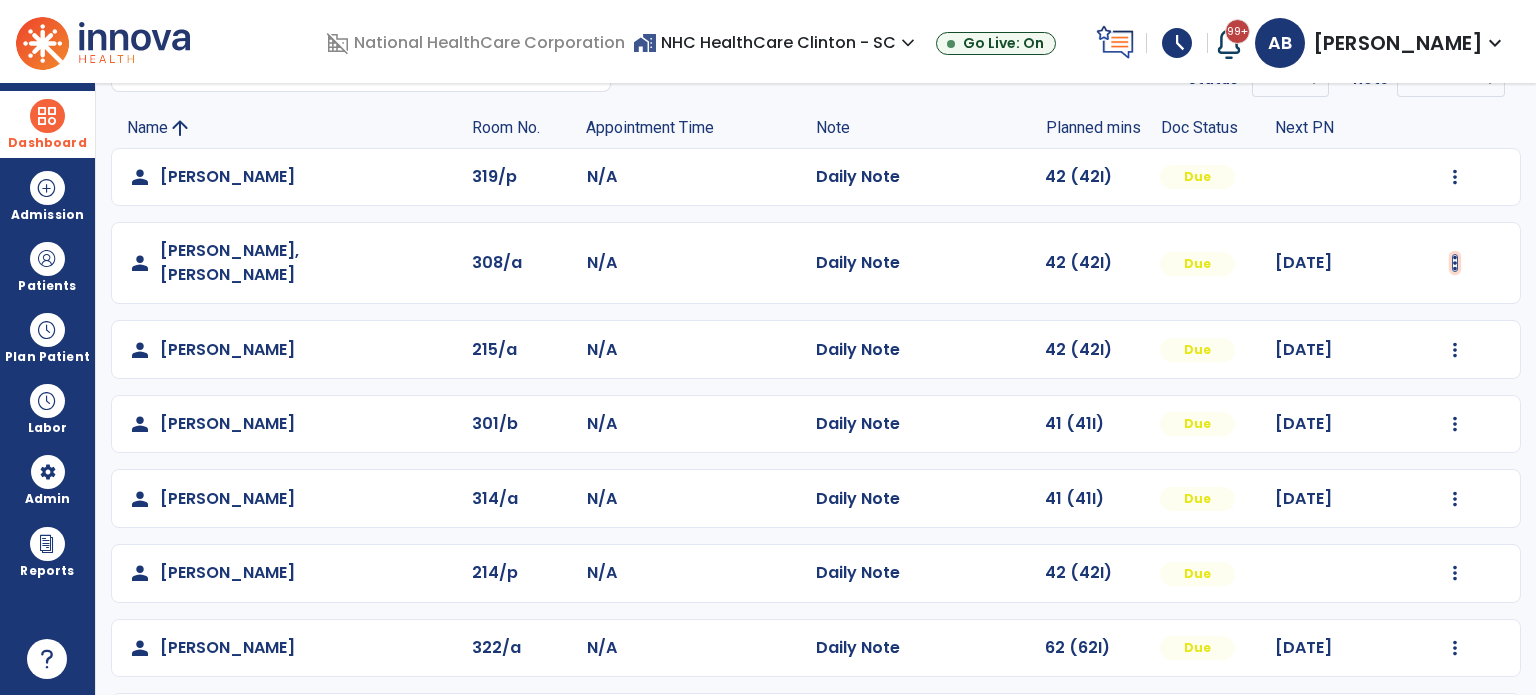 click at bounding box center (1455, 177) 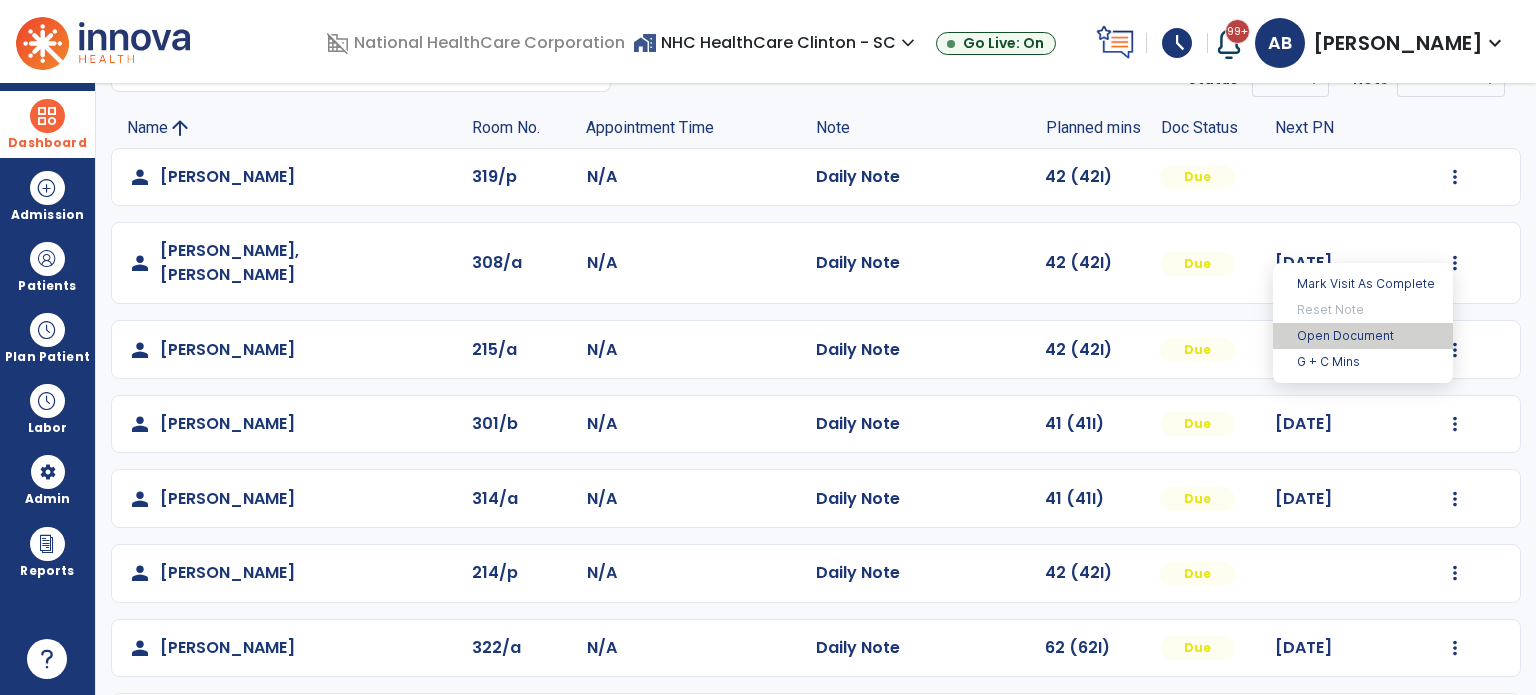 click on "Open Document" at bounding box center (1363, 336) 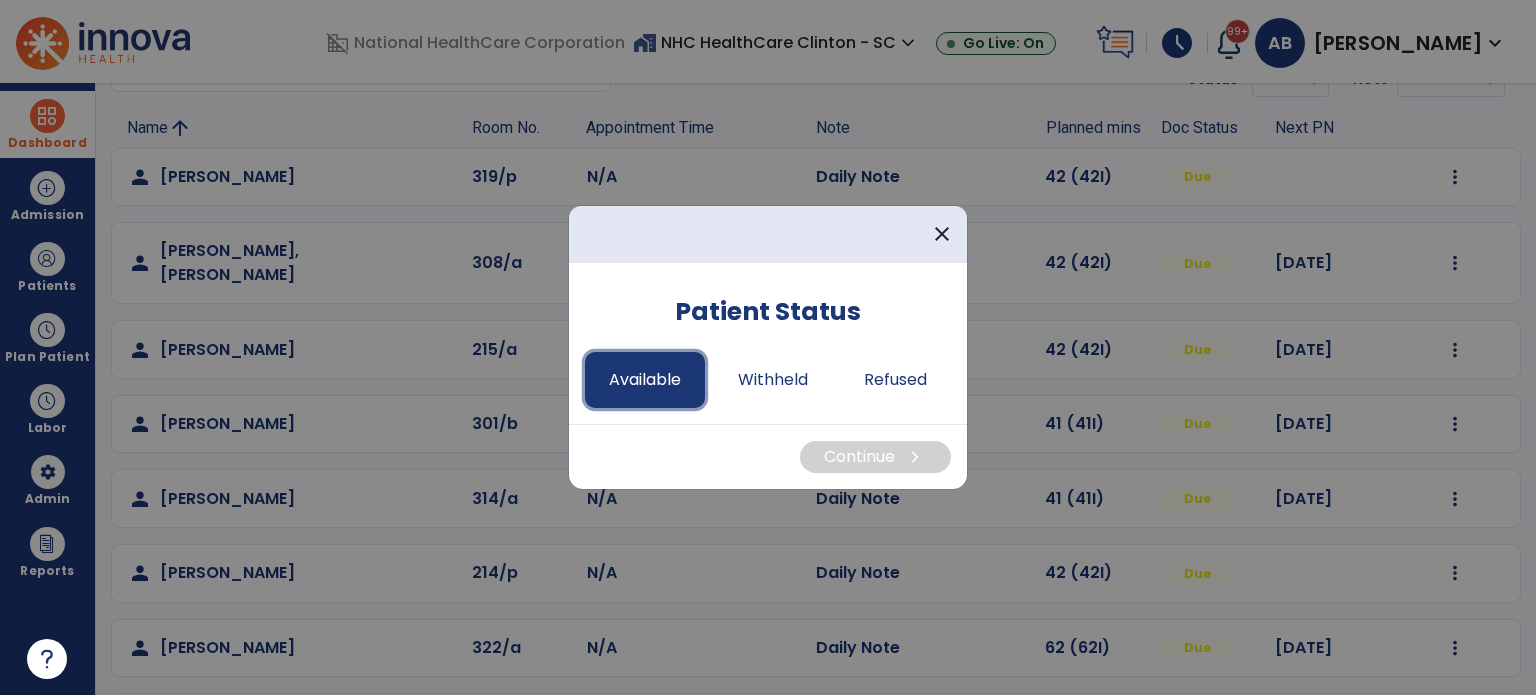 click on "Available" at bounding box center (645, 380) 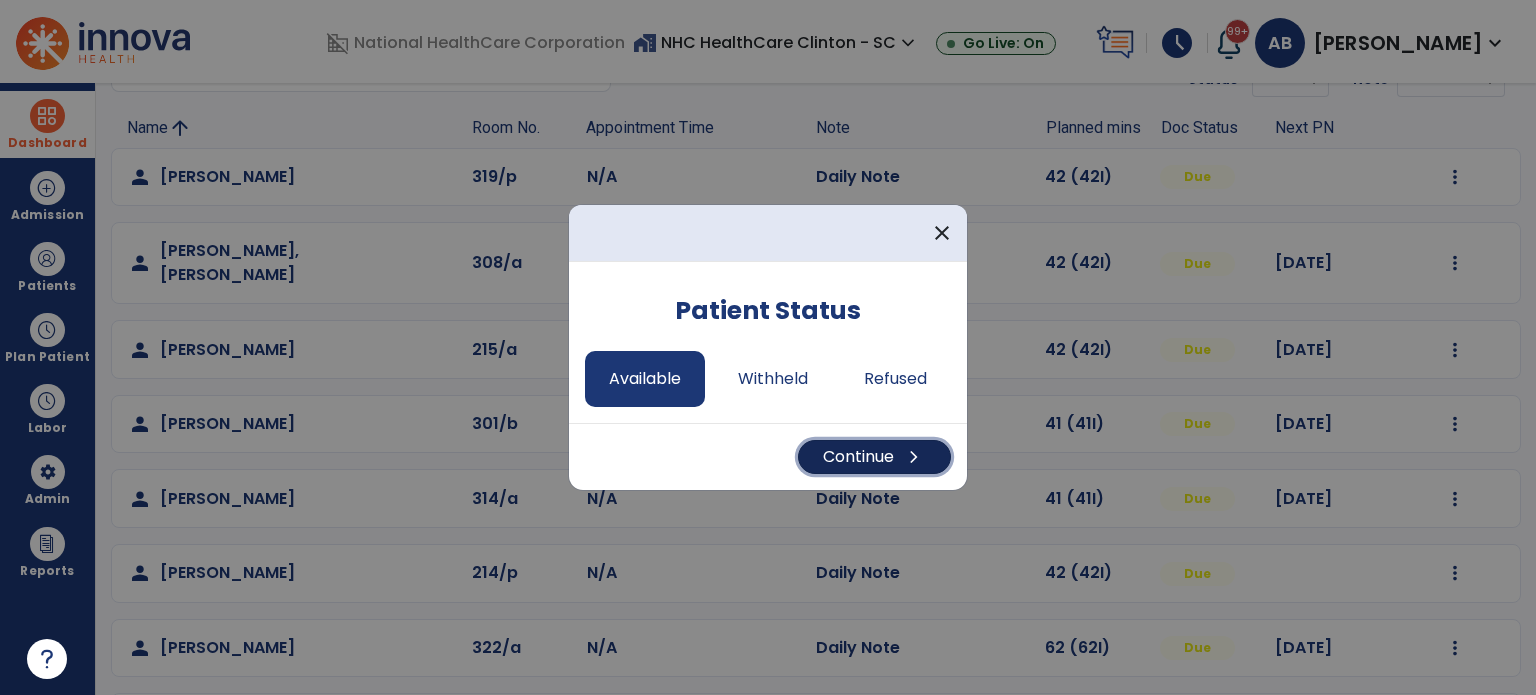 click on "Continue   chevron_right" at bounding box center [874, 457] 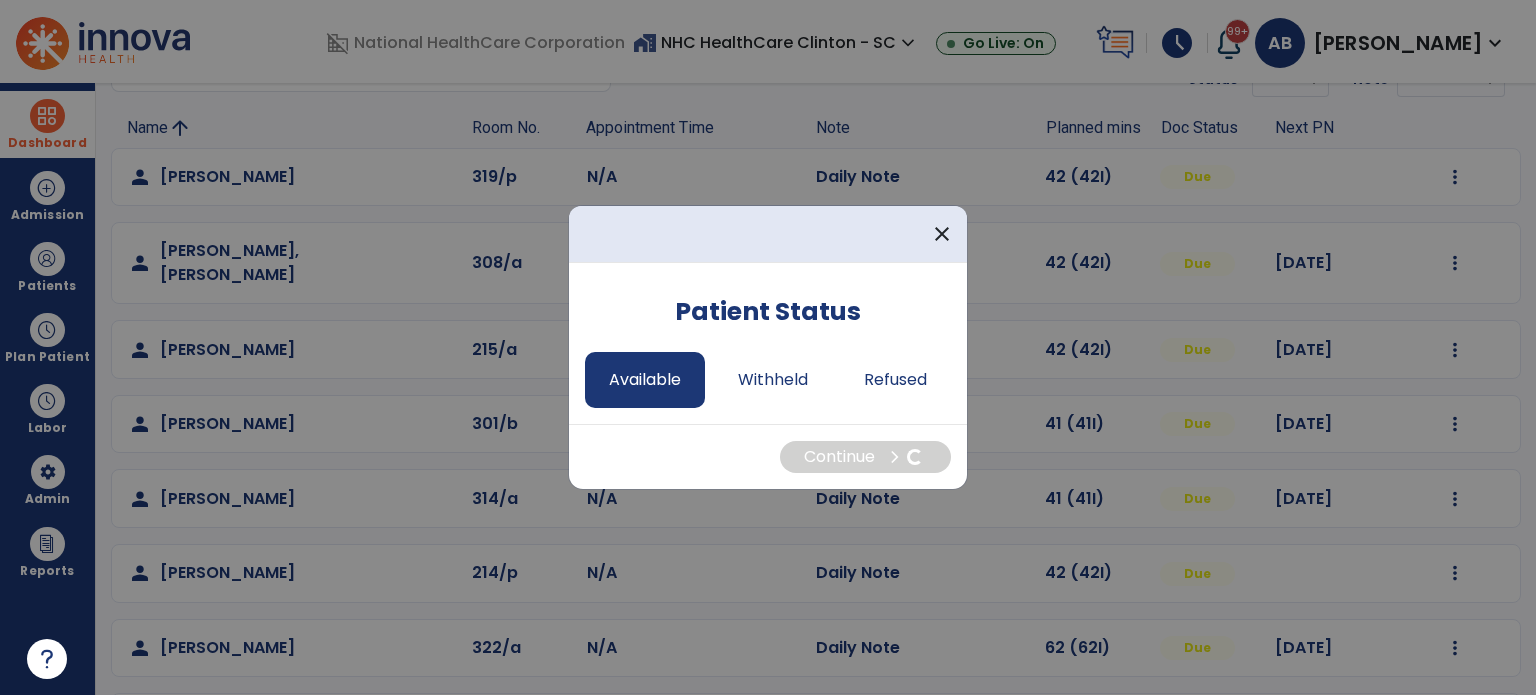 select on "*" 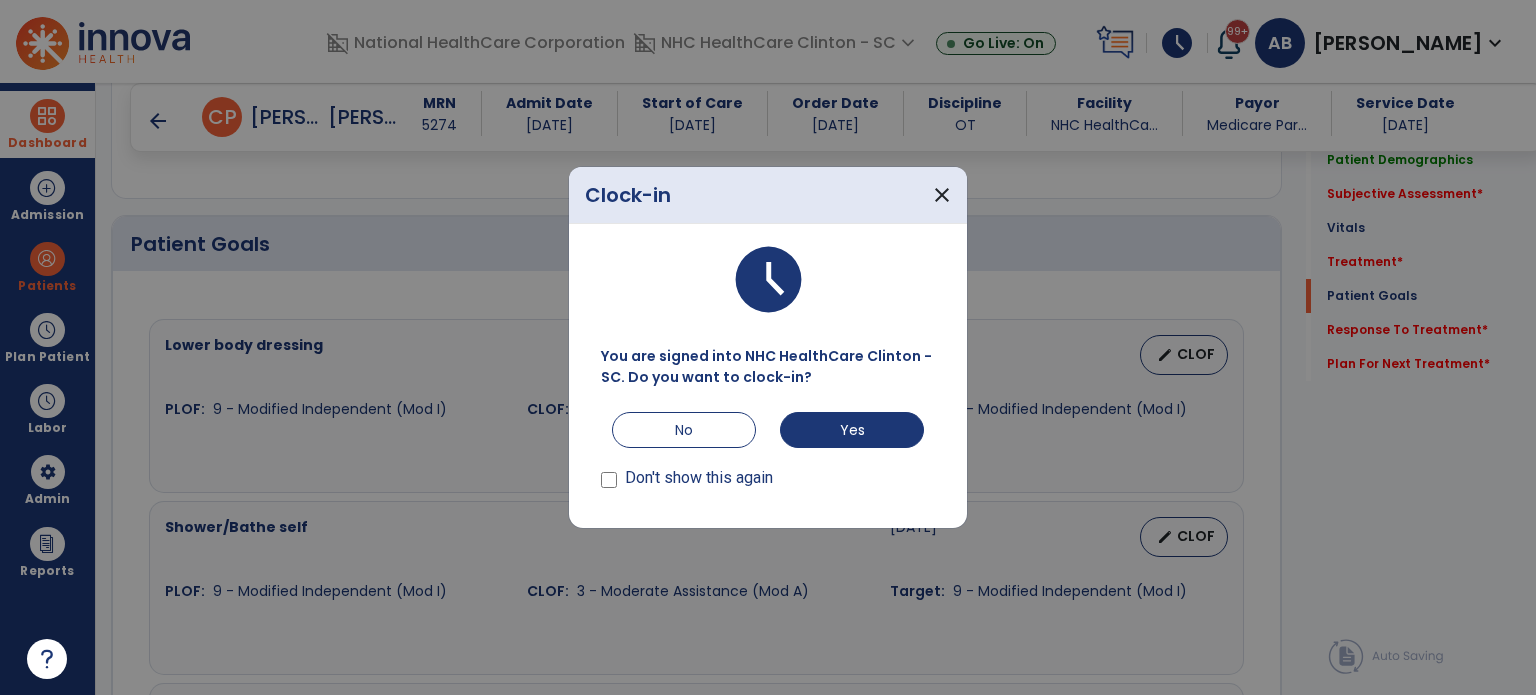 scroll, scrollTop: 1556, scrollLeft: 0, axis: vertical 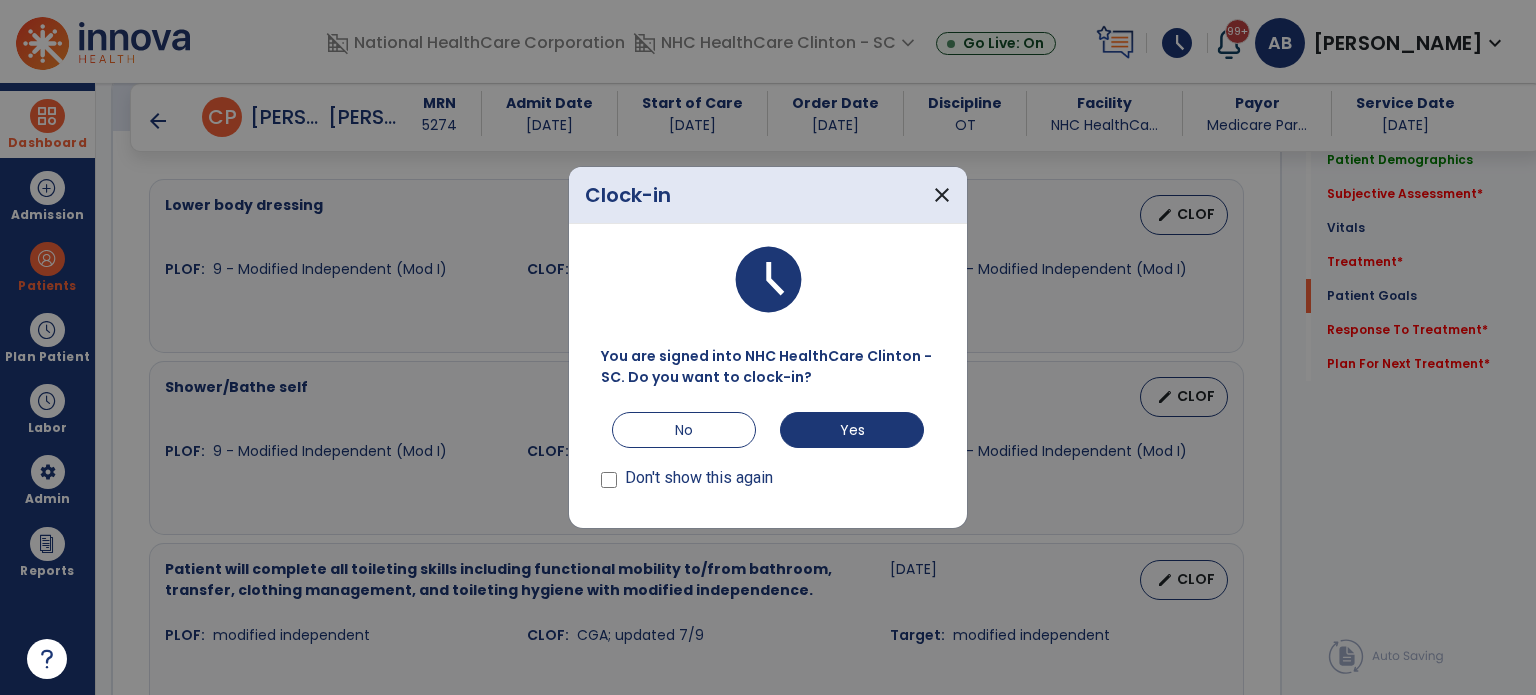 click at bounding box center (609, 482) 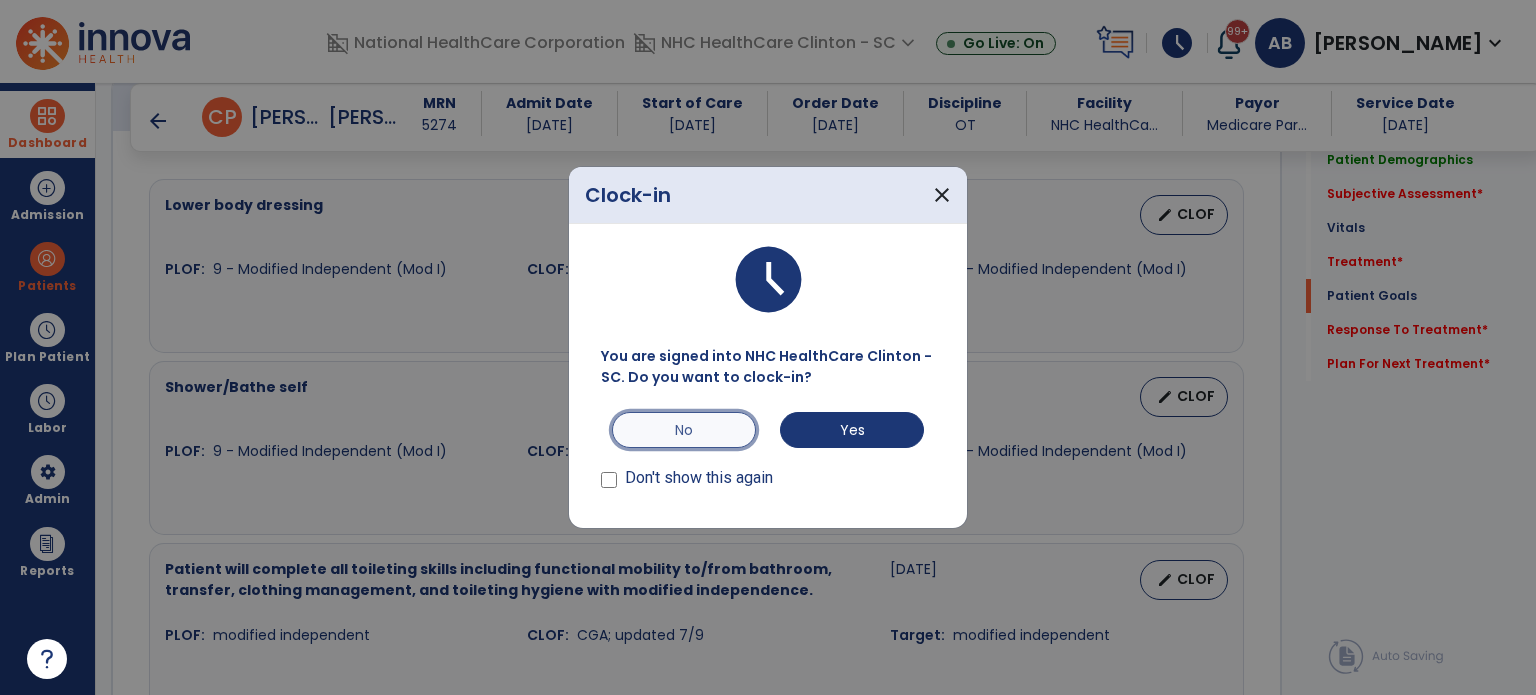 click on "No" at bounding box center (684, 430) 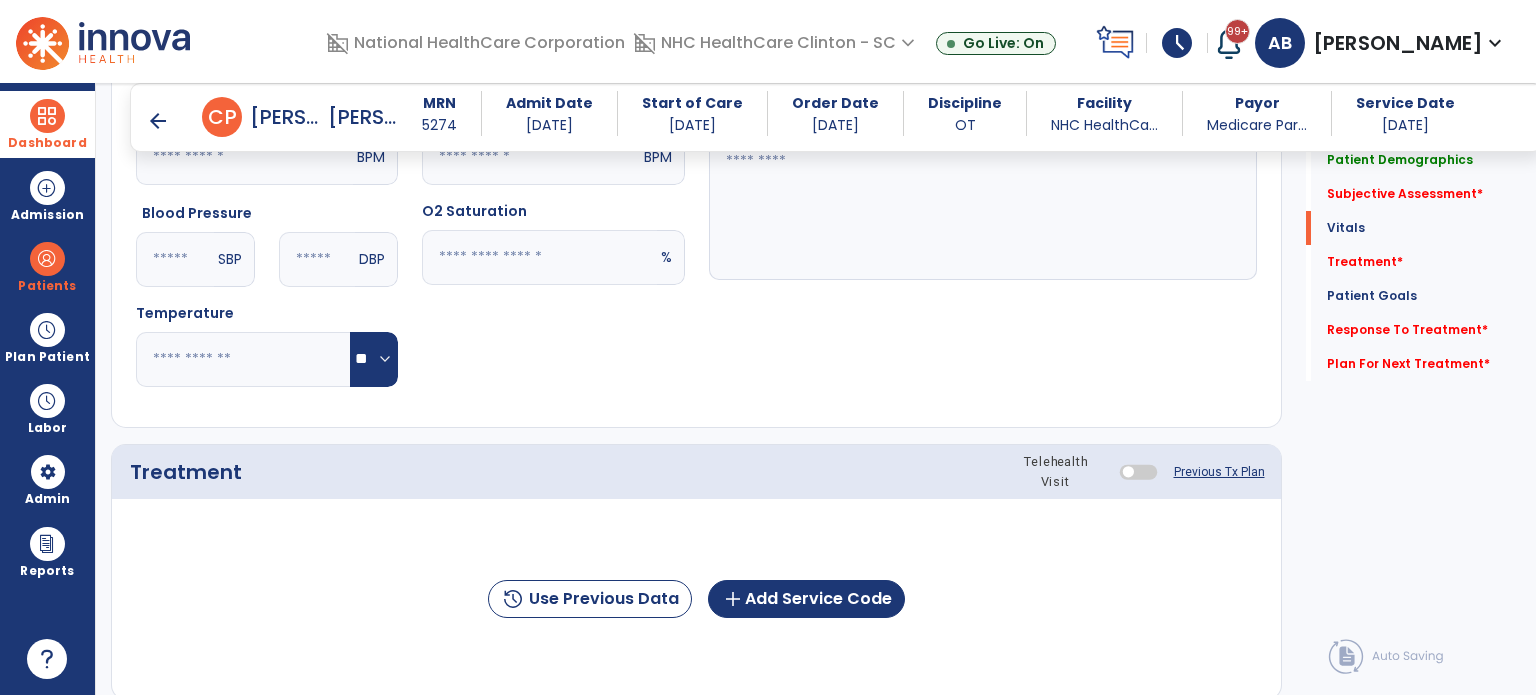 scroll, scrollTop: 813, scrollLeft: 0, axis: vertical 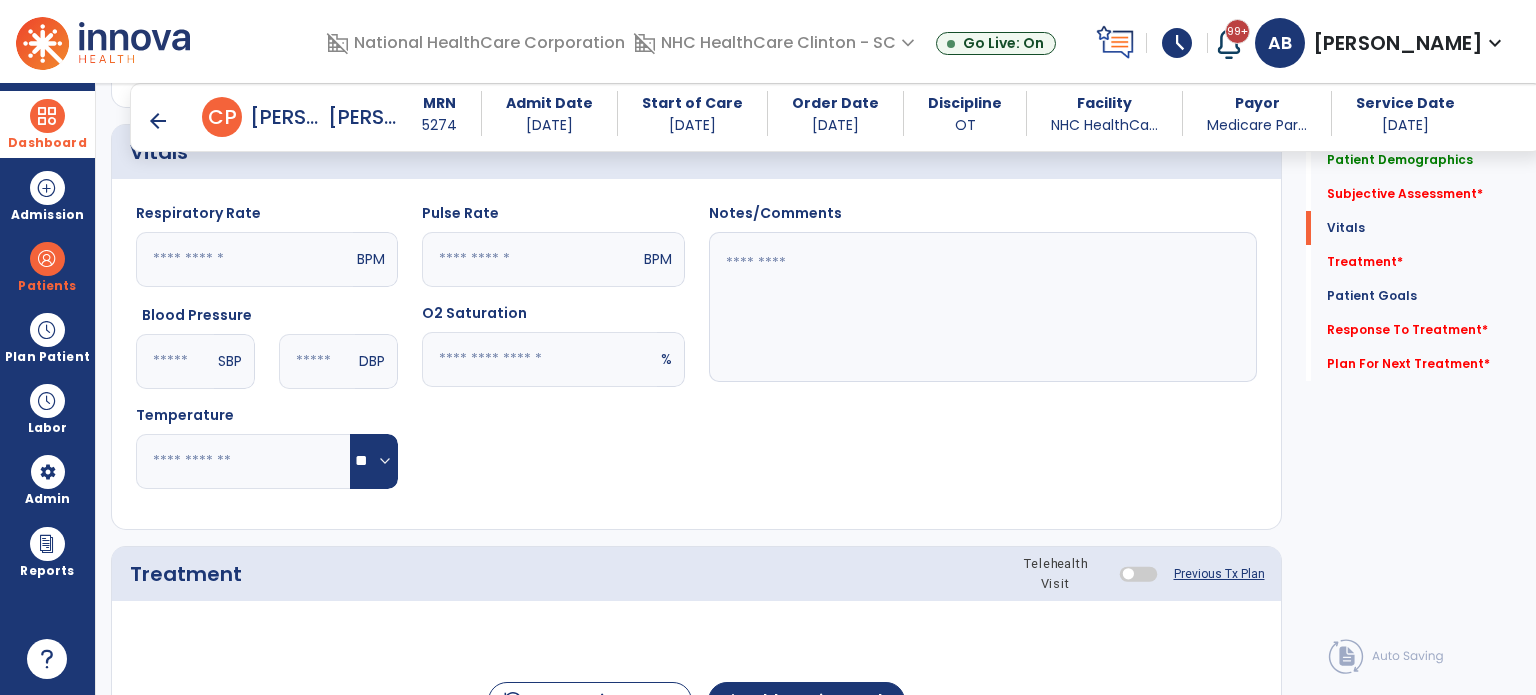 click on "arrow_back" at bounding box center (158, 121) 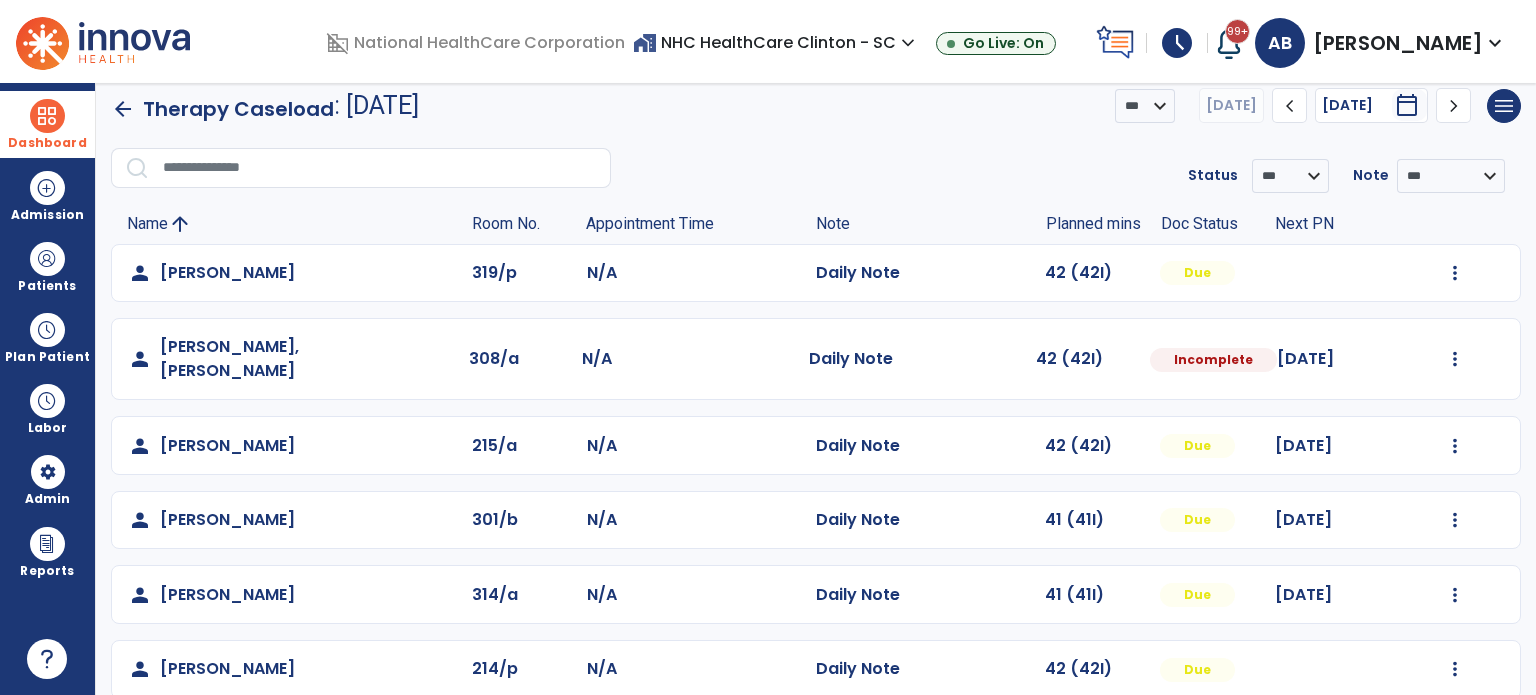 scroll, scrollTop: 244, scrollLeft: 0, axis: vertical 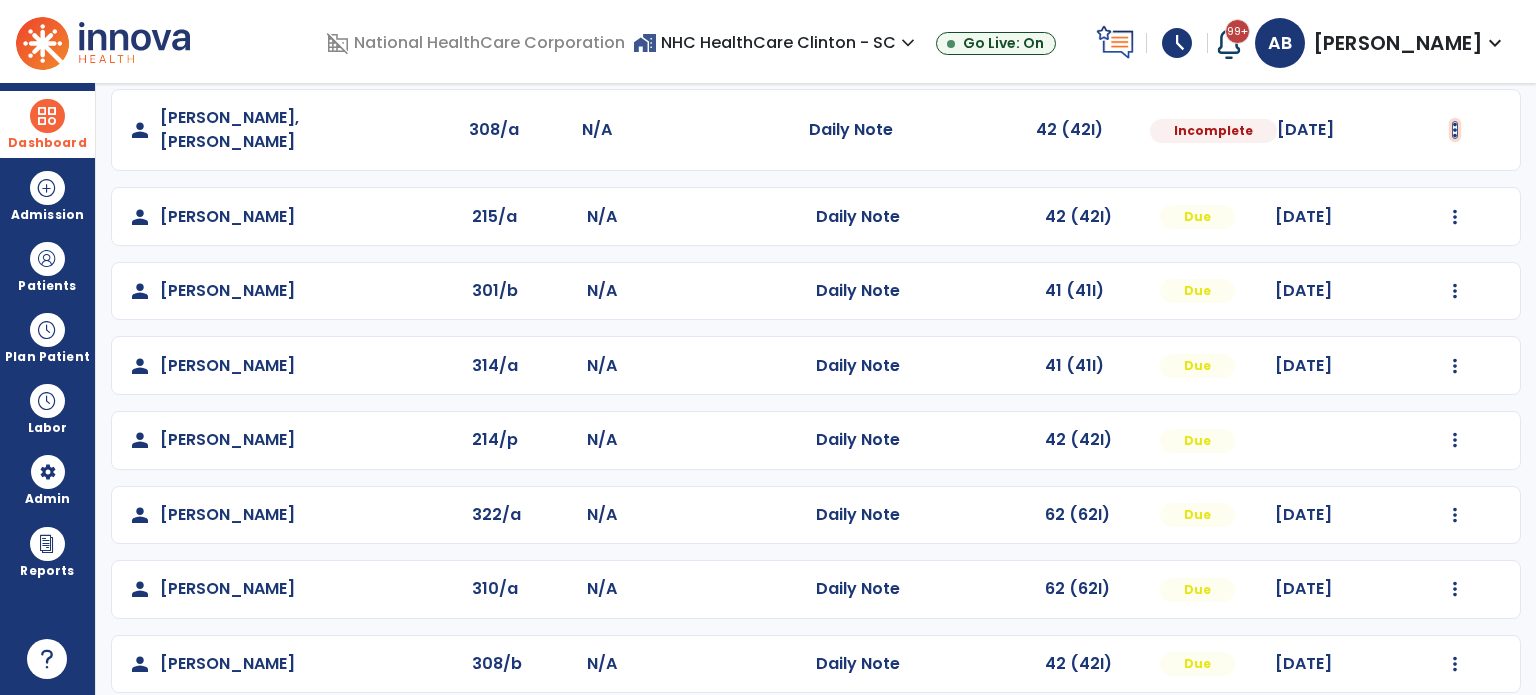 click at bounding box center [1455, 44] 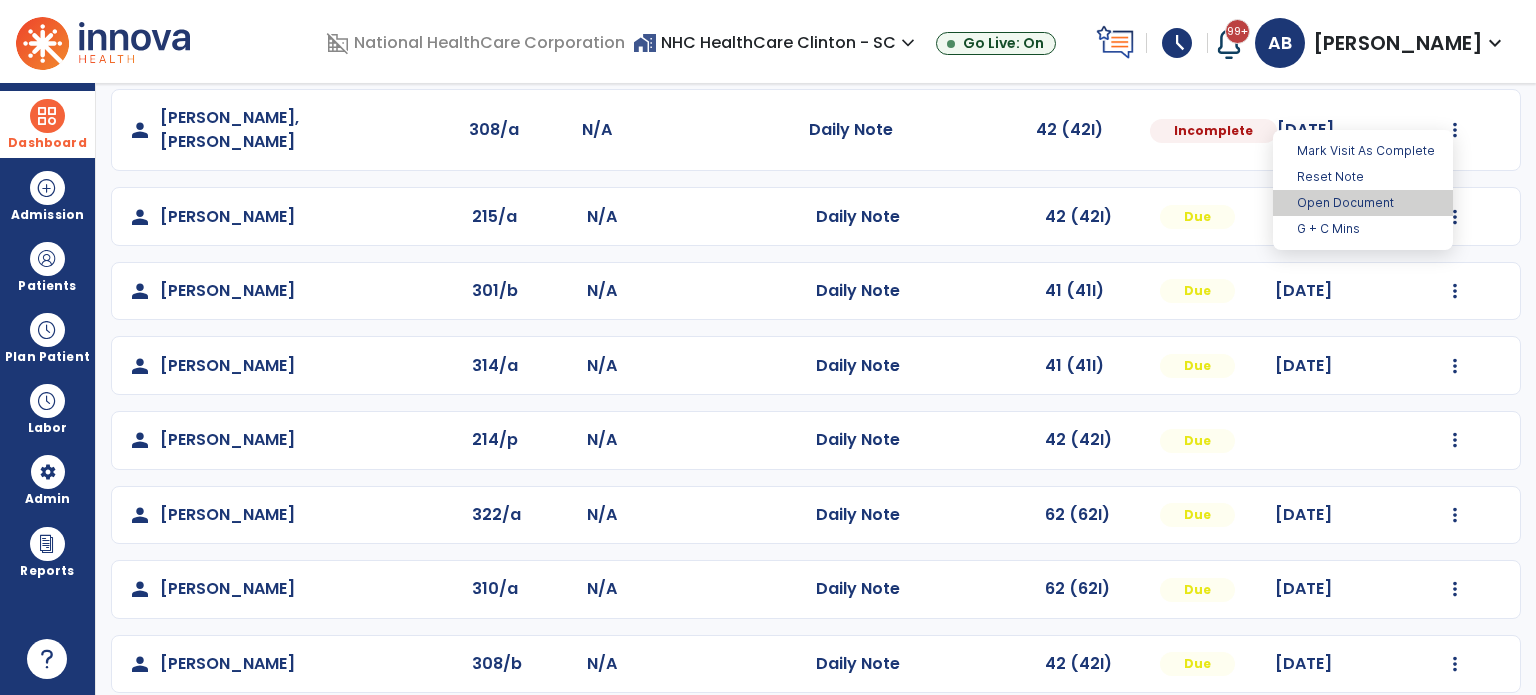 click on "Open Document" at bounding box center [1363, 203] 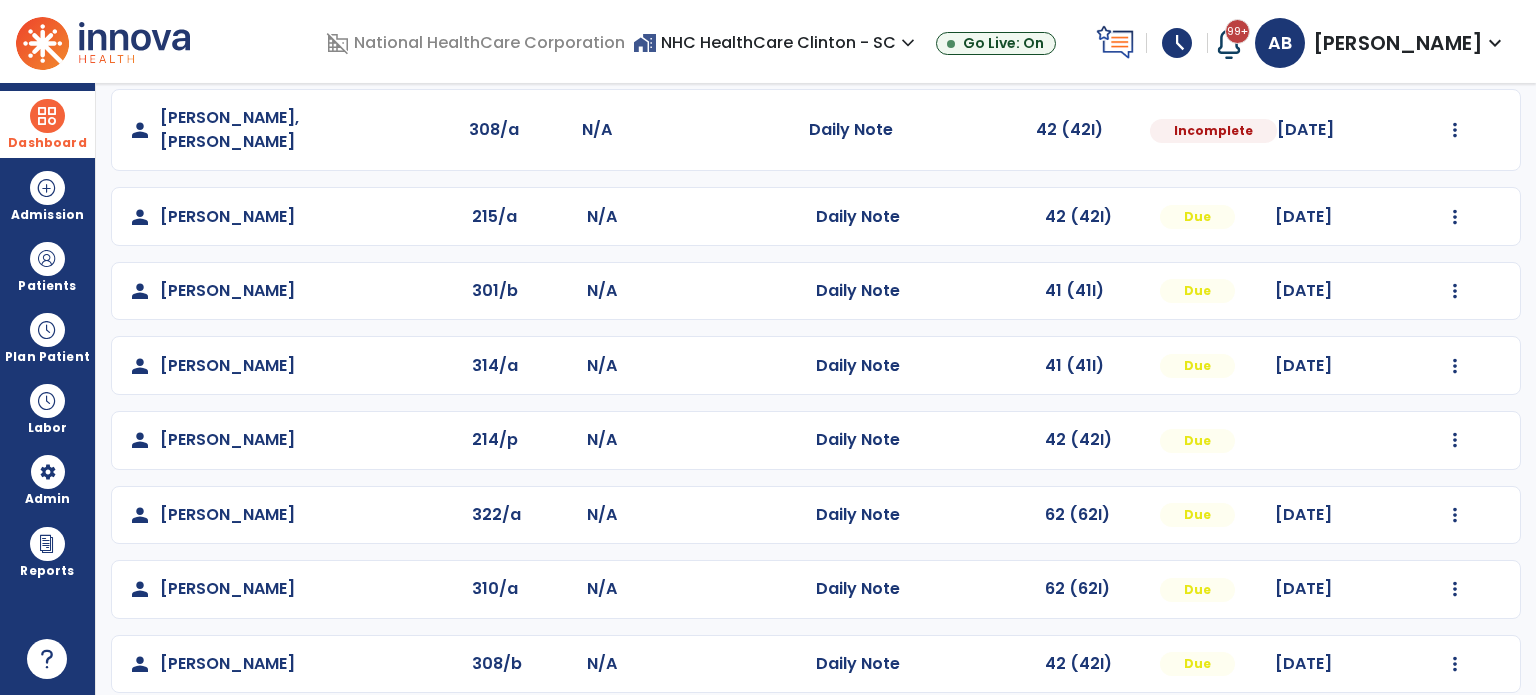 select on "*" 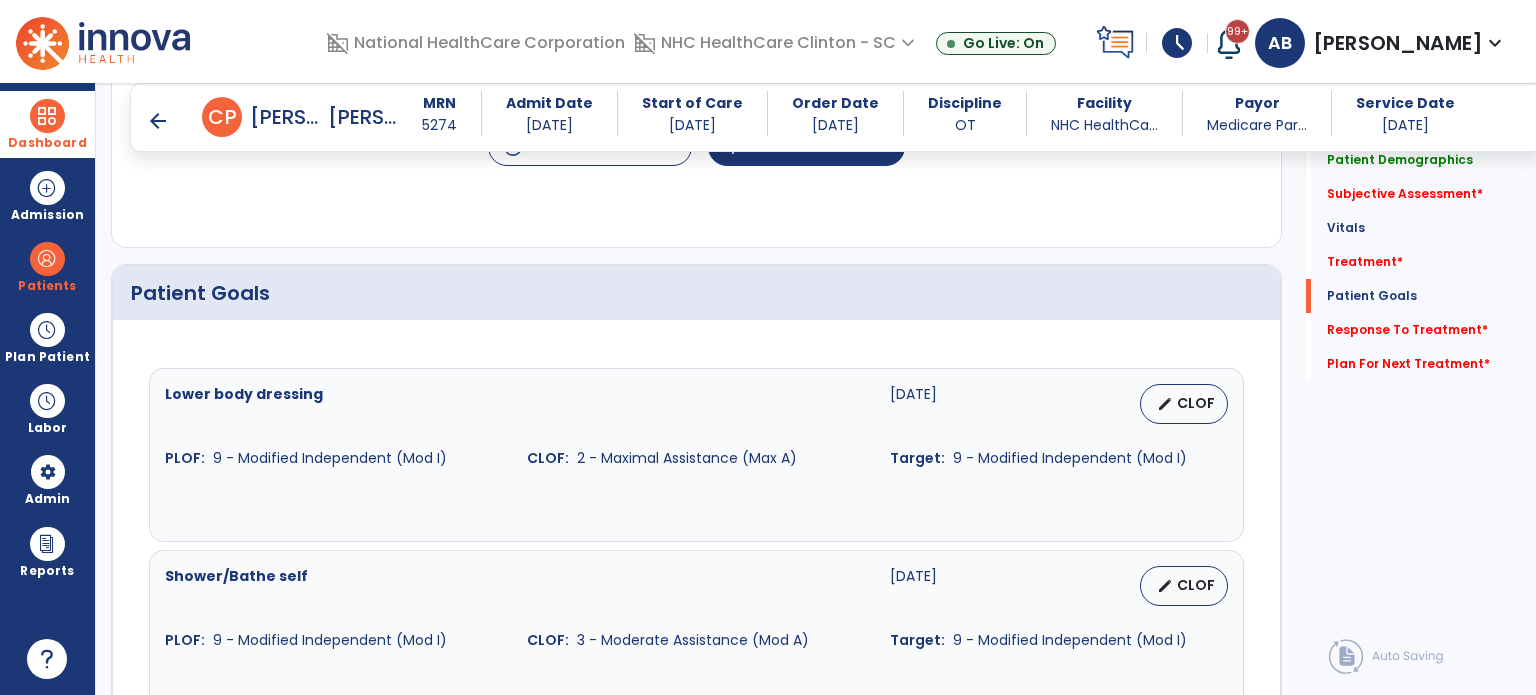 scroll, scrollTop: 1362, scrollLeft: 0, axis: vertical 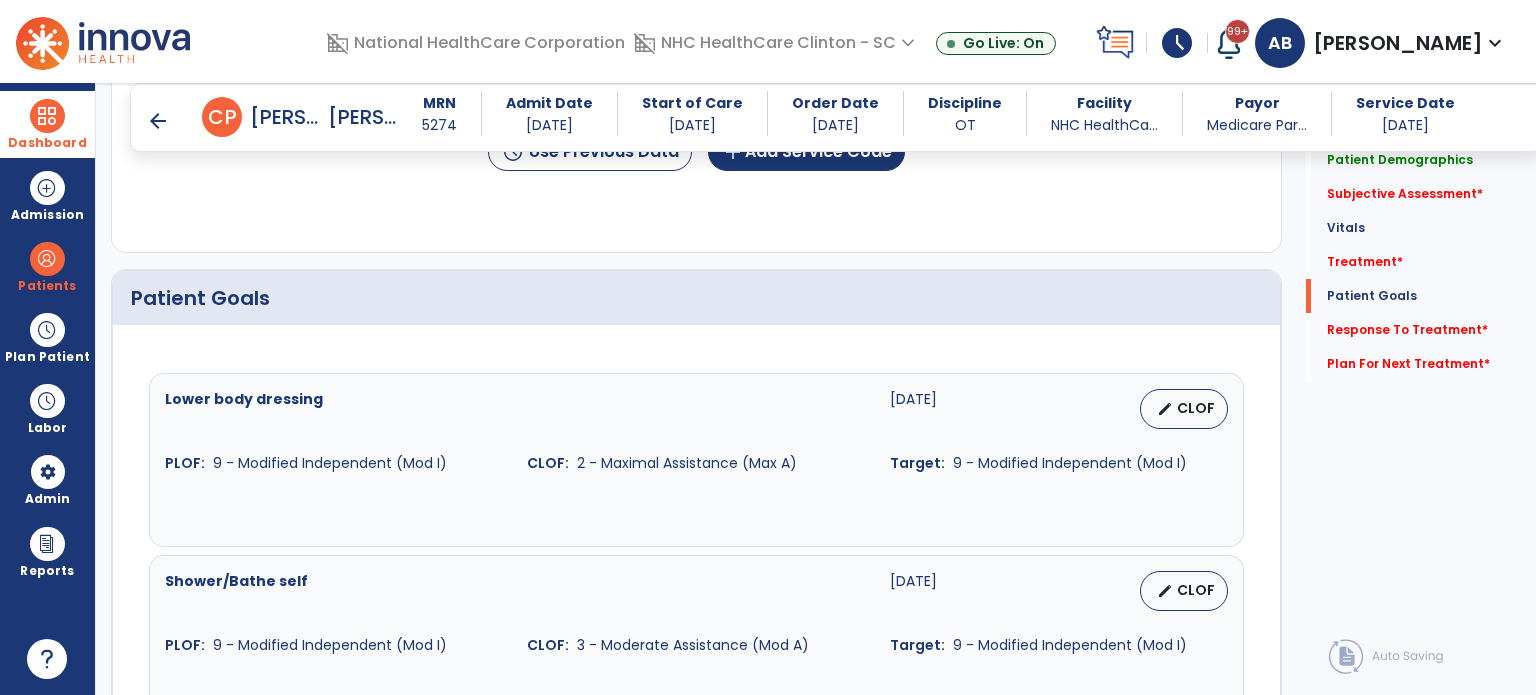 click on "arrow_back" at bounding box center (158, 121) 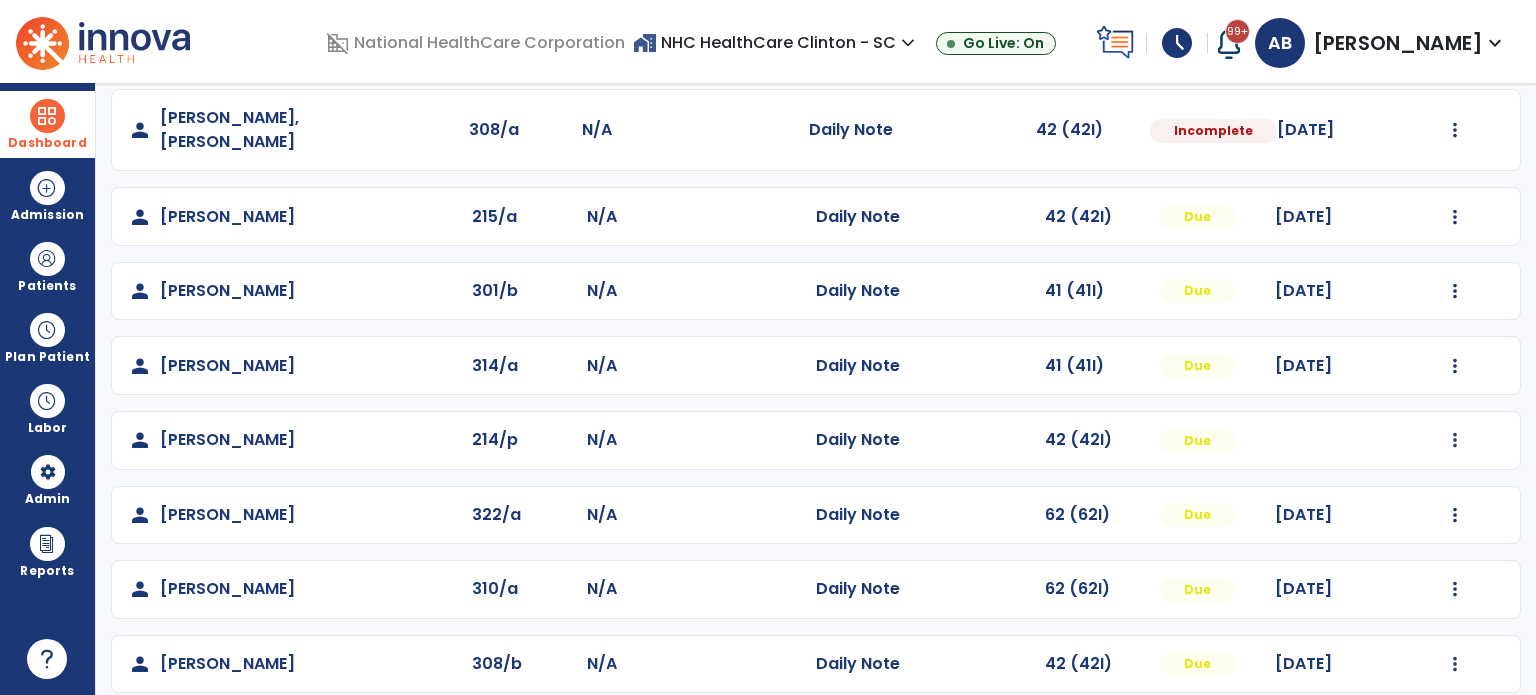 scroll, scrollTop: 0, scrollLeft: 0, axis: both 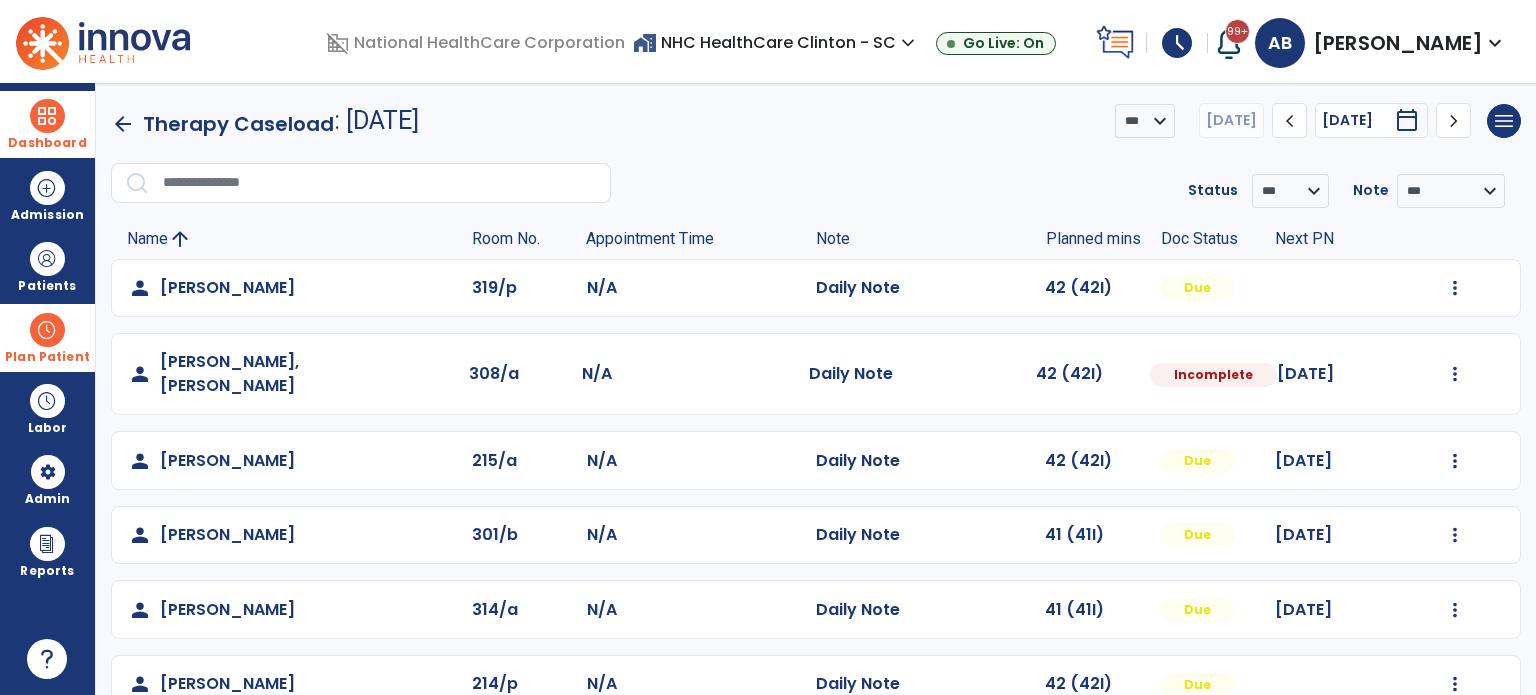 click at bounding box center [47, 330] 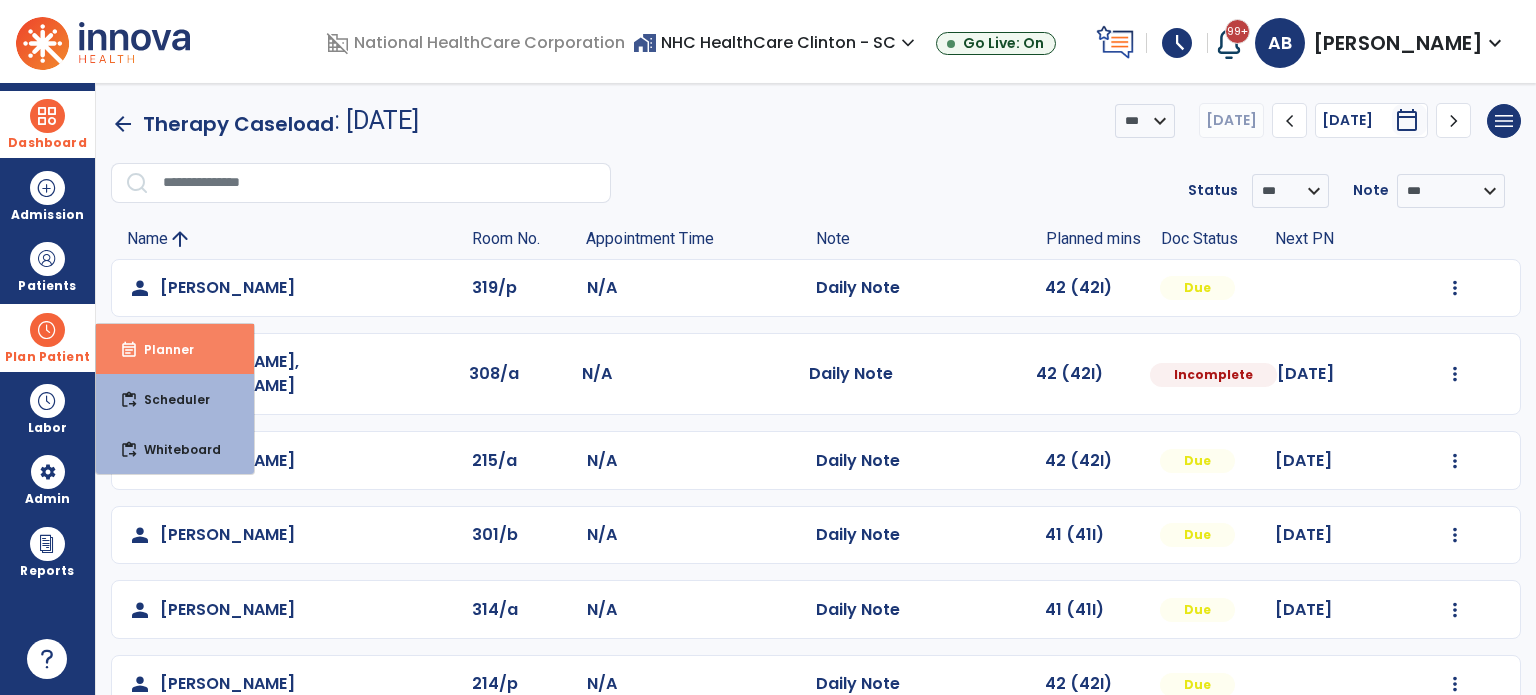 click on "Planner" at bounding box center [161, 349] 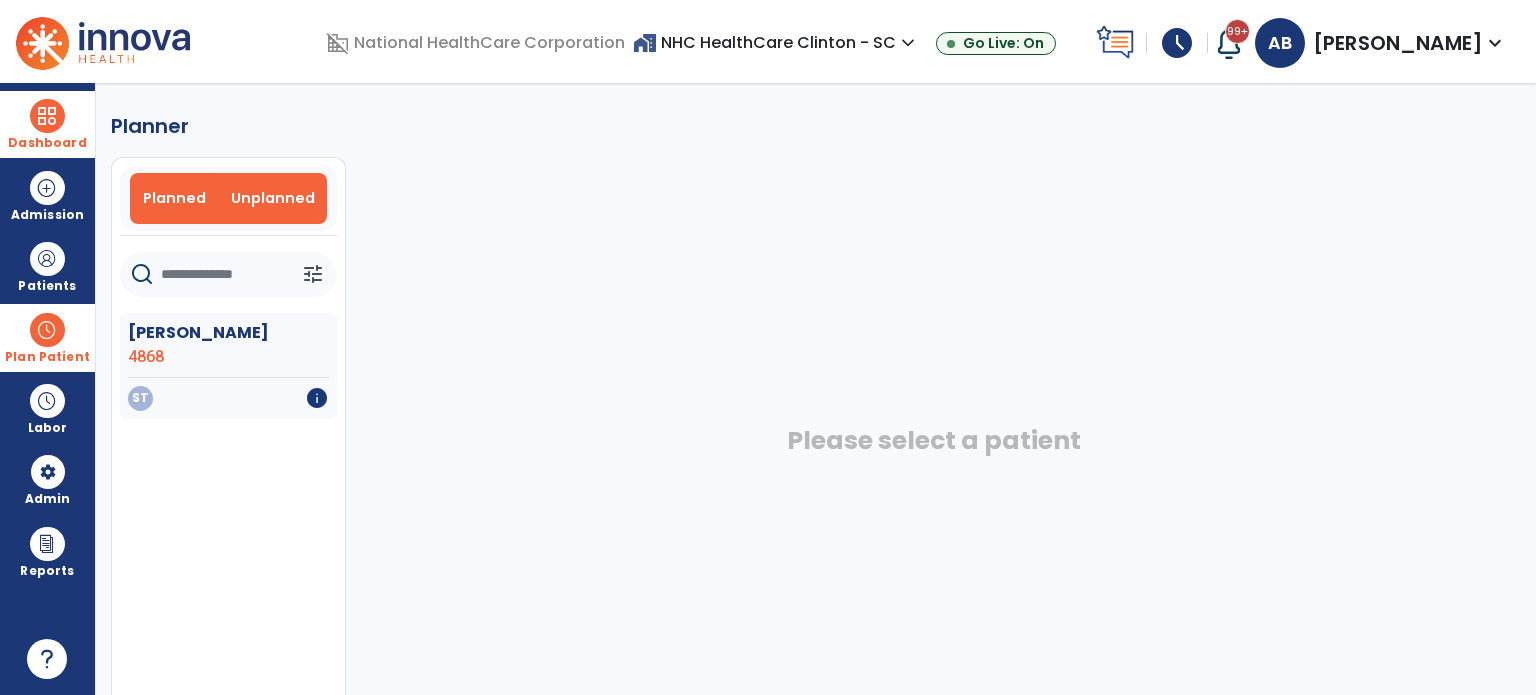click on "Planned" at bounding box center [175, 198] 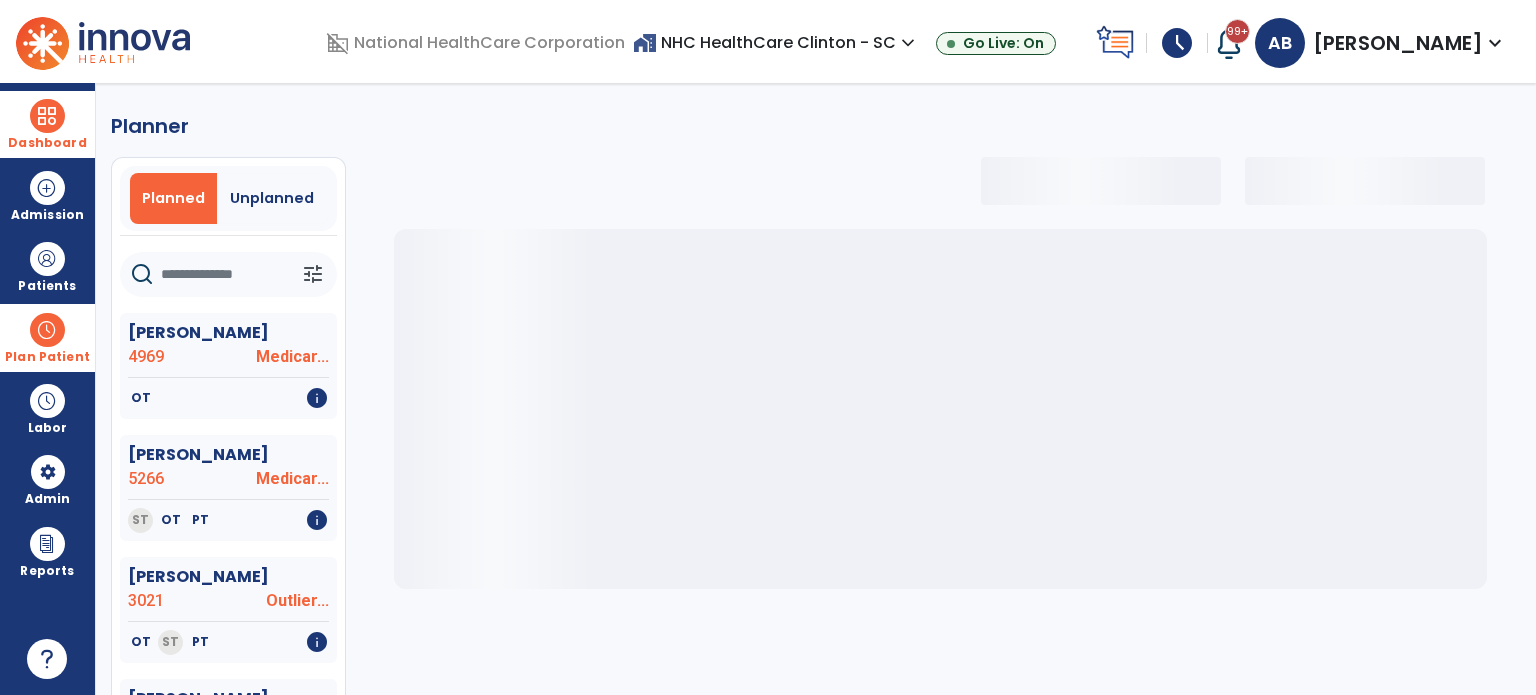 click 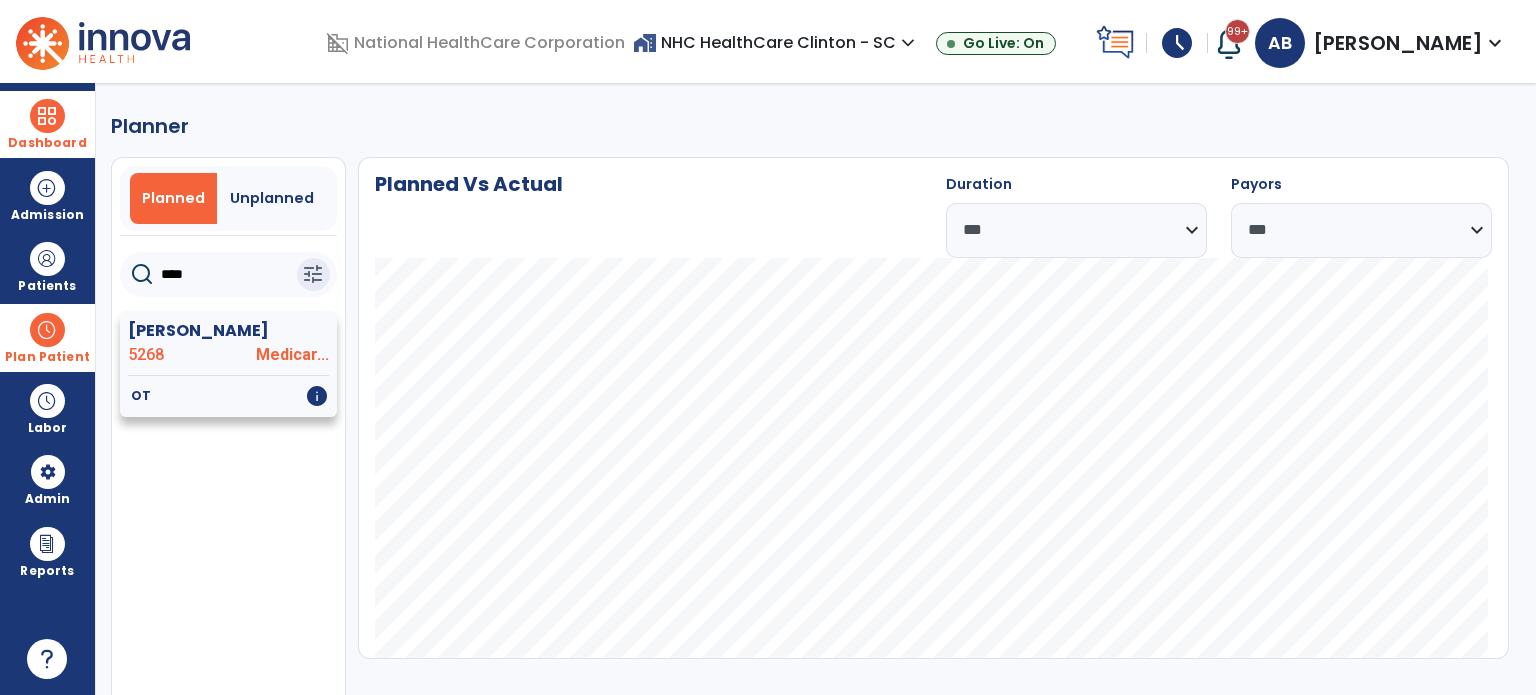 type on "****" 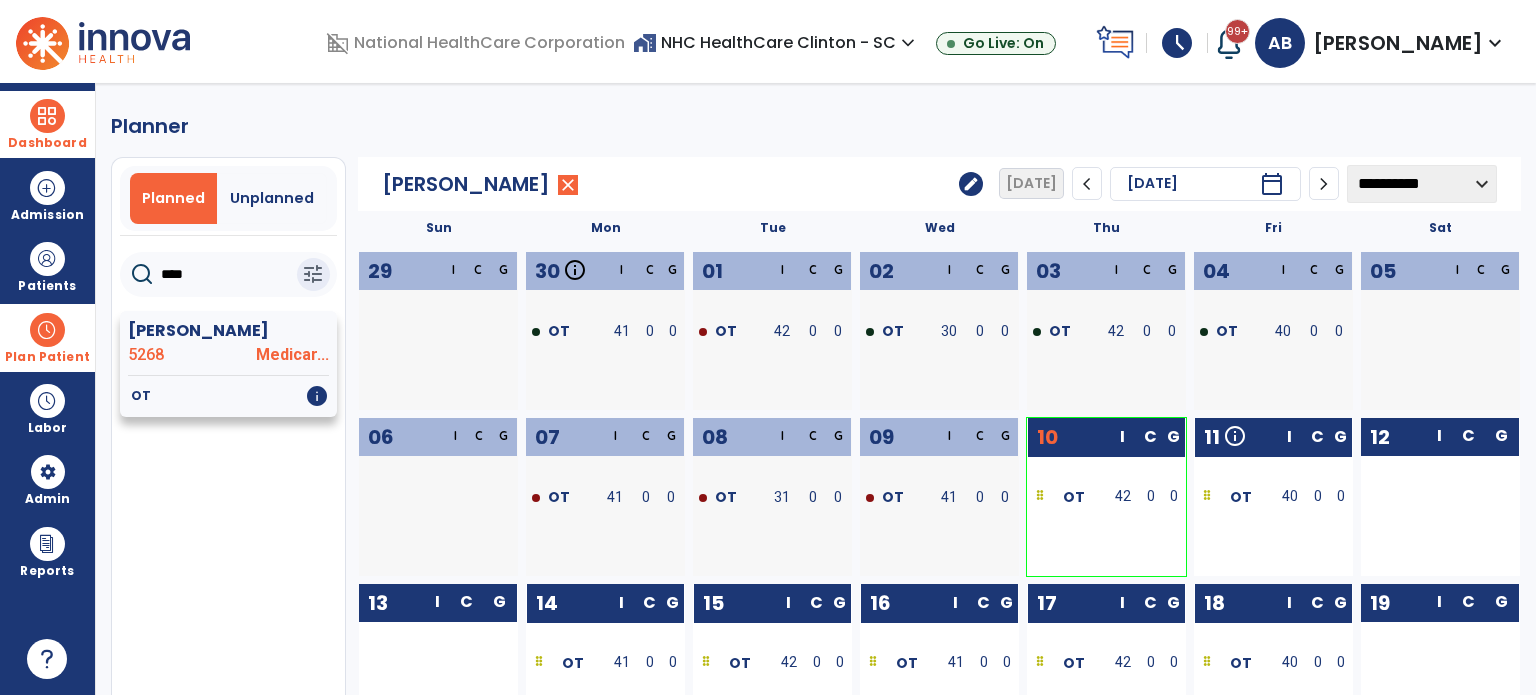 click on "5268" 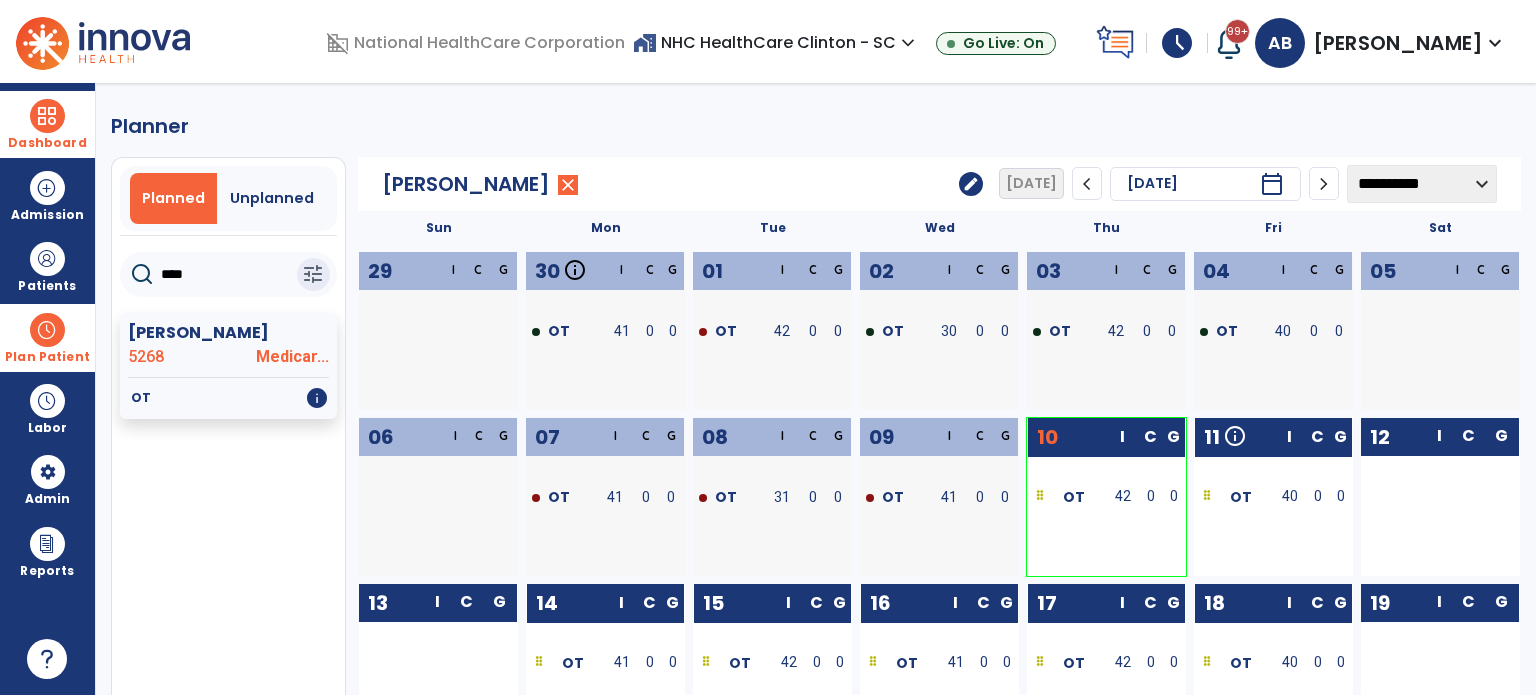 click on "edit" 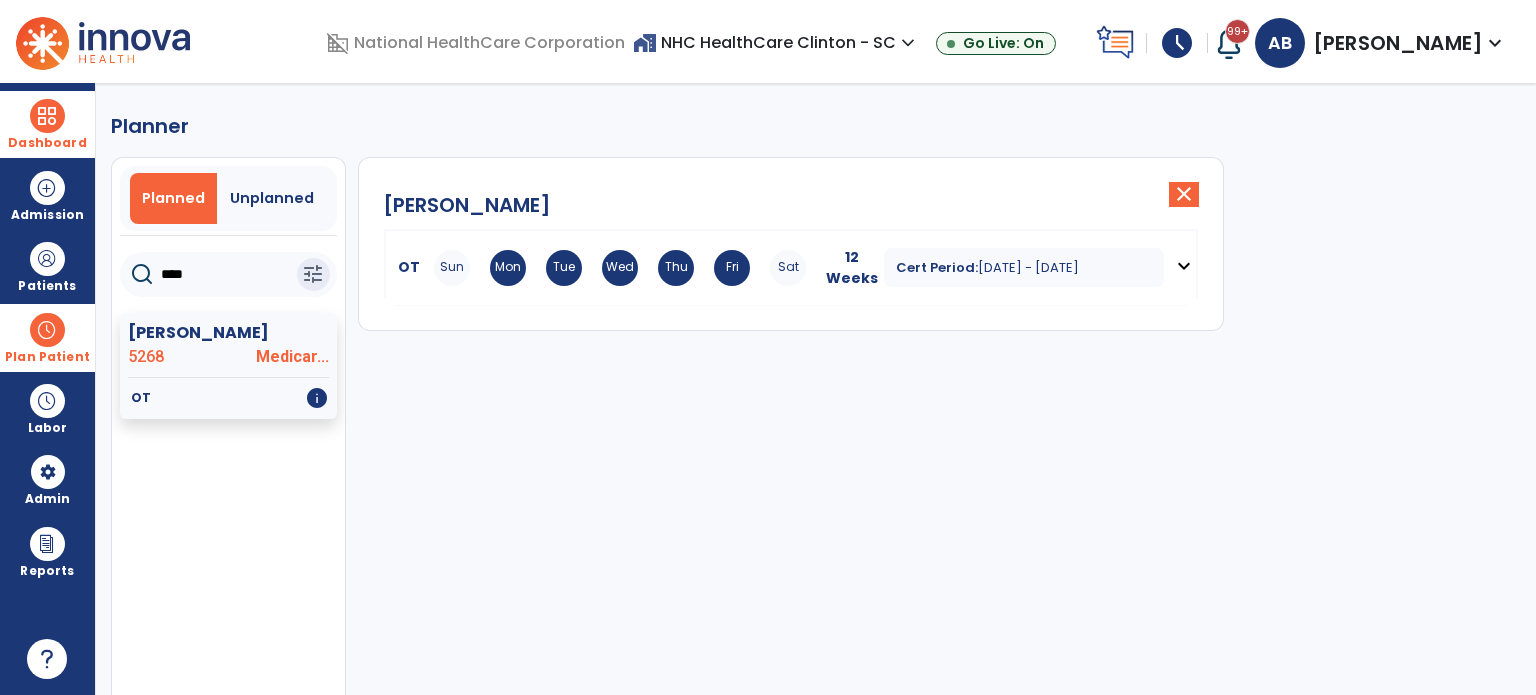 click on "expand_more" at bounding box center (1184, 266) 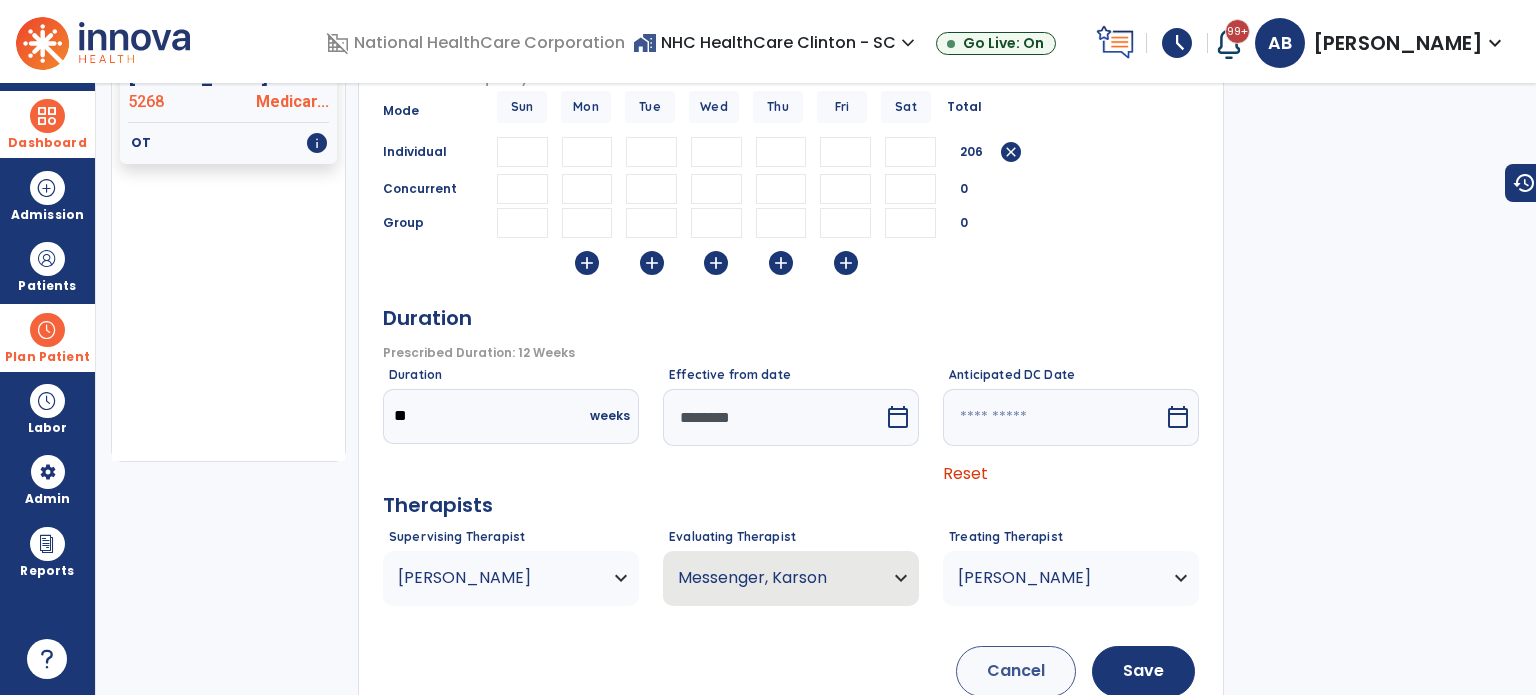 scroll, scrollTop: 263, scrollLeft: 0, axis: vertical 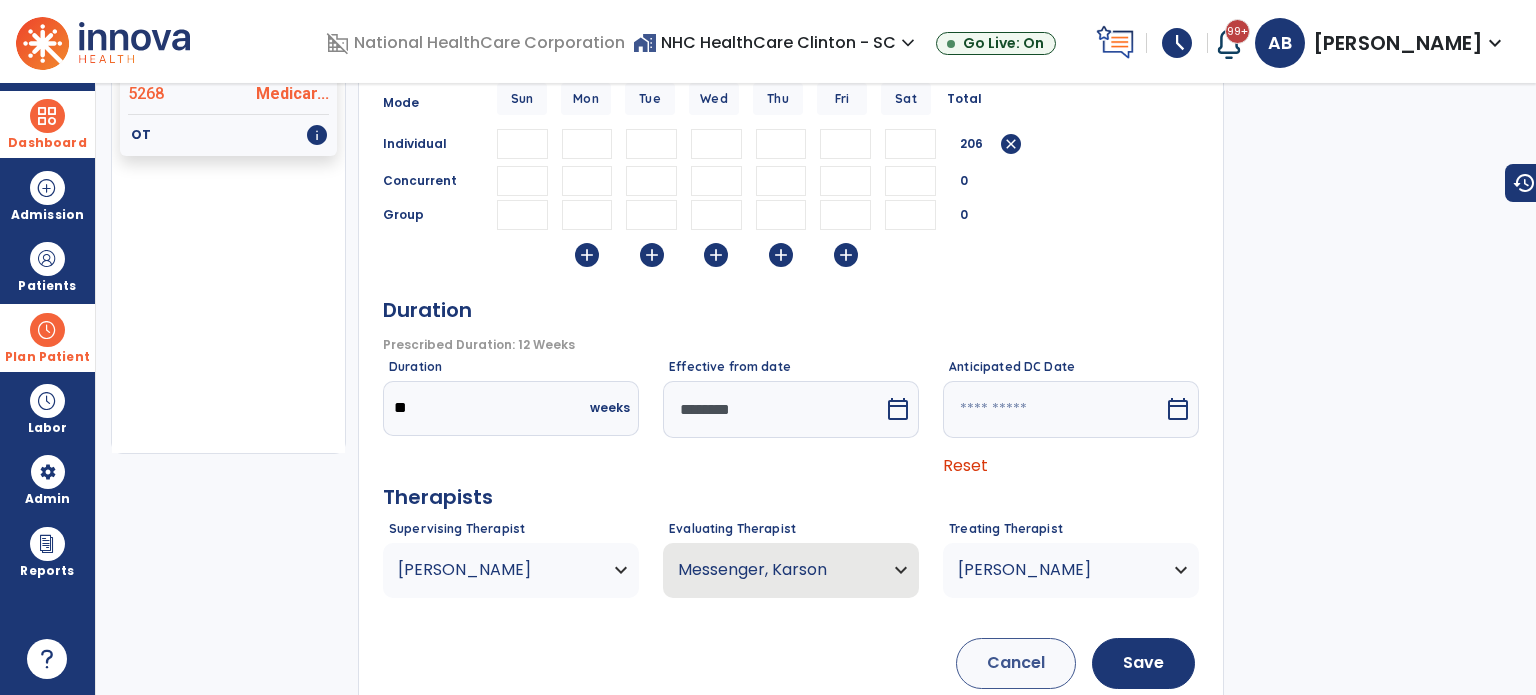 click on "calendar_today" at bounding box center [900, 409] 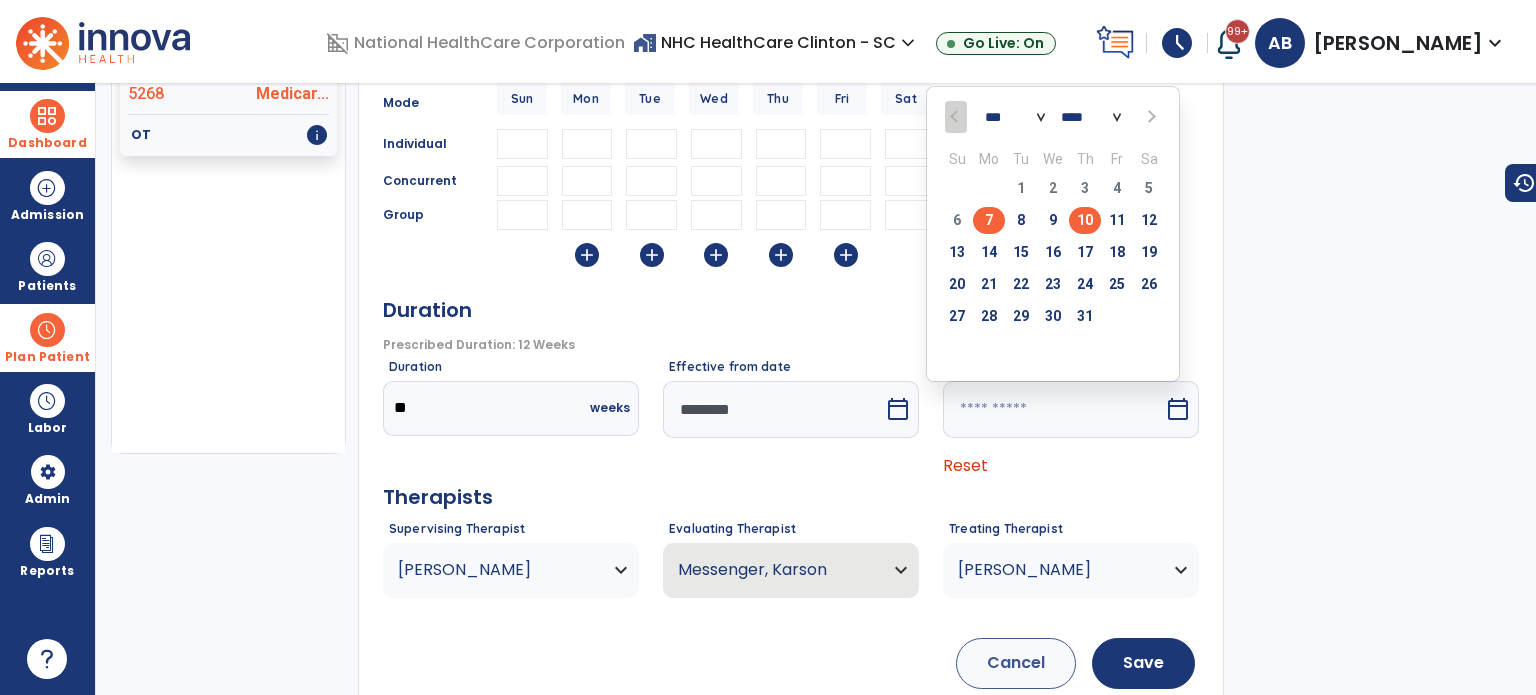 click on "7" at bounding box center (989, 220) 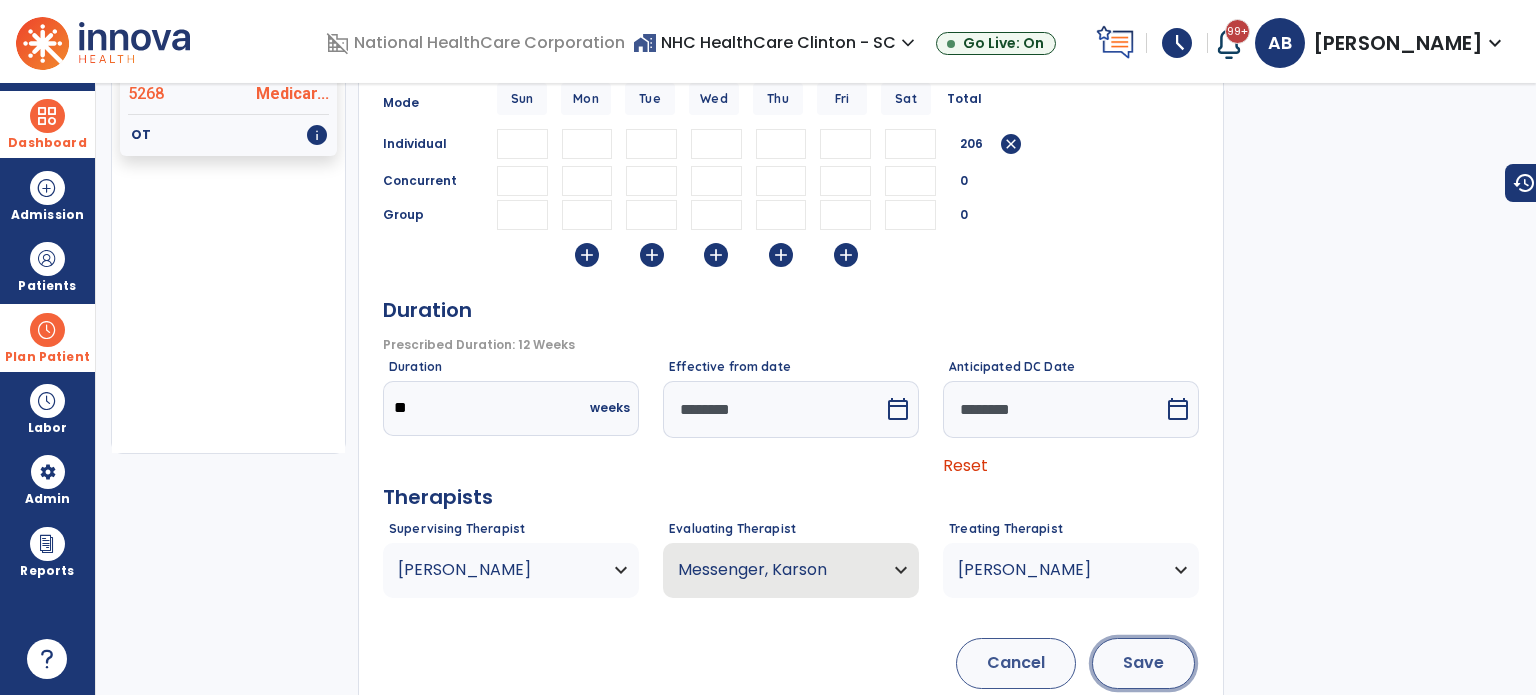 click on "Save" at bounding box center (1143, 663) 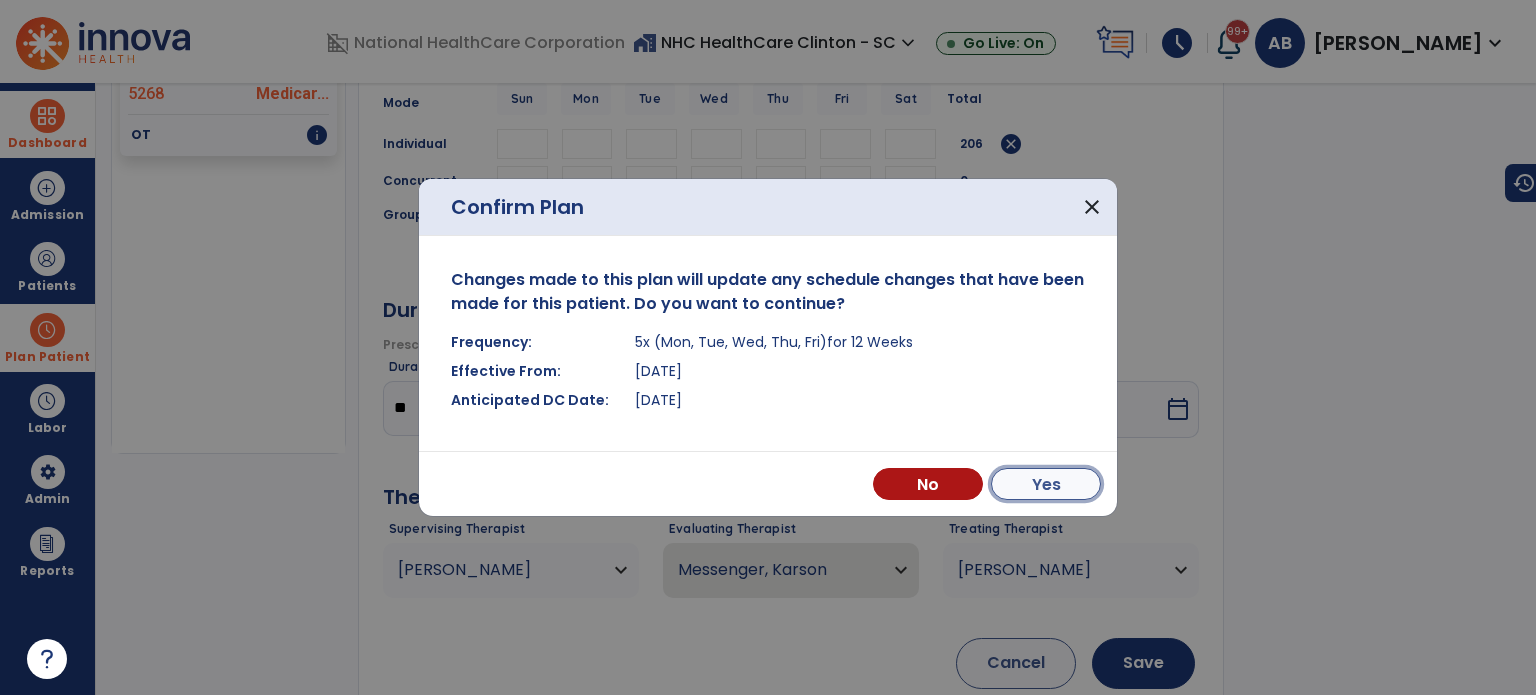 click on "Yes" at bounding box center [1046, 484] 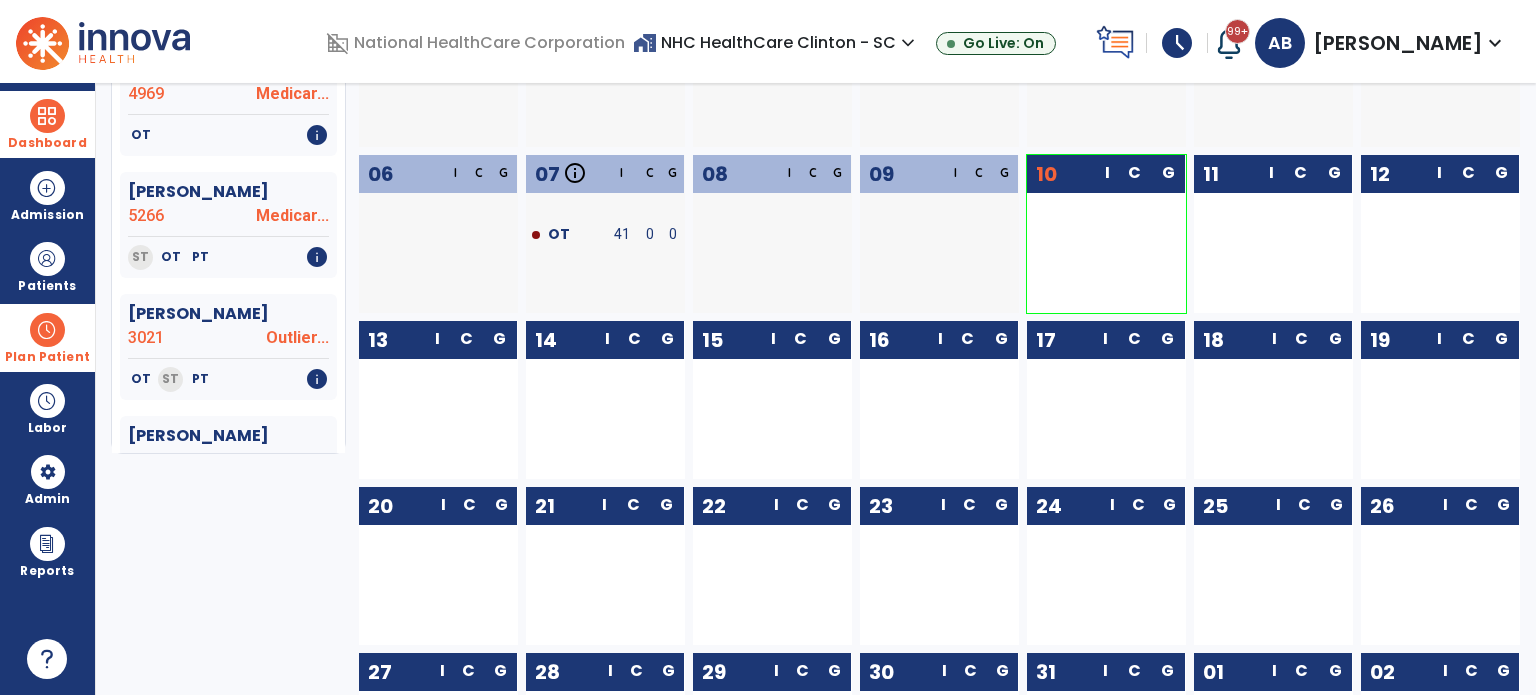 scroll, scrollTop: 0, scrollLeft: 0, axis: both 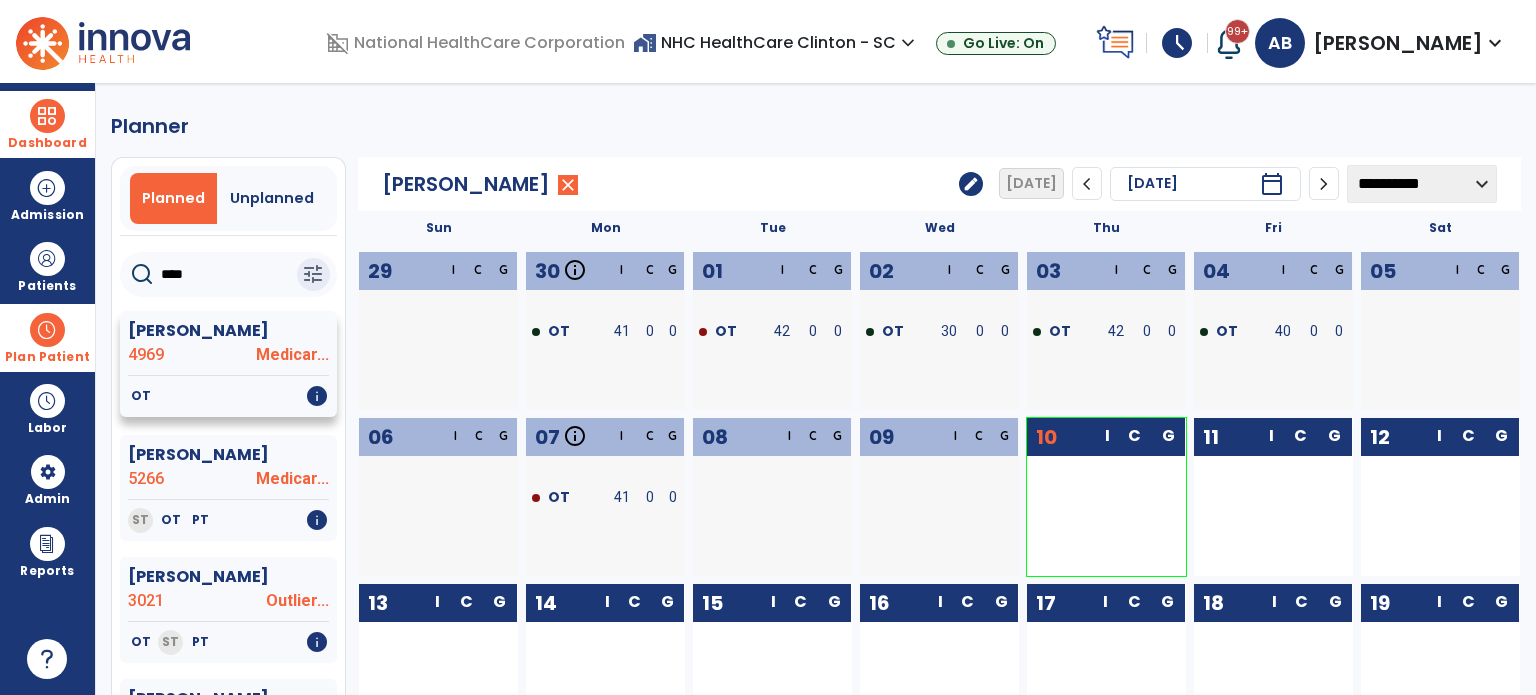 click on "4969" 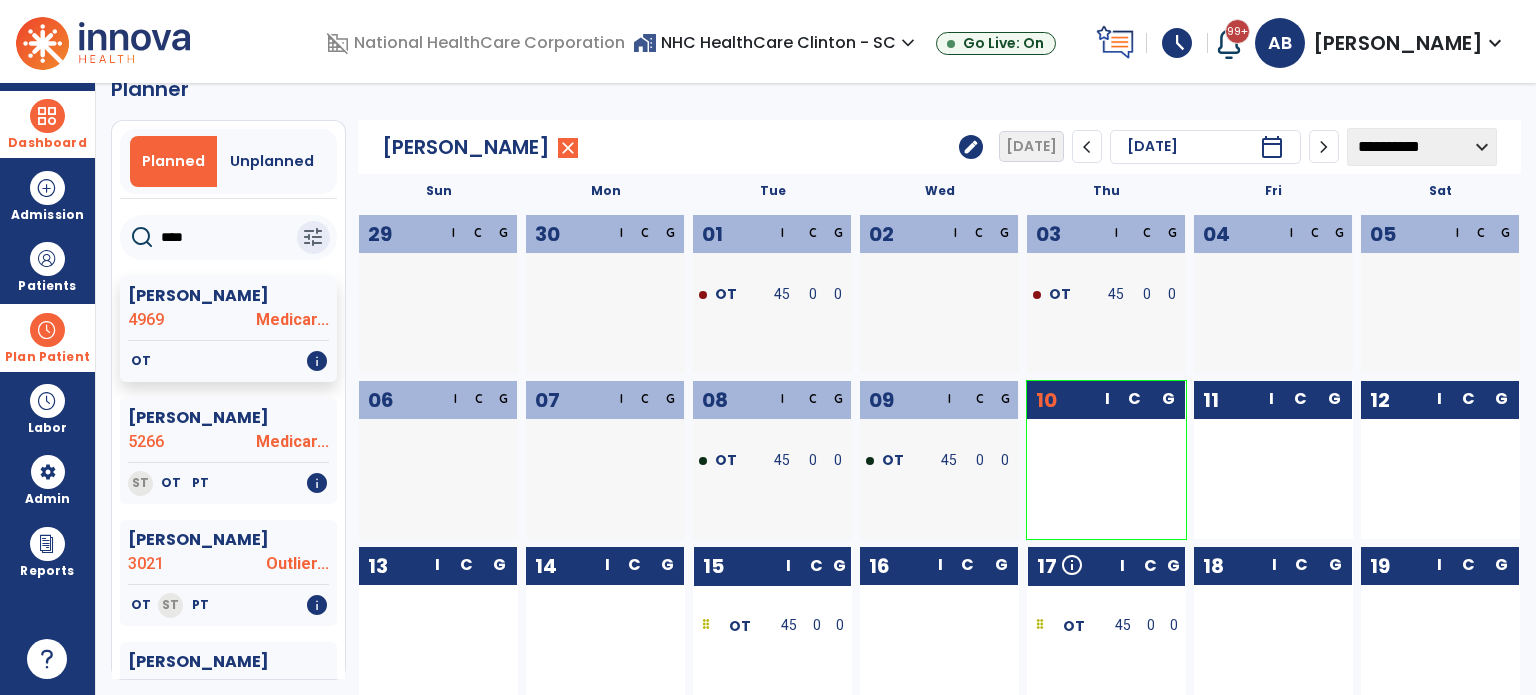 scroll, scrollTop: 0, scrollLeft: 0, axis: both 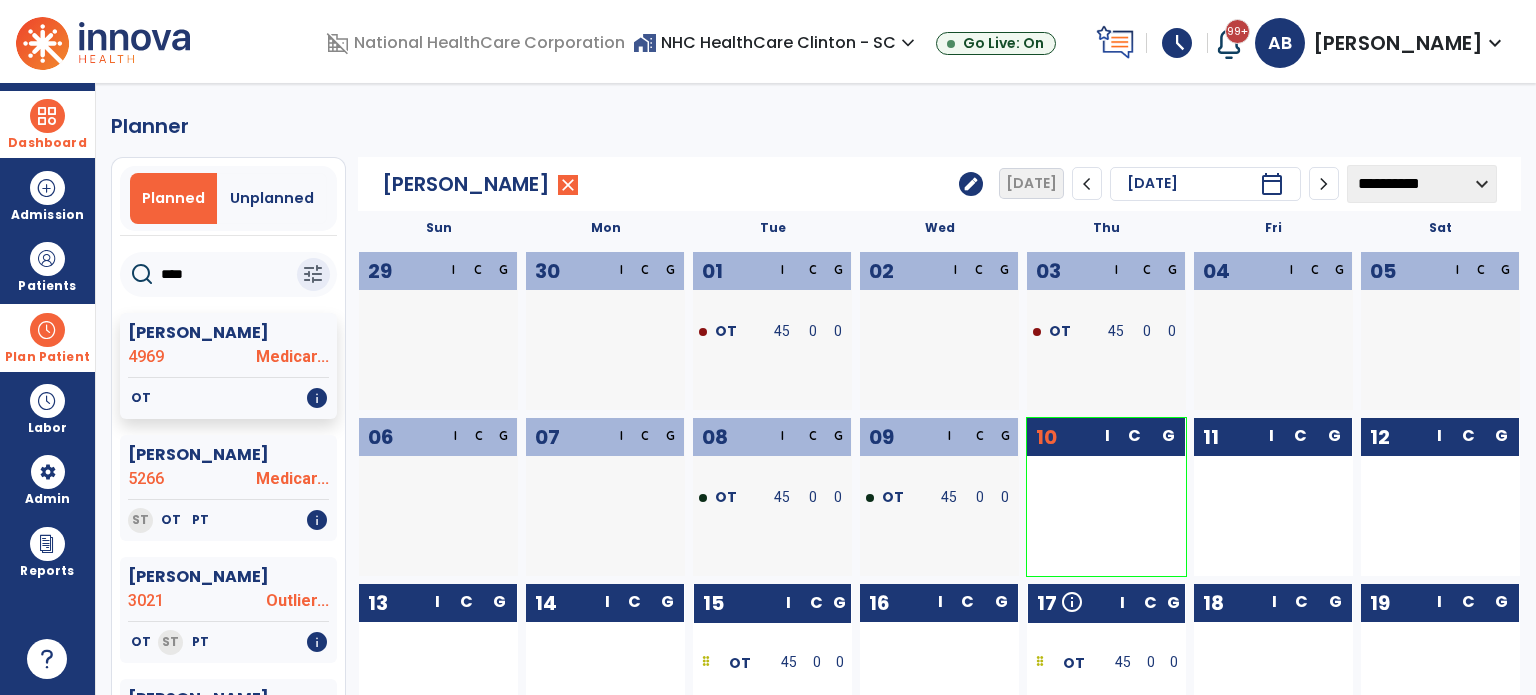 click on "chevron_left" 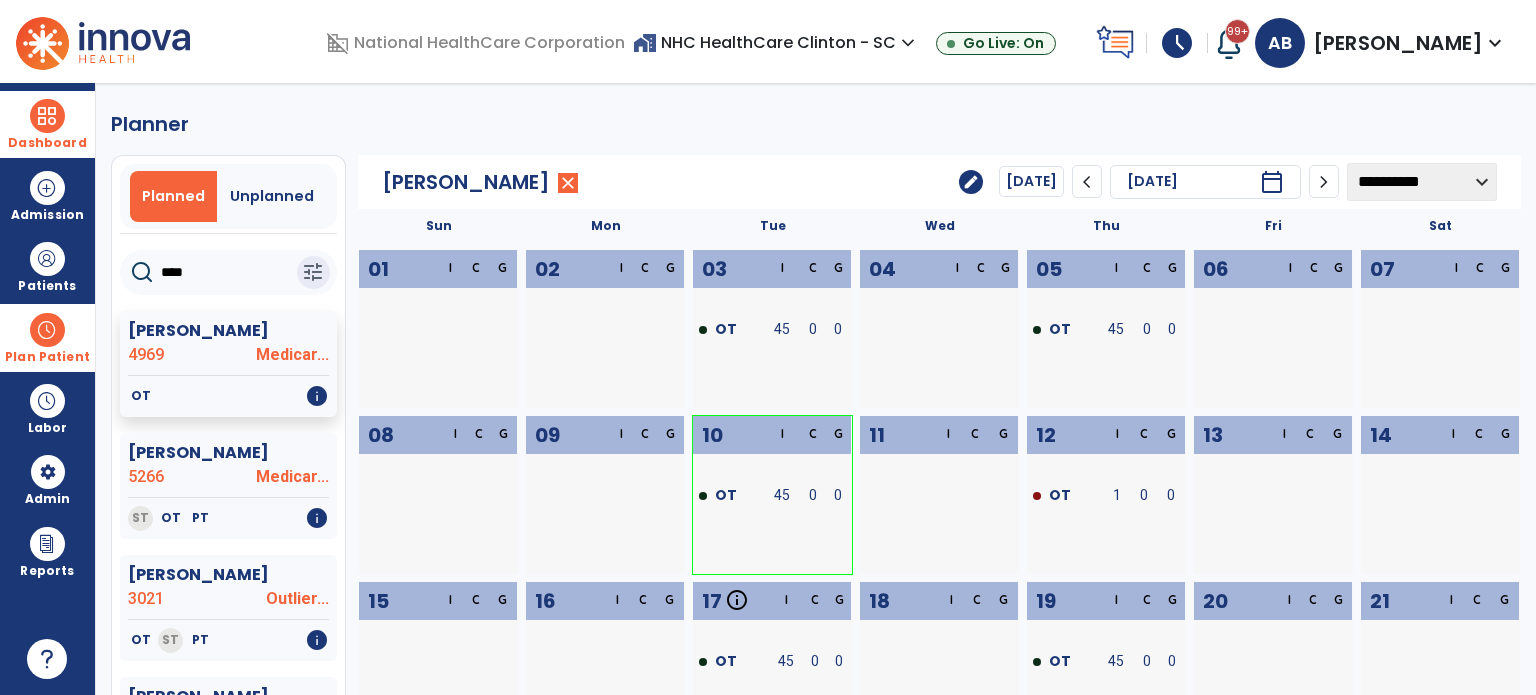scroll, scrollTop: 0, scrollLeft: 0, axis: both 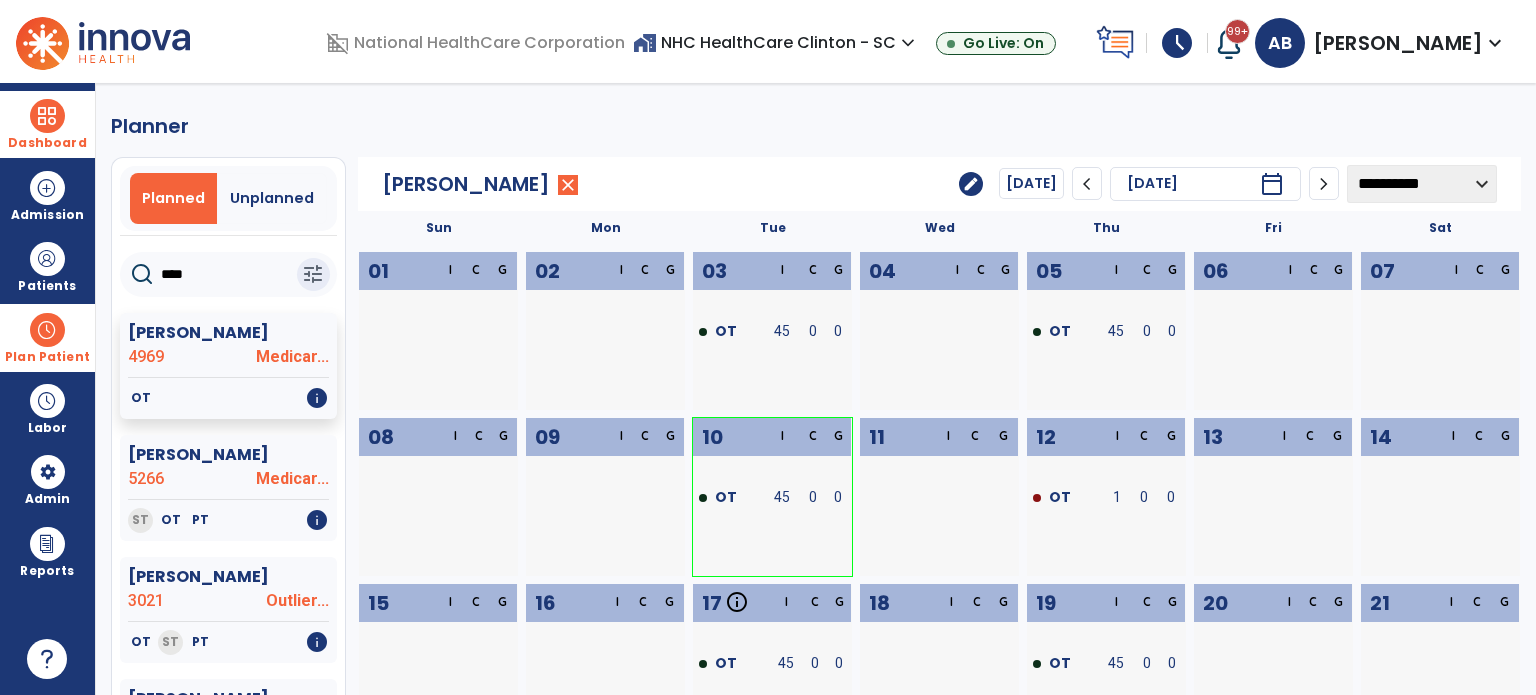 click on "chevron_left" 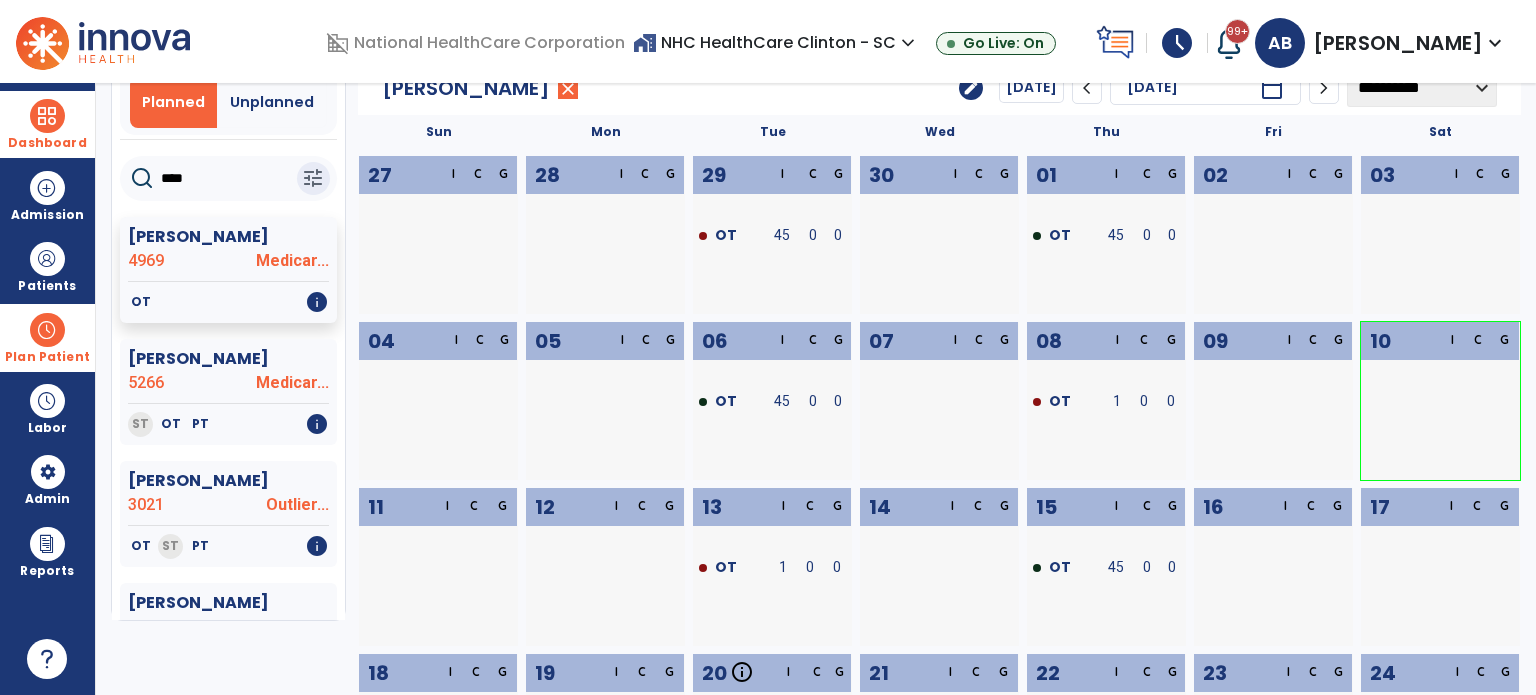 scroll, scrollTop: 95, scrollLeft: 0, axis: vertical 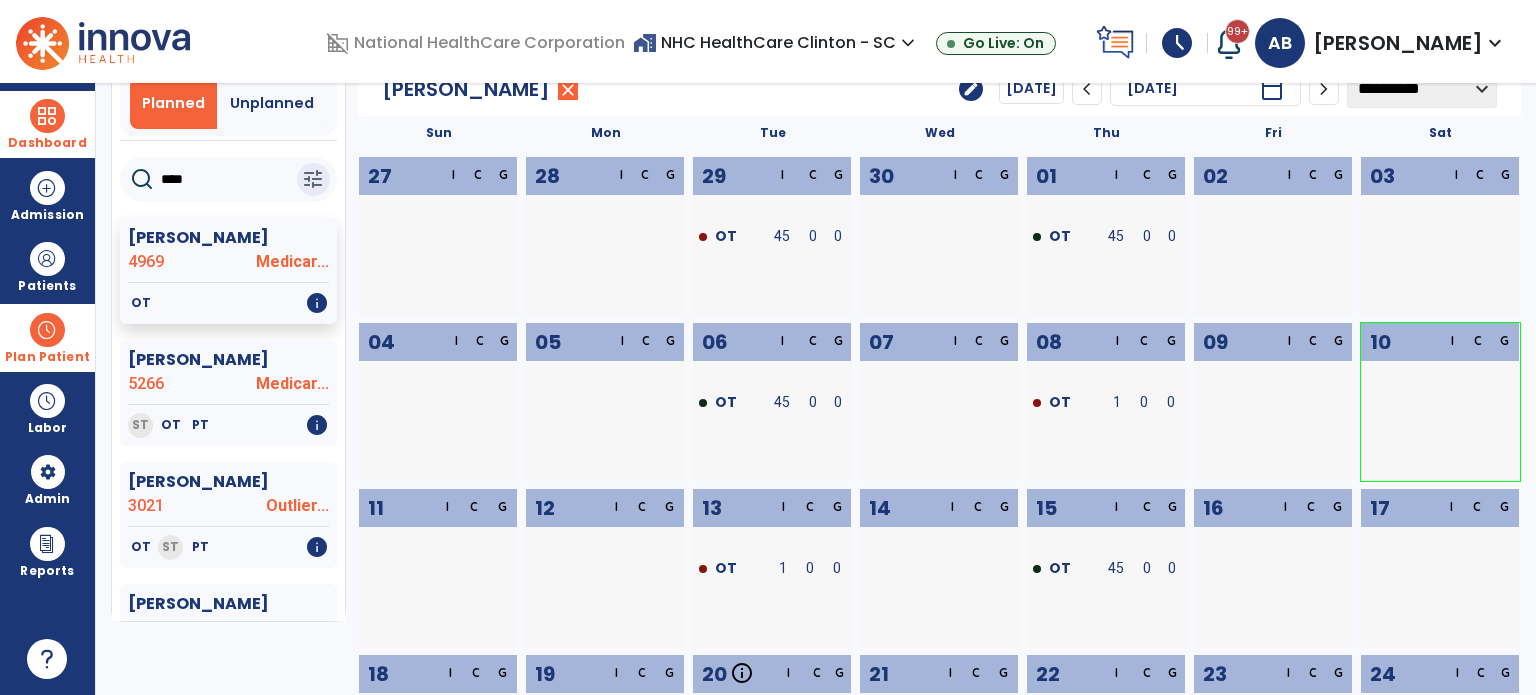 click on "chevron_left" 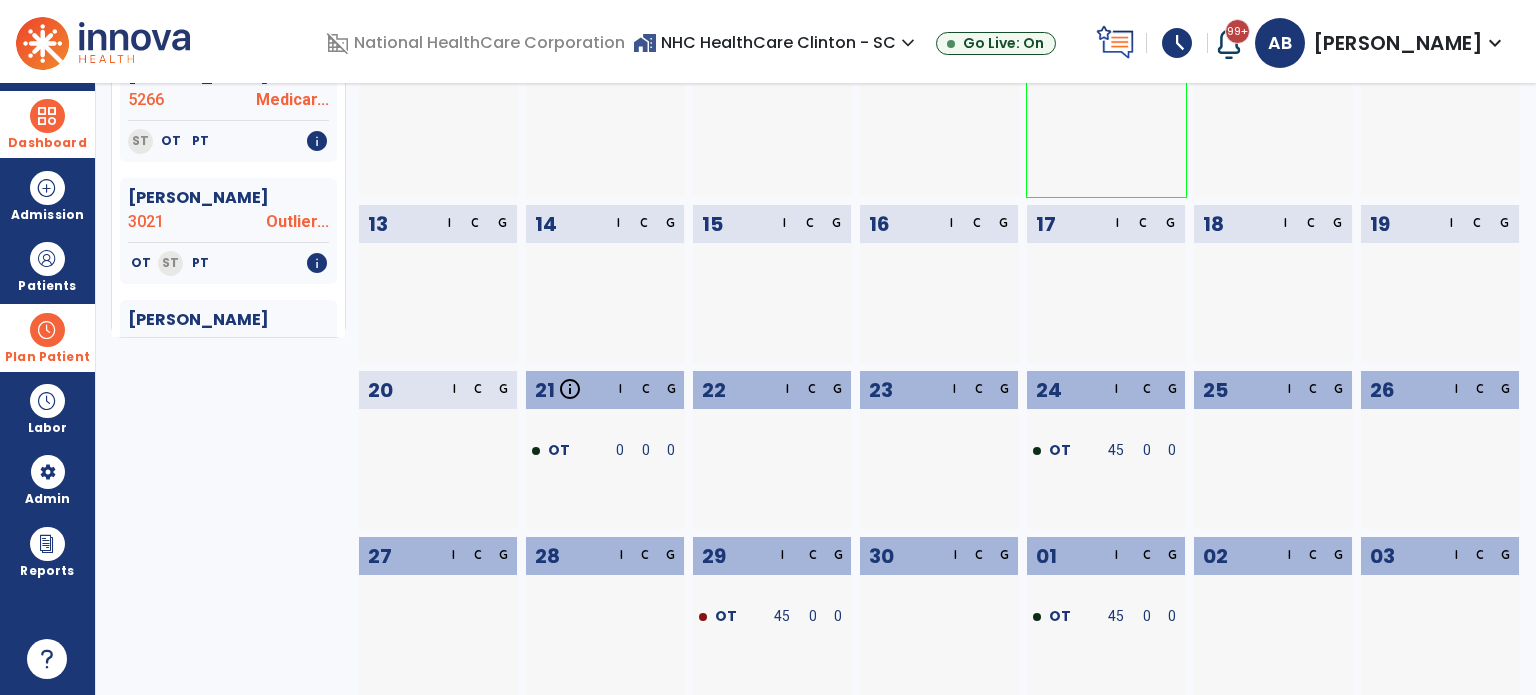 scroll, scrollTop: 0, scrollLeft: 0, axis: both 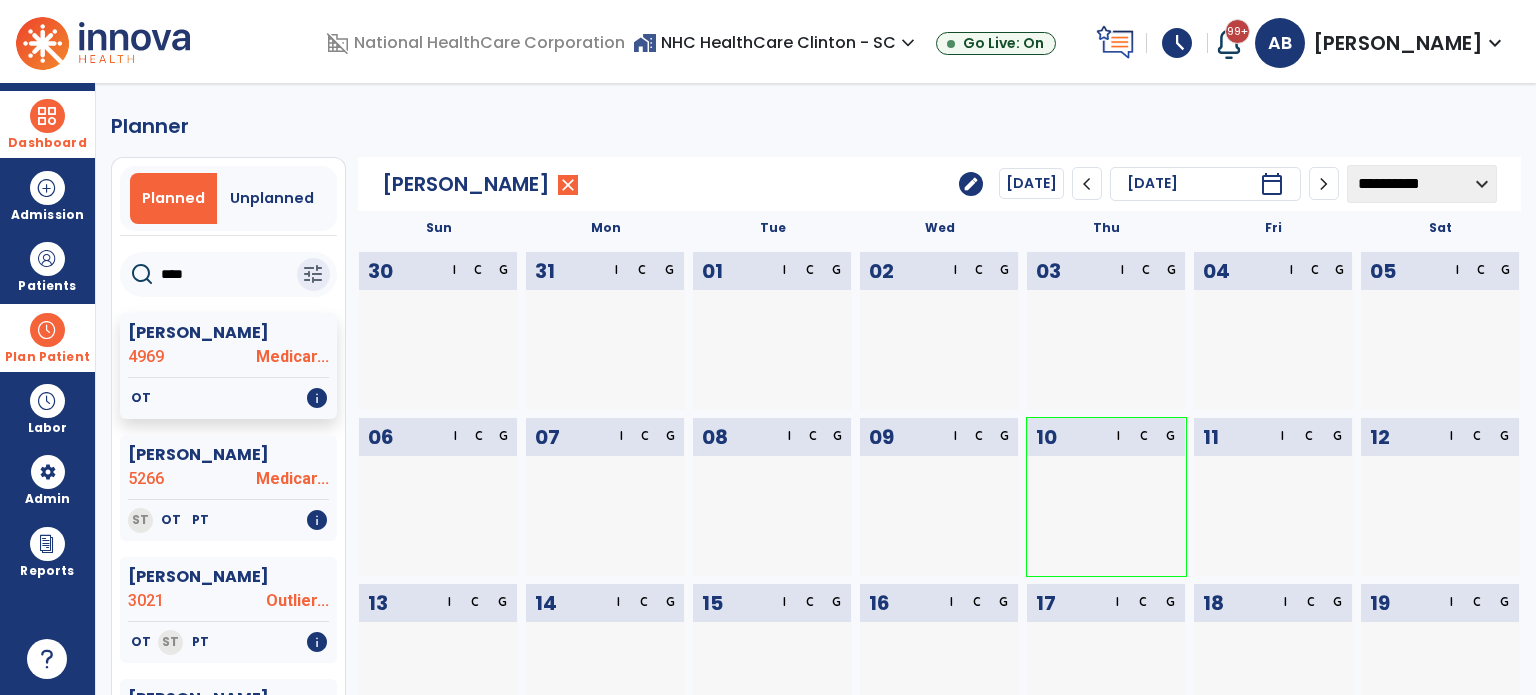 click on "chevron_right" 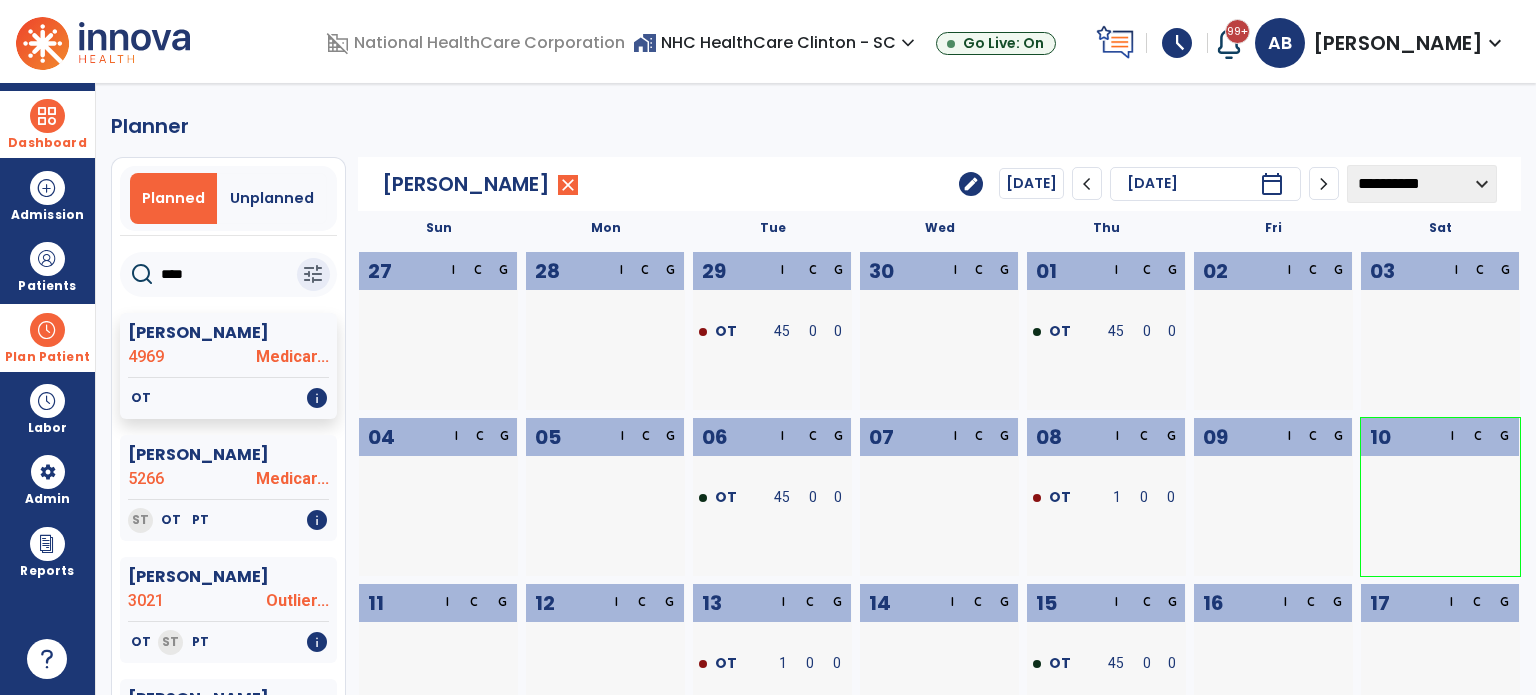 click on "chevron_right" 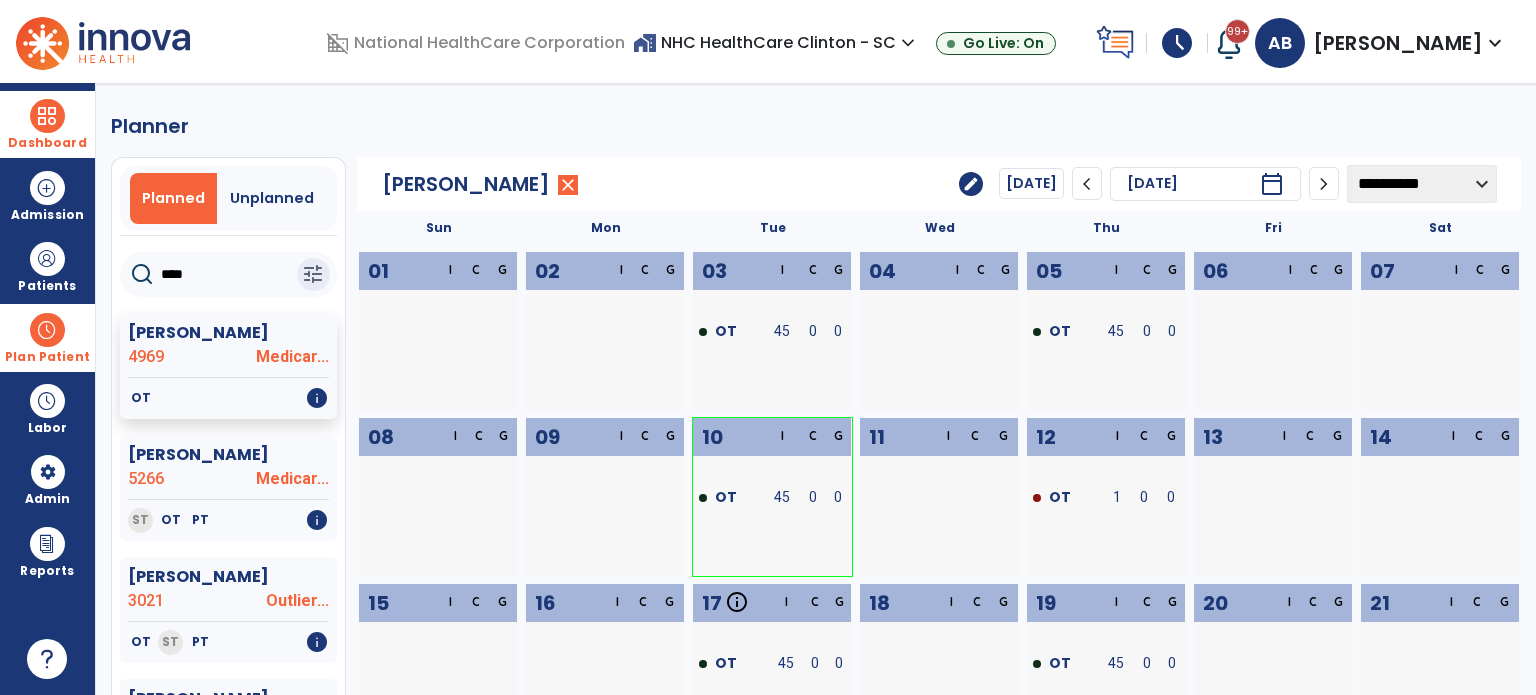 click on "chevron_right" 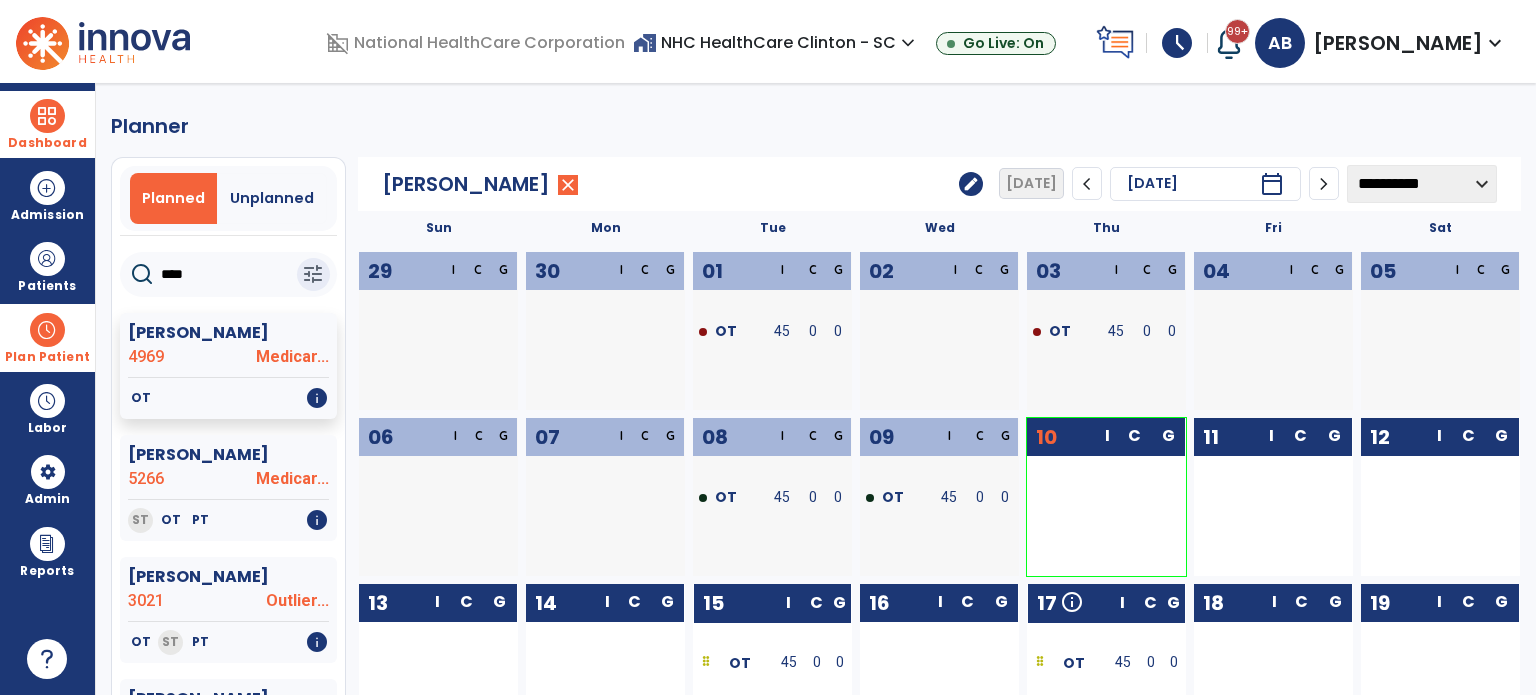 scroll, scrollTop: 20, scrollLeft: 0, axis: vertical 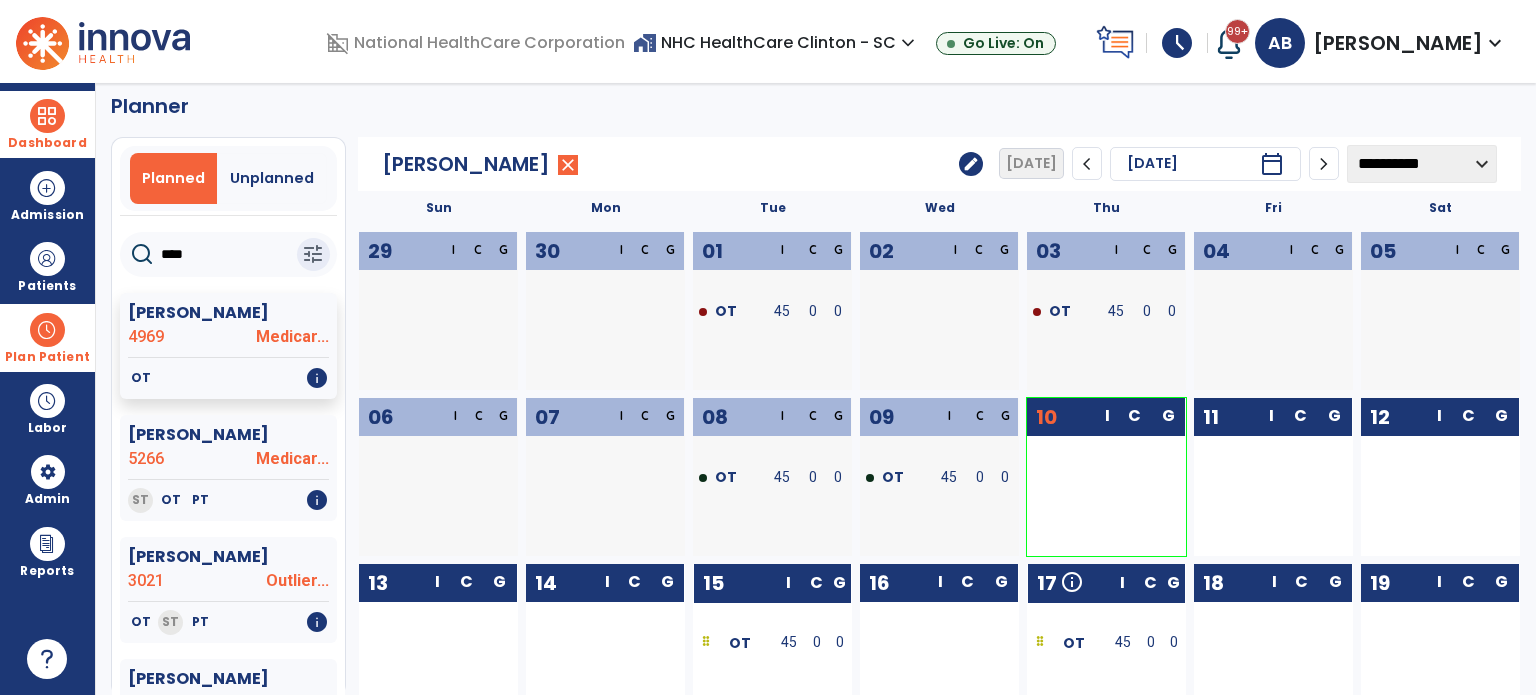 click on "Dashboard" at bounding box center [47, 143] 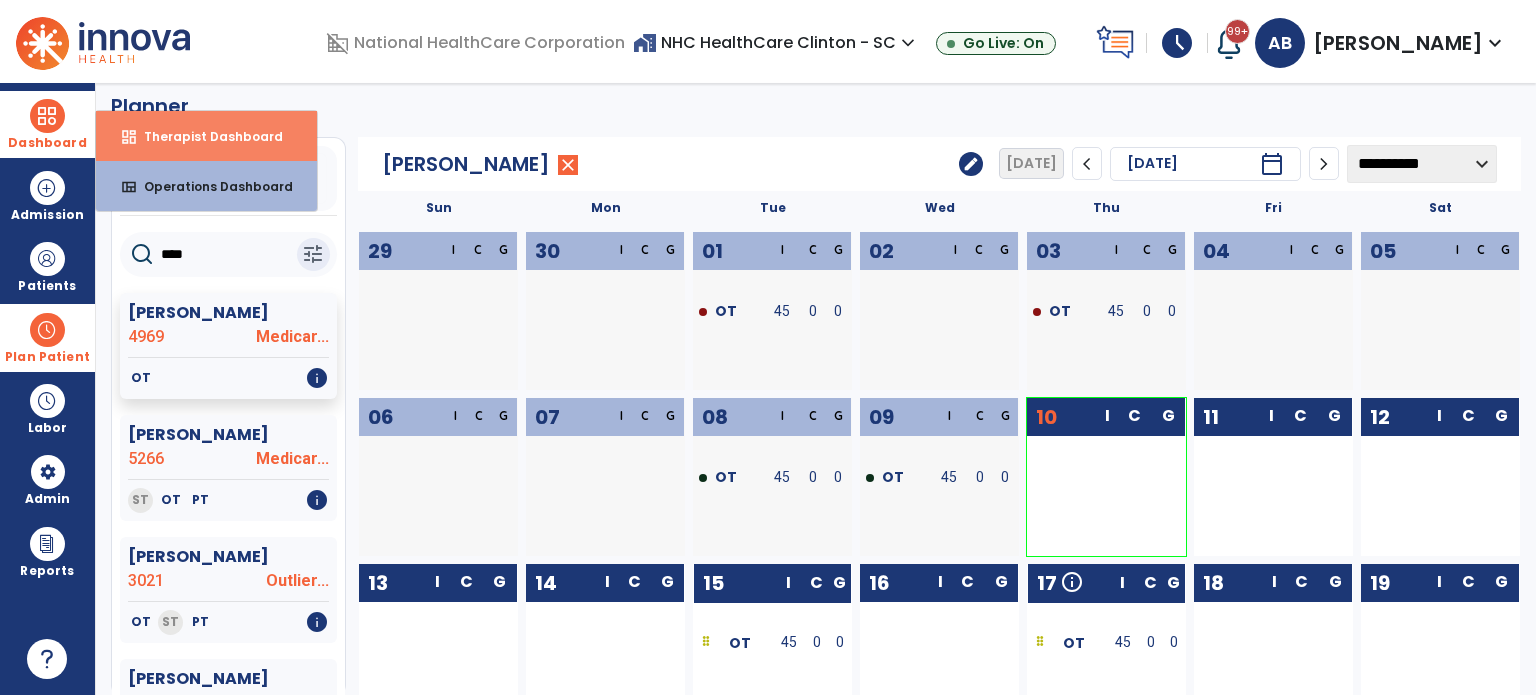 click on "dashboard  Therapist Dashboard" at bounding box center [206, 136] 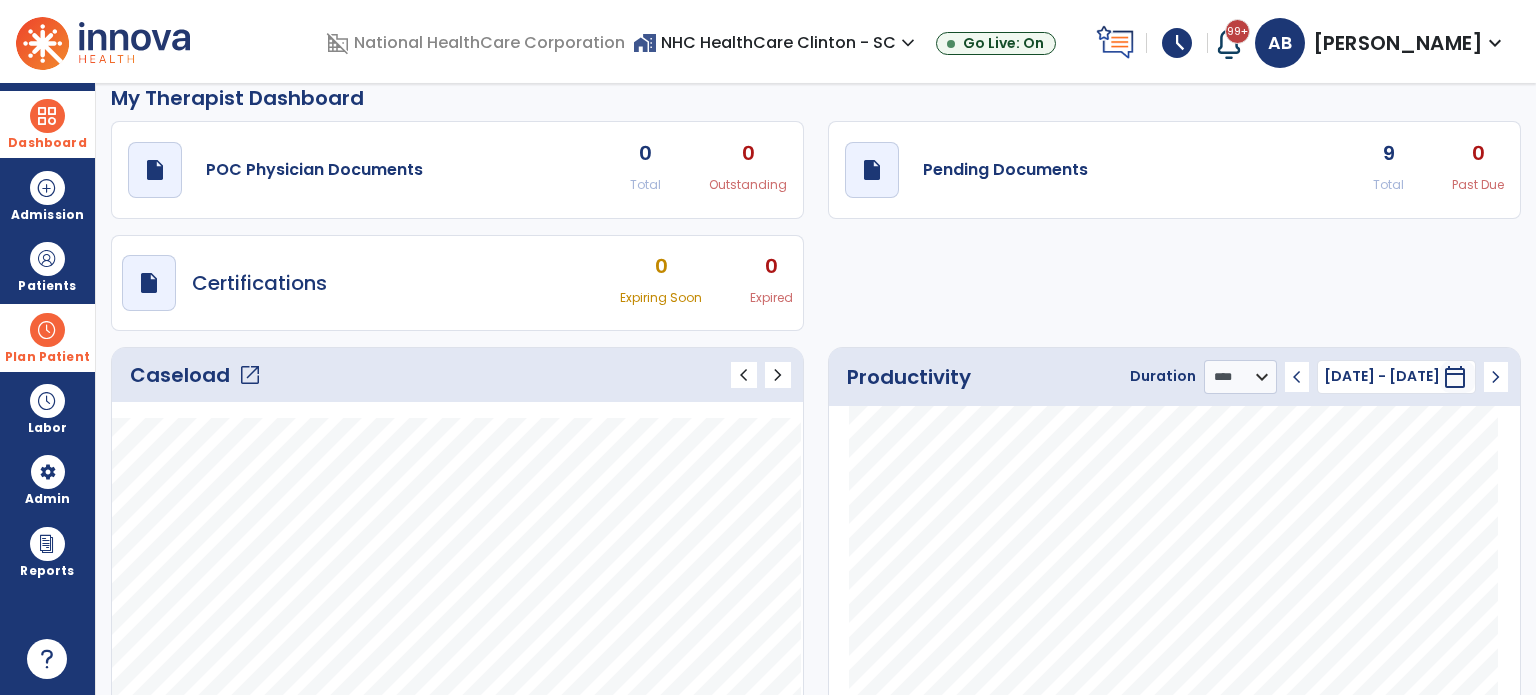 click at bounding box center [47, 330] 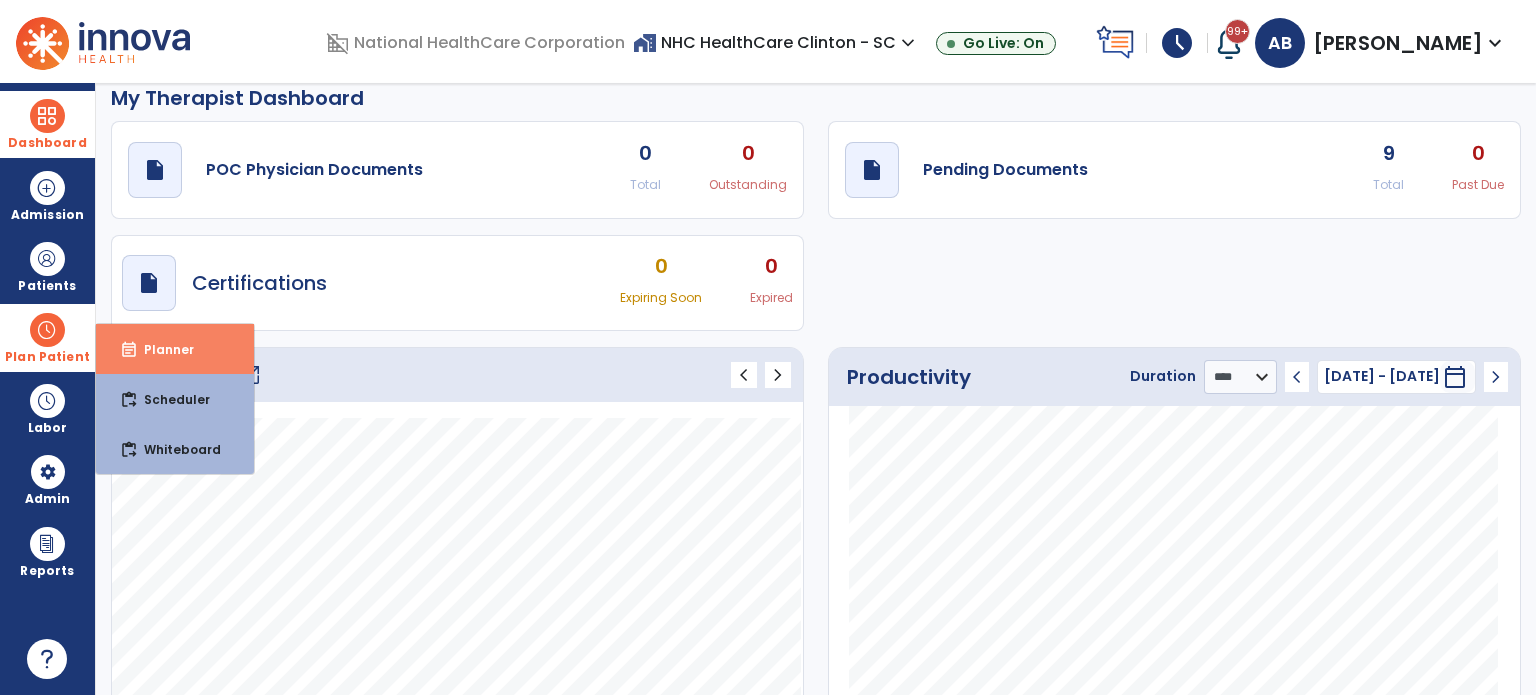 click on "event_note  Planner" at bounding box center [175, 349] 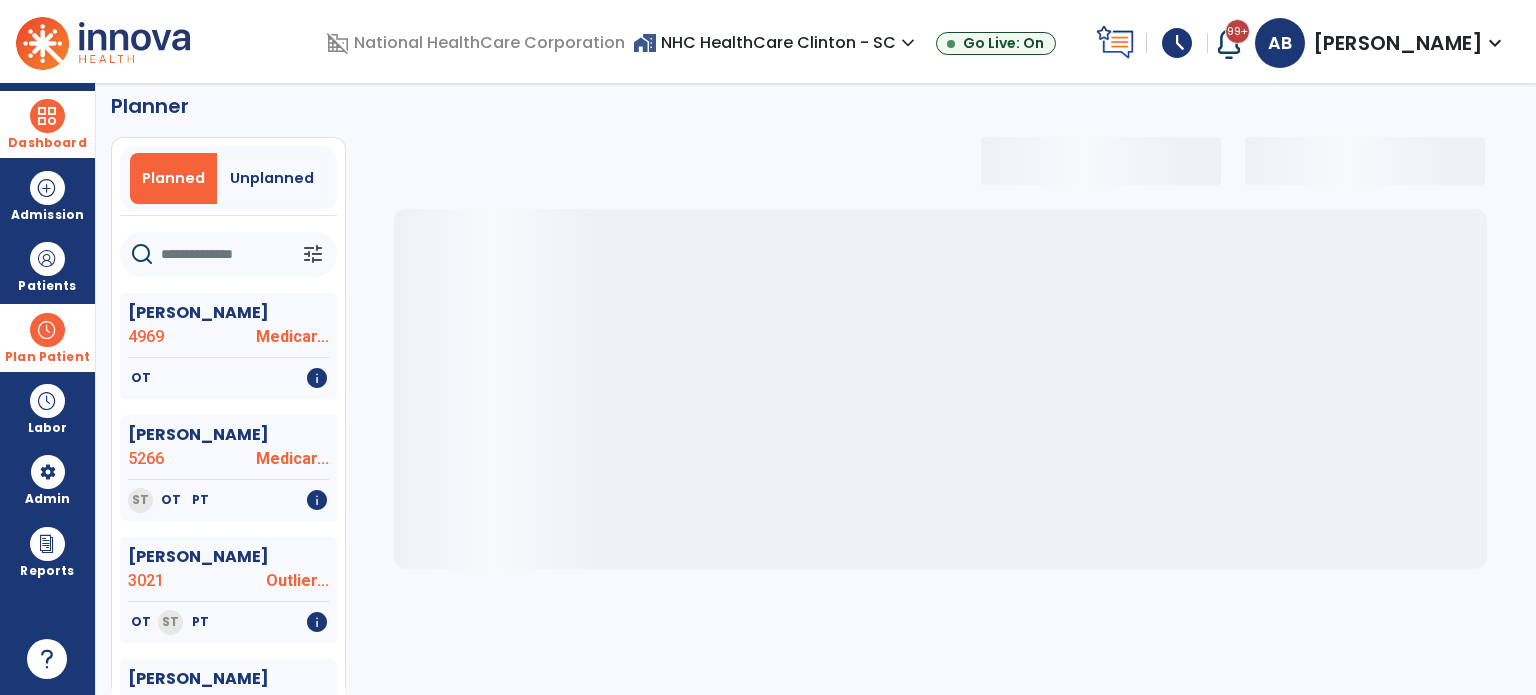 click 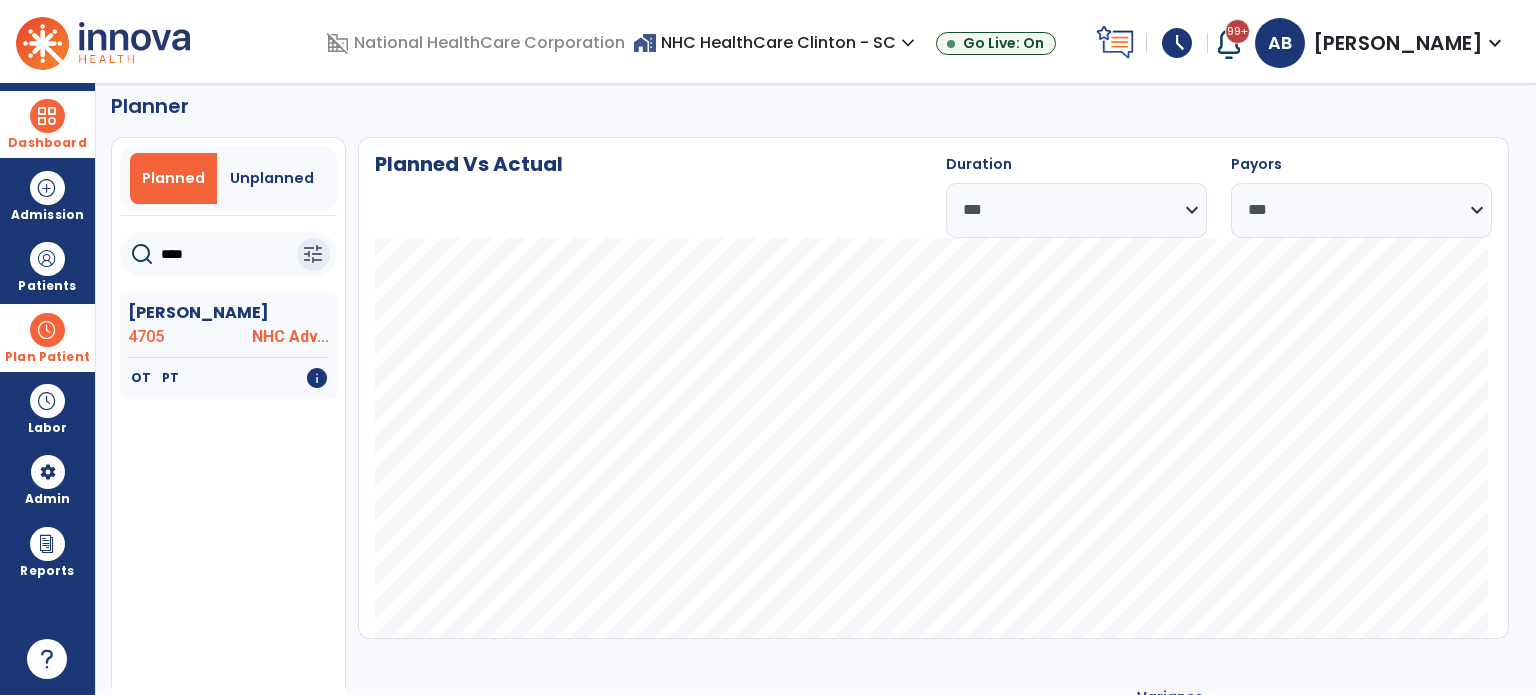 type on "****" 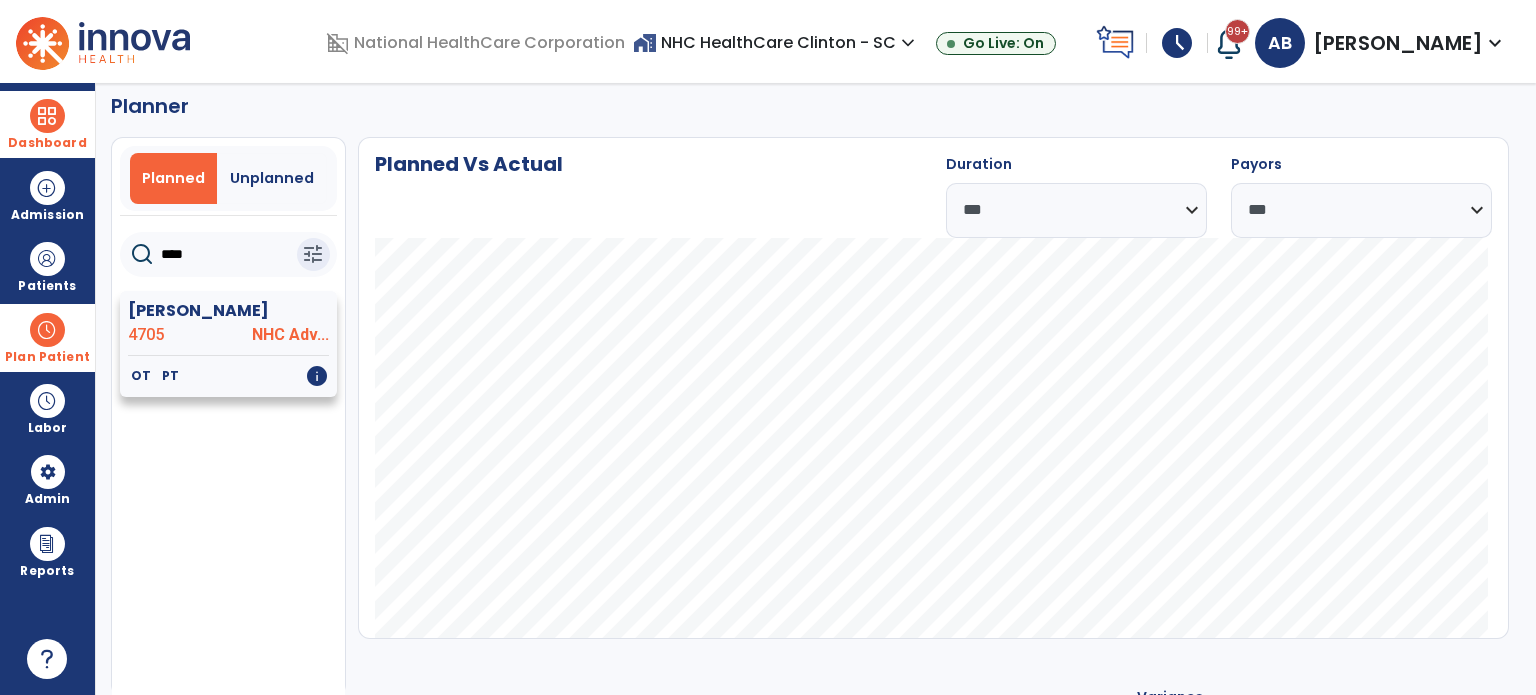 drag, startPoint x: 251, startPoint y: 402, endPoint x: 239, endPoint y: 380, distance: 25.059929 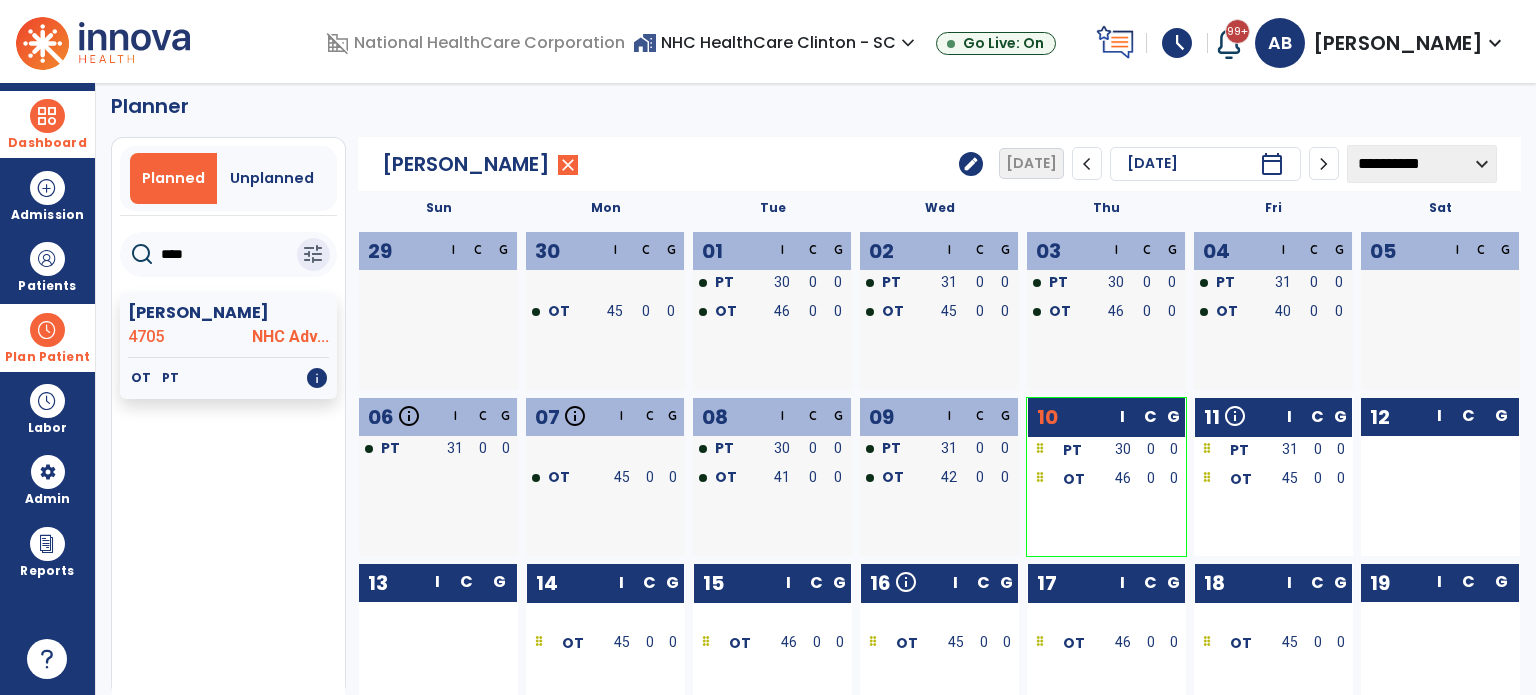 click on "edit" 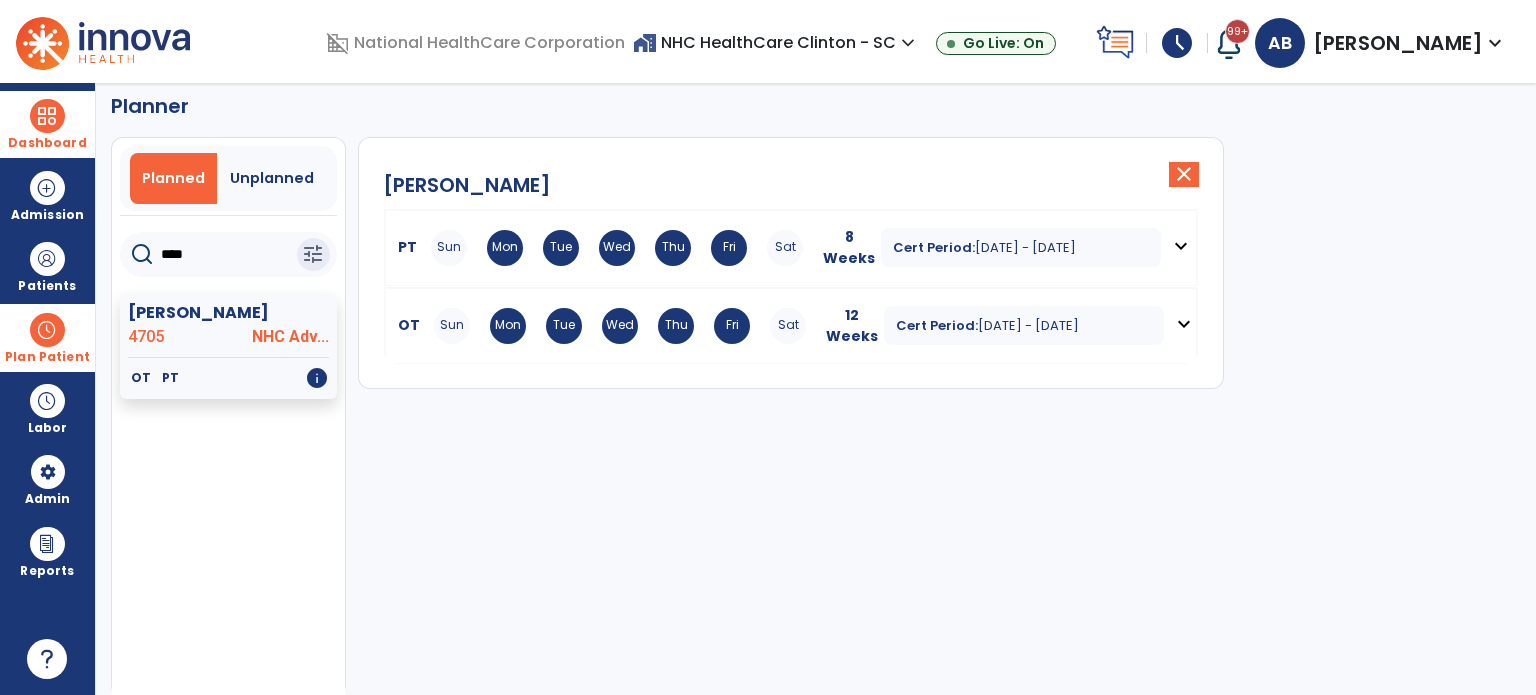click on "expand_more" at bounding box center (1184, 324) 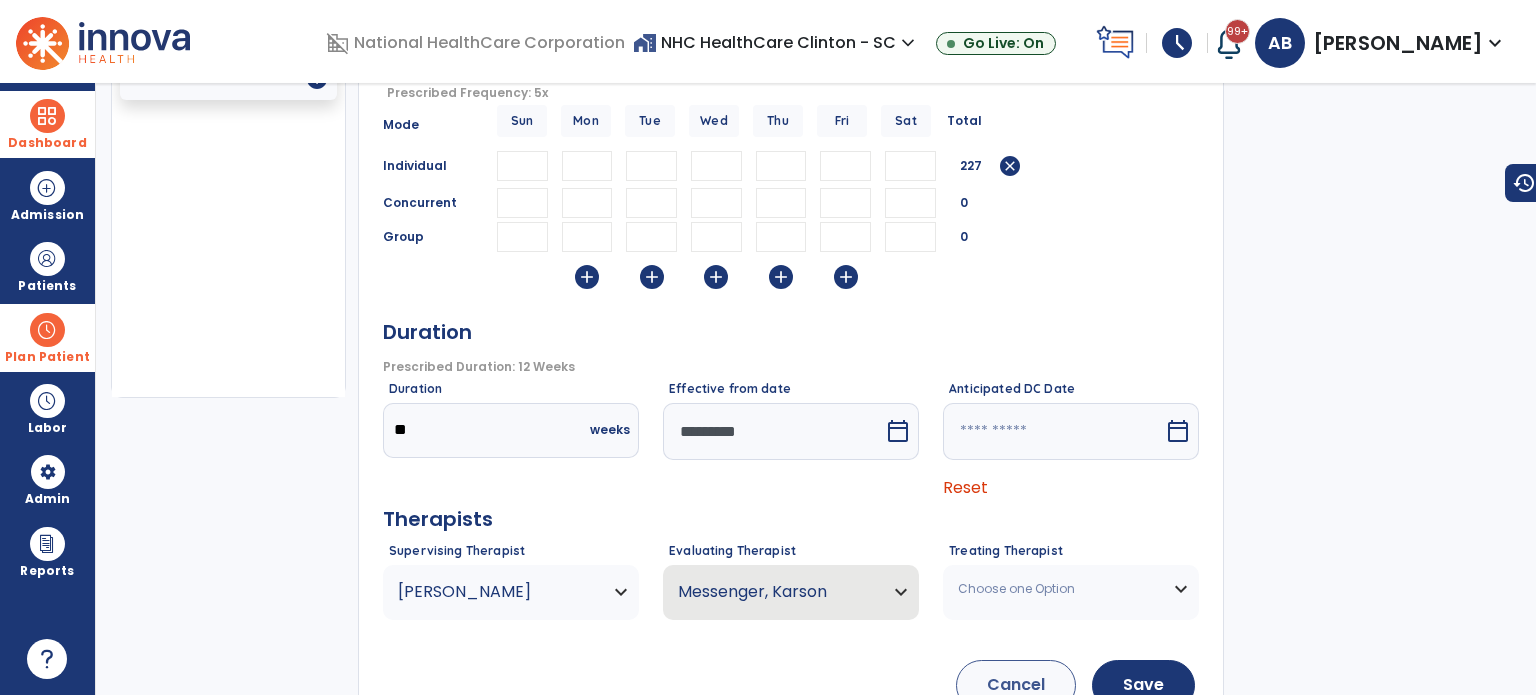 scroll, scrollTop: 332, scrollLeft: 0, axis: vertical 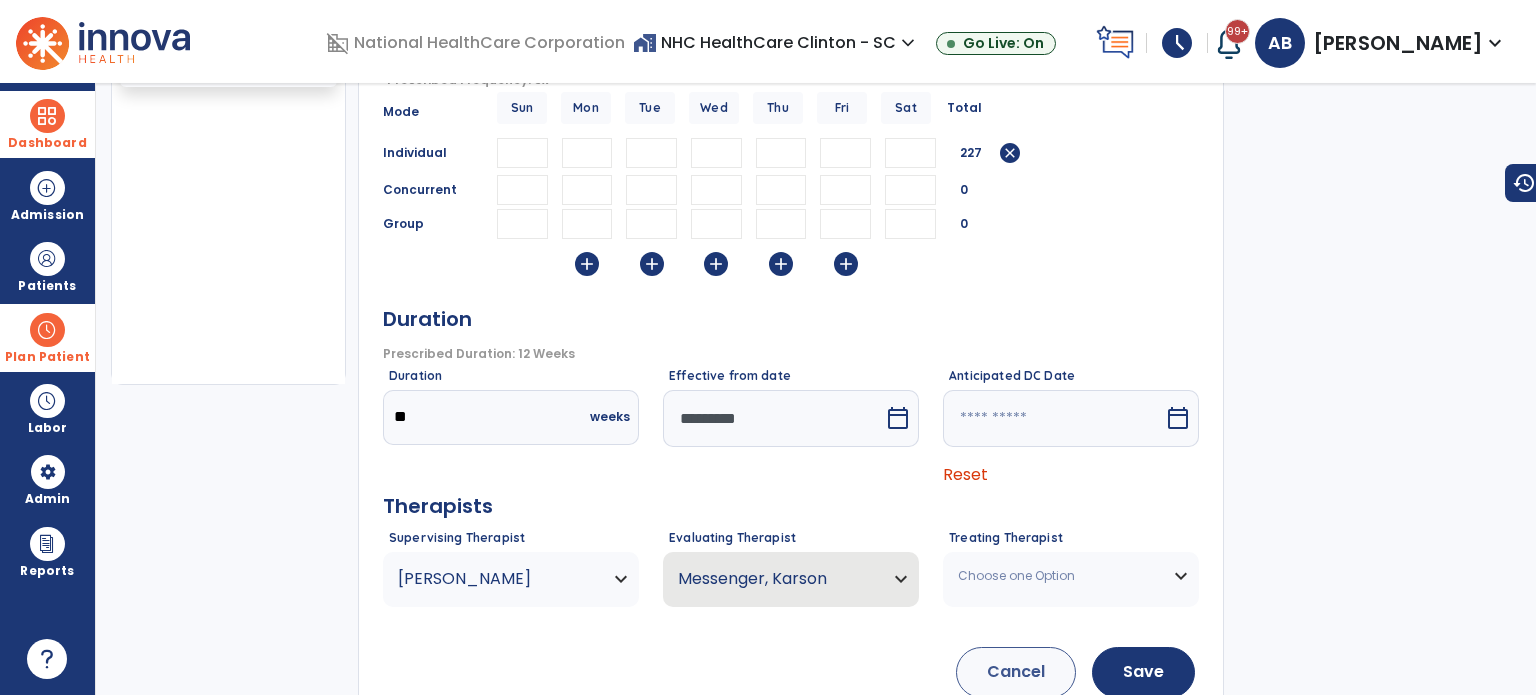 click at bounding box center [773, 418] 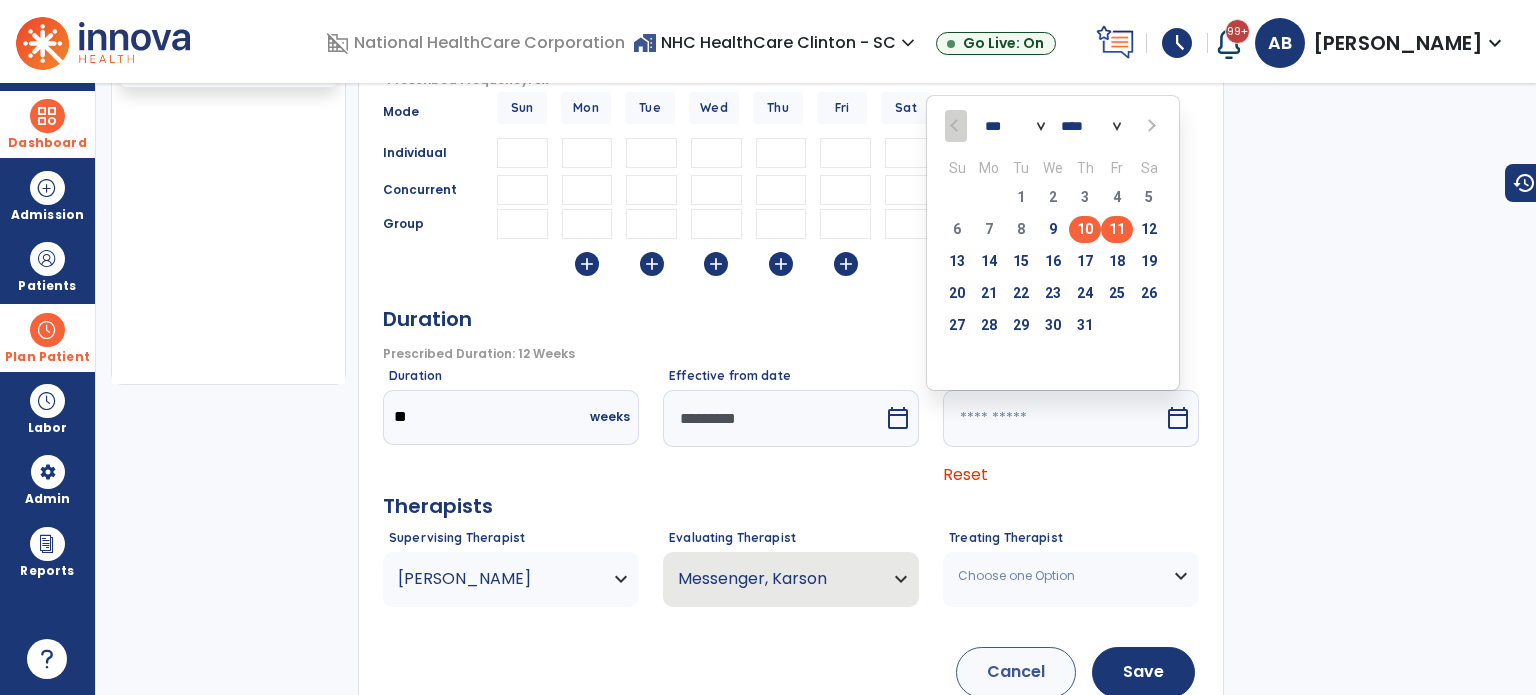 click on "11" at bounding box center (1117, 229) 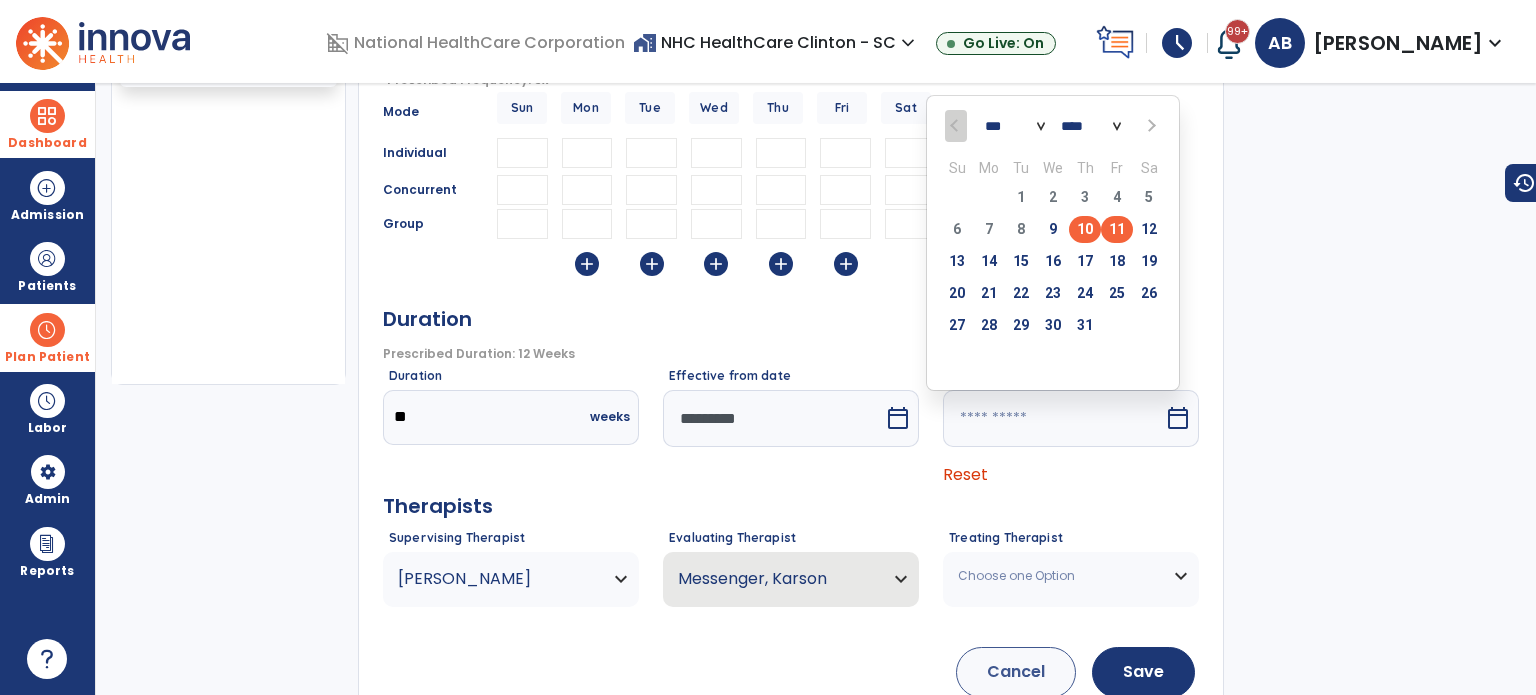 type on "*********" 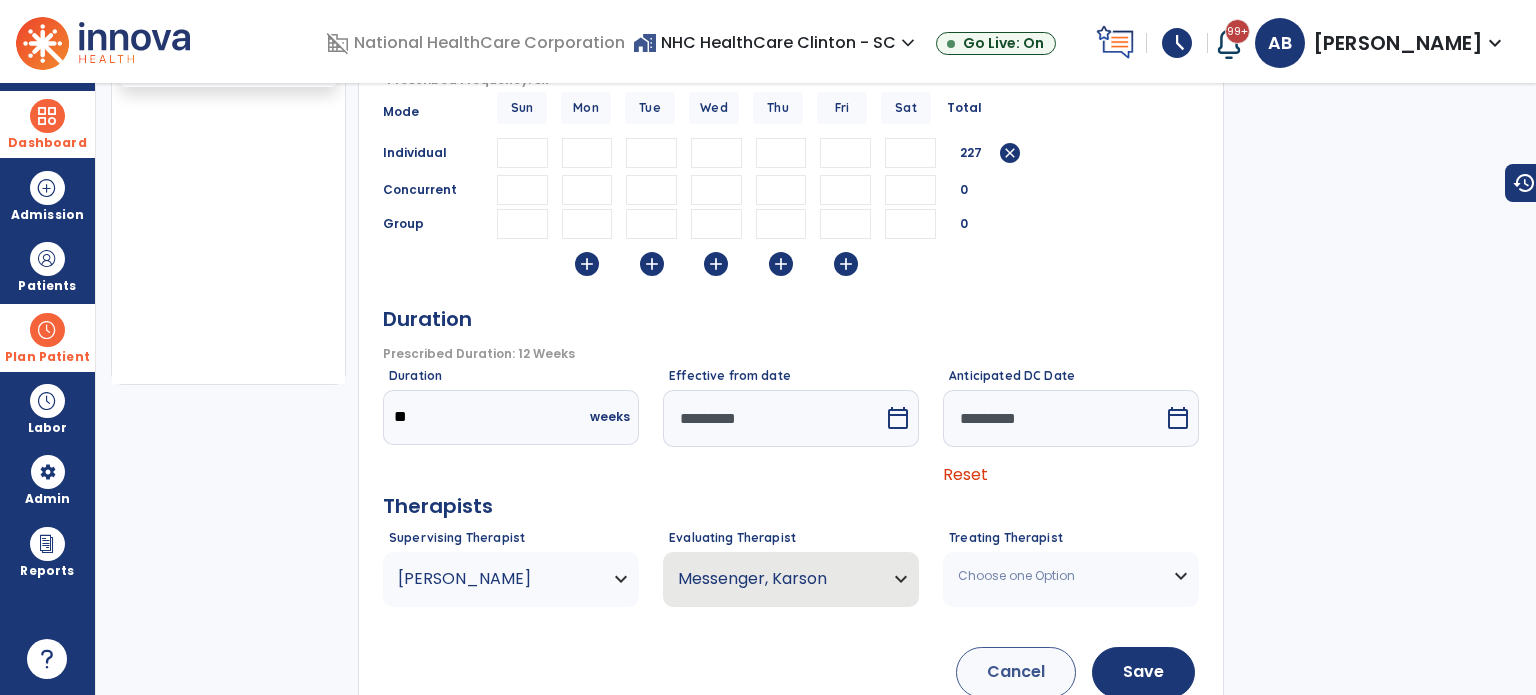 click on "calendar_today" at bounding box center [898, 418] 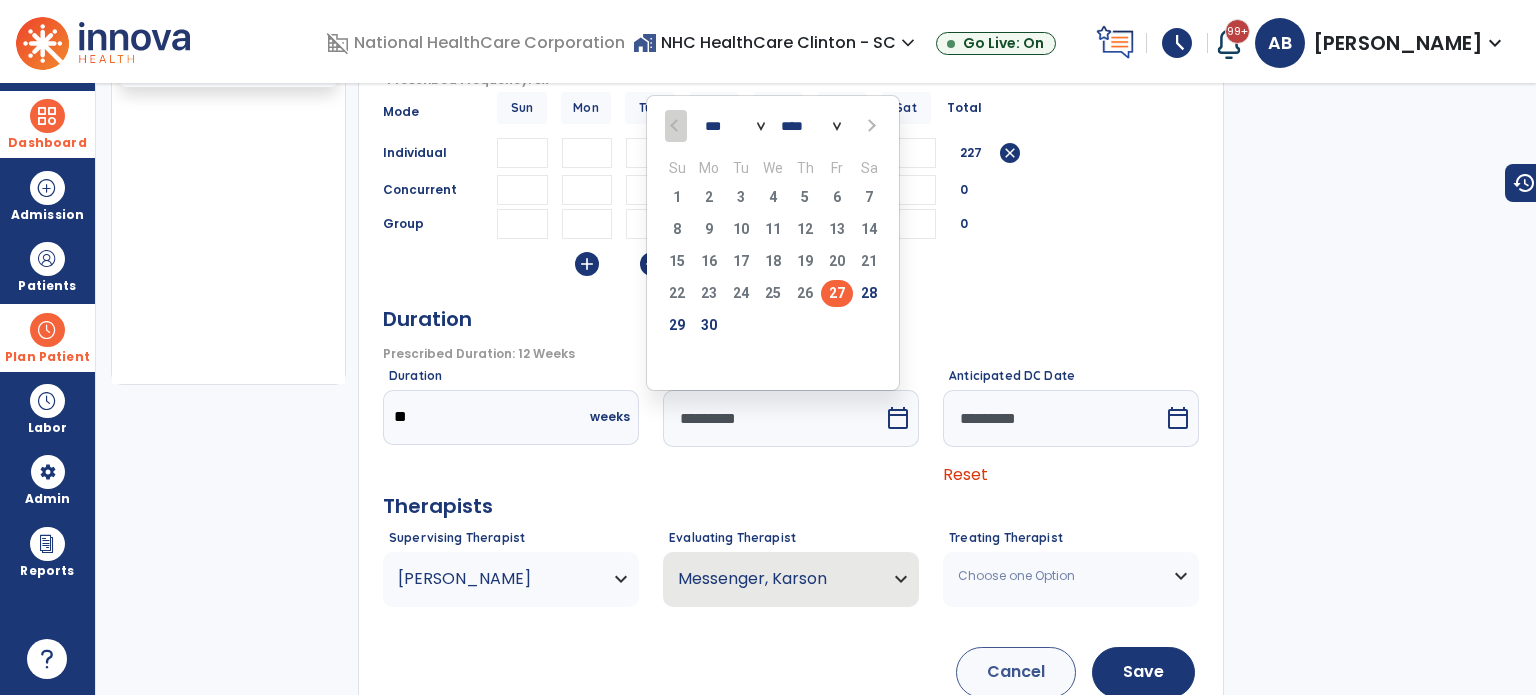click at bounding box center (869, 125) 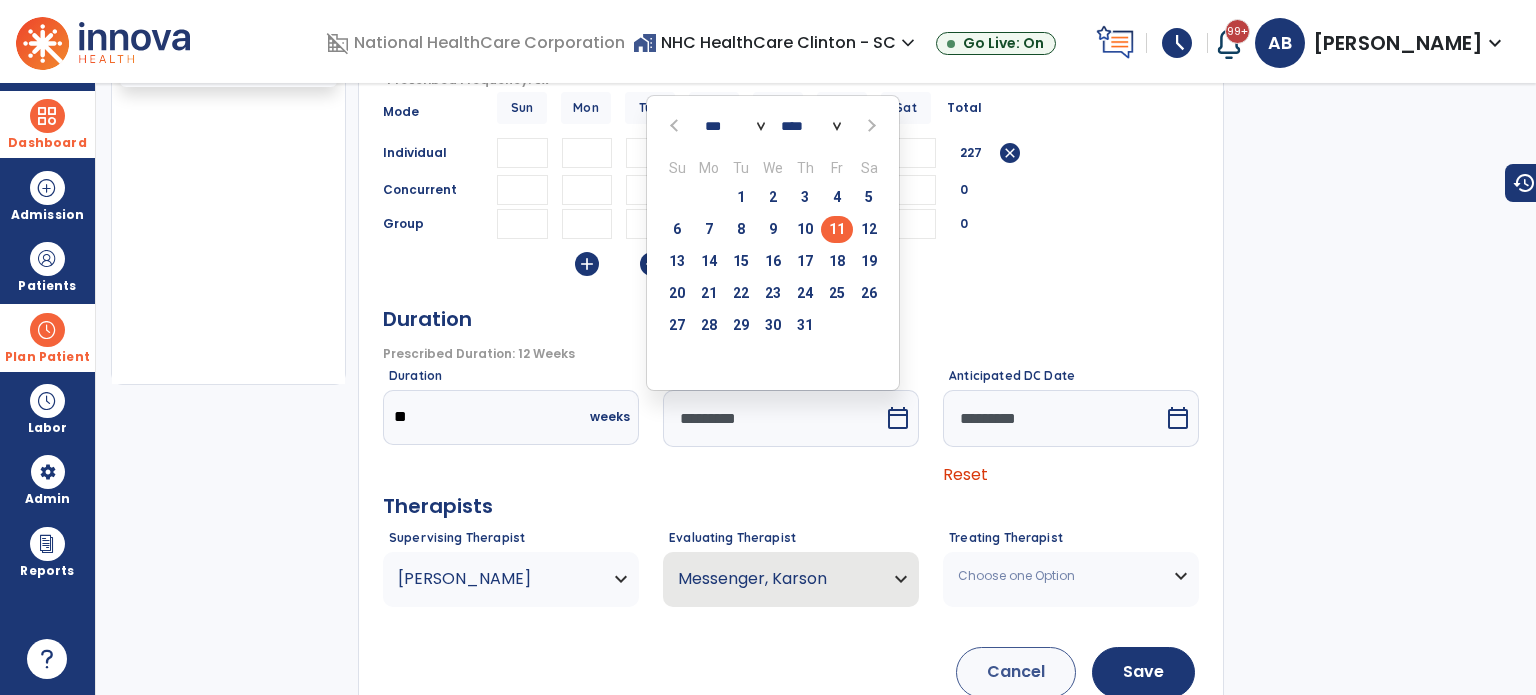click on "11" at bounding box center [837, 229] 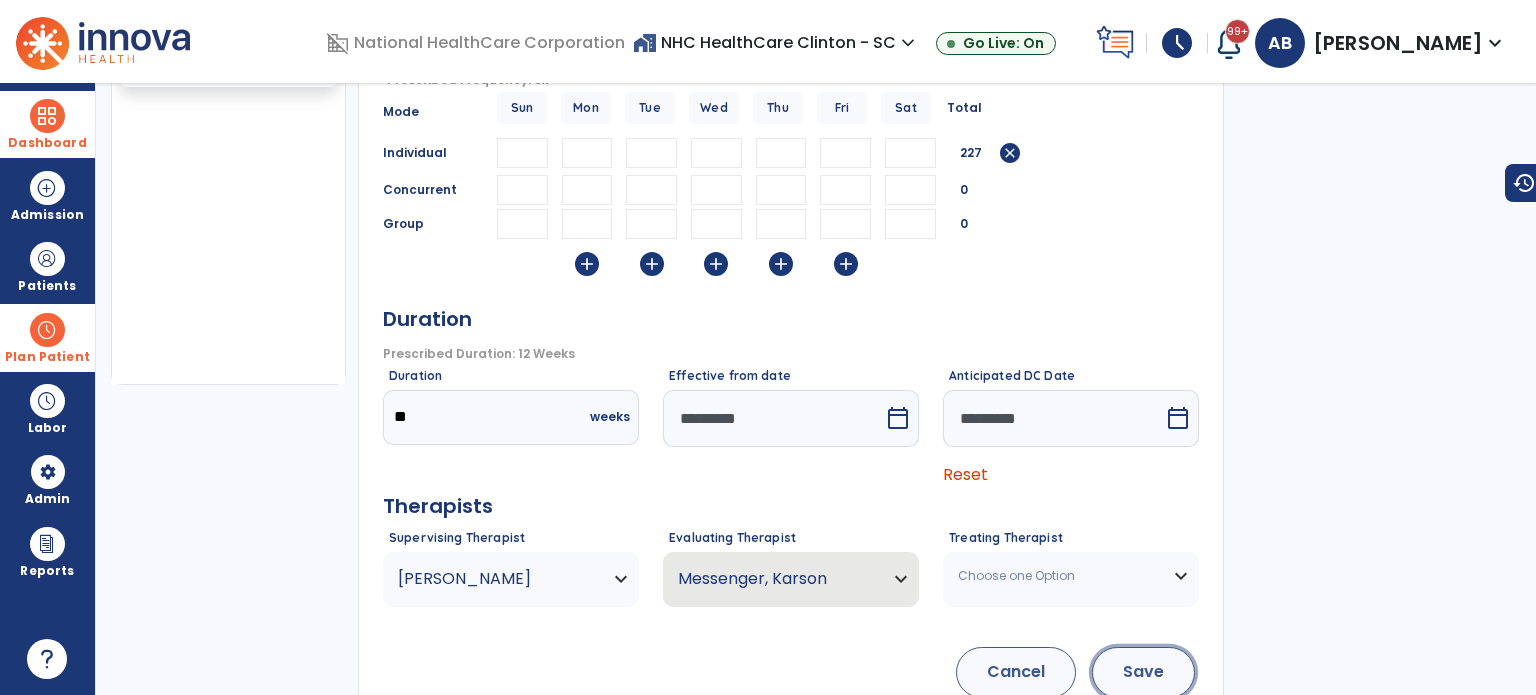click on "Save" at bounding box center [1143, 672] 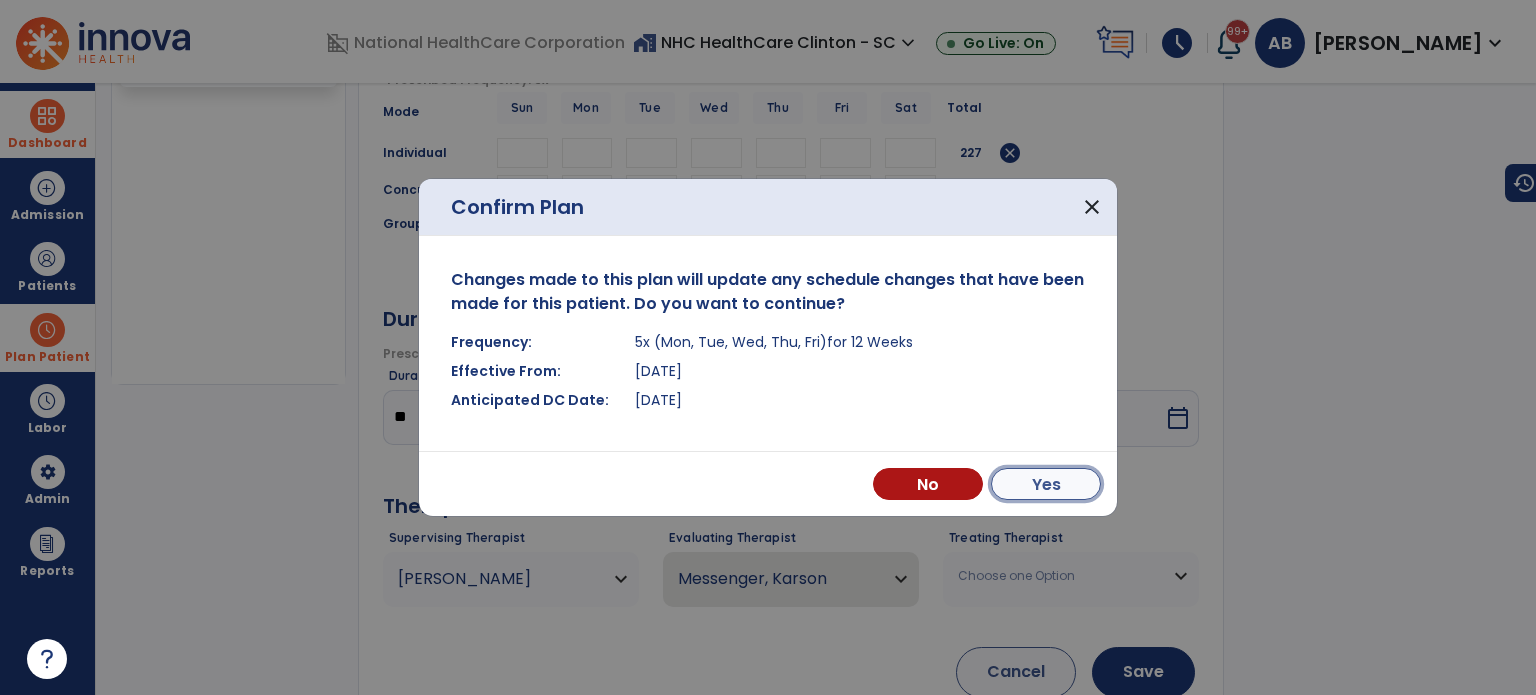click on "Yes" at bounding box center [1046, 484] 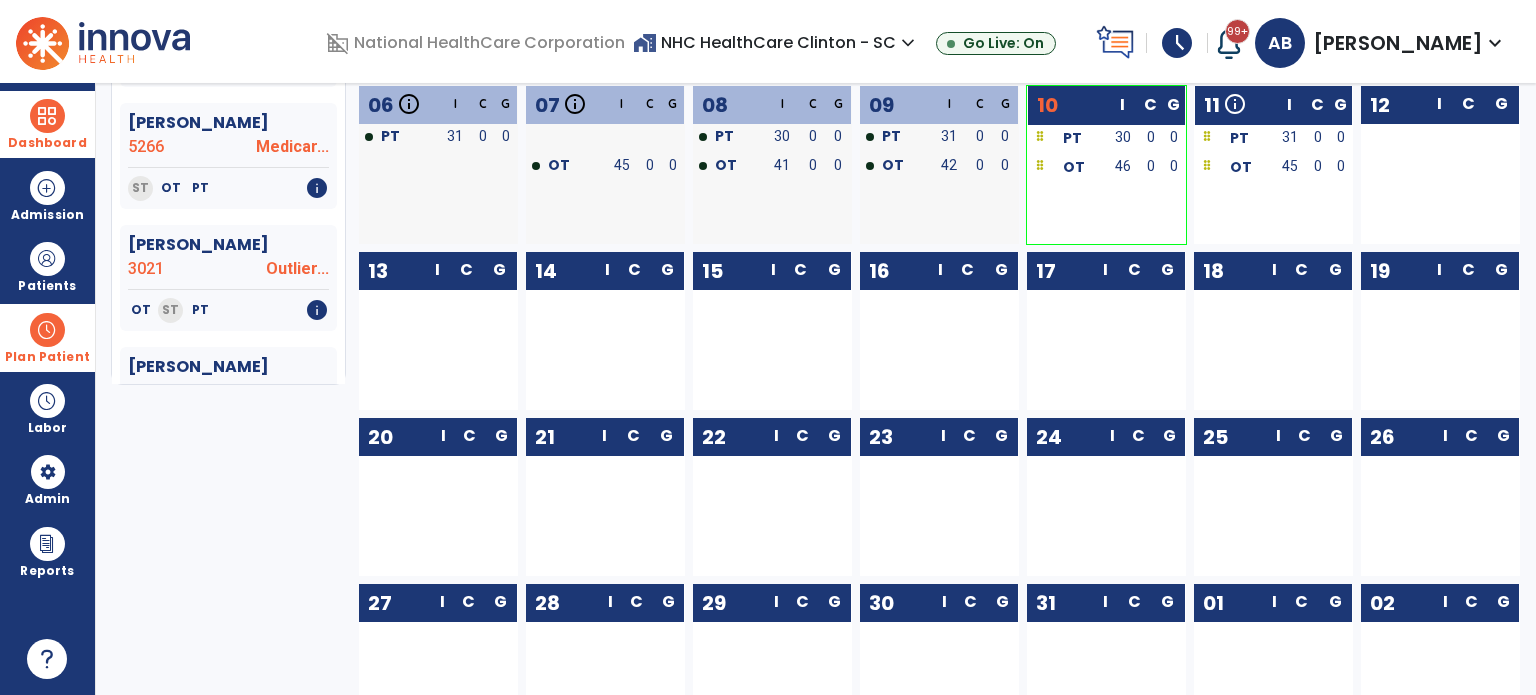scroll, scrollTop: 0, scrollLeft: 0, axis: both 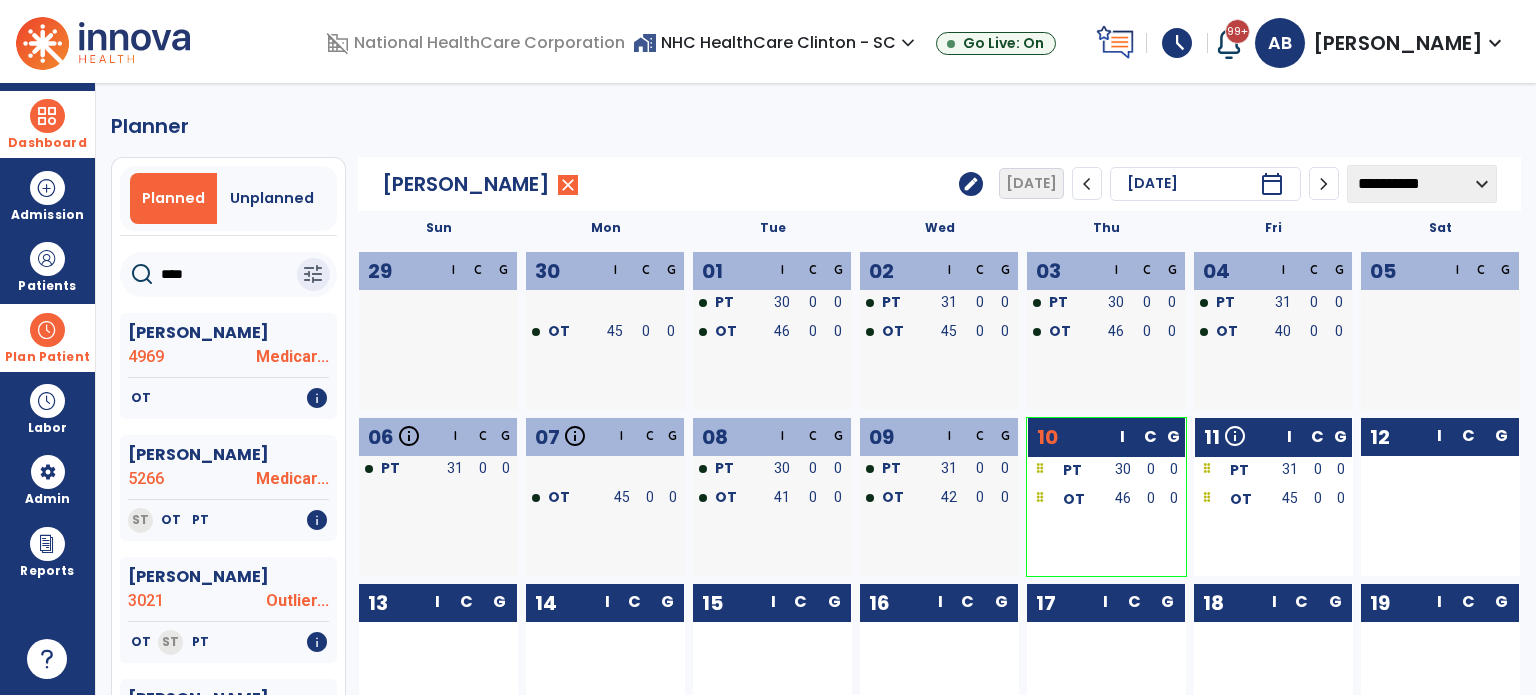 click at bounding box center (47, 116) 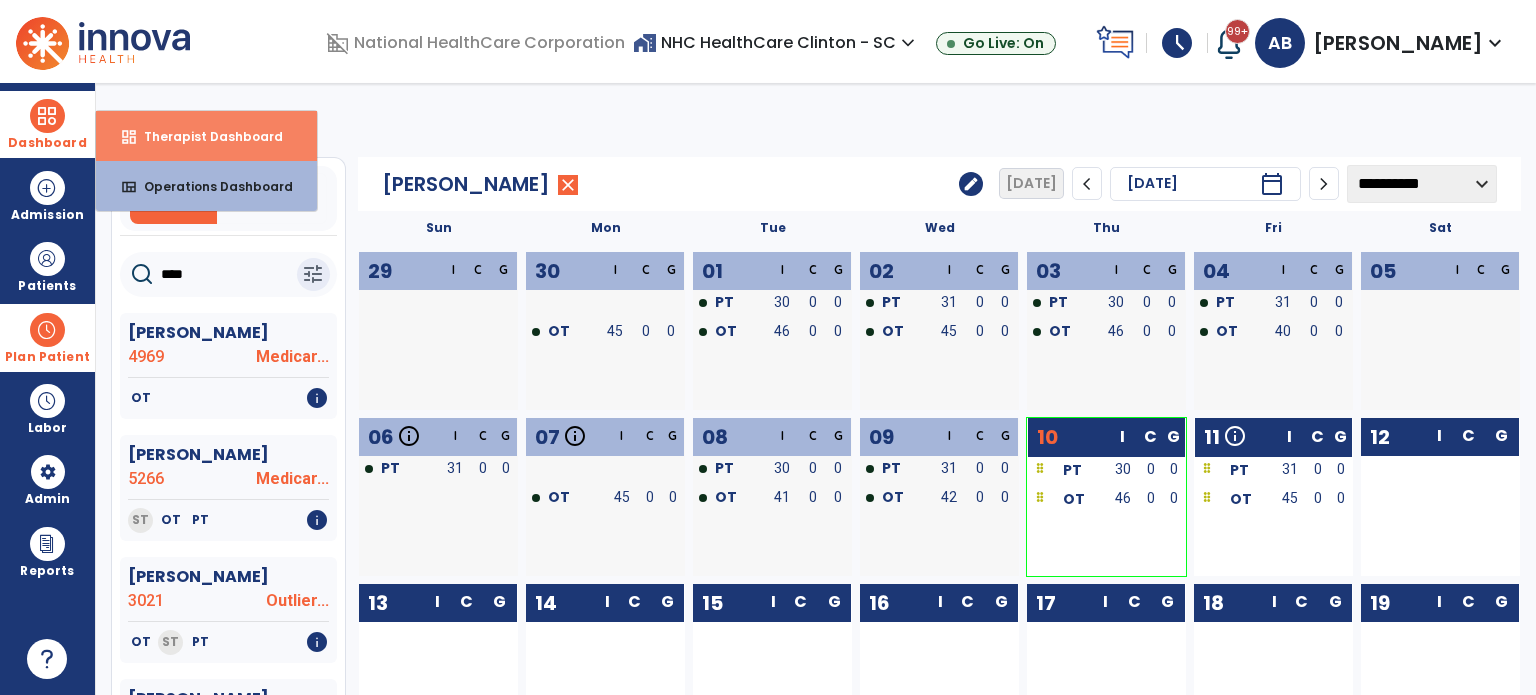 click on "Therapist Dashboard" at bounding box center [205, 136] 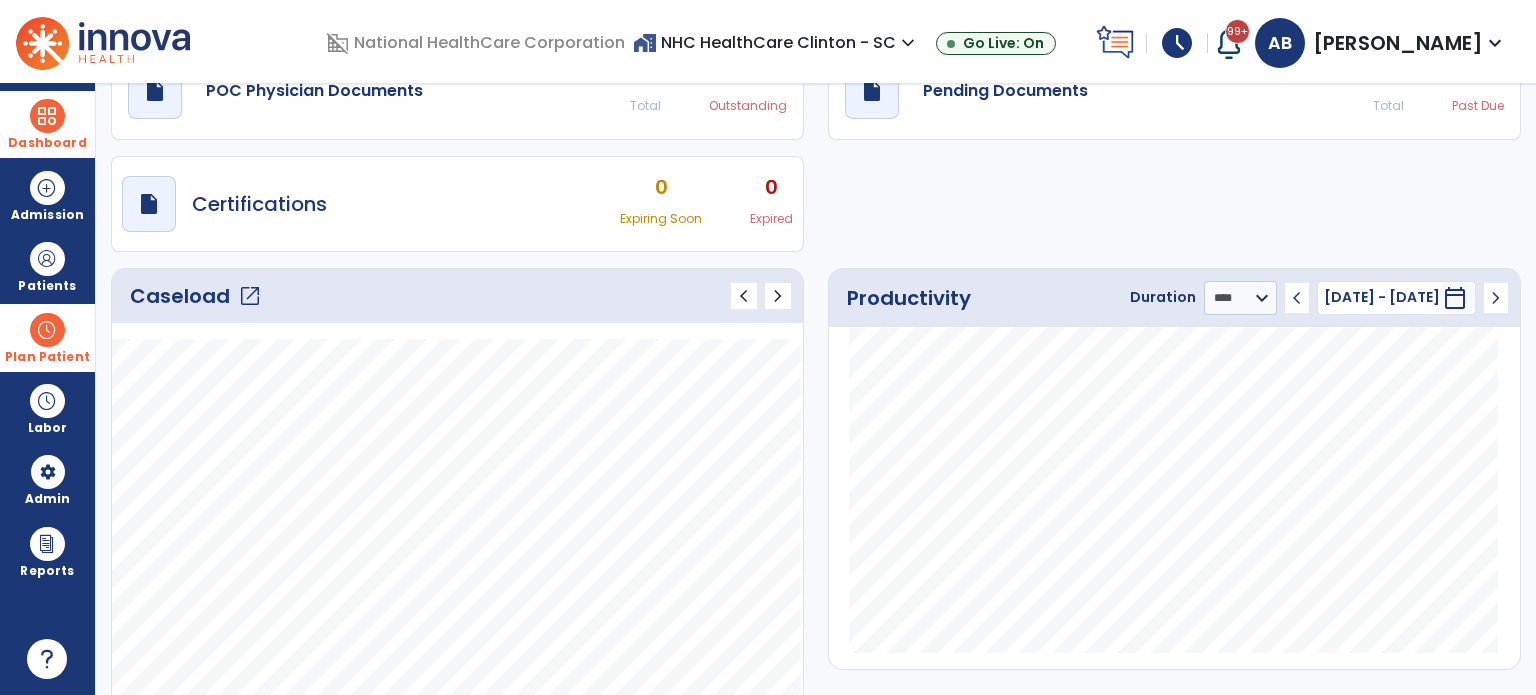 scroll, scrollTop: 100, scrollLeft: 0, axis: vertical 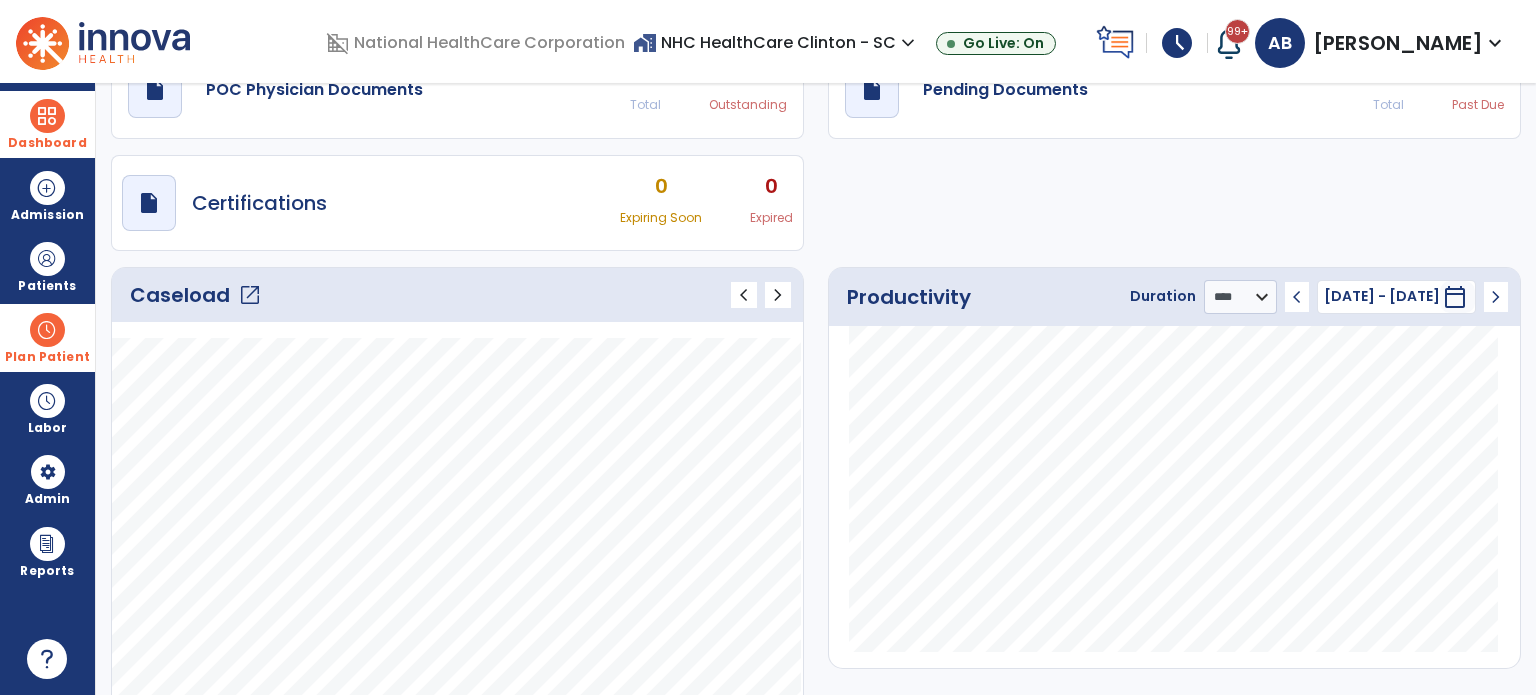 click on "open_in_new" 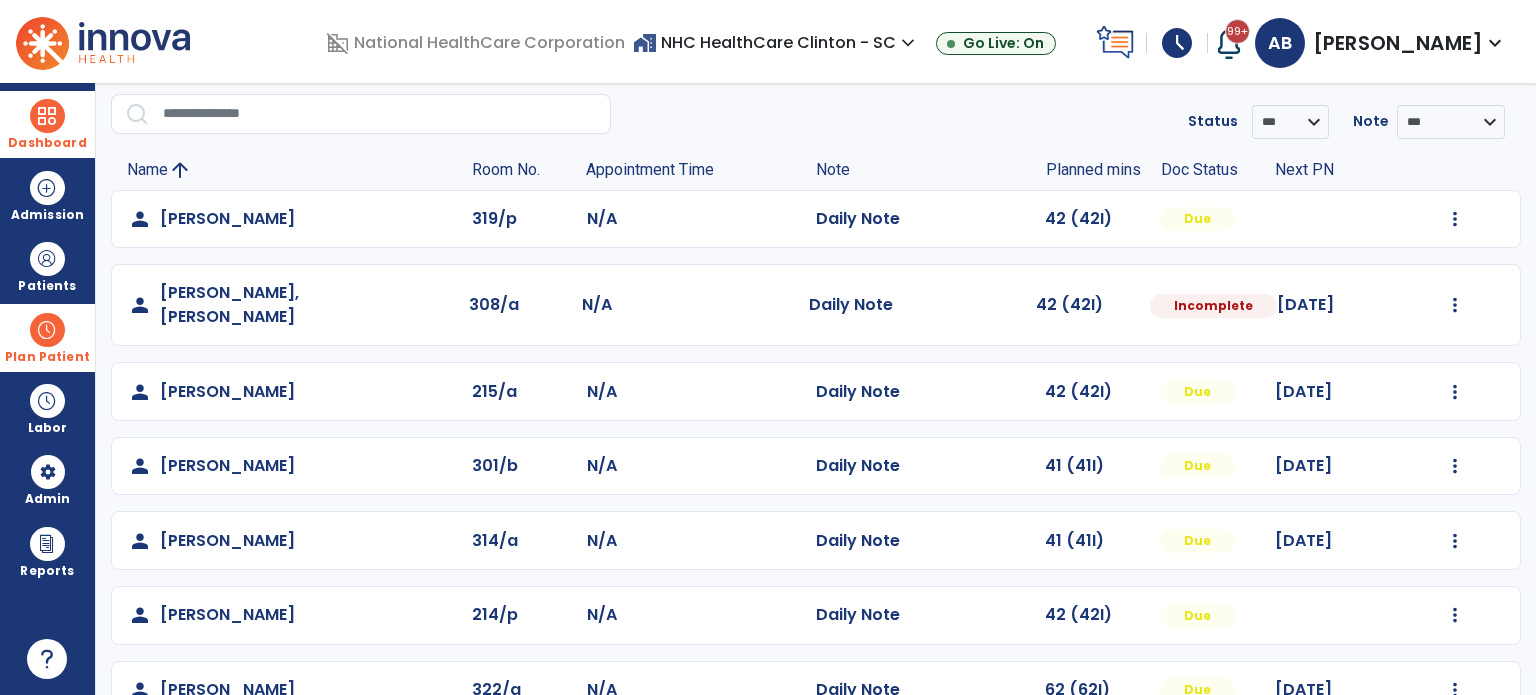 scroll, scrollTop: 68, scrollLeft: 0, axis: vertical 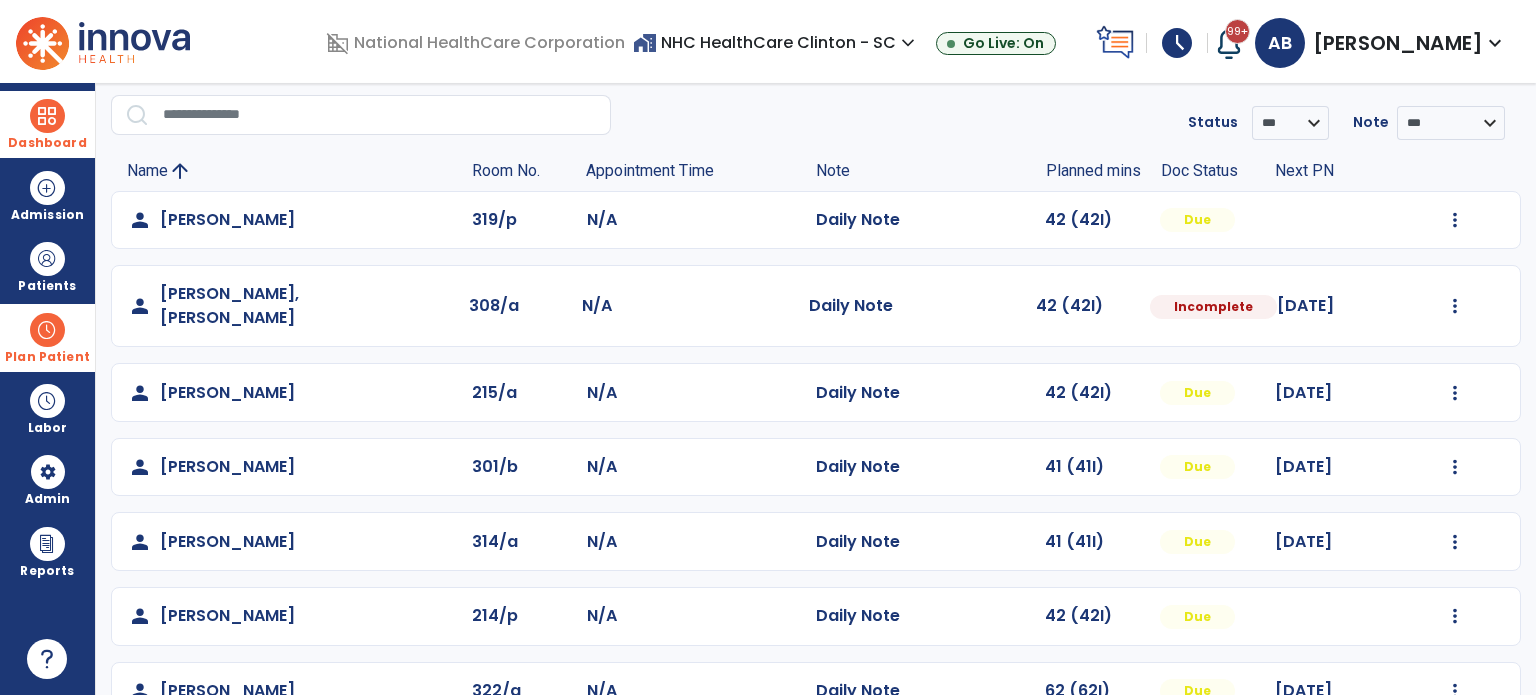 click on "Mark Visit As Complete   Reset Note   Open Document   G + C Mins" 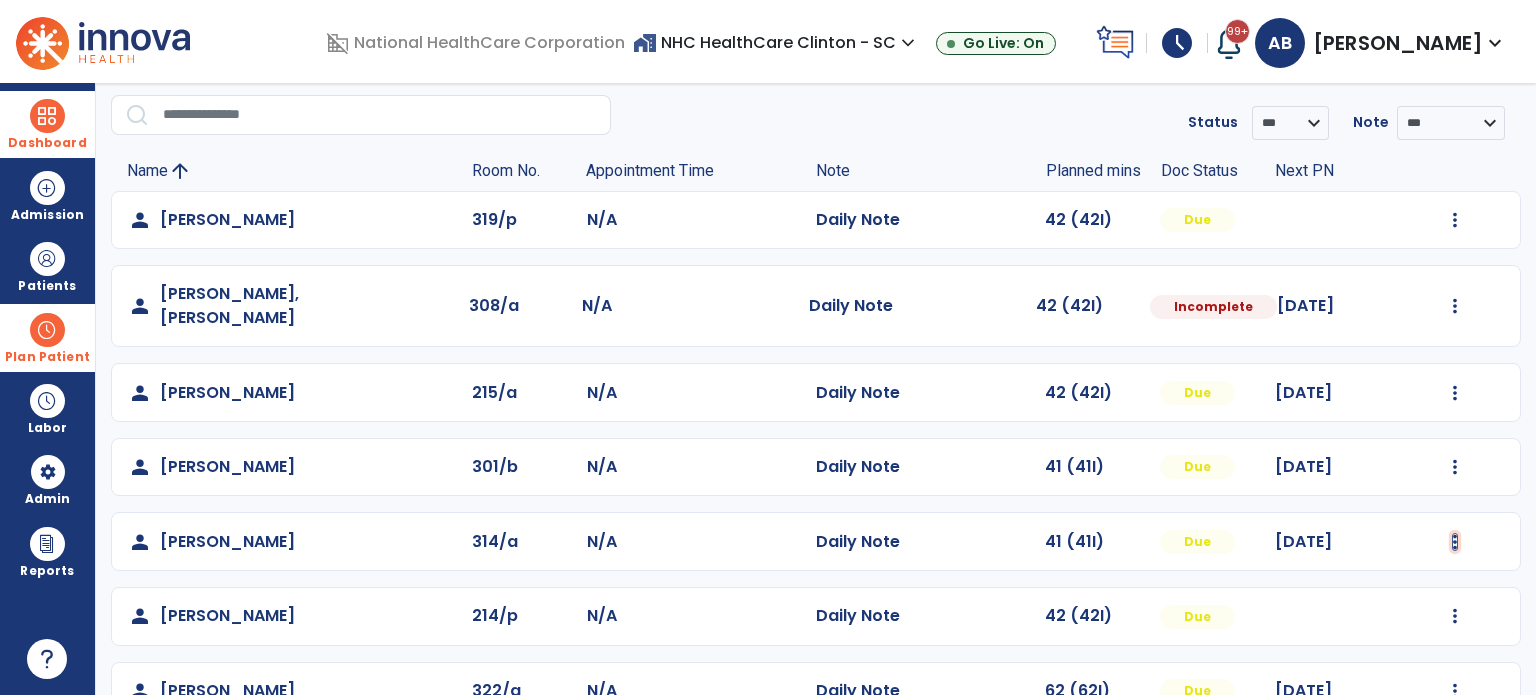 click at bounding box center [1455, 220] 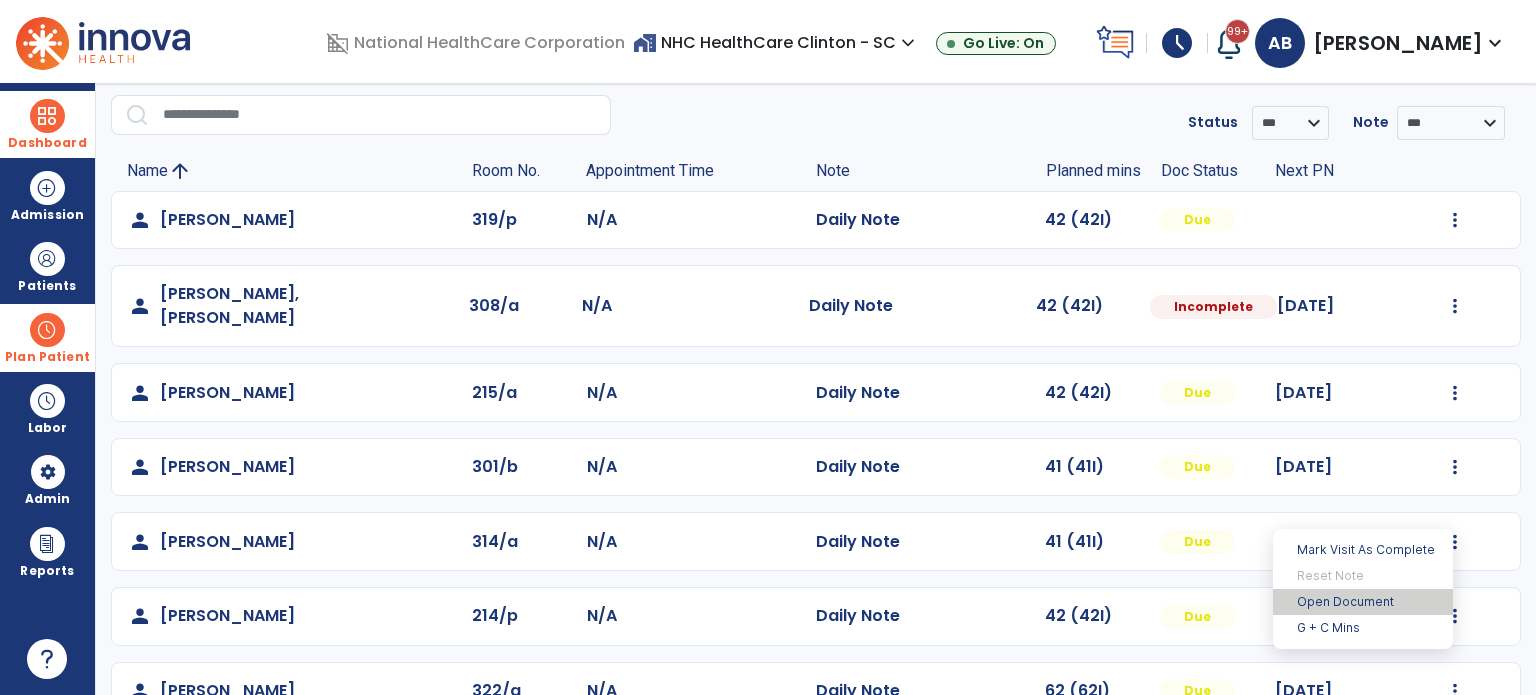 click on "Open Document" at bounding box center (1363, 602) 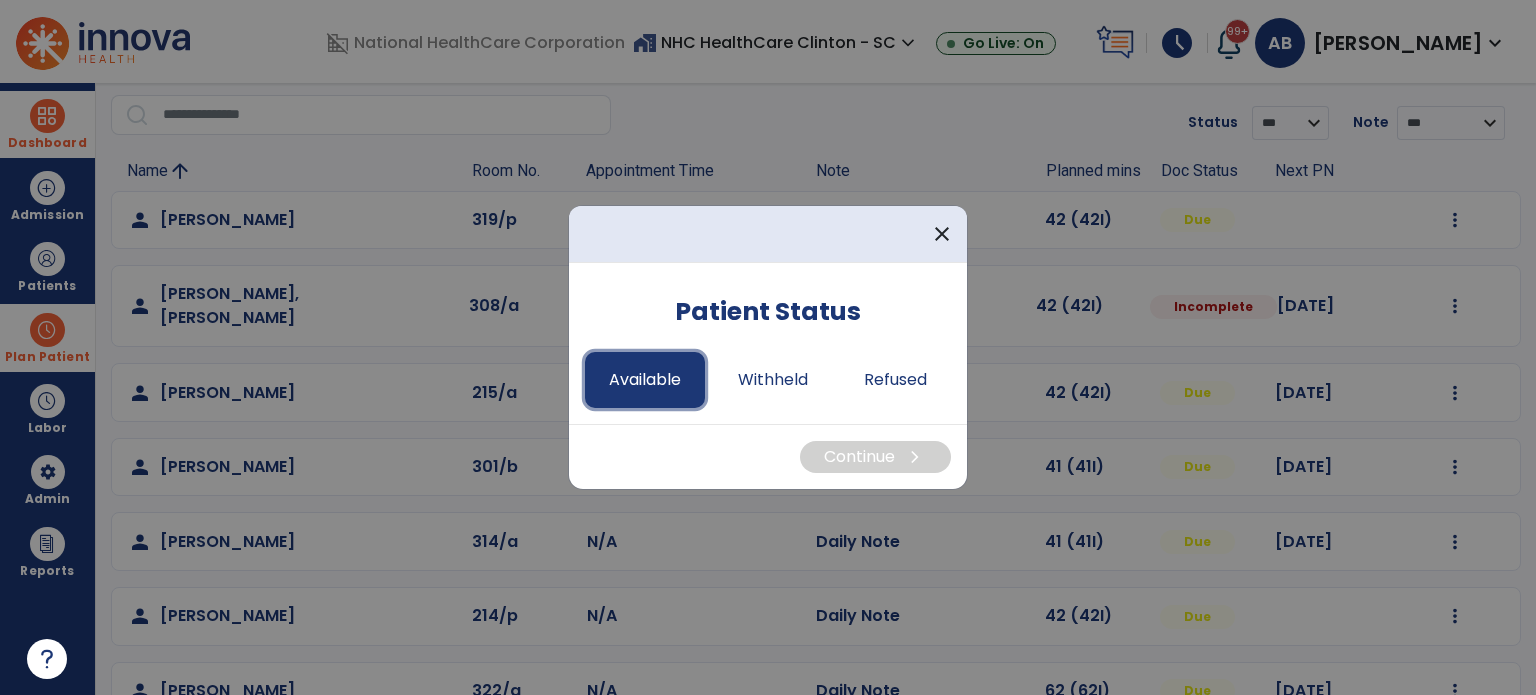 click on "Available" at bounding box center (645, 380) 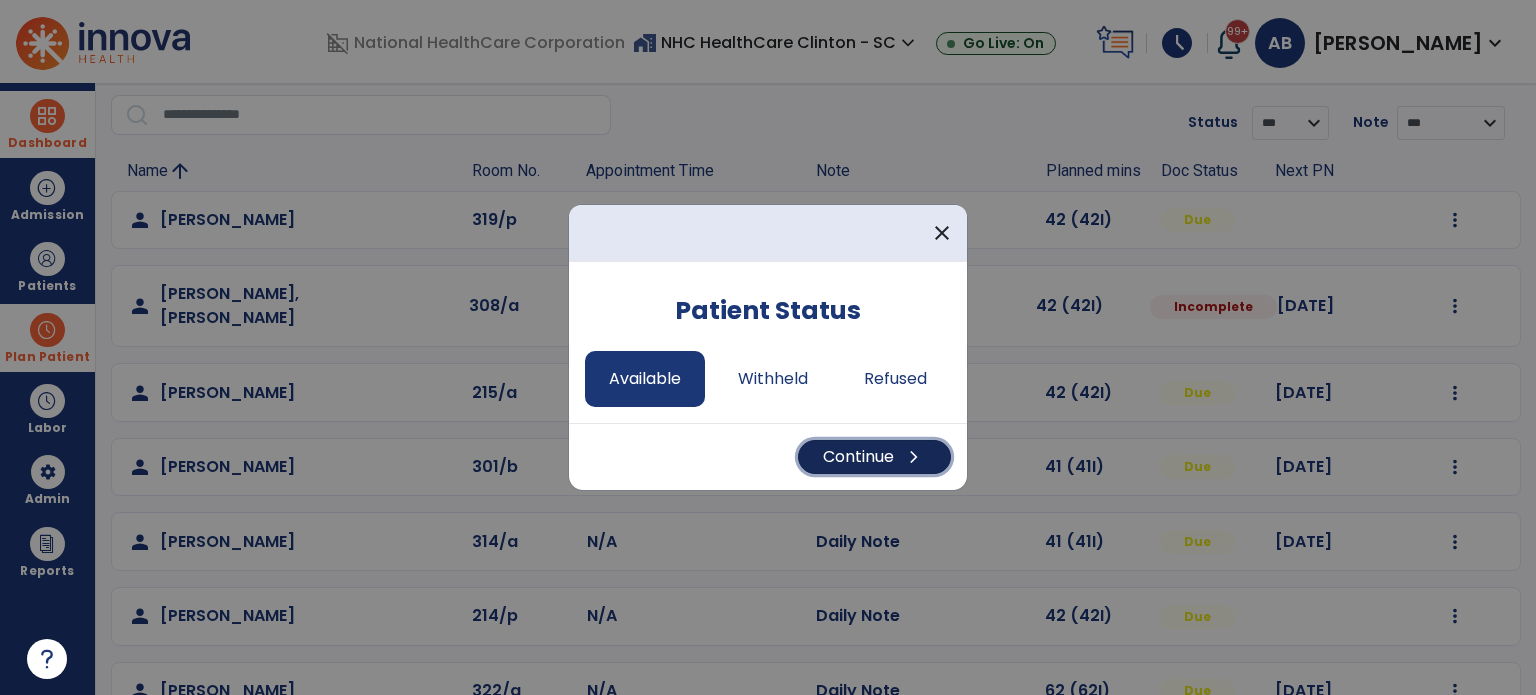 click on "Continue   chevron_right" at bounding box center (874, 457) 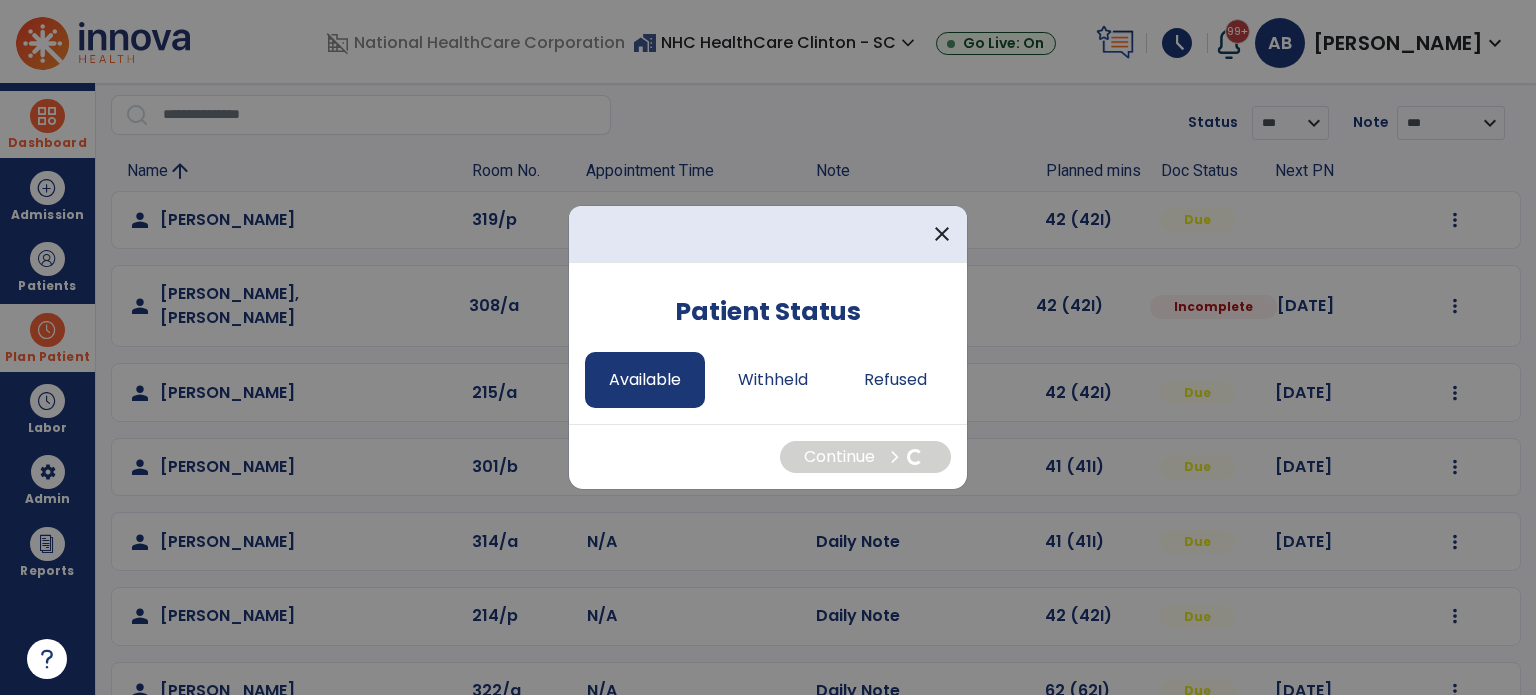 select on "*" 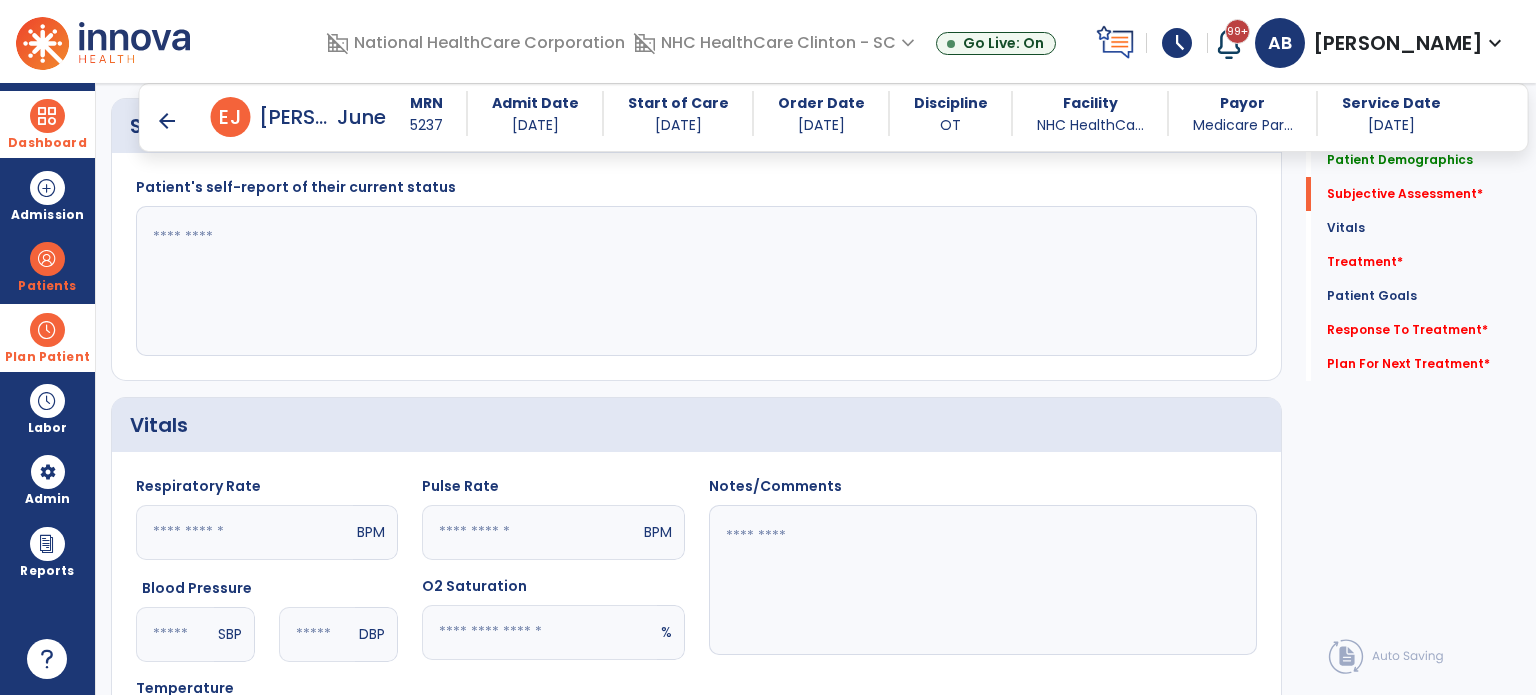 scroll, scrollTop: 540, scrollLeft: 0, axis: vertical 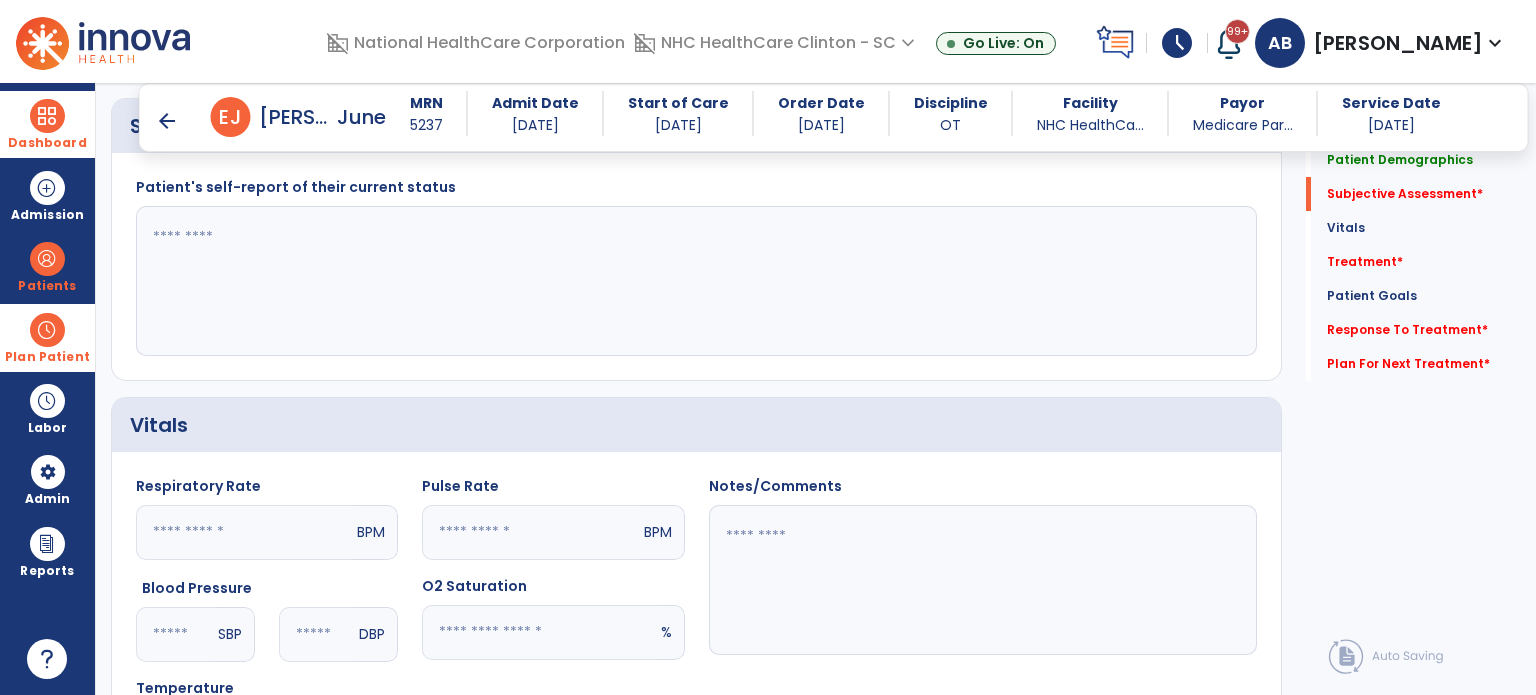 click 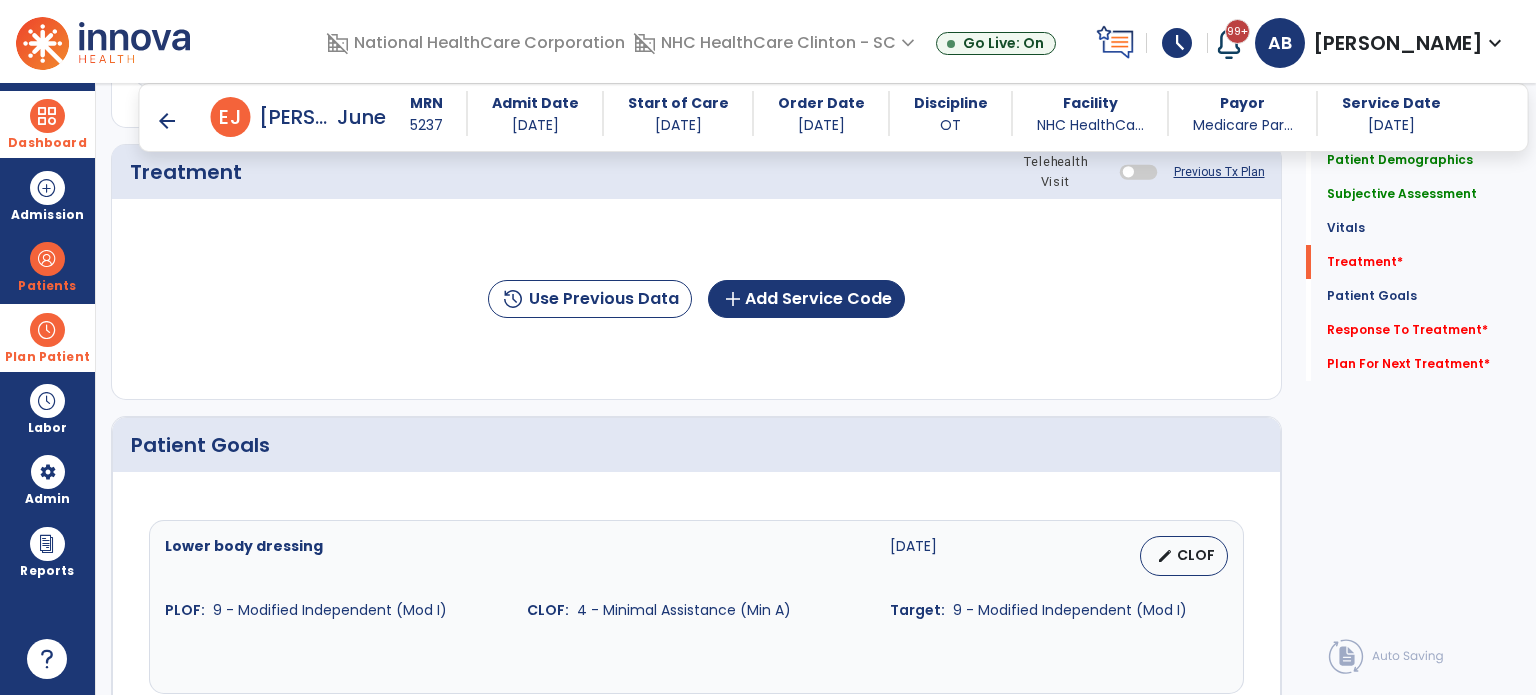 scroll, scrollTop: 1228, scrollLeft: 0, axis: vertical 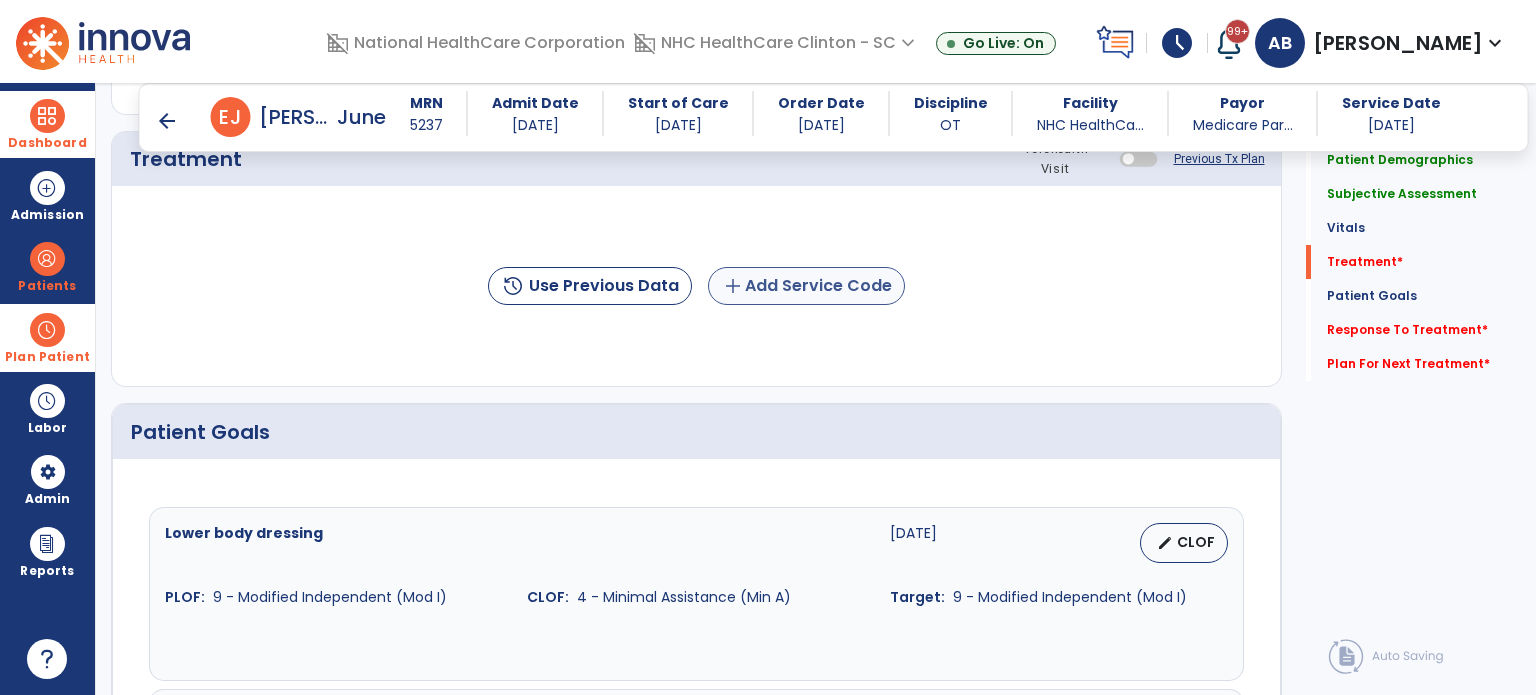 type on "**********" 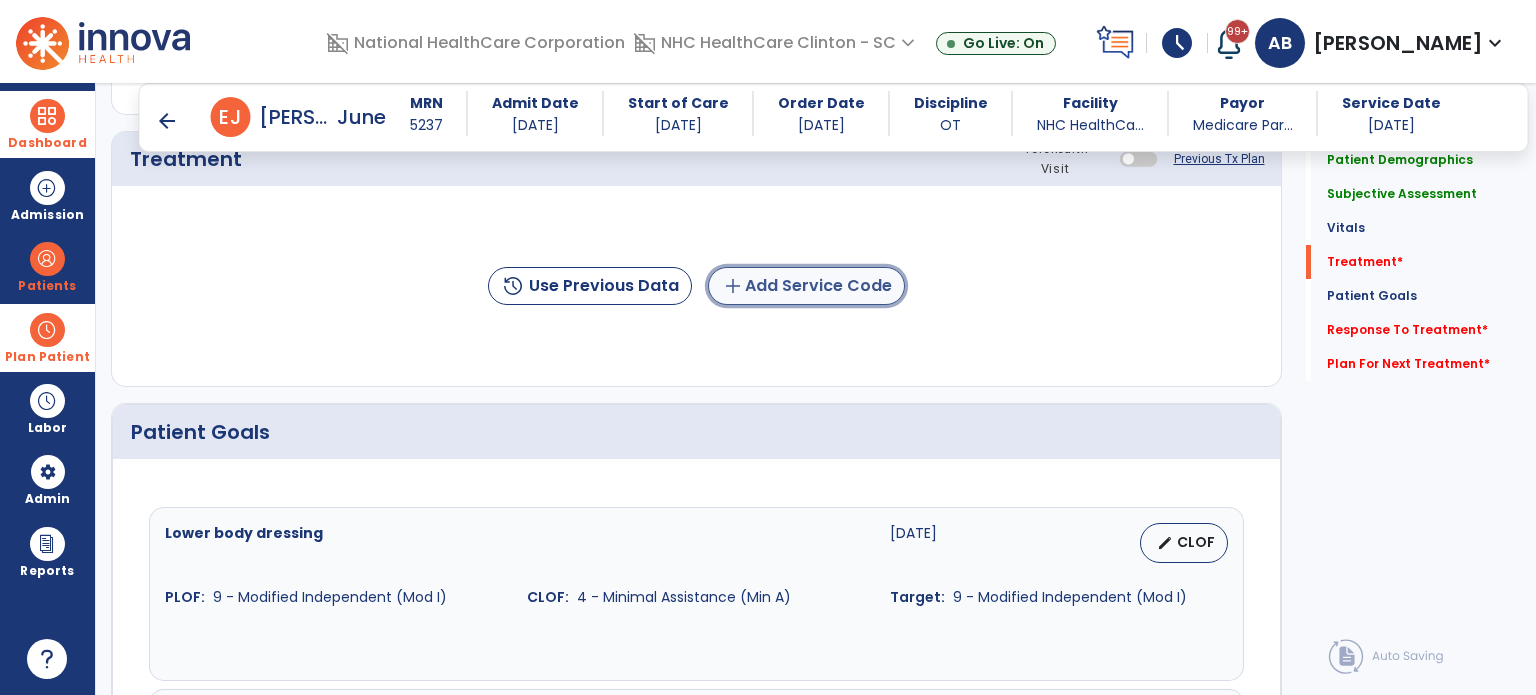 click on "add  Add Service Code" 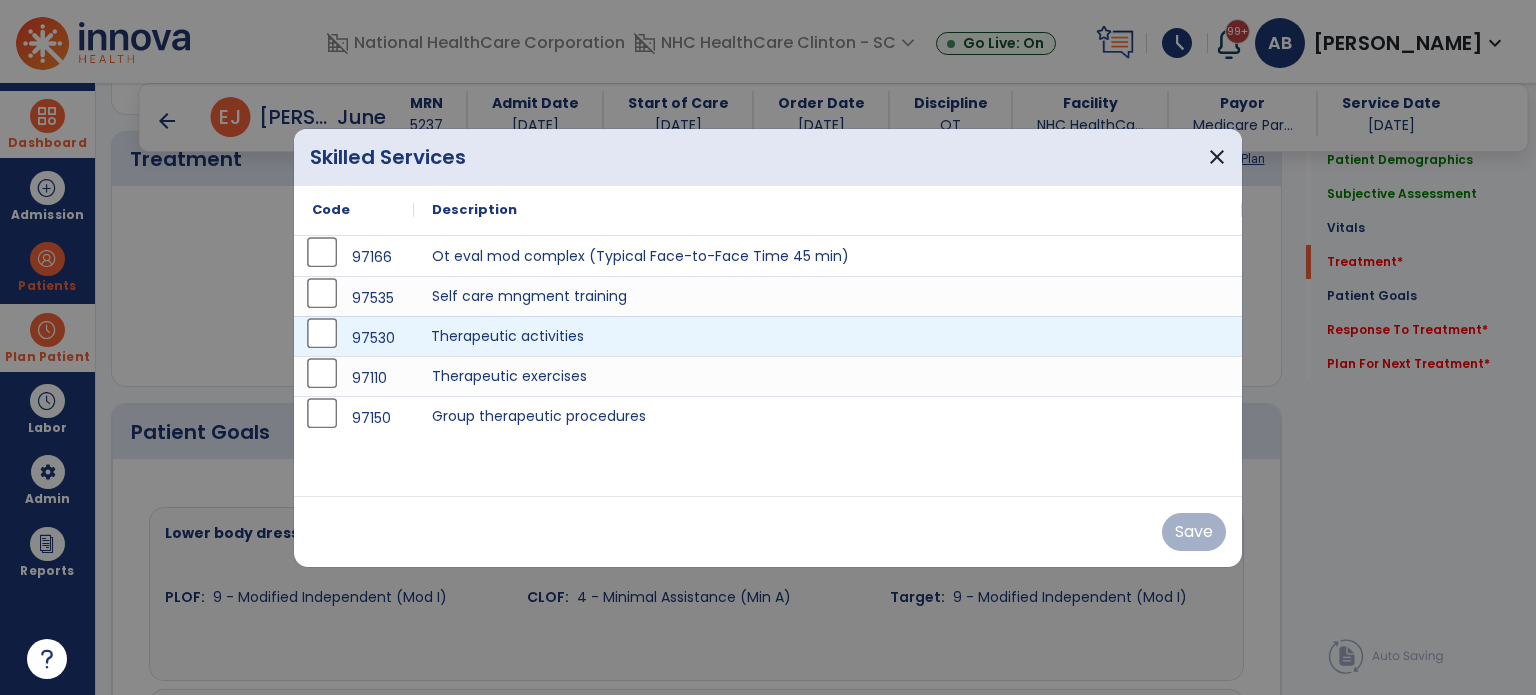 click on "Therapeutic activities" at bounding box center [828, 336] 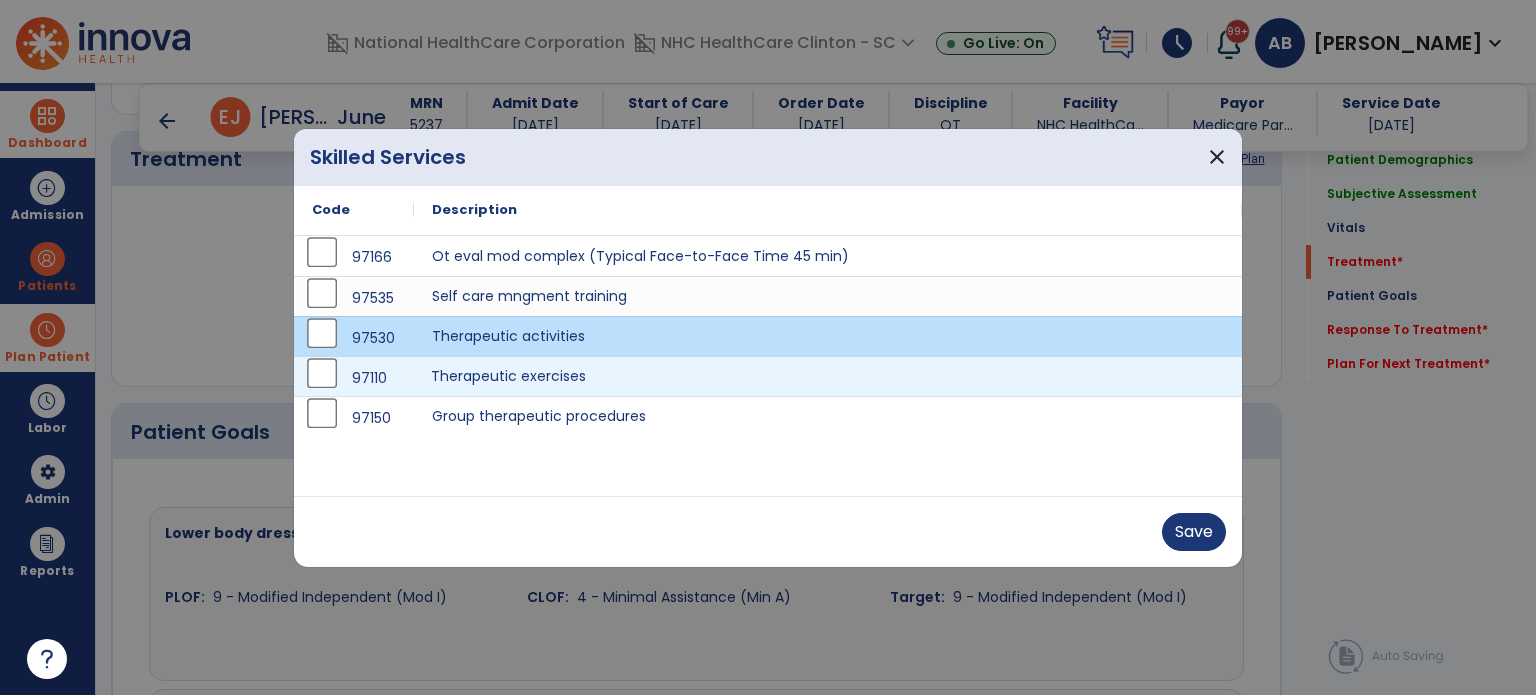 click on "Therapeutic exercises" at bounding box center (828, 376) 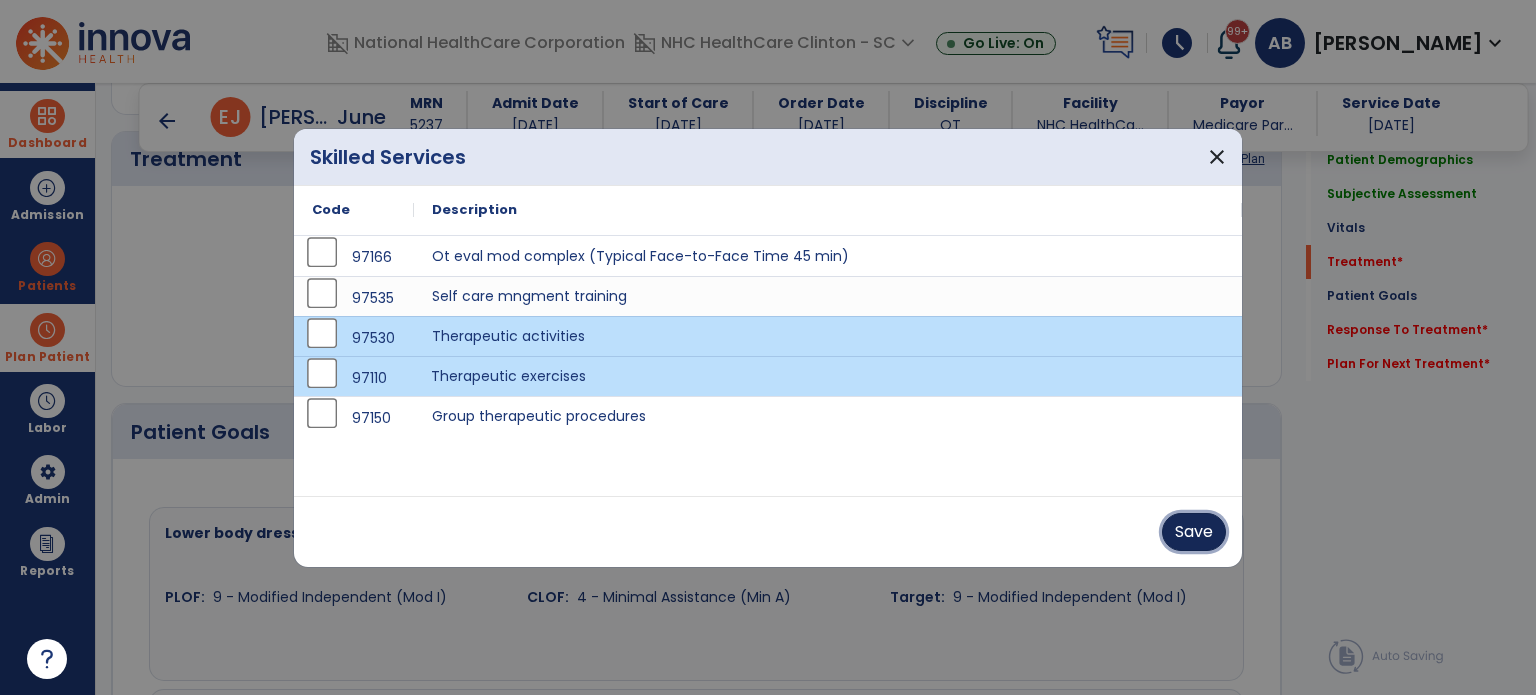 click on "Save" at bounding box center (1194, 532) 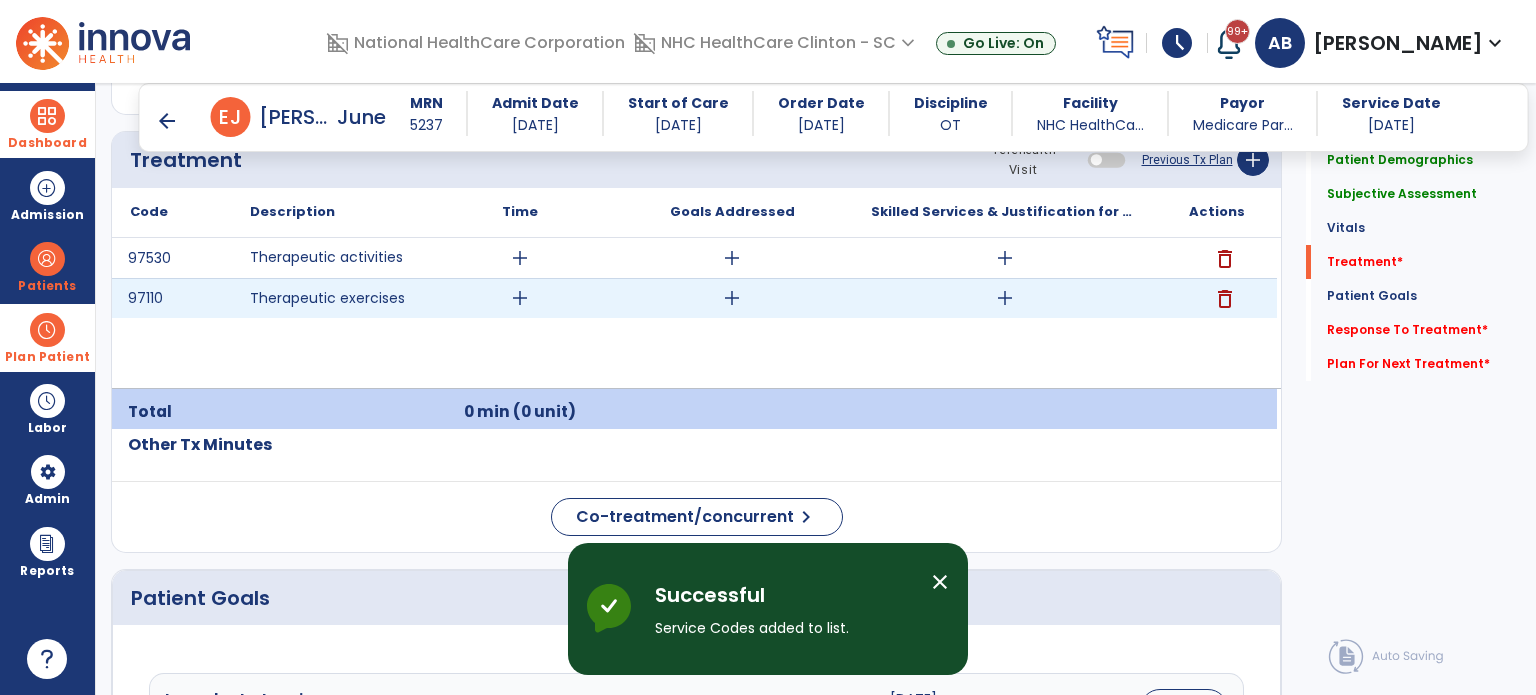 click on "add" at bounding box center [520, 298] 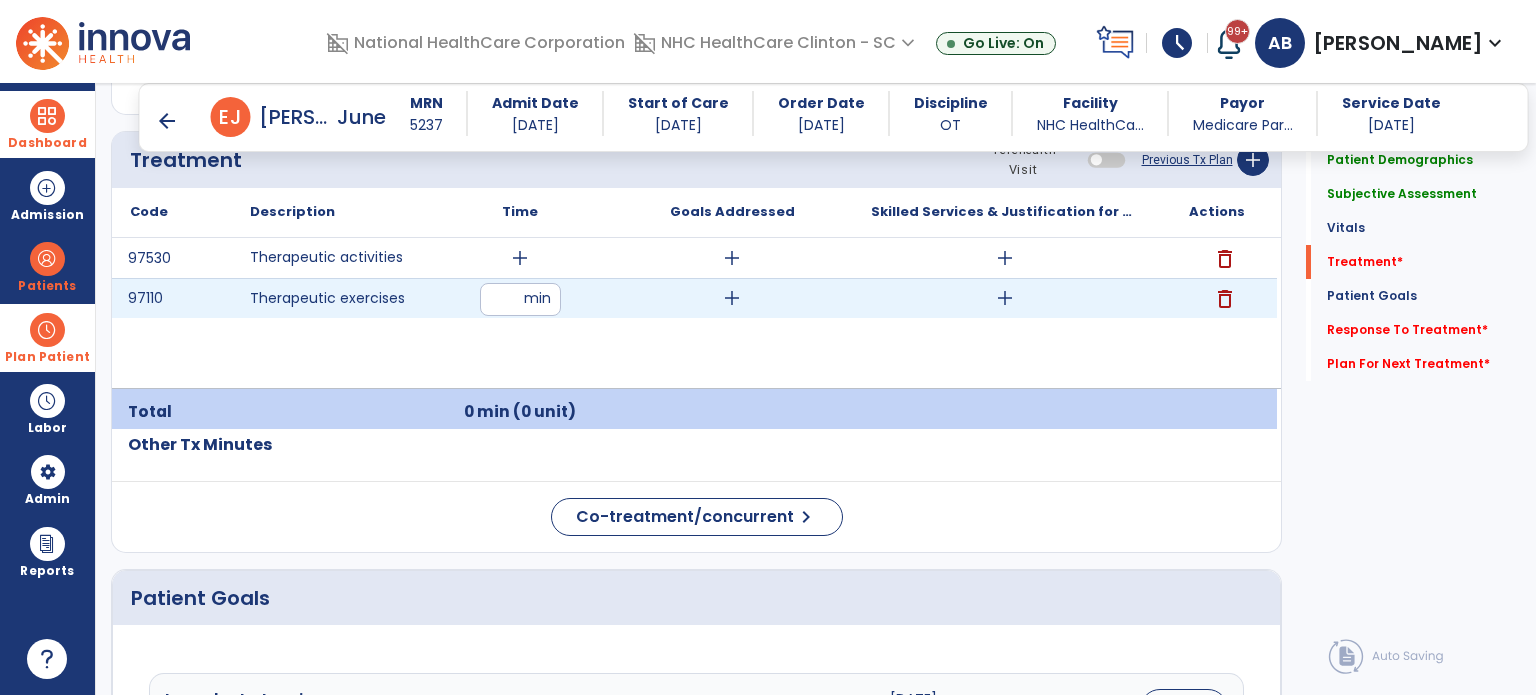 type on "**" 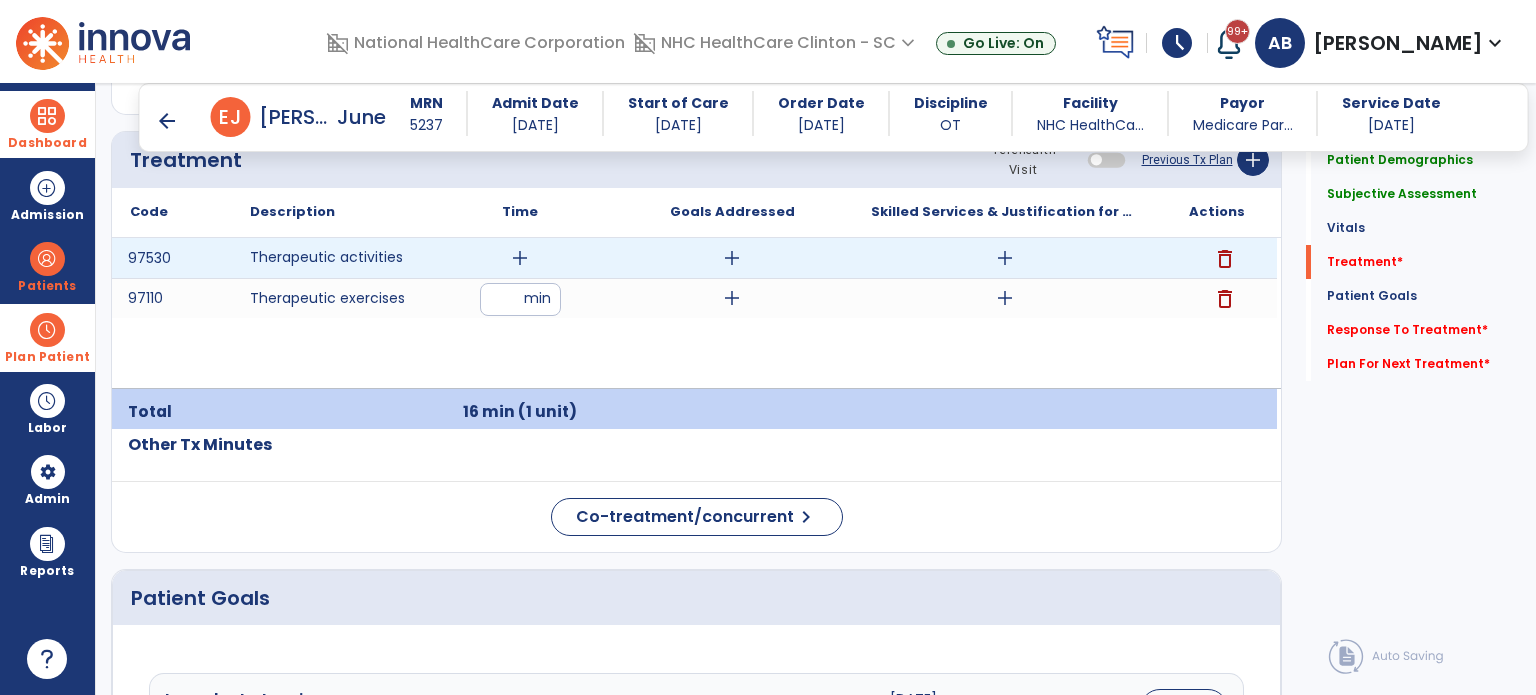 click on "add" at bounding box center (520, 258) 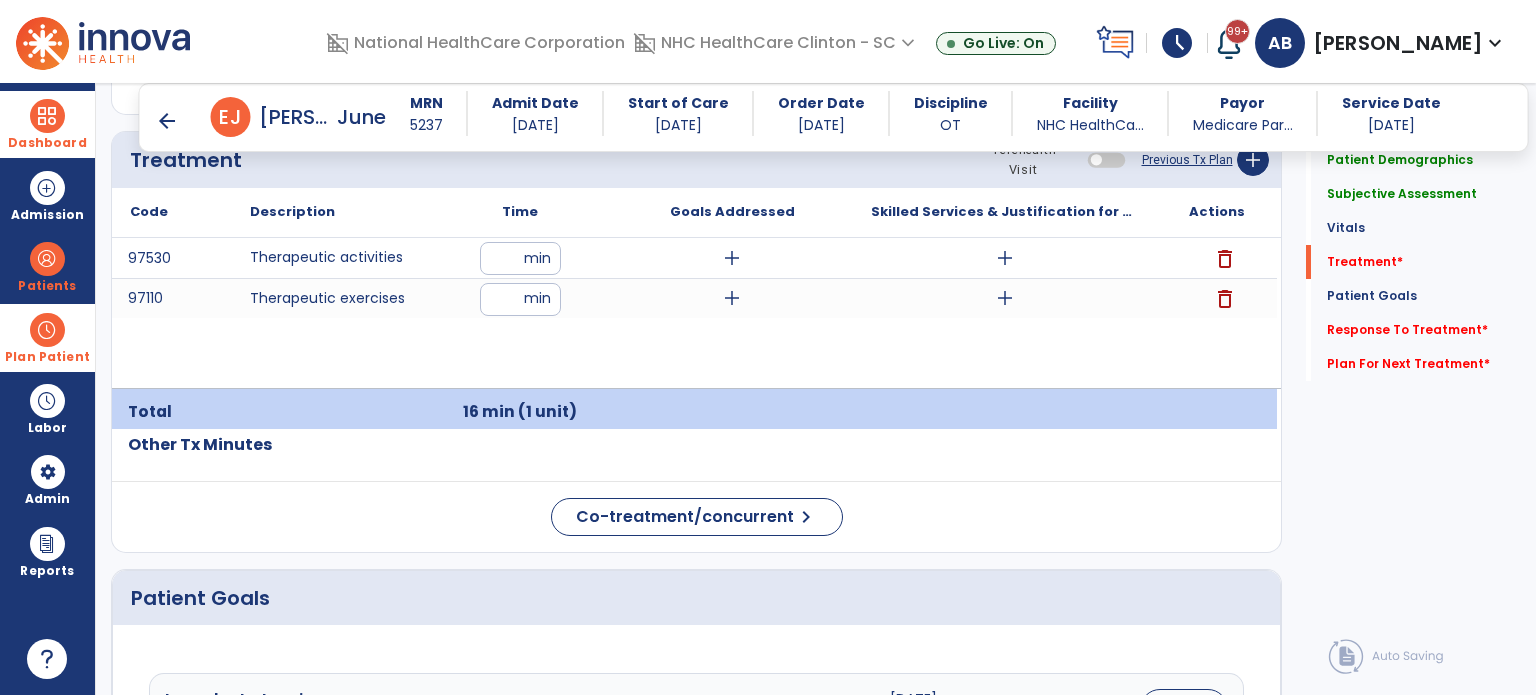 type on "**" 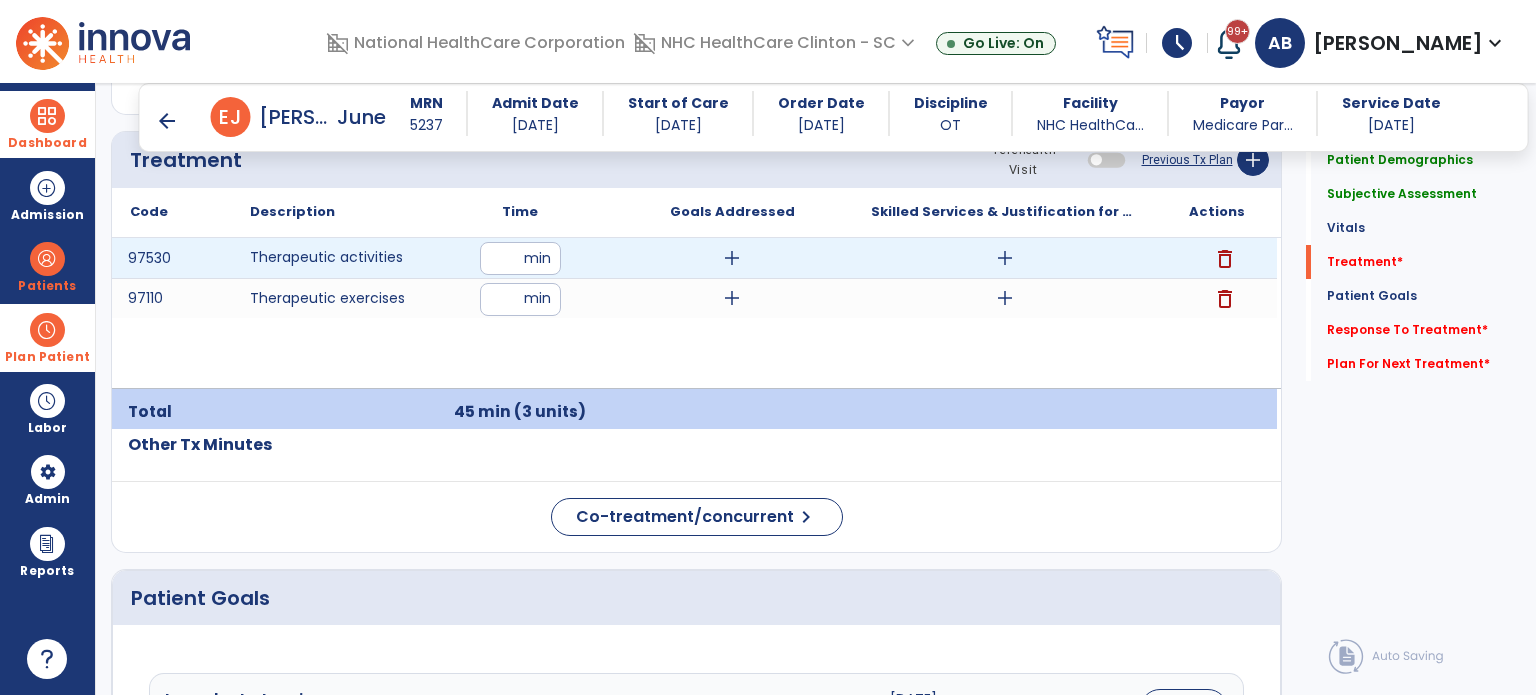click on "**" at bounding box center (520, 258) 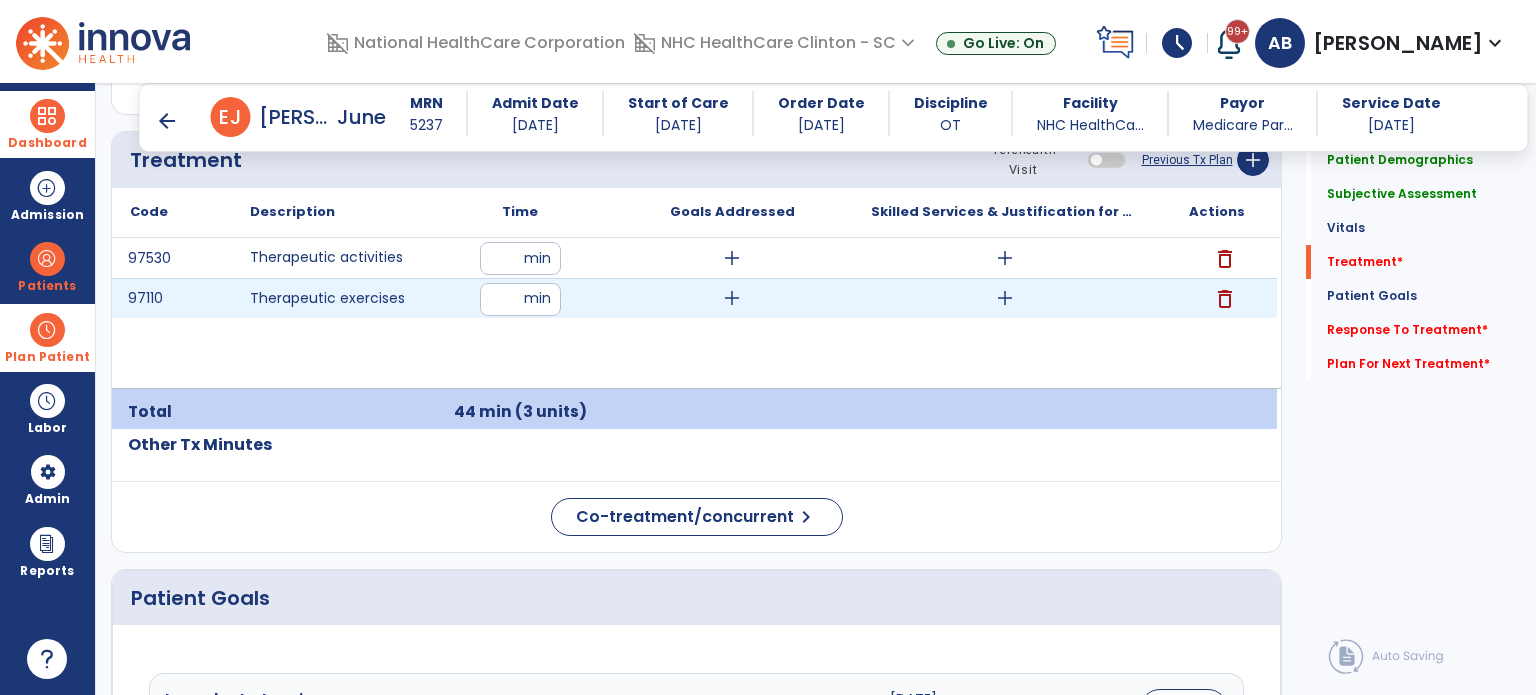 click on "add" at bounding box center (732, 298) 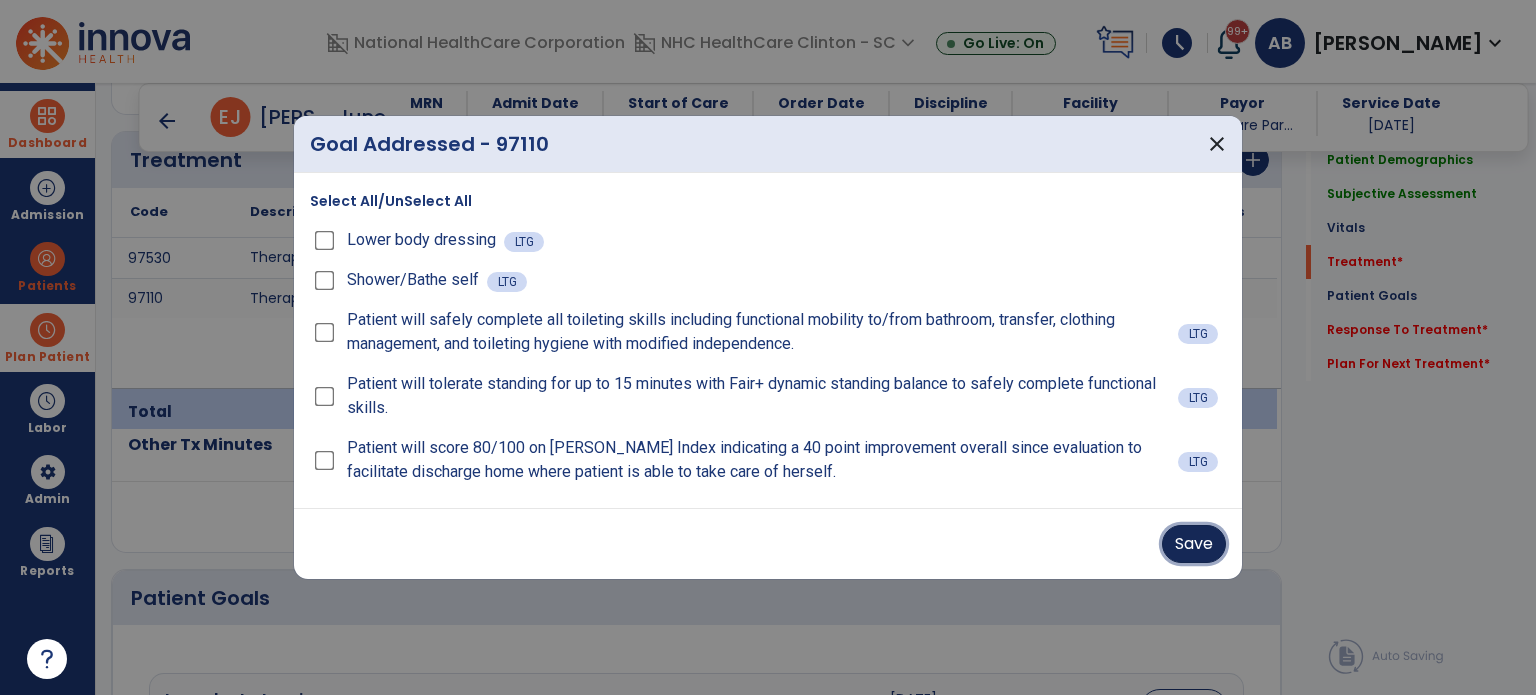 click on "Save" at bounding box center [1194, 544] 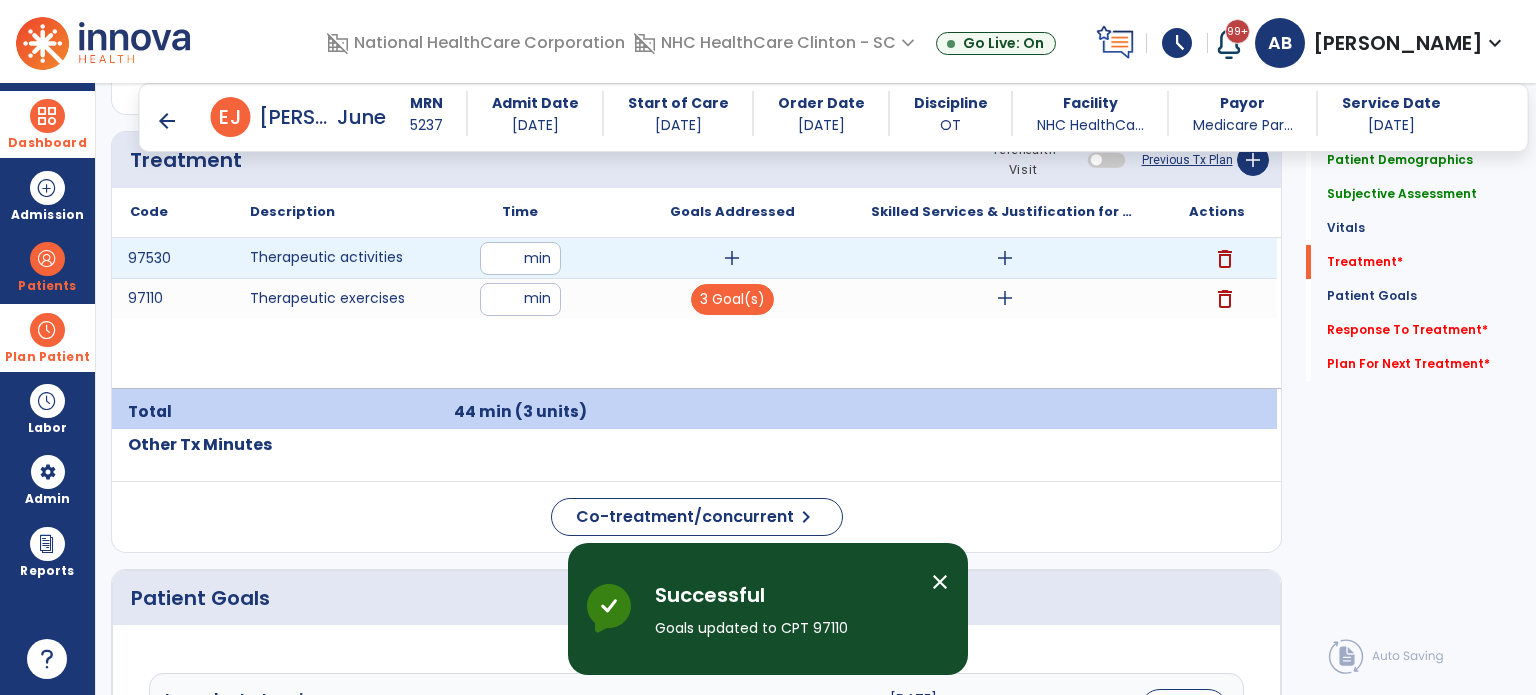 click on "add" at bounding box center [732, 258] 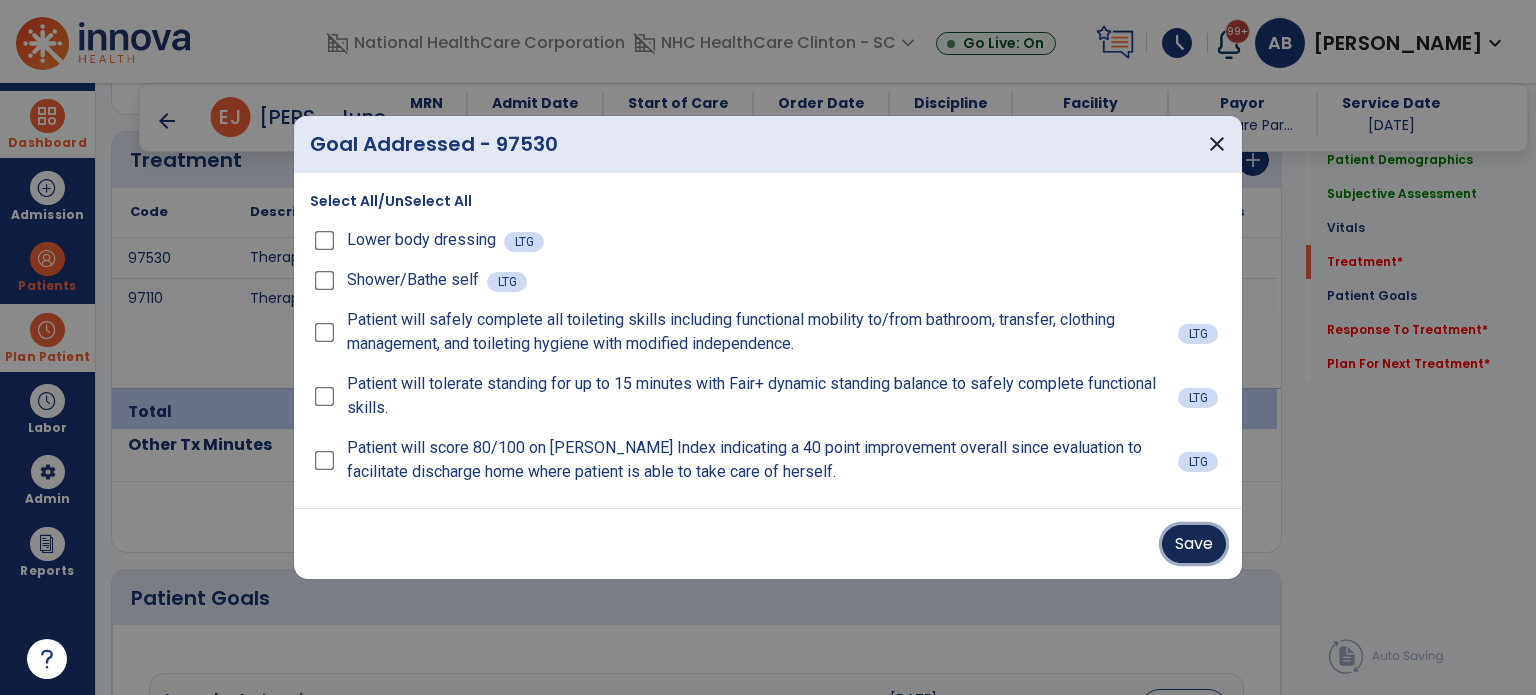 click on "Save" at bounding box center [1194, 544] 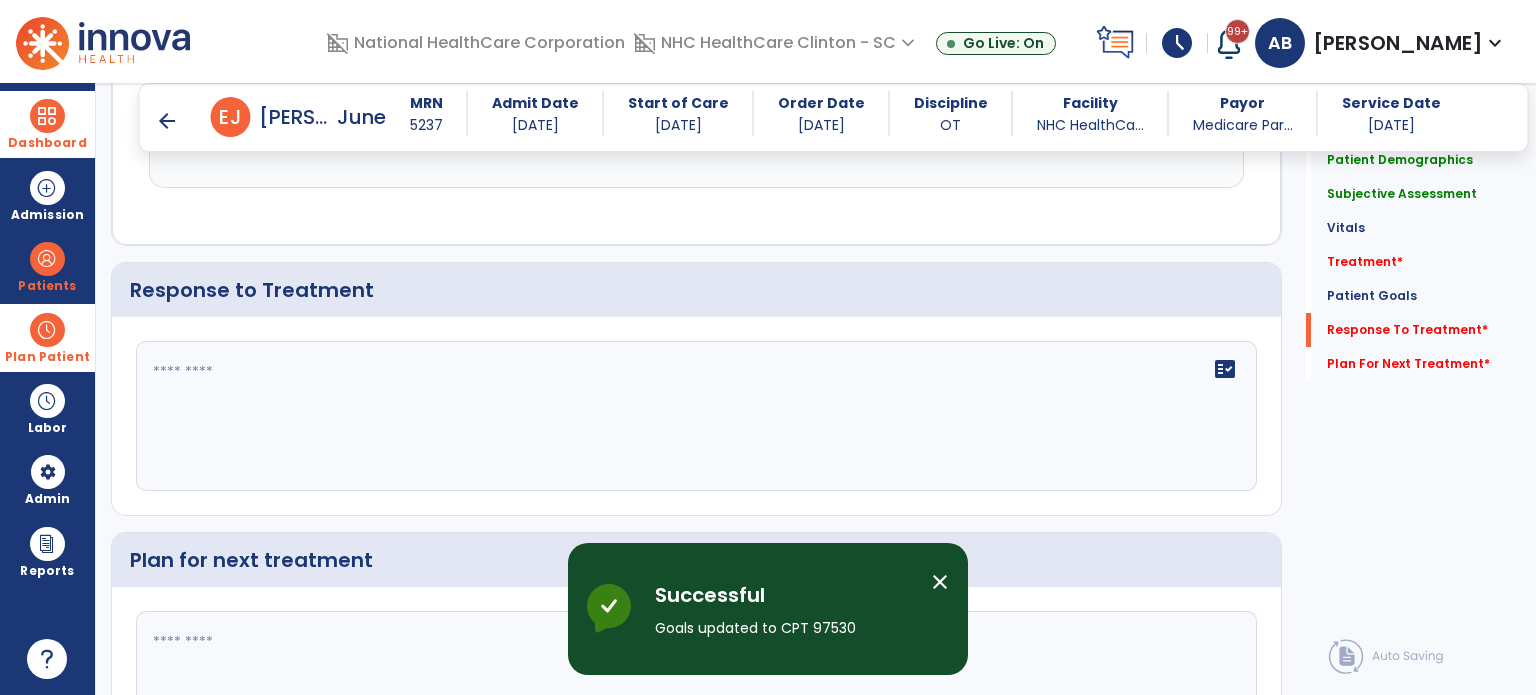 scroll, scrollTop: 2792, scrollLeft: 0, axis: vertical 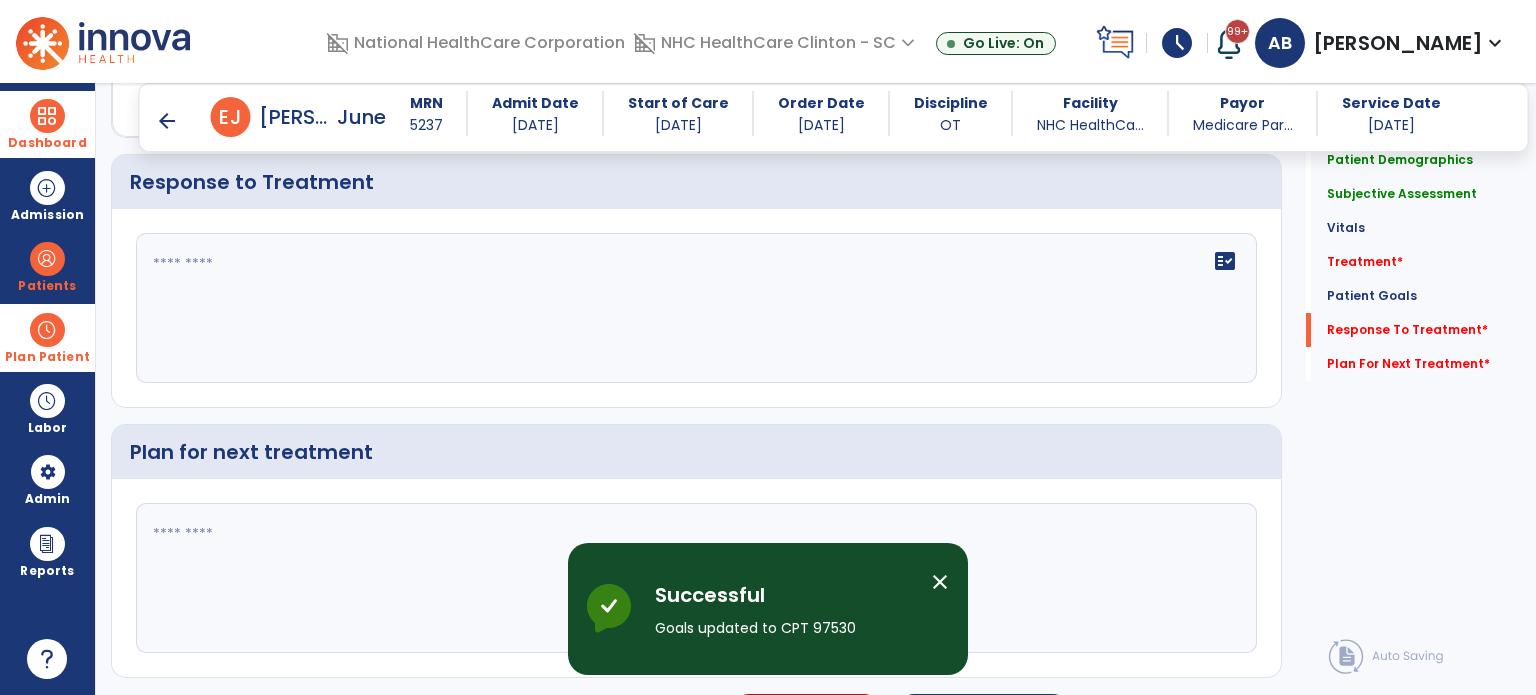click 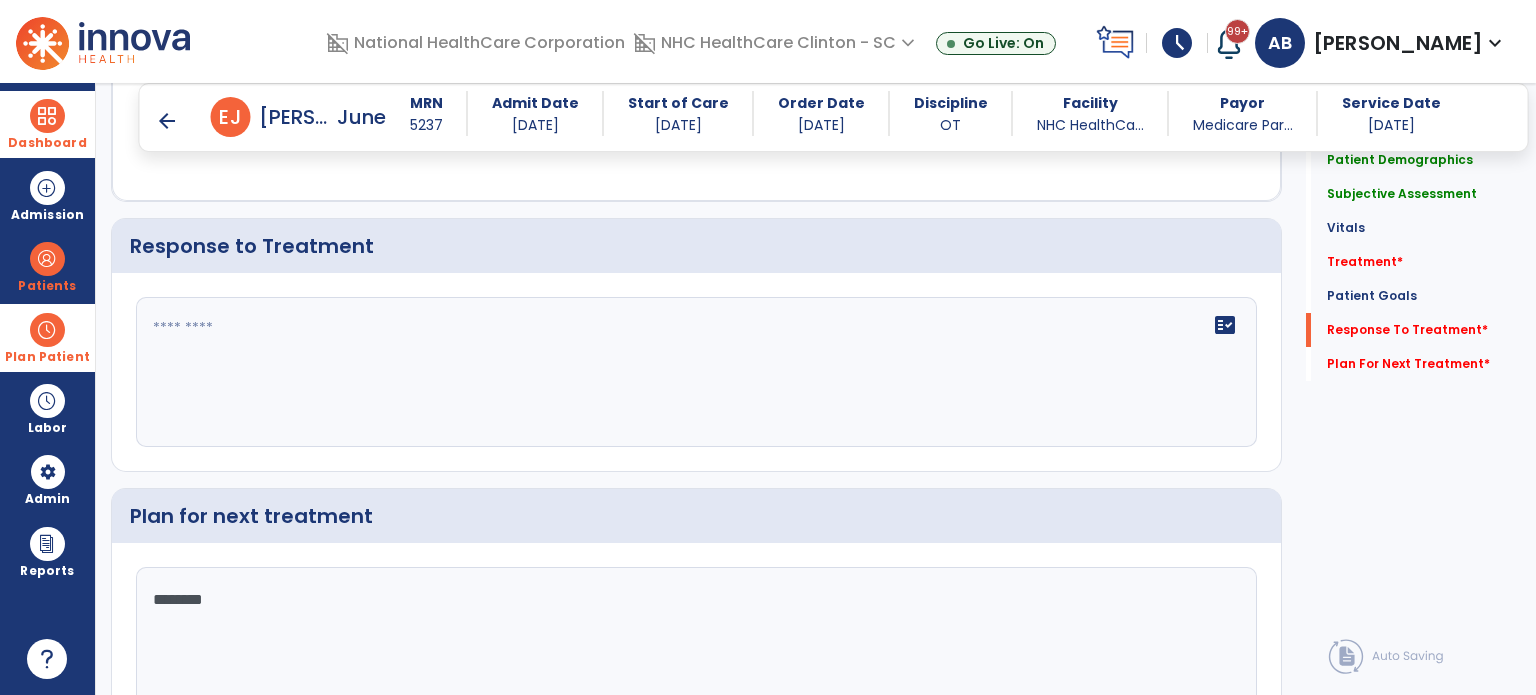 scroll, scrollTop: 2728, scrollLeft: 0, axis: vertical 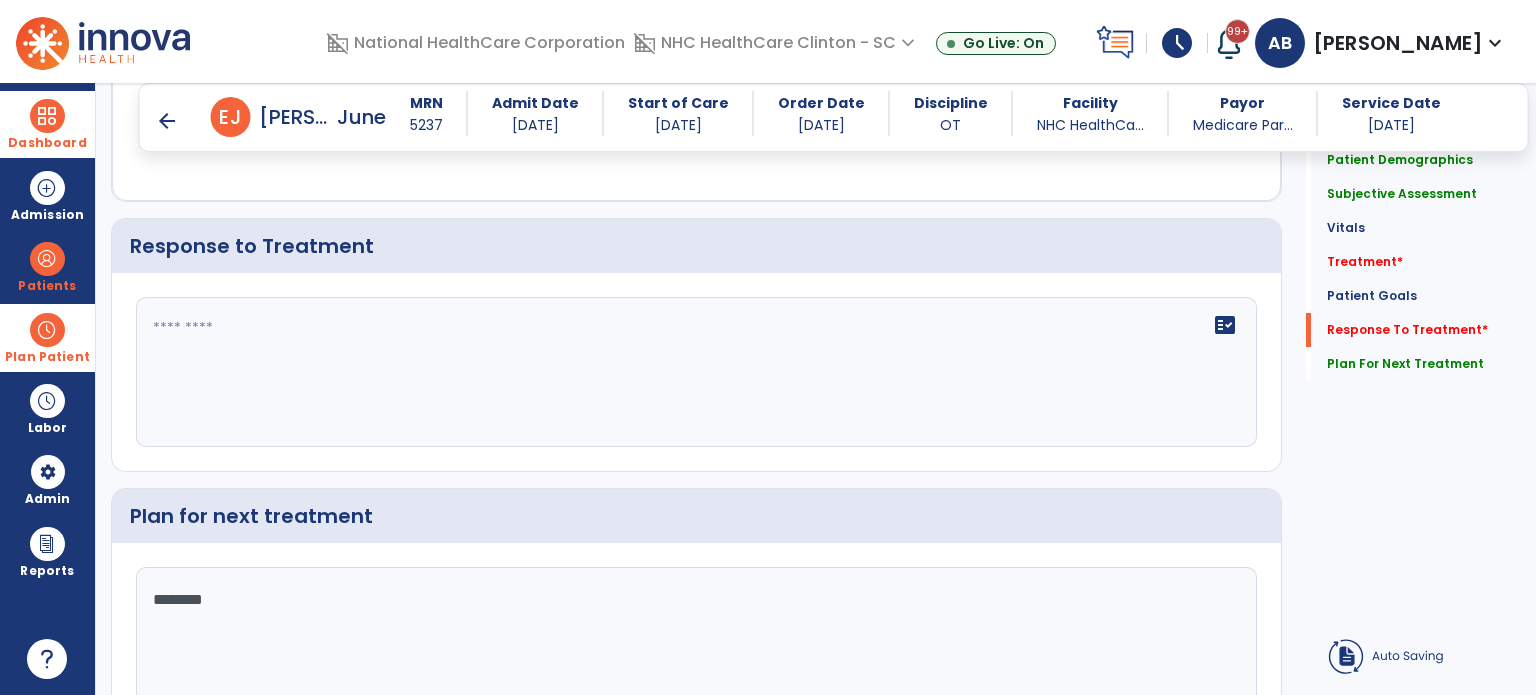 type on "********" 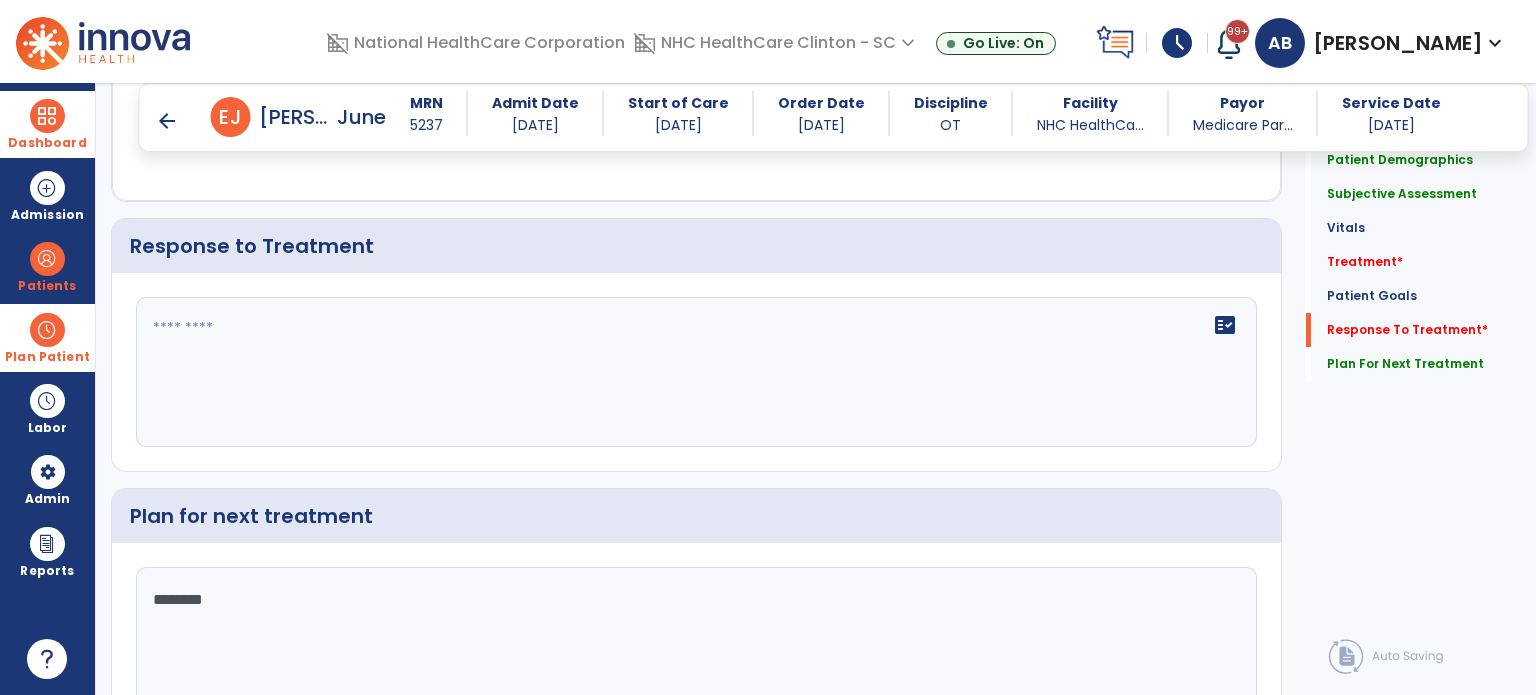 click on "fact_check" 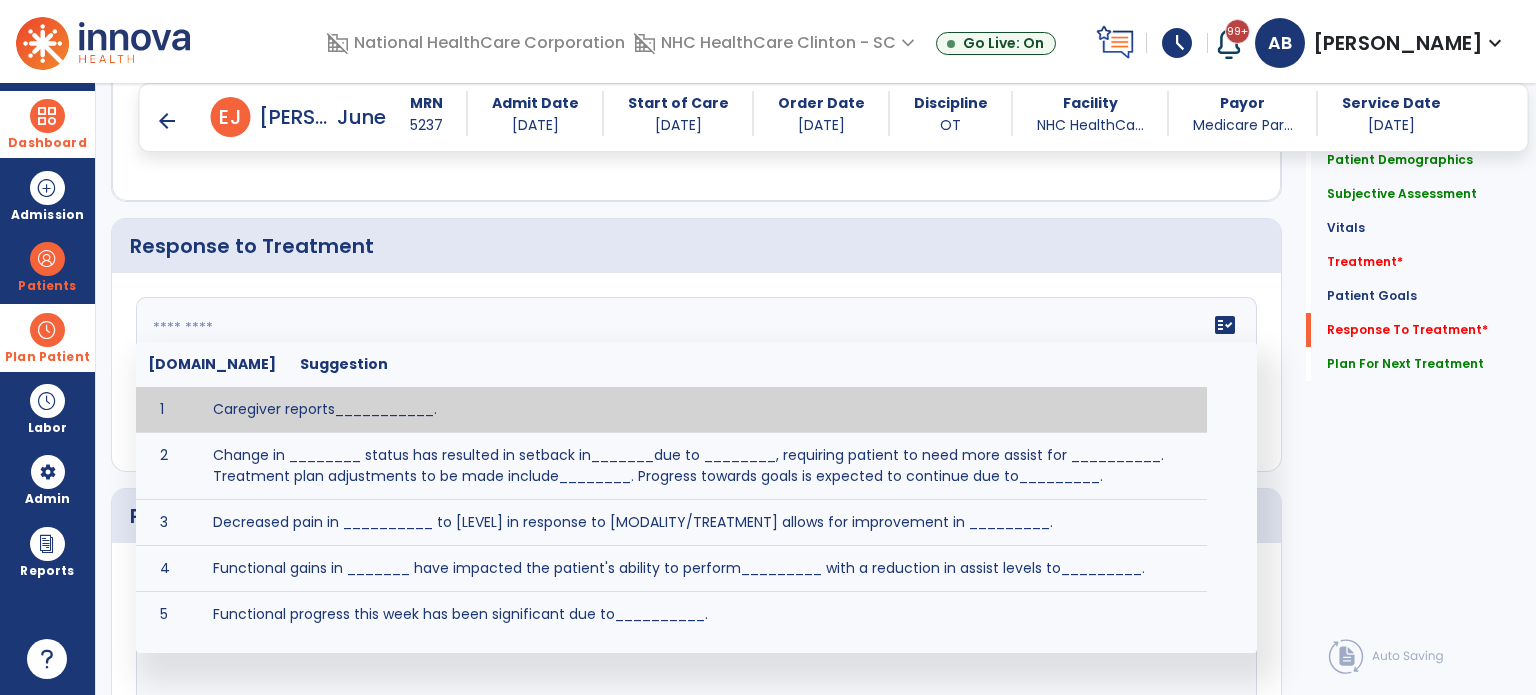 paste on "**********" 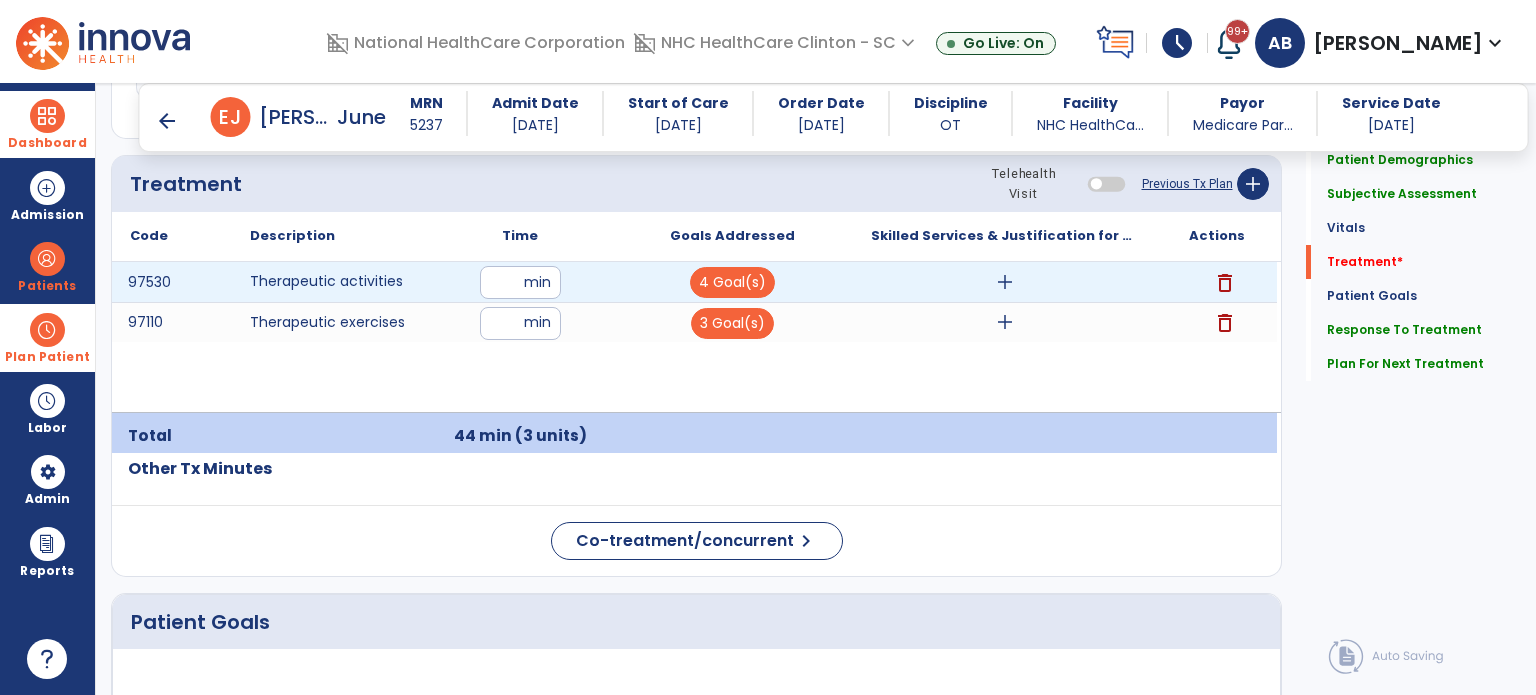 scroll, scrollTop: 1136, scrollLeft: 0, axis: vertical 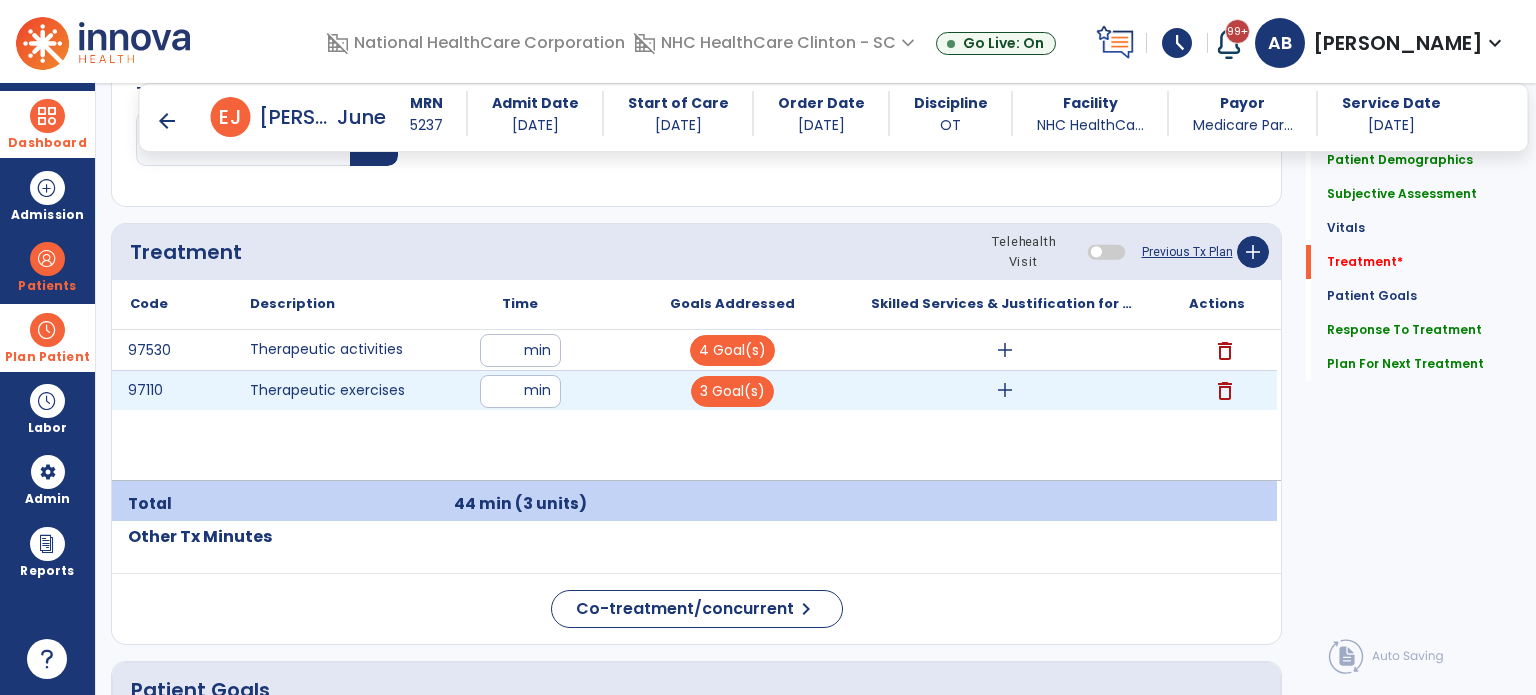 type on "**********" 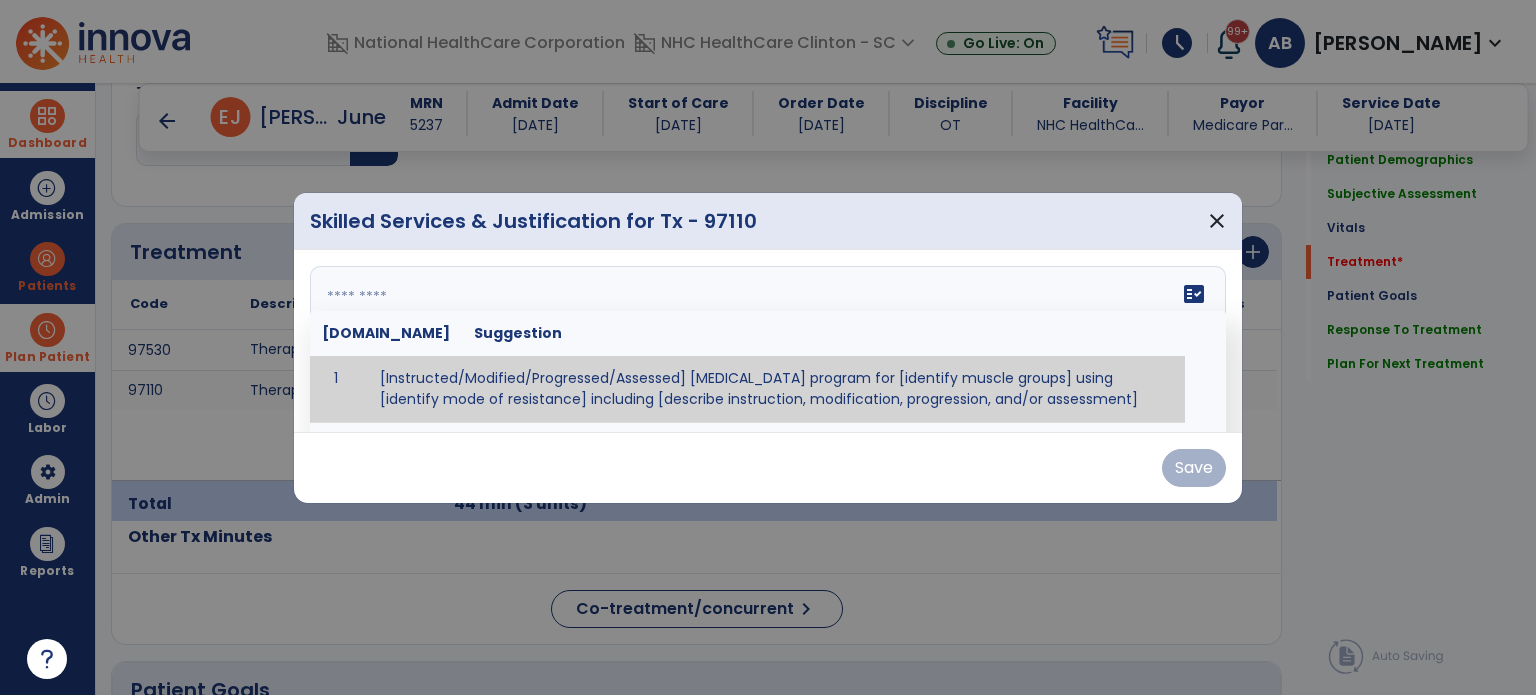 click at bounding box center [768, 341] 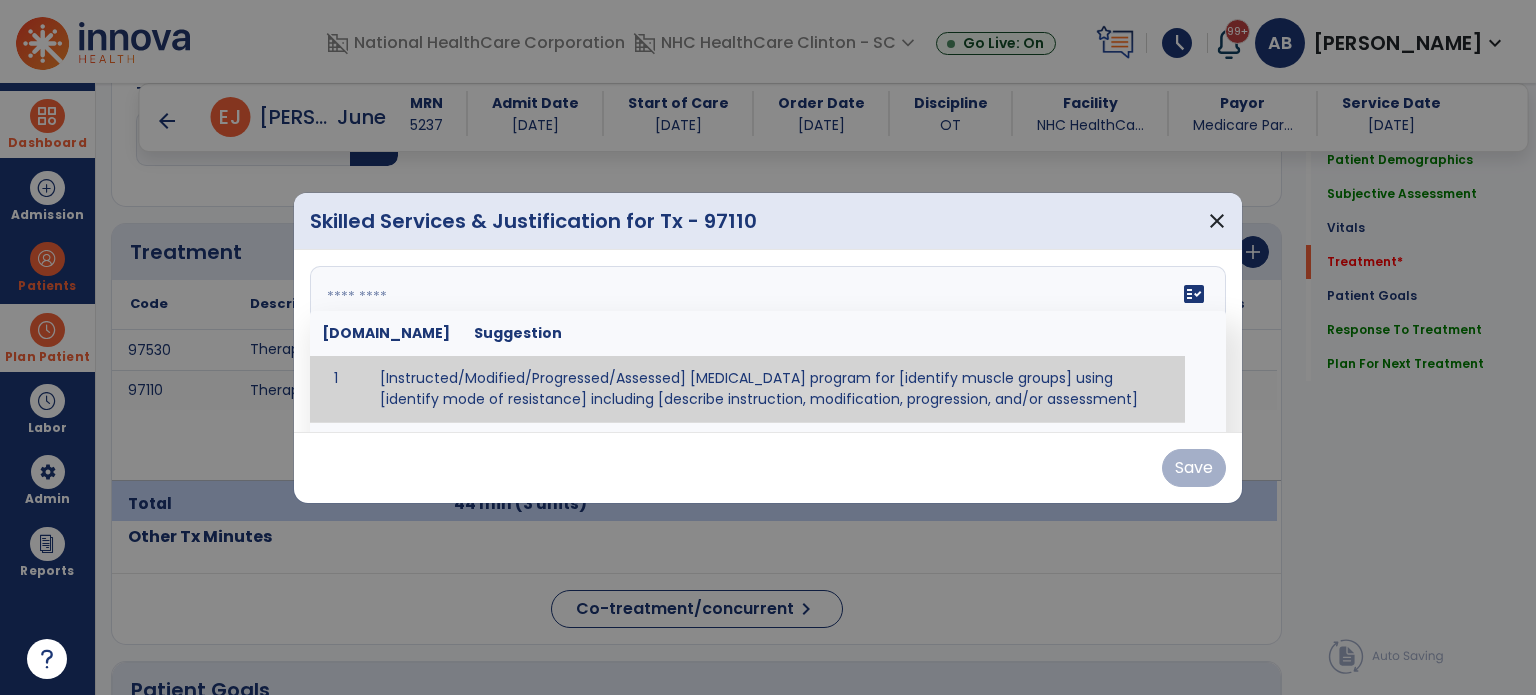 paste on "**********" 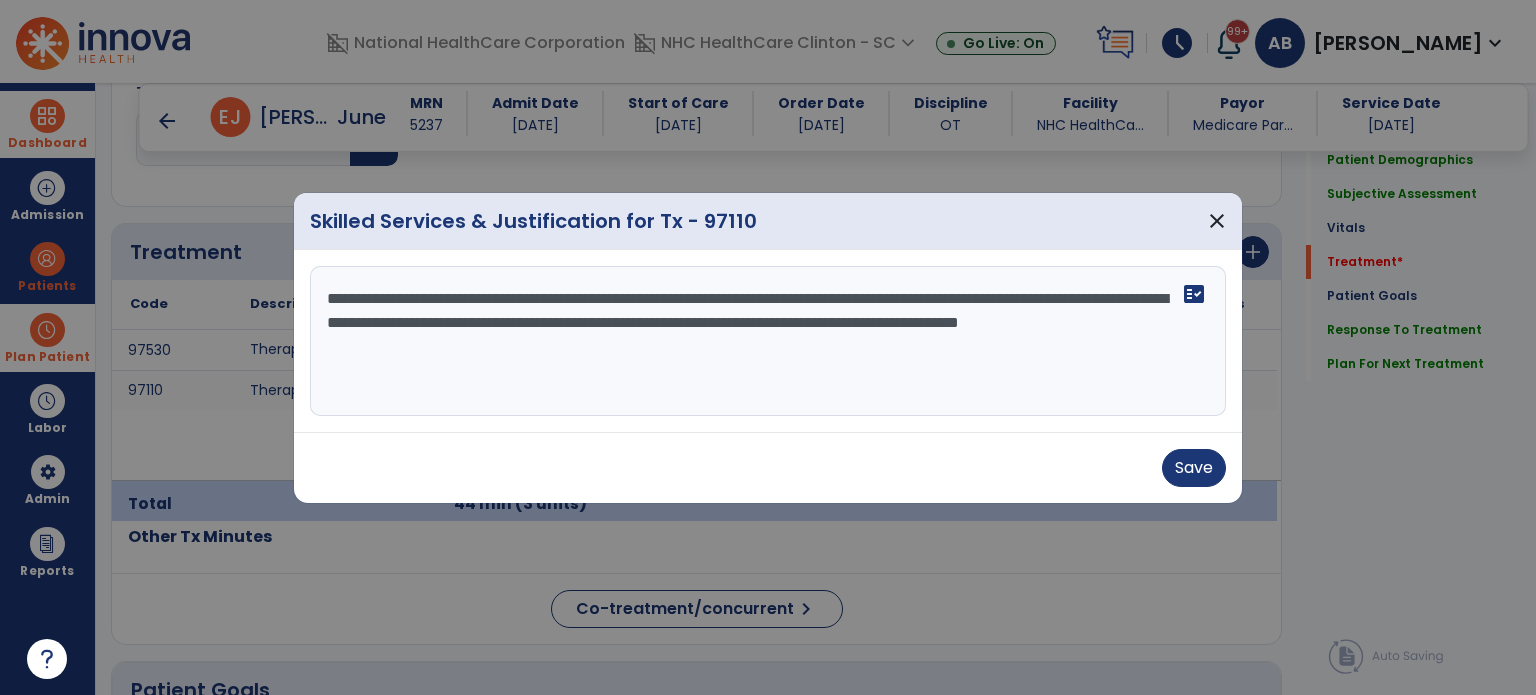 click on "**********" at bounding box center [768, 341] 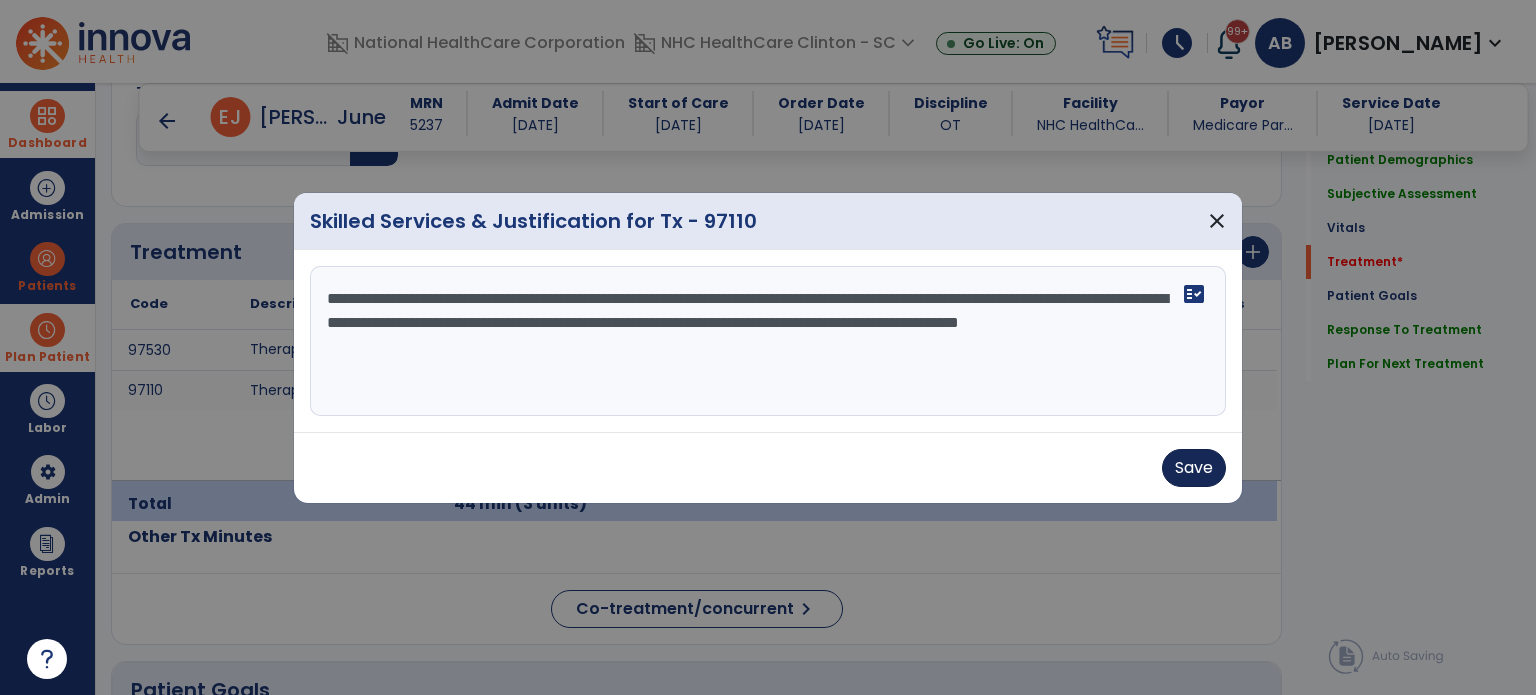 type on "**********" 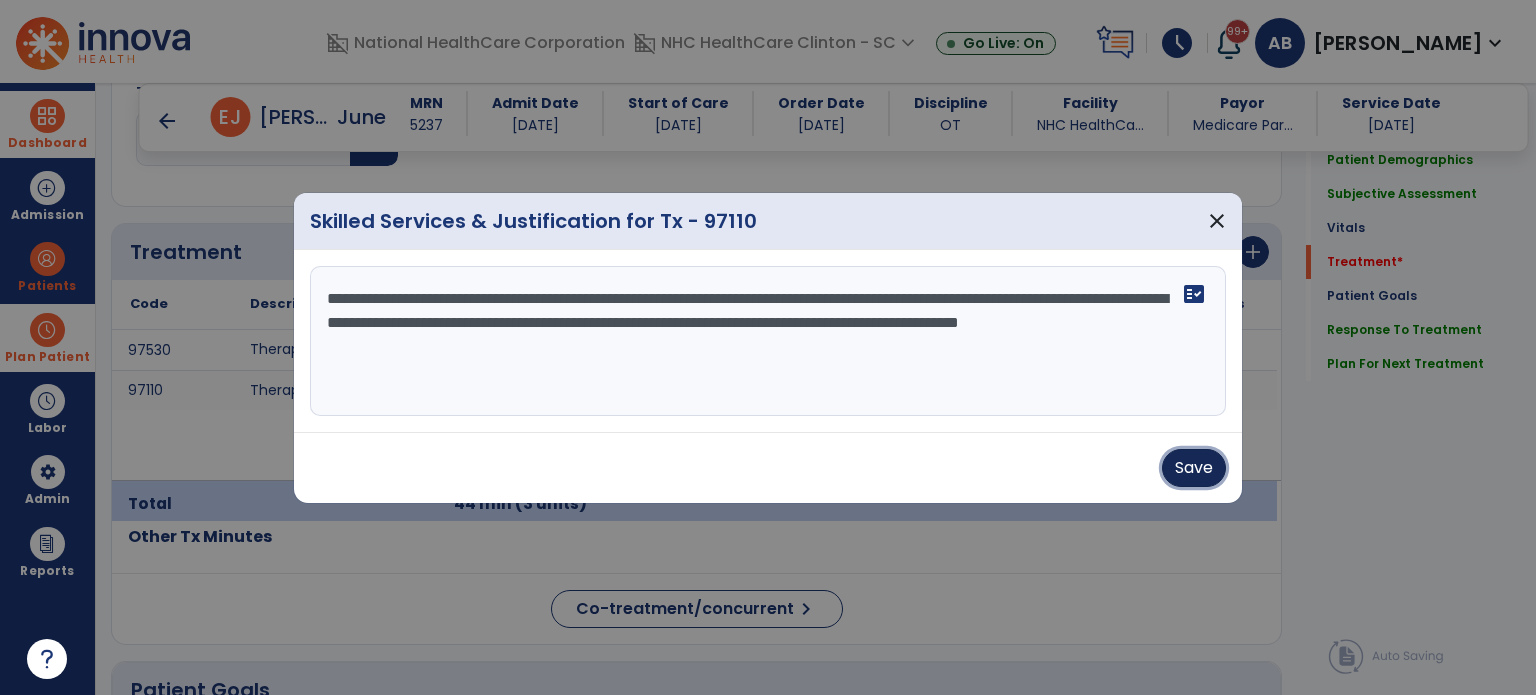click on "Save" at bounding box center [1194, 468] 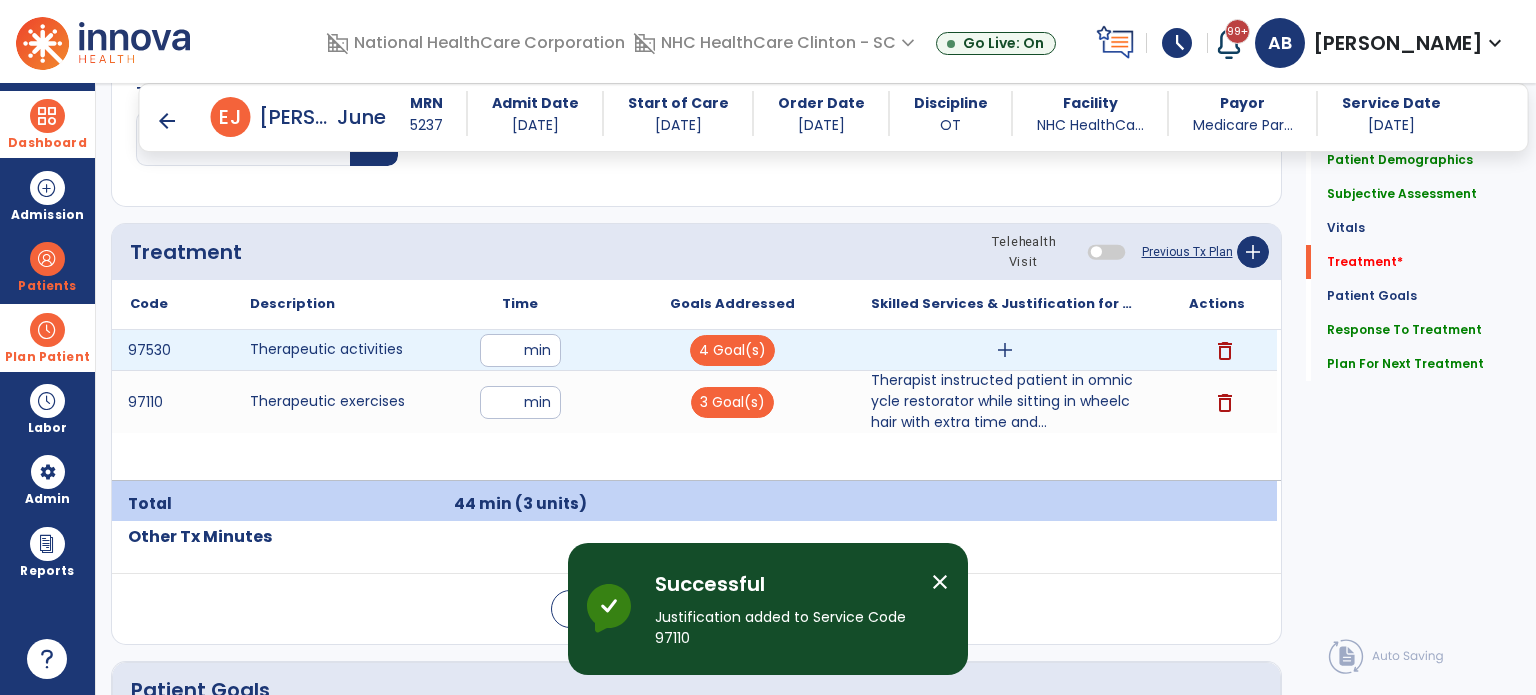 click on "add" at bounding box center [1005, 350] 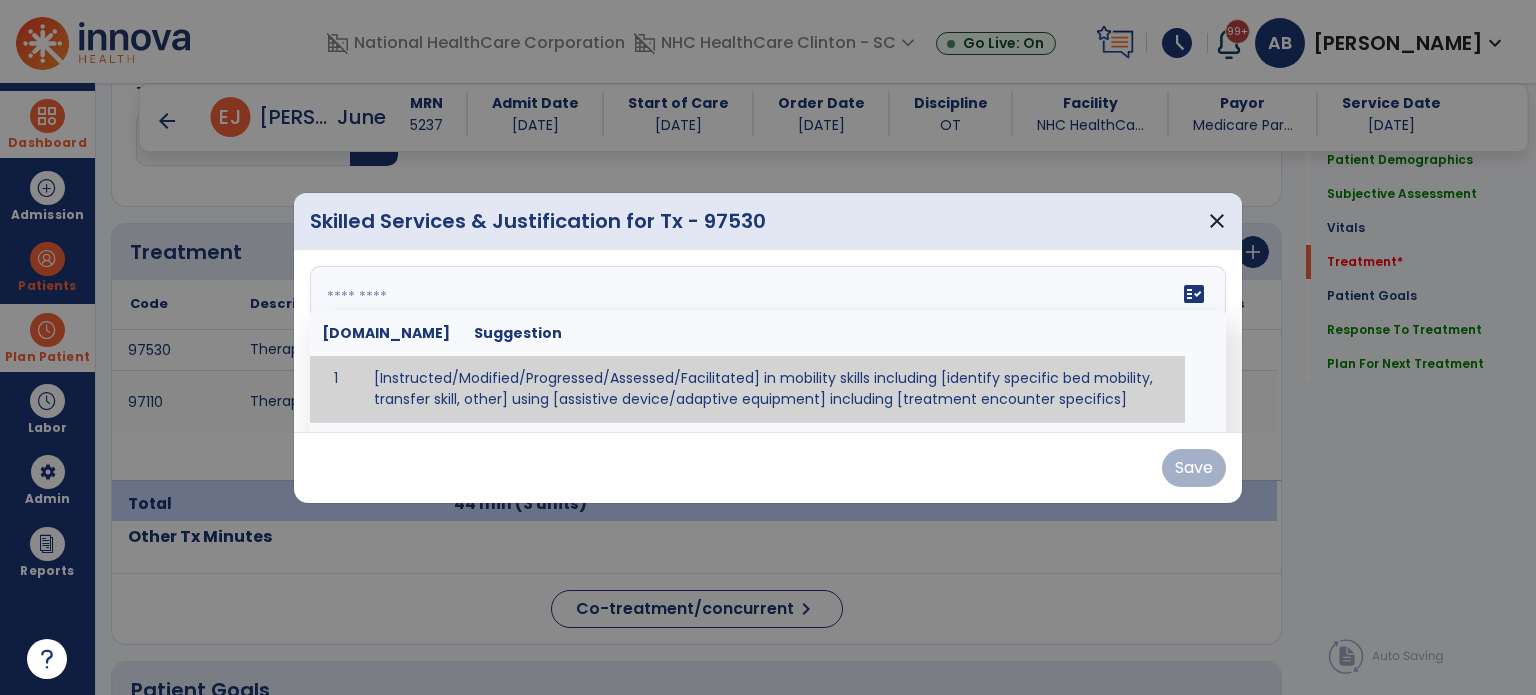 click on "fact_check  [DOMAIN_NAME] Suggestion 1 [Instructed/Modified/Progressed/Assessed/Facilitated] in mobility skills including [identify specific bed mobility, transfer skill, other] using [assistive device/adaptive equipment] including [treatment encounter specifics]" at bounding box center [768, 341] 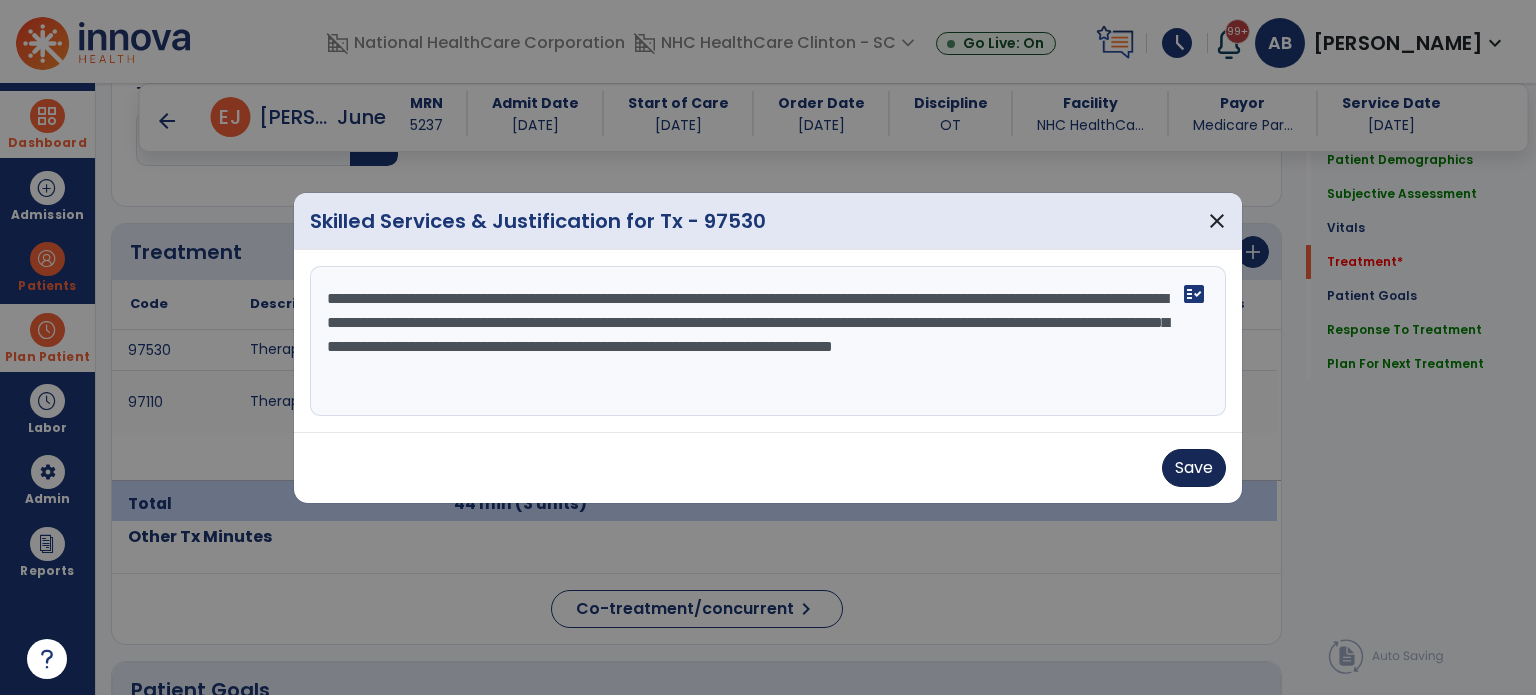 type on "**********" 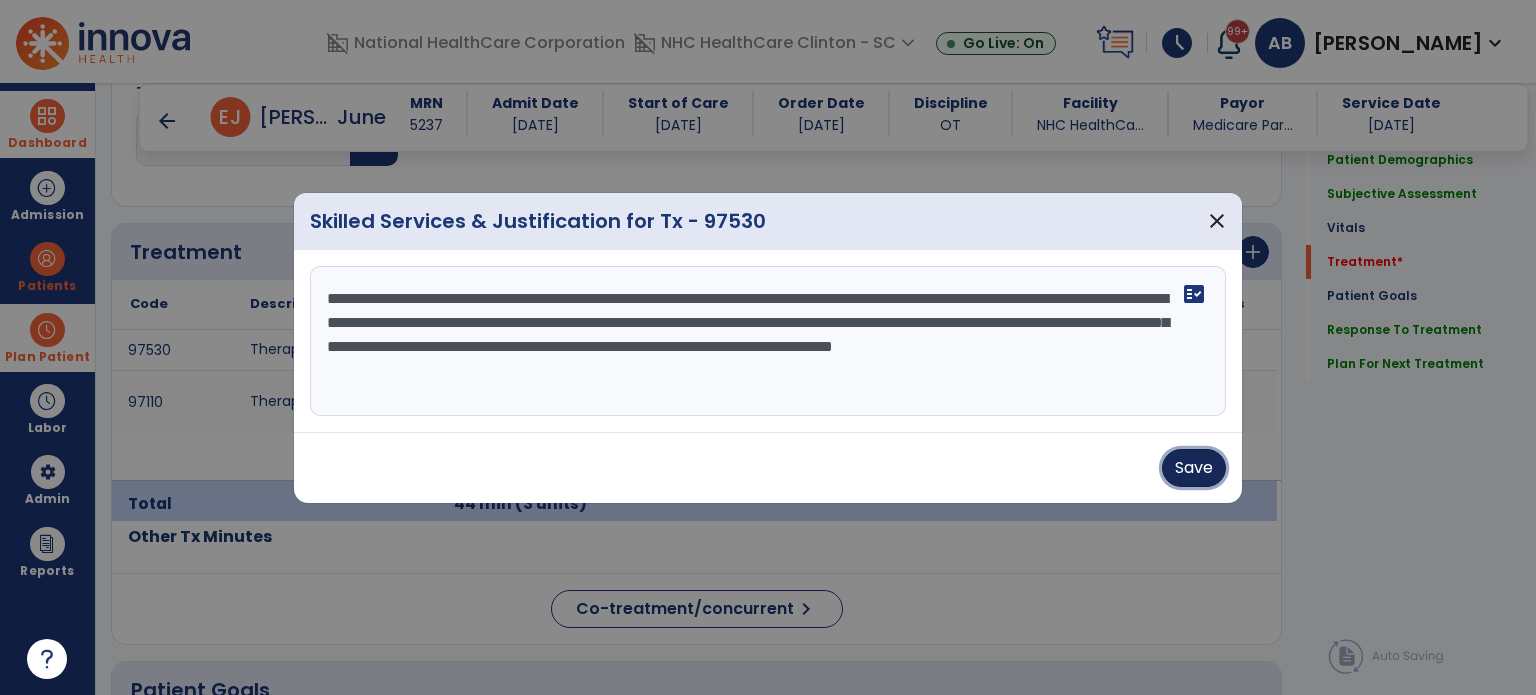 click on "Save" at bounding box center (1194, 468) 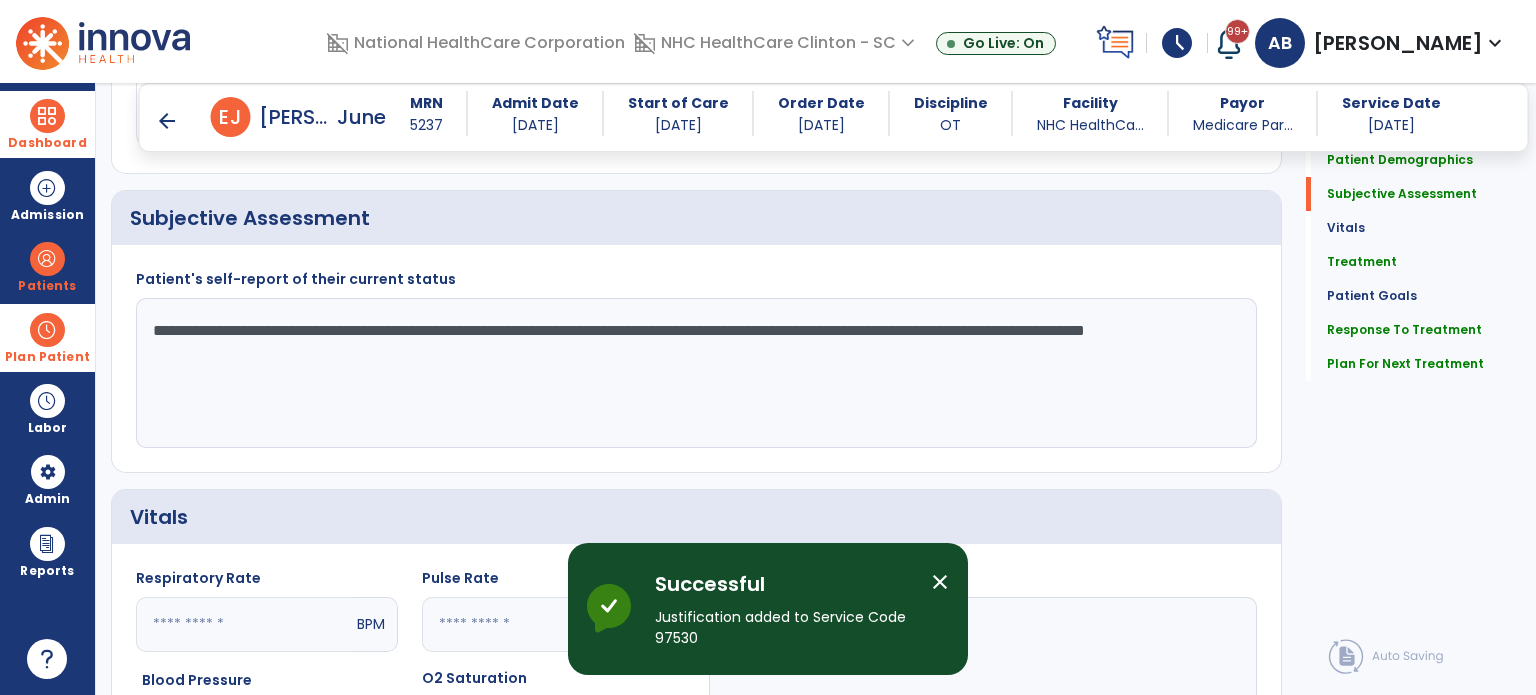 scroll, scrollTop: 448, scrollLeft: 0, axis: vertical 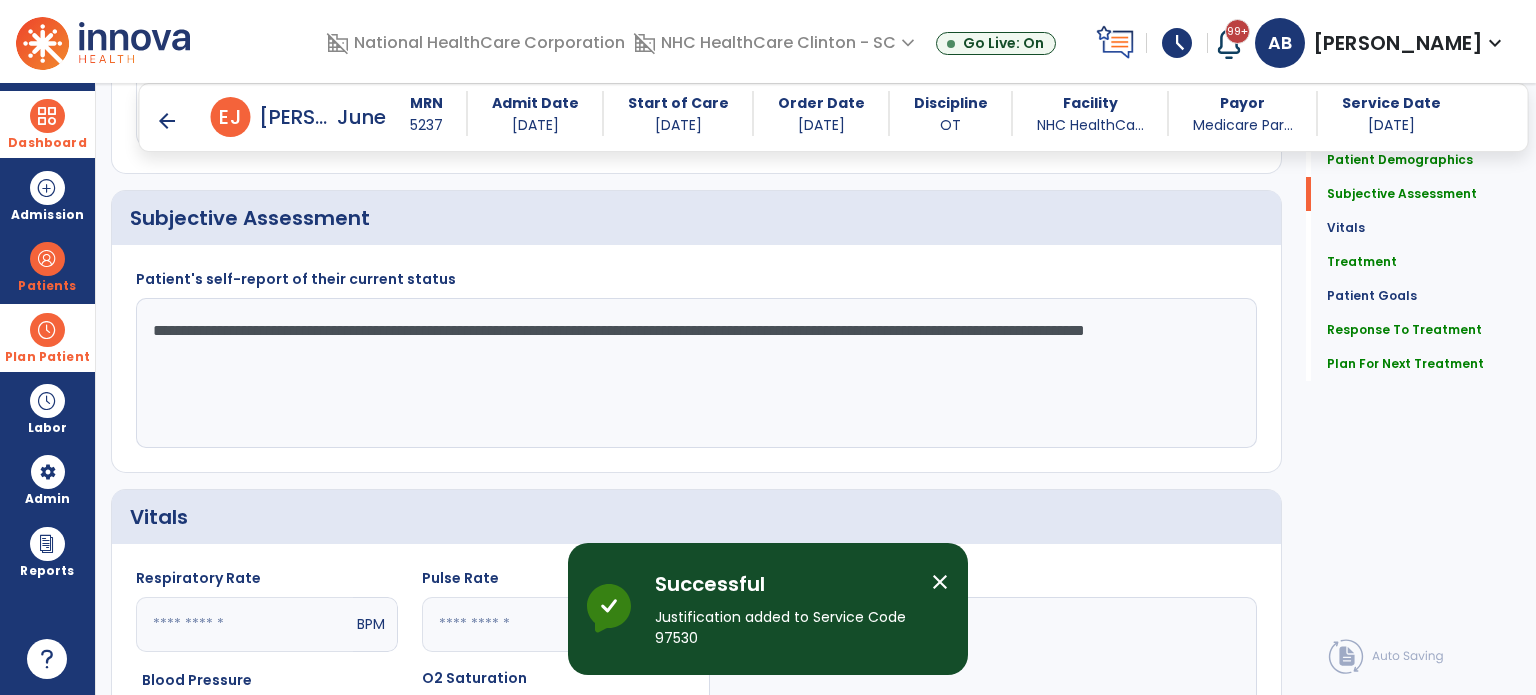 drag, startPoint x: 761, startPoint y: 327, endPoint x: 789, endPoint y: 379, distance: 59.05929 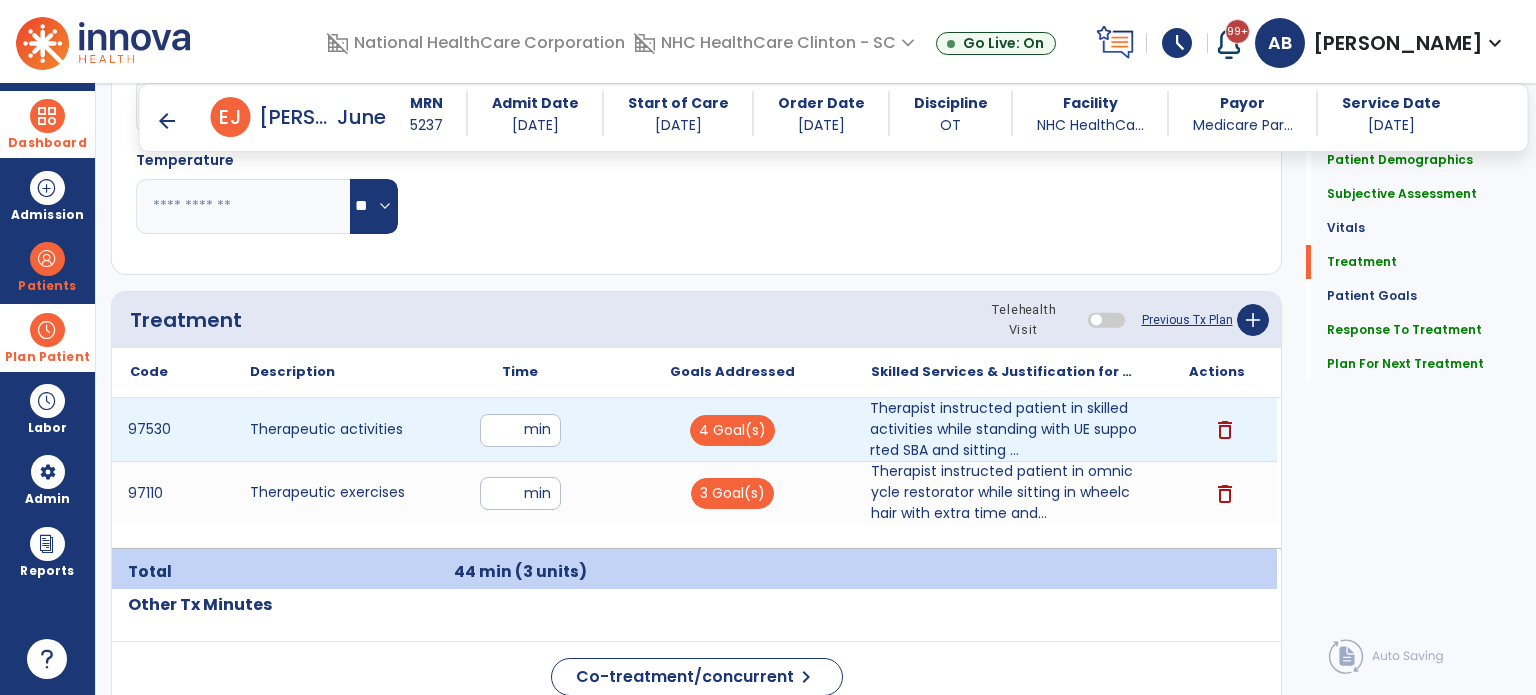 scroll, scrollTop: 1070, scrollLeft: 0, axis: vertical 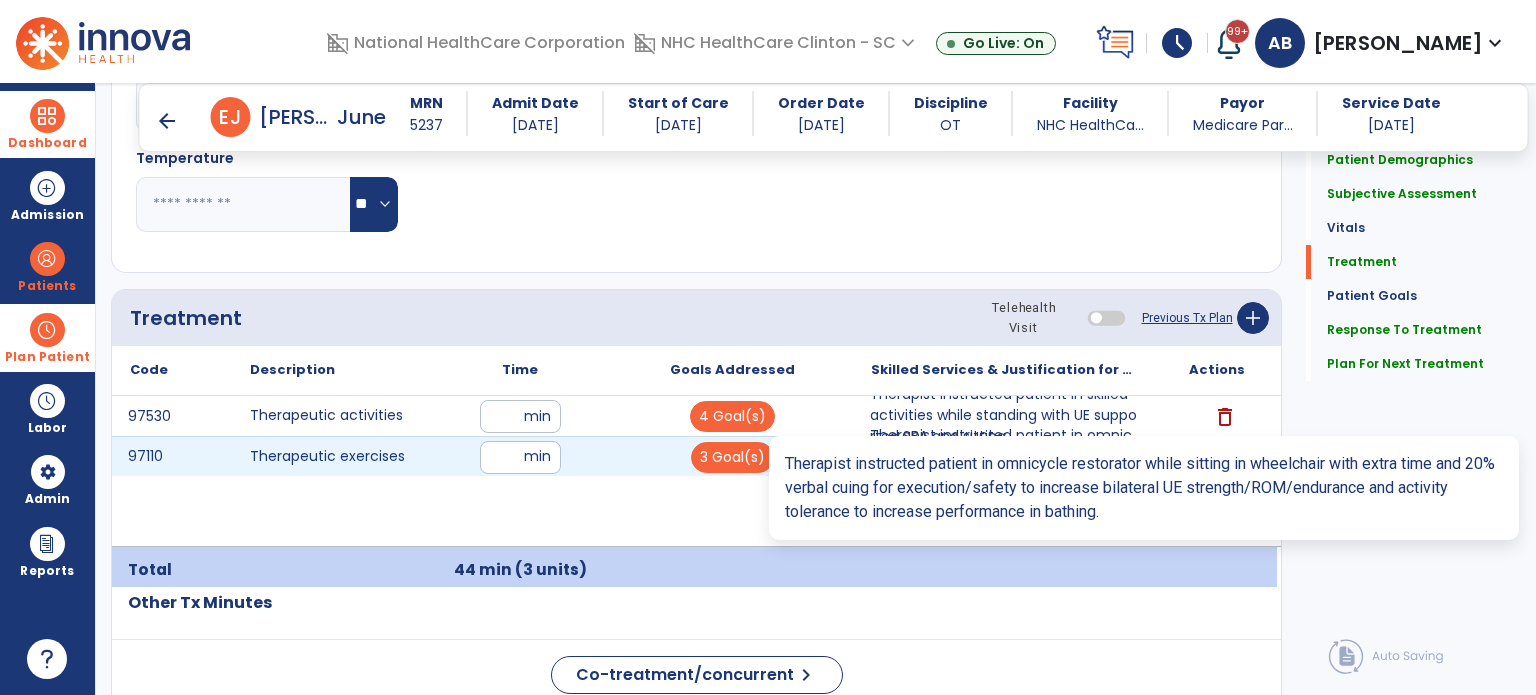 click on "Therapist instructed patient in omnicycle restorator while sitting in wheelchair with extra time and..." at bounding box center (1004, 456) 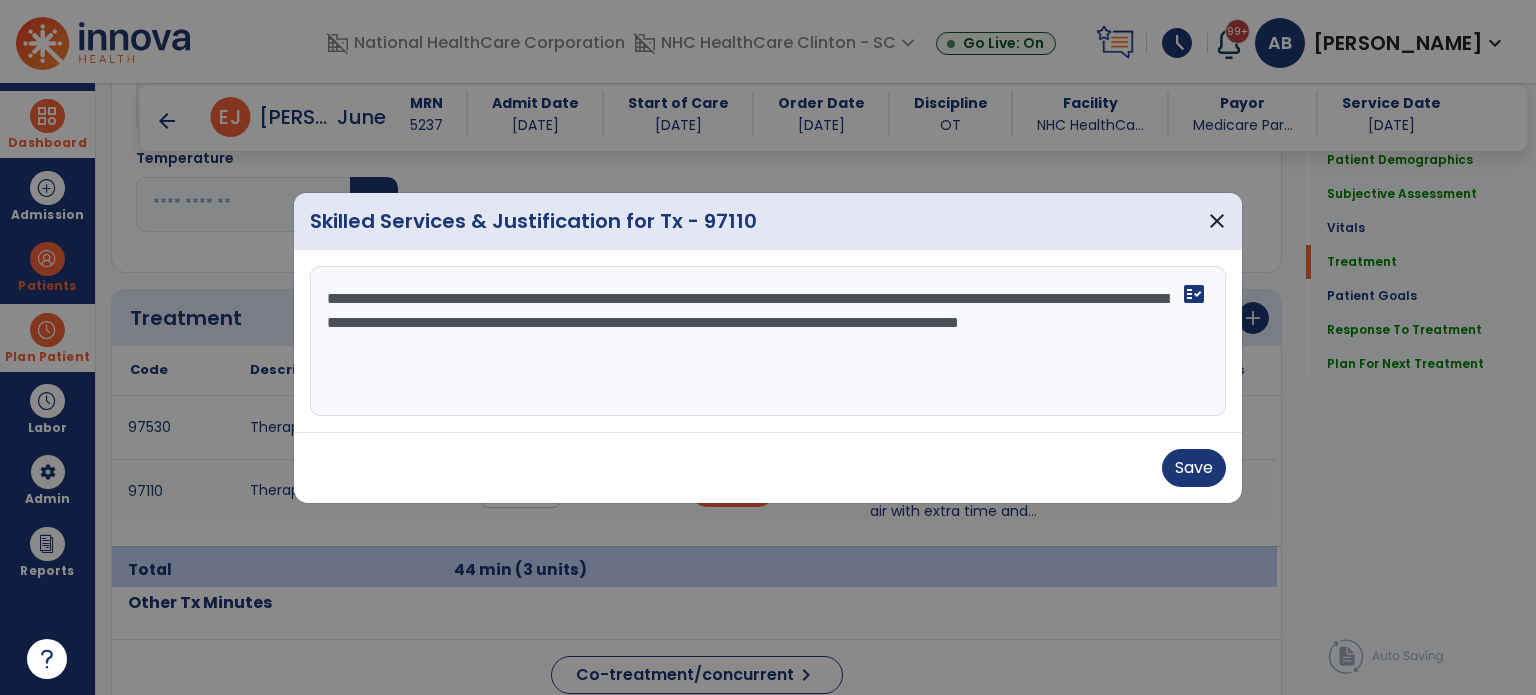 click on "**********" at bounding box center [768, 341] 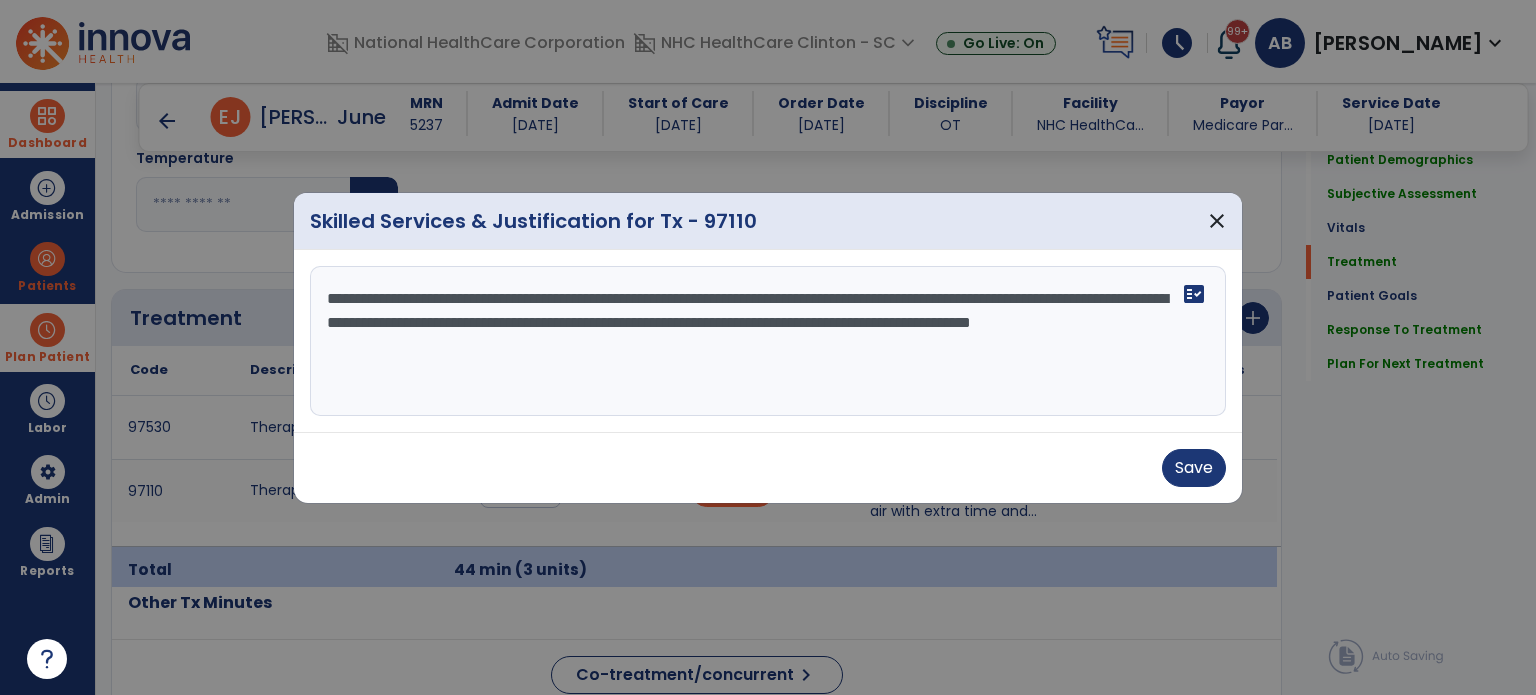 paste on "**********" 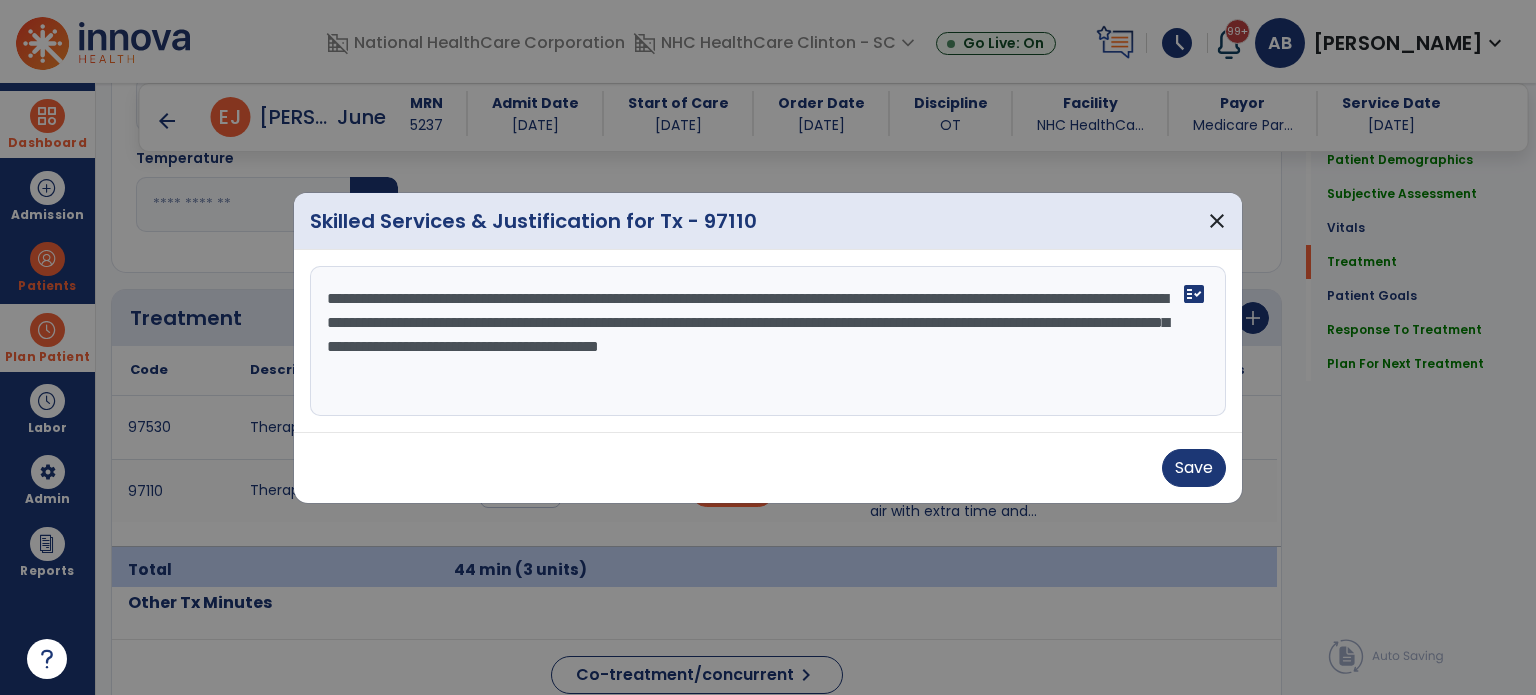 drag, startPoint x: 619, startPoint y: 351, endPoint x: 858, endPoint y: 475, distance: 269.25266 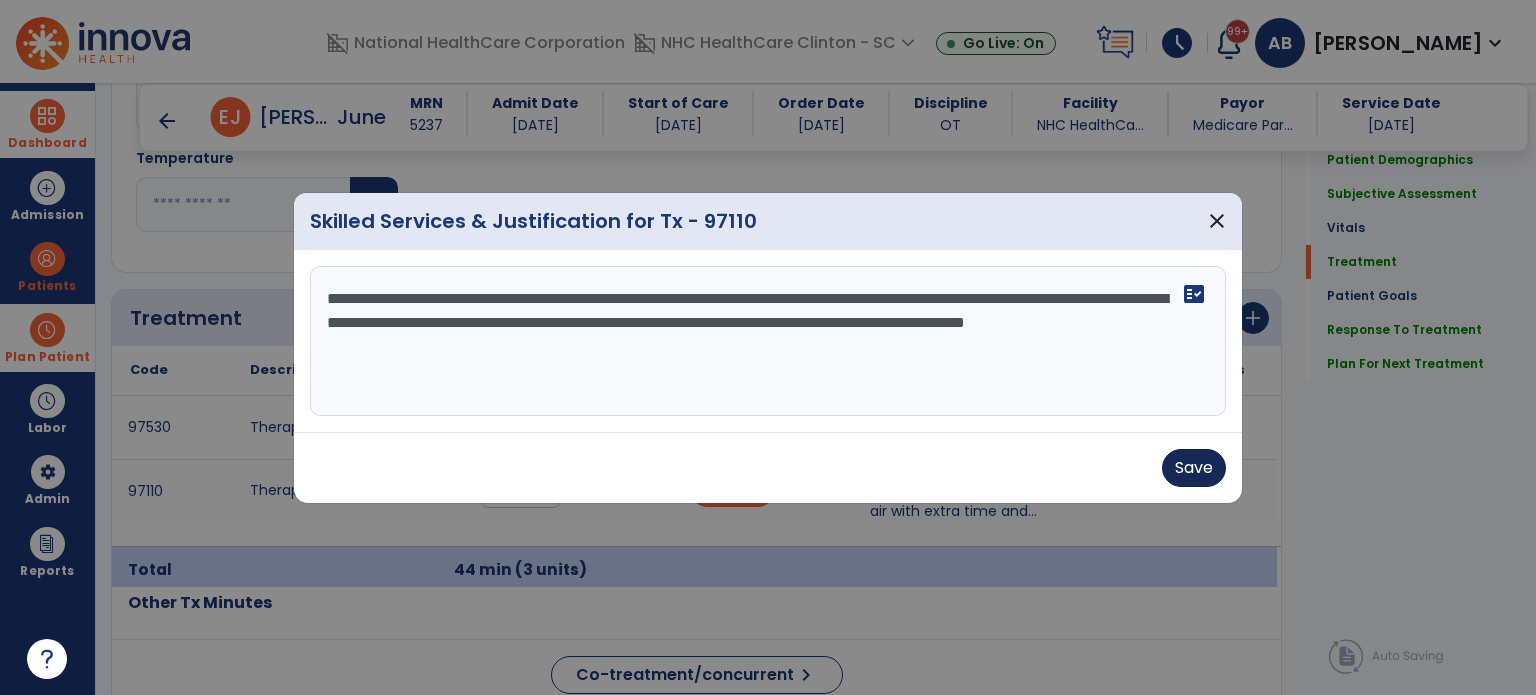 type on "**********" 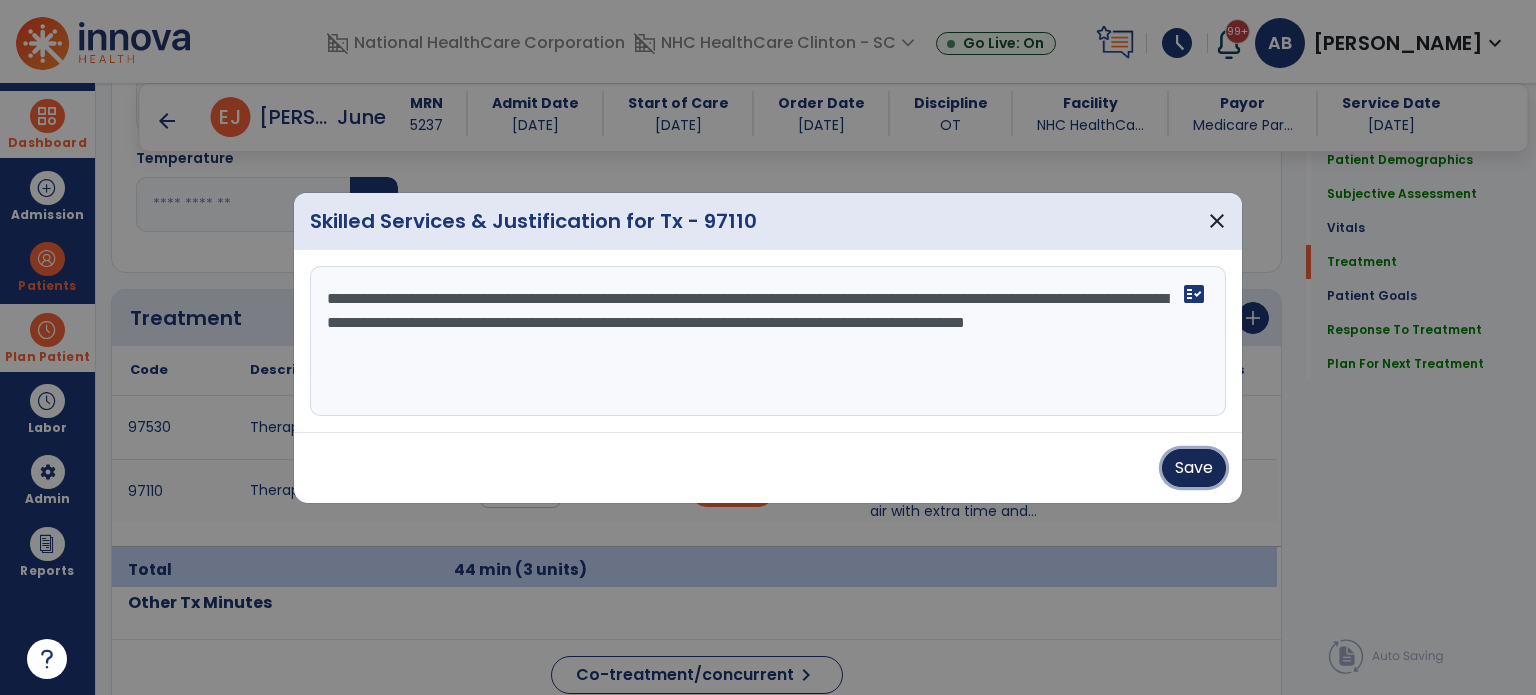 click on "Save" at bounding box center (1194, 468) 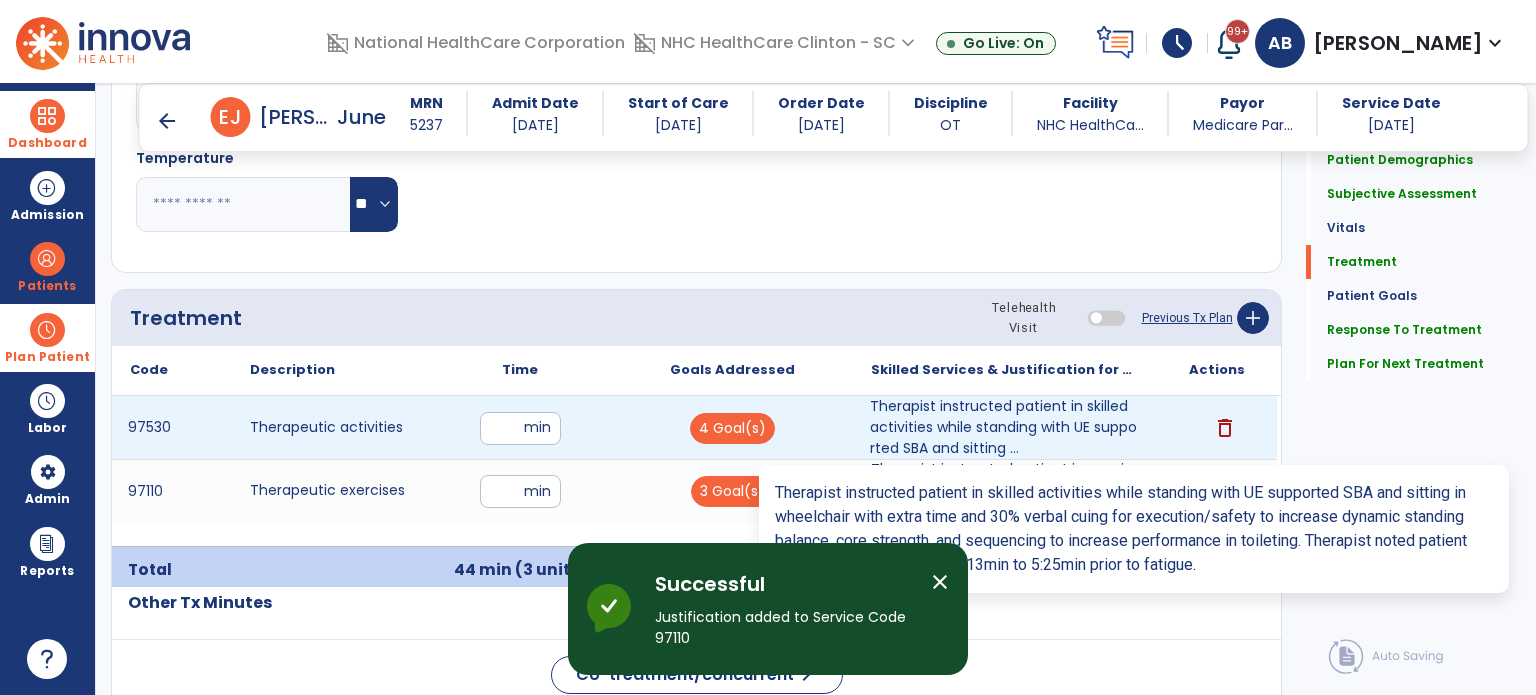 click on "Therapist instructed patient in skilled activities while standing with UE supported SBA and sitting ..." at bounding box center (1004, 427) 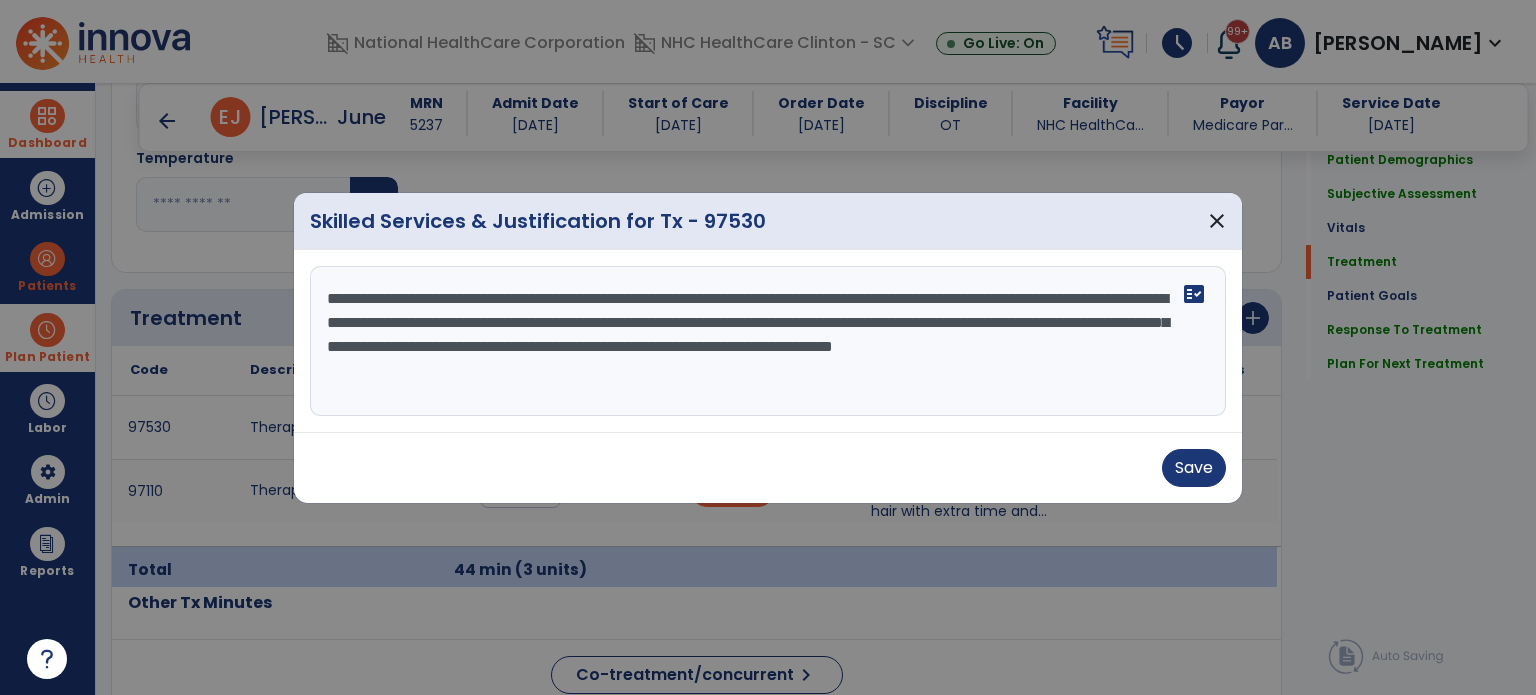 click on "**********" at bounding box center (768, 341) 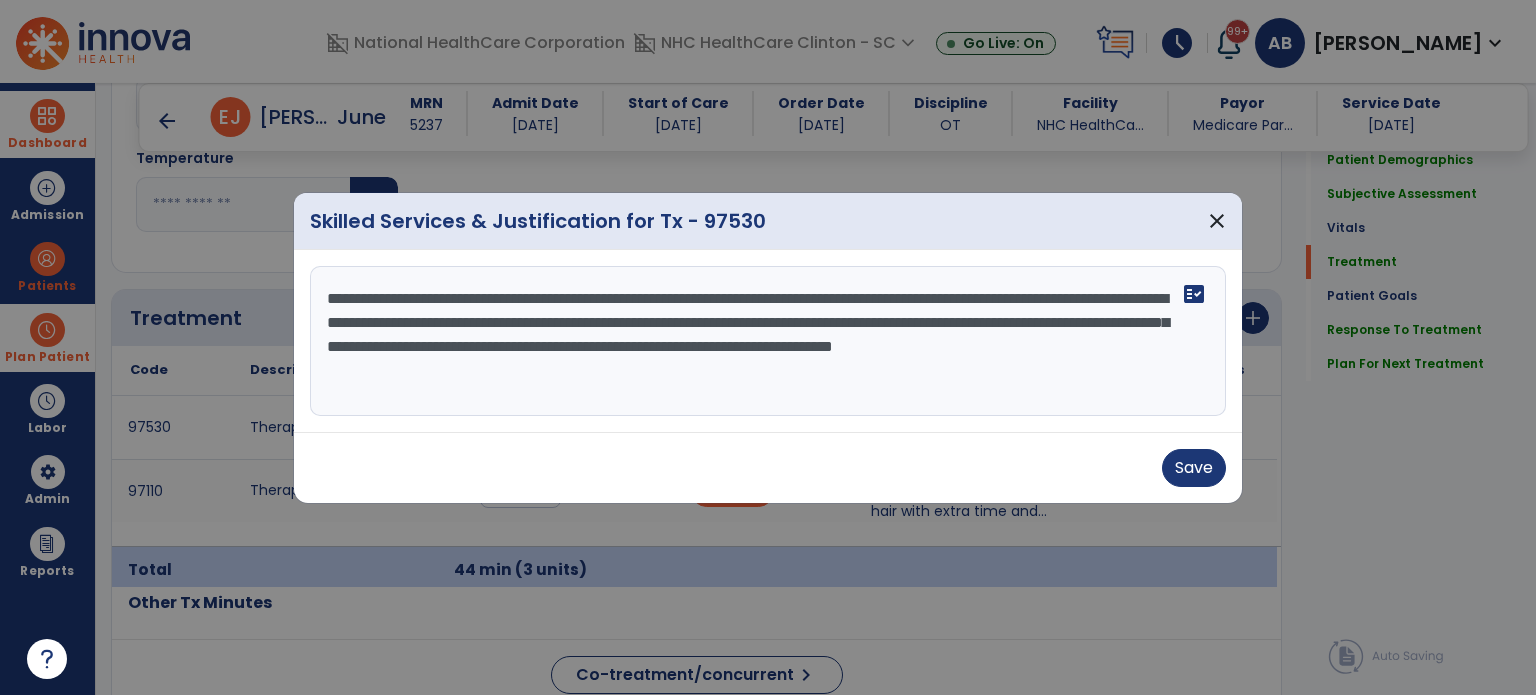 paste on "**********" 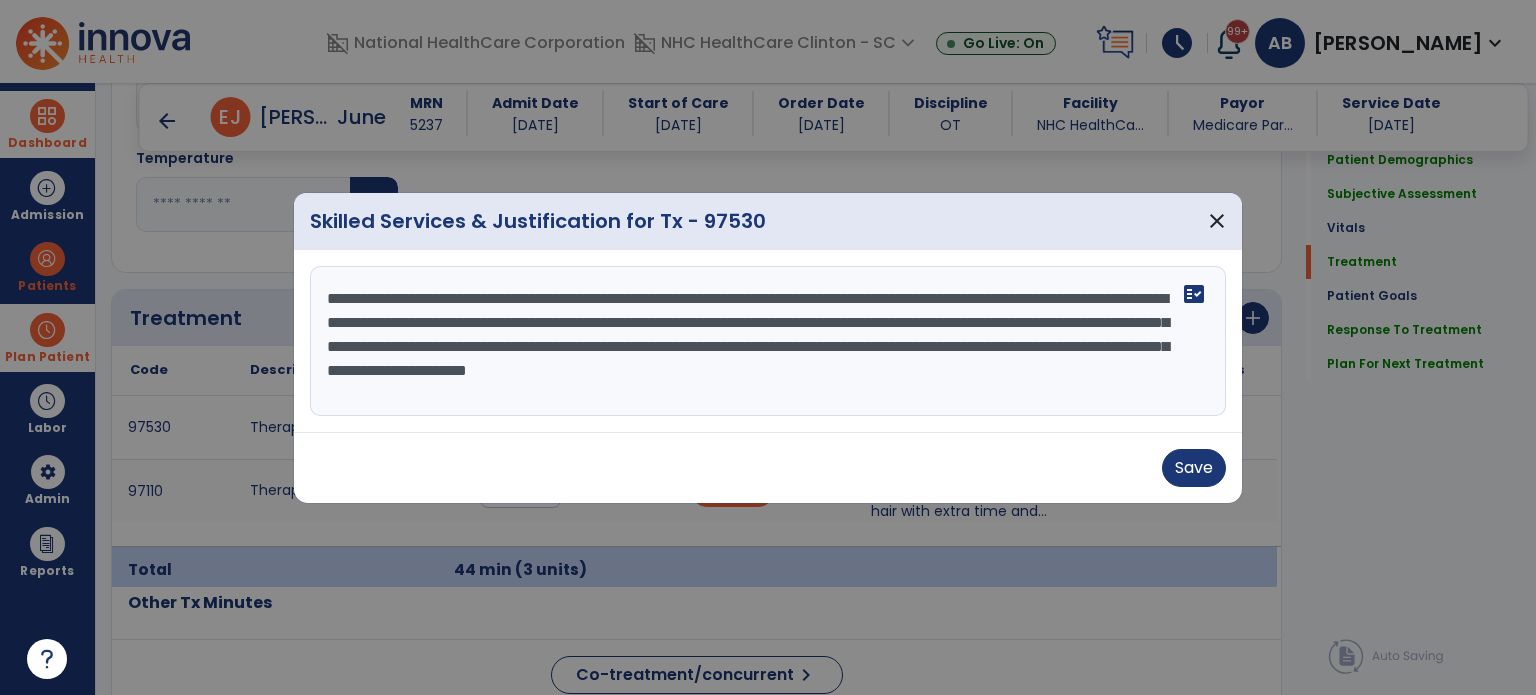 click on "**********" at bounding box center (768, 341) 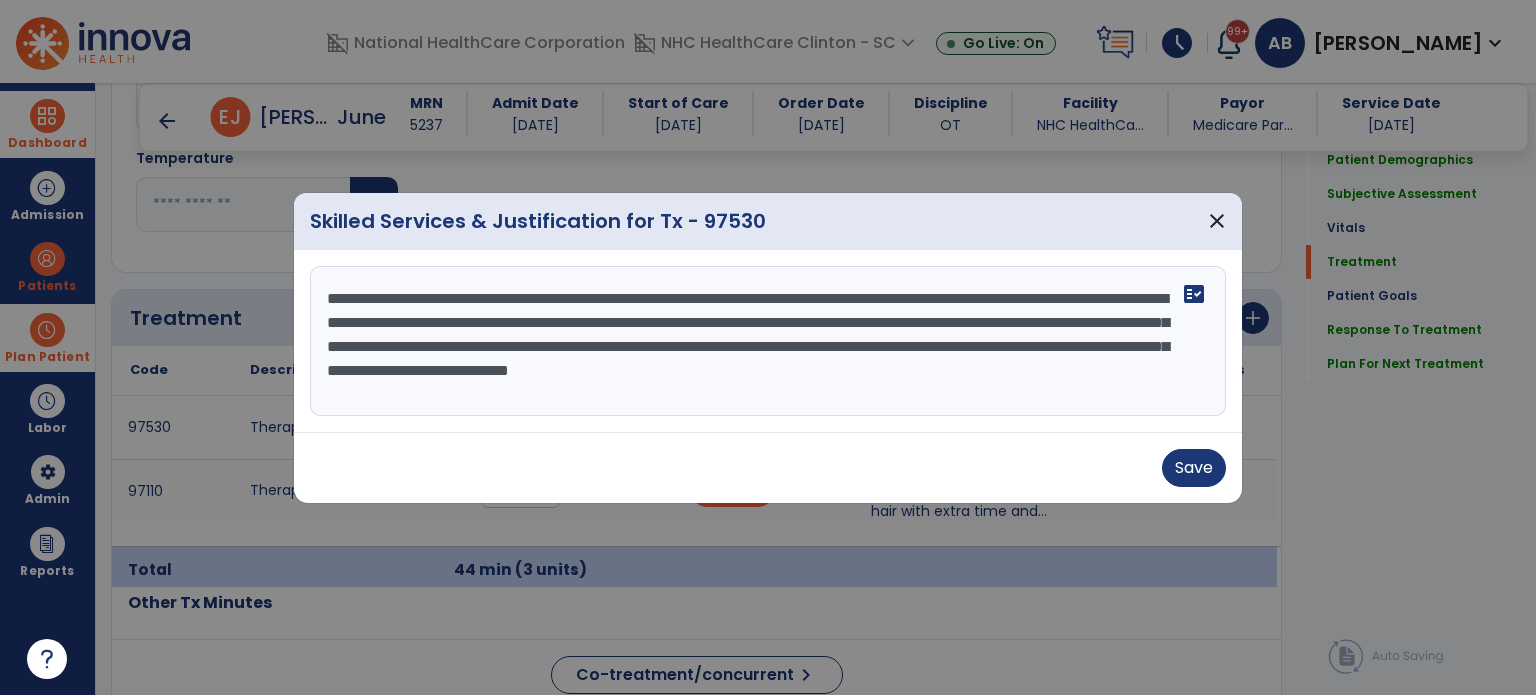 drag, startPoint x: 1031, startPoint y: 323, endPoint x: 721, endPoint y: 351, distance: 311.26193 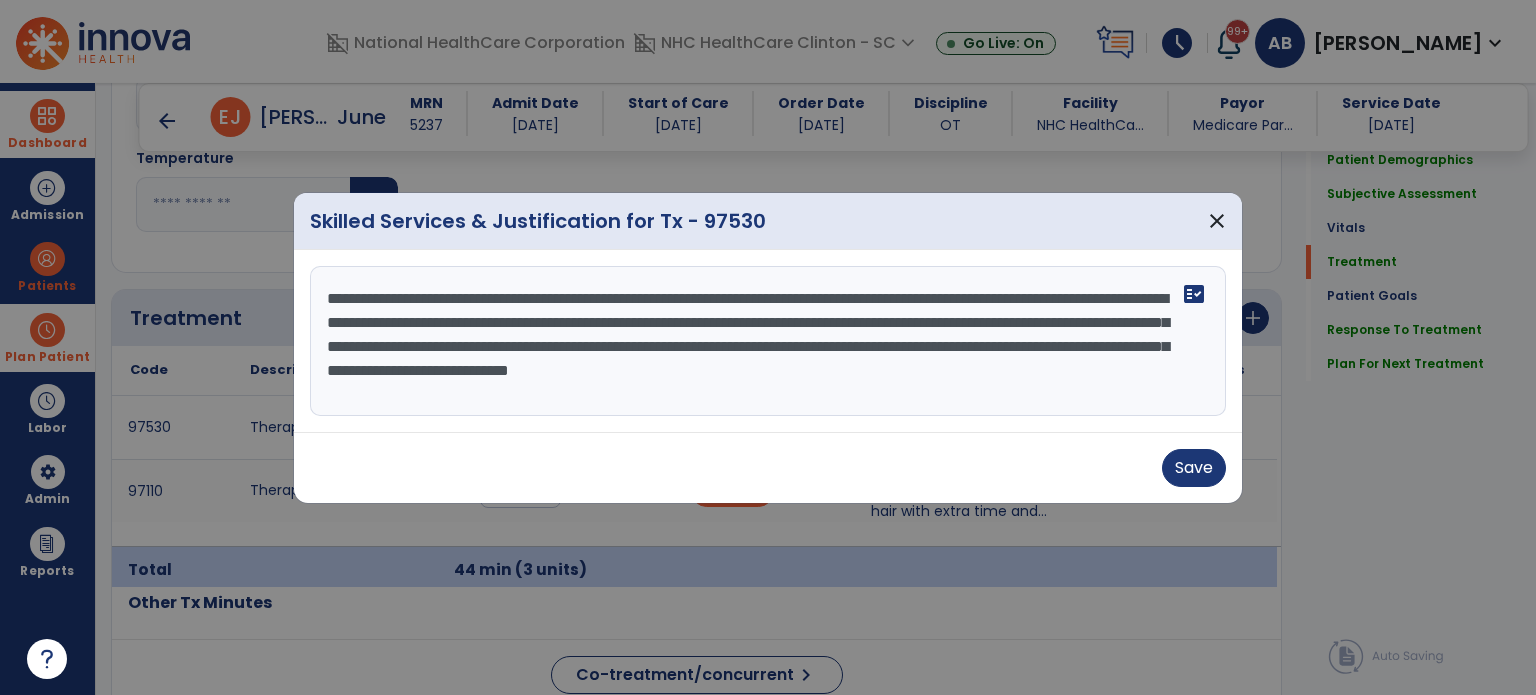 click on "**********" at bounding box center (768, 341) 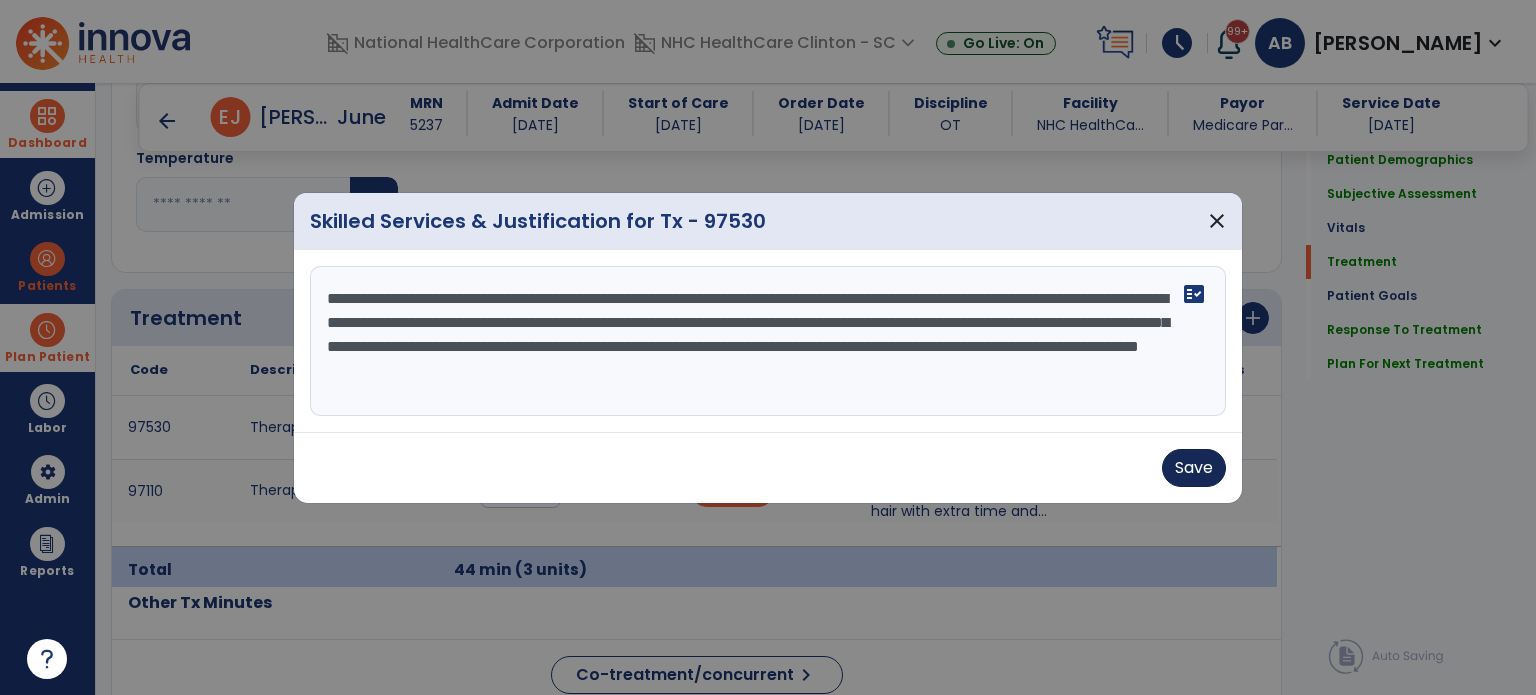 type on "**********" 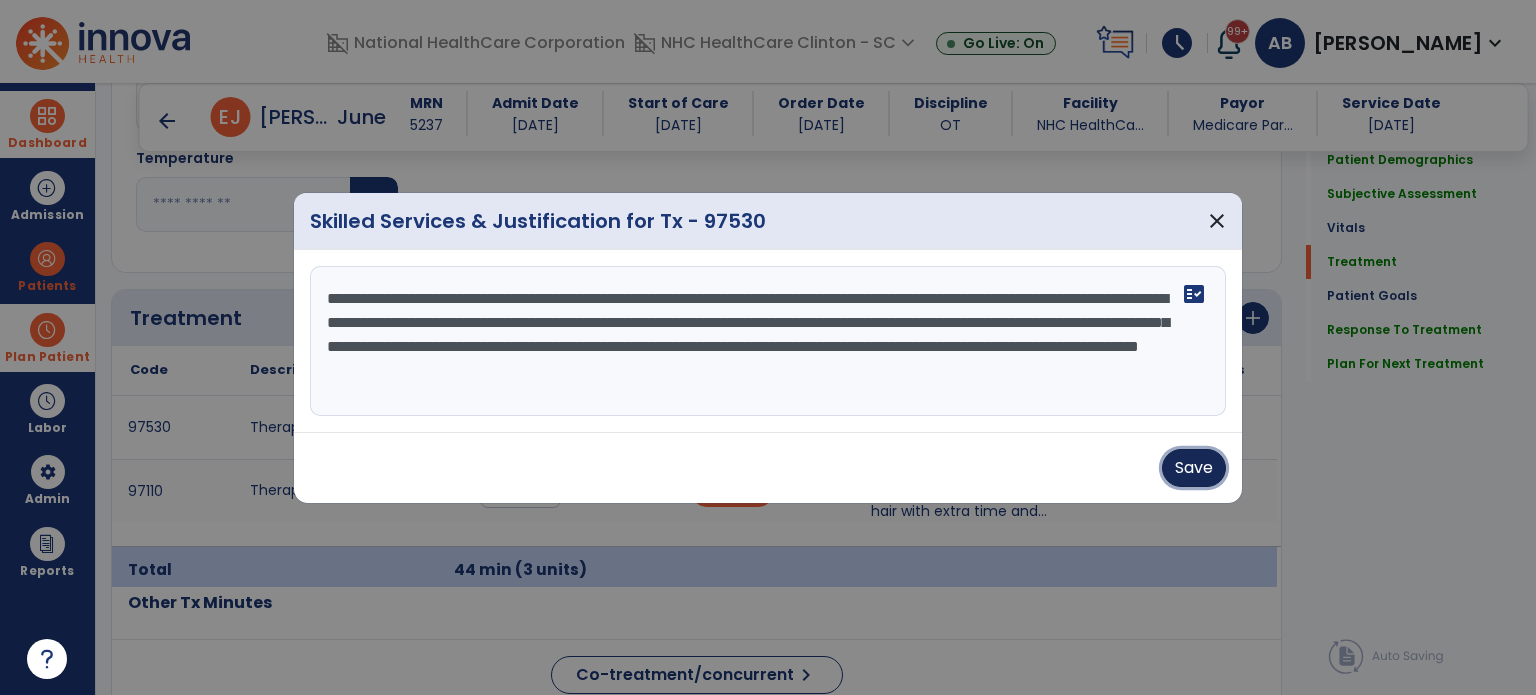 click on "Save" at bounding box center (1194, 468) 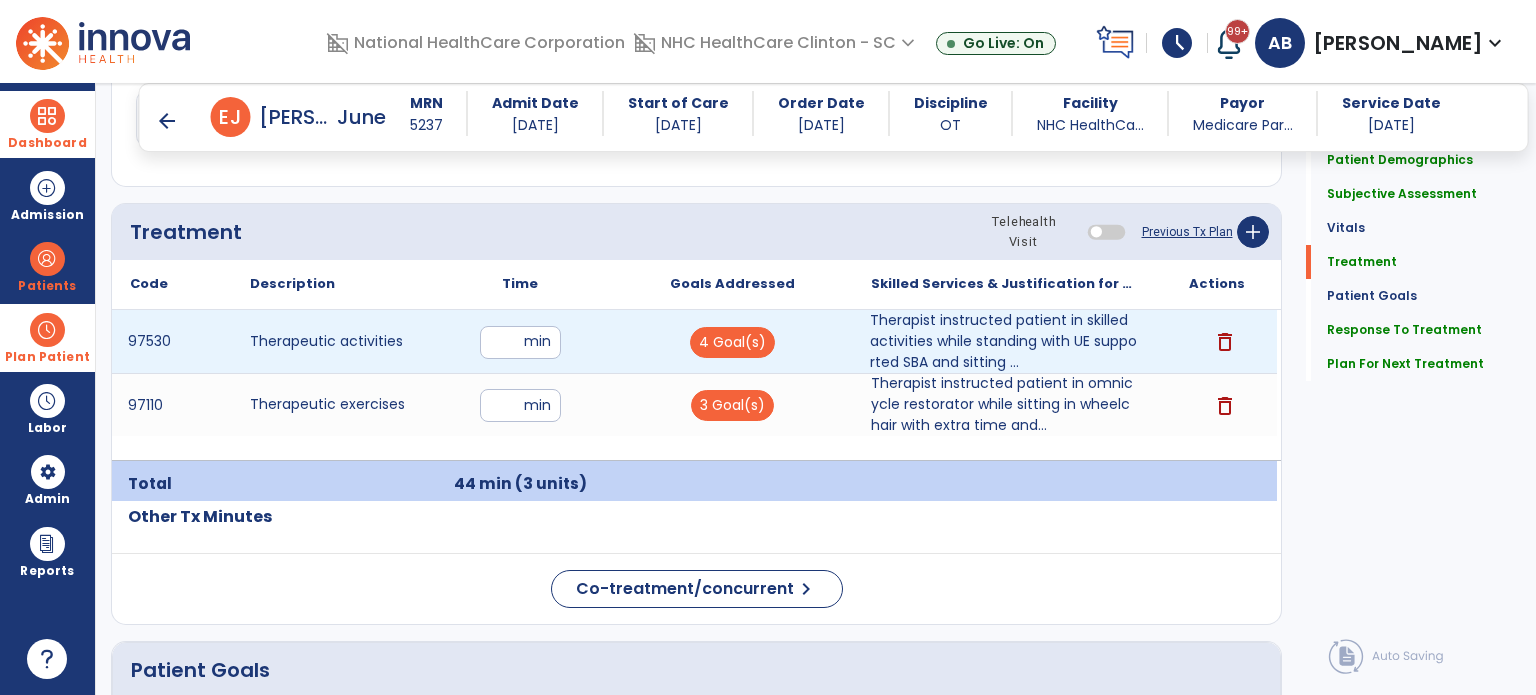 scroll, scrollTop: 1156, scrollLeft: 0, axis: vertical 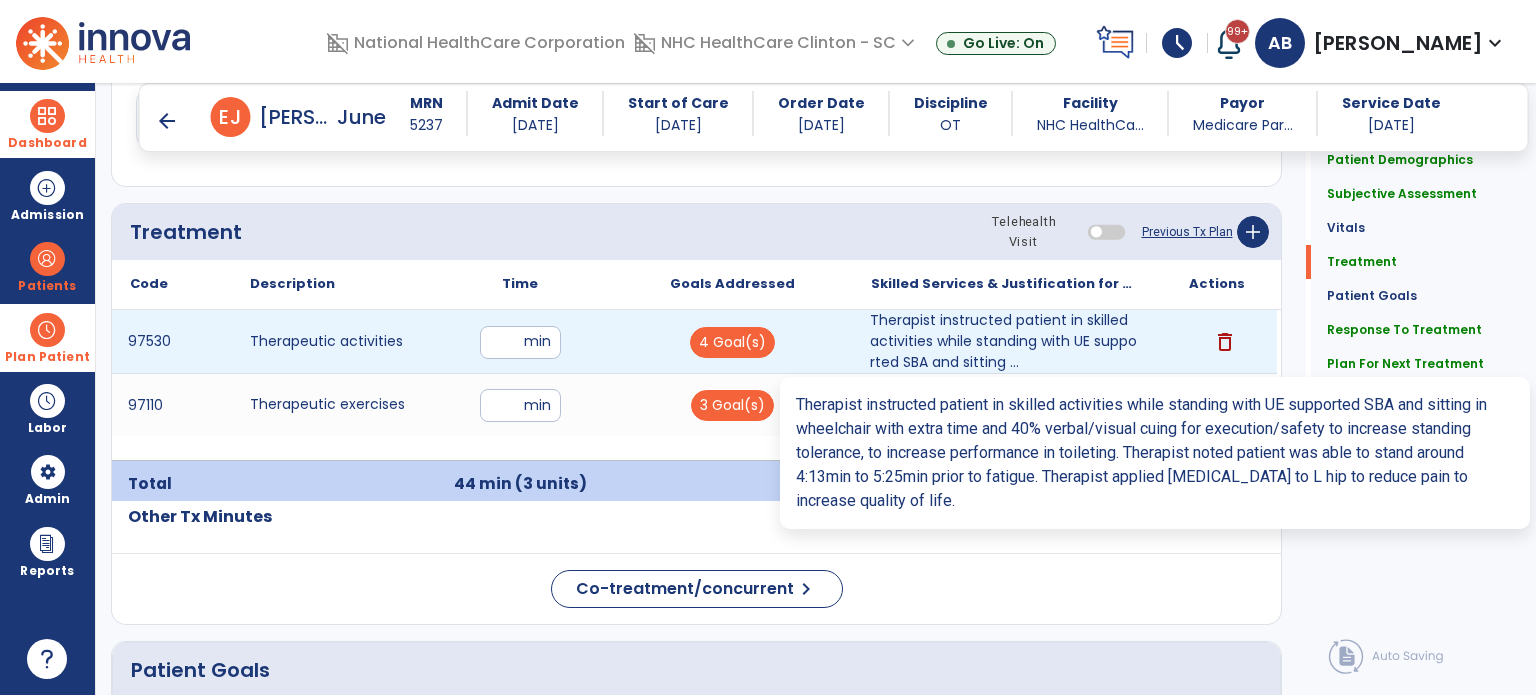 click on "Therapist instructed patient in skilled activities while standing with UE supported SBA and sitting ..." at bounding box center [1004, 341] 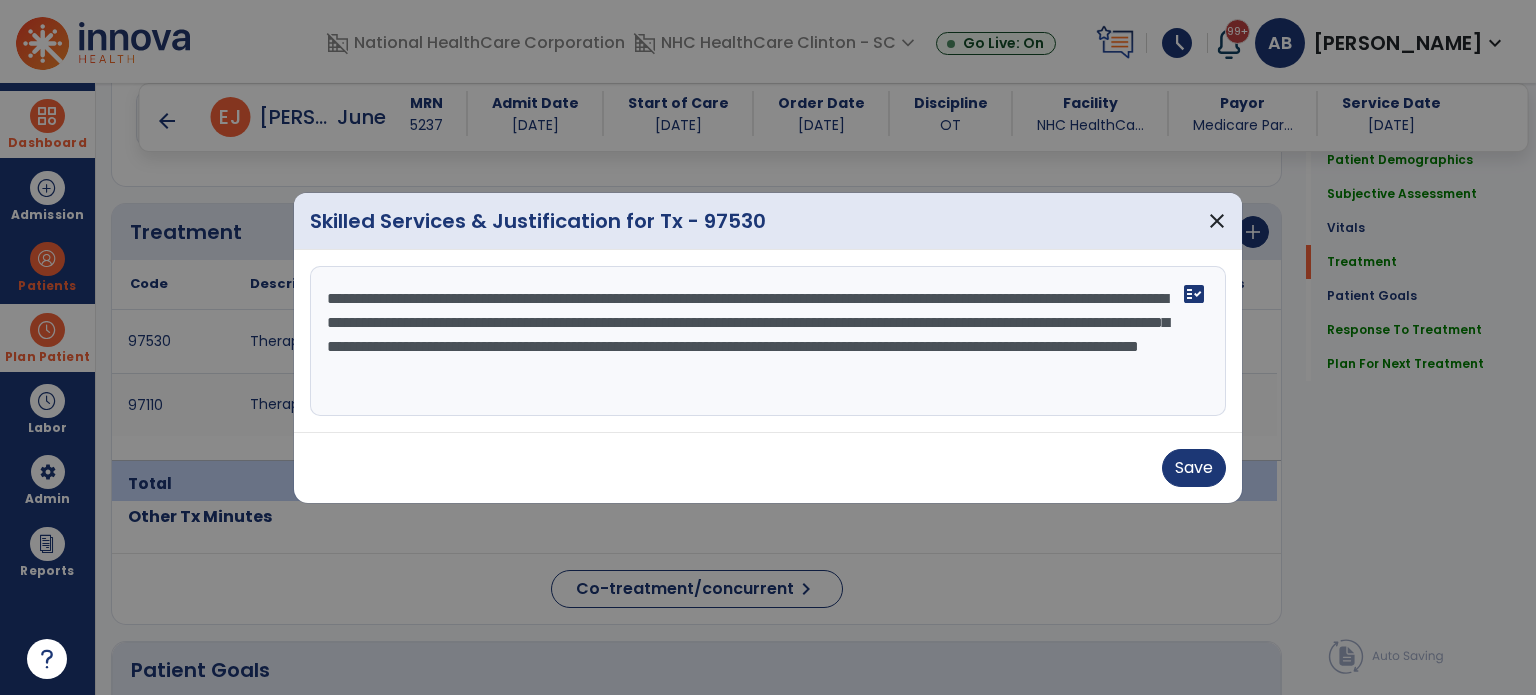 click on "**********" at bounding box center [768, 341] 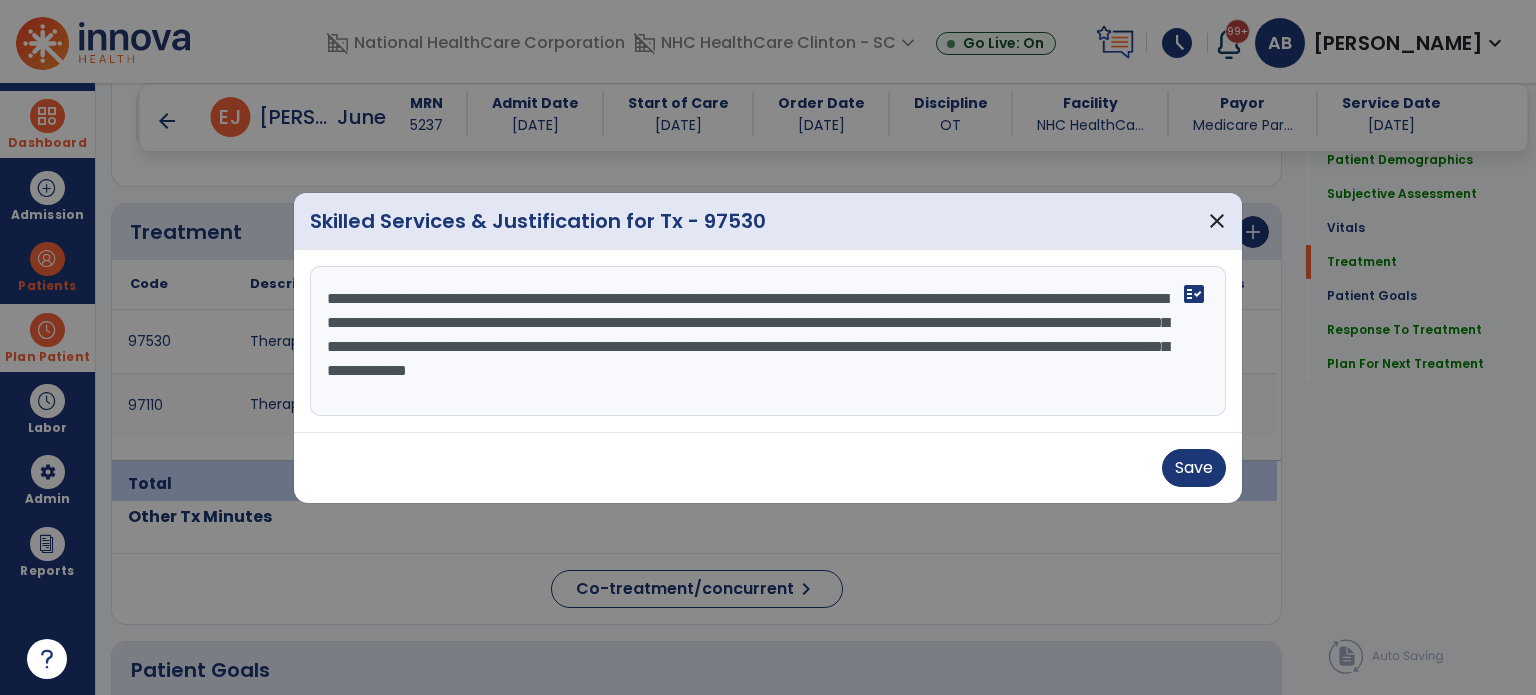 click on "**********" at bounding box center (768, 341) 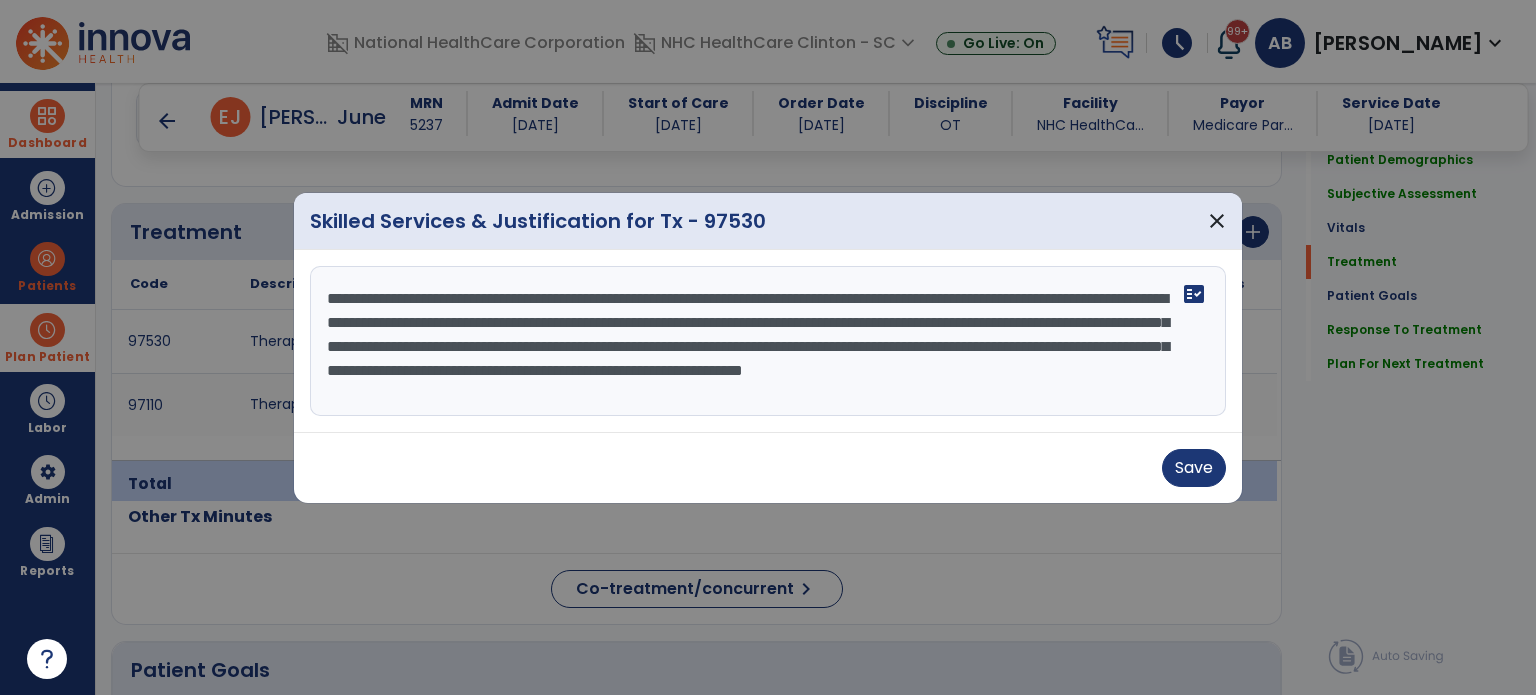 click on "**********" at bounding box center [768, 341] 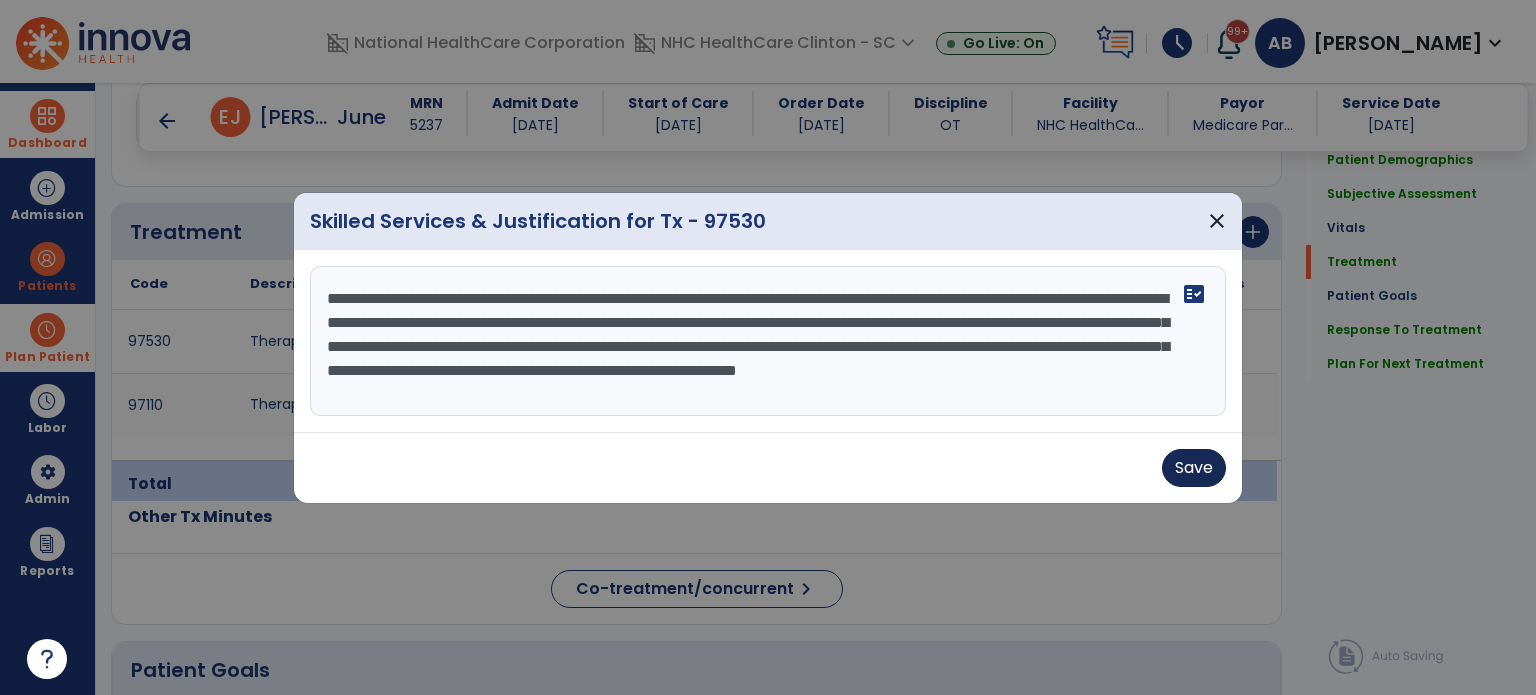 type on "**********" 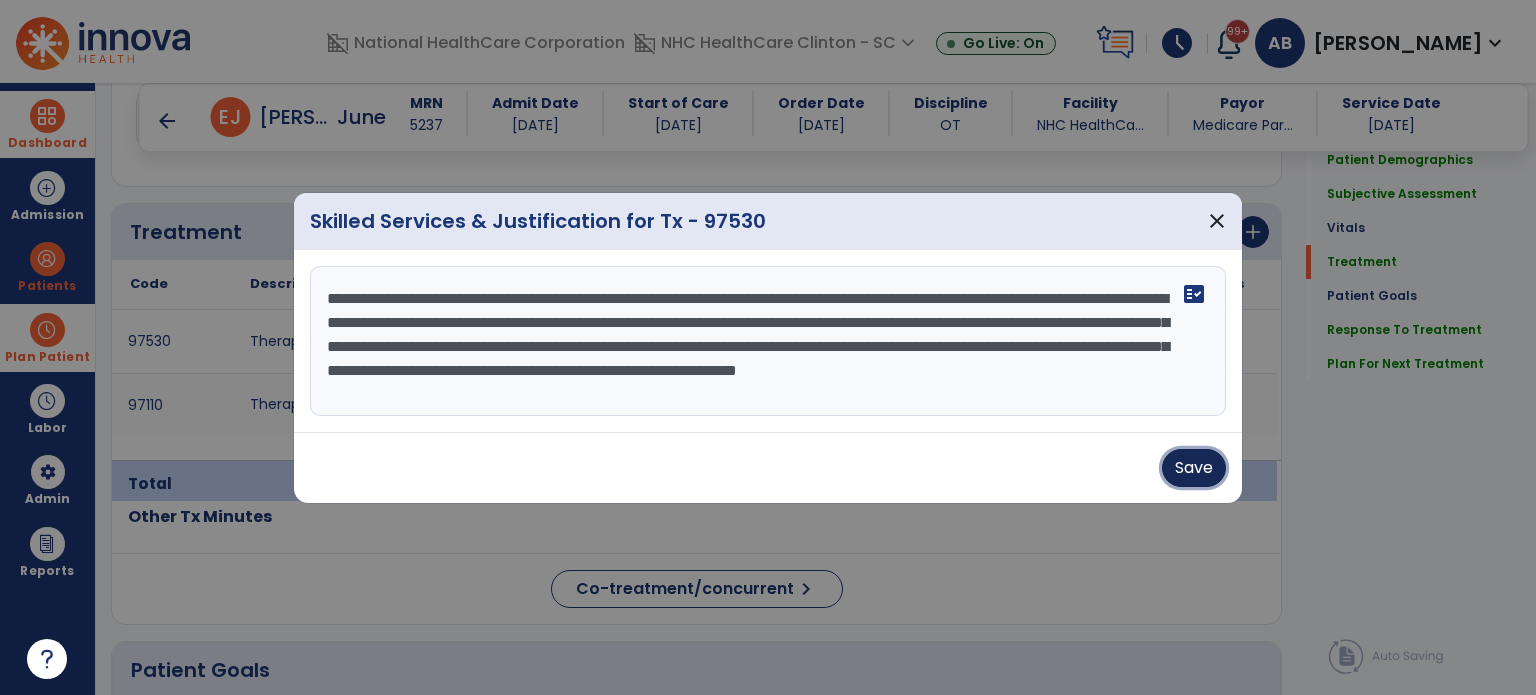 click on "Save" at bounding box center [1194, 468] 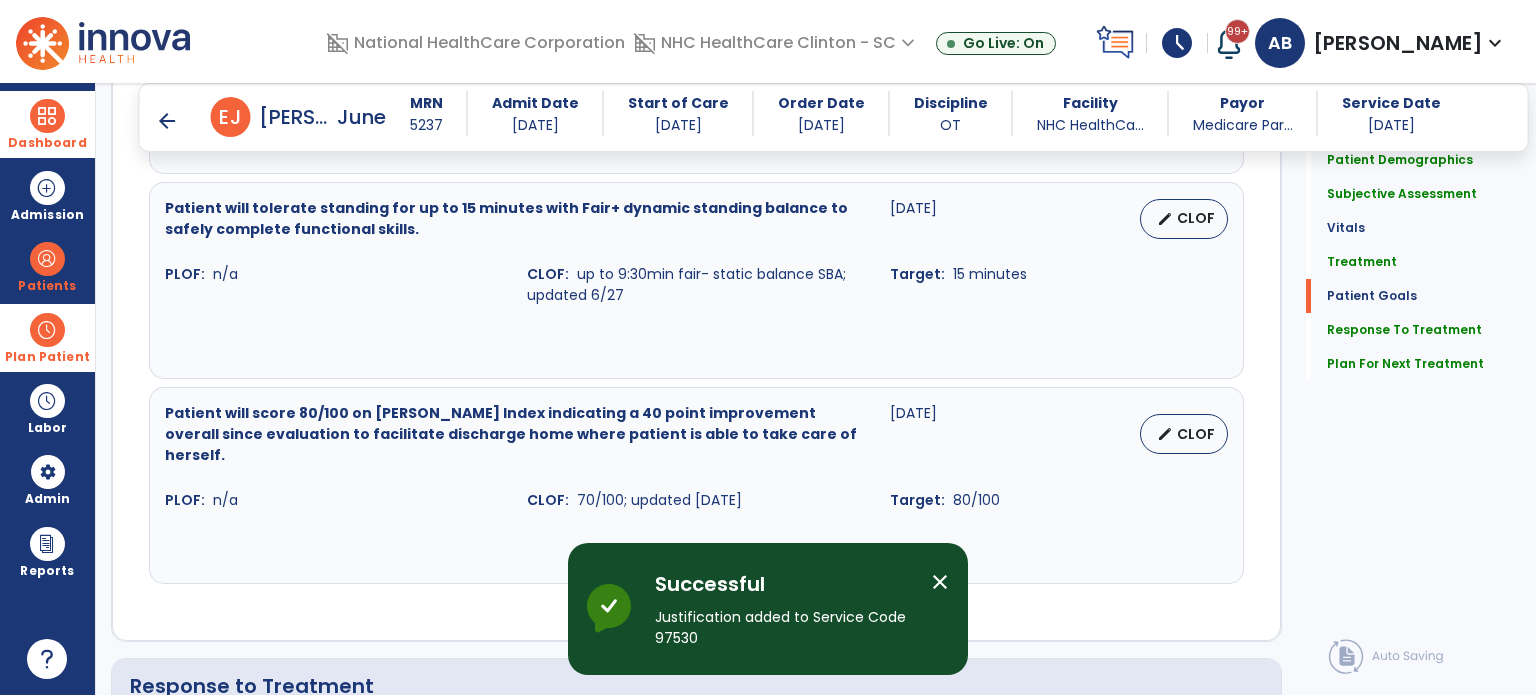 scroll, scrollTop: 2263, scrollLeft: 0, axis: vertical 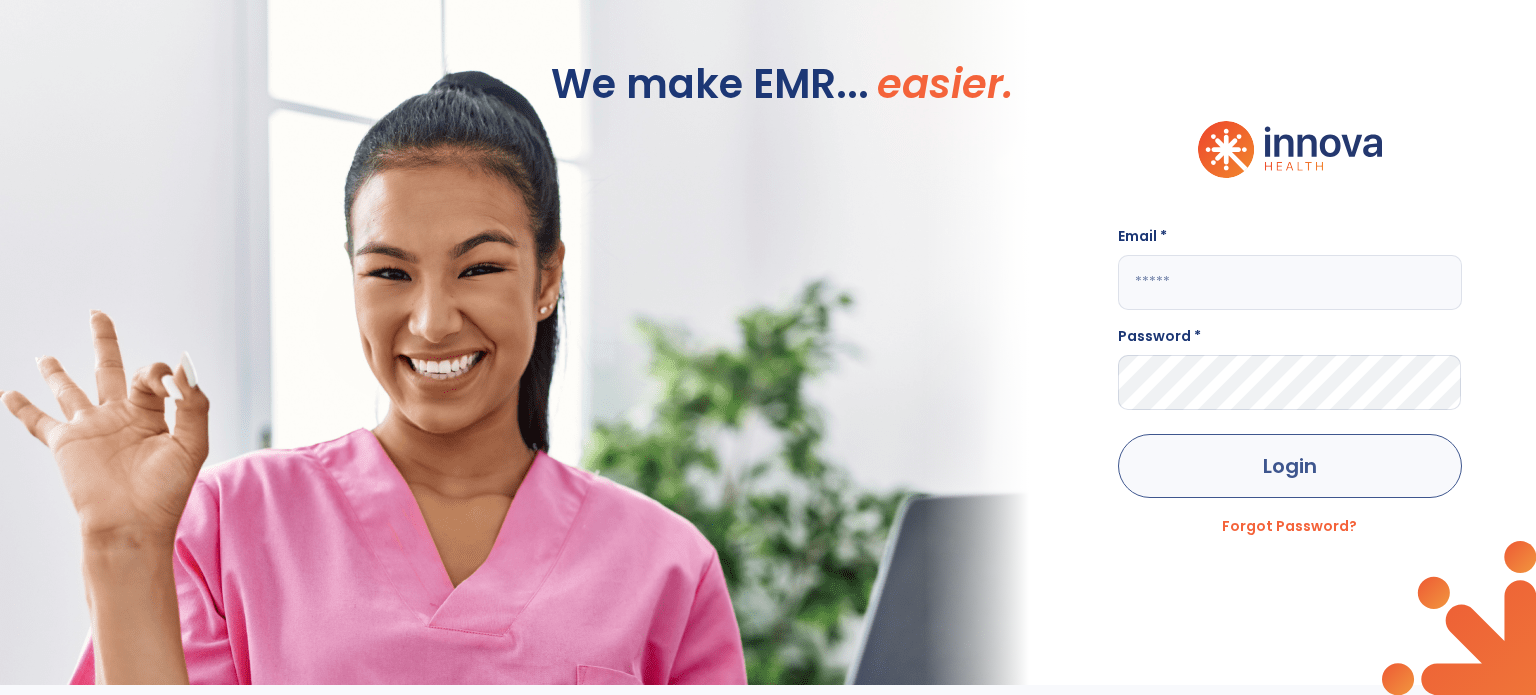 type on "**********" 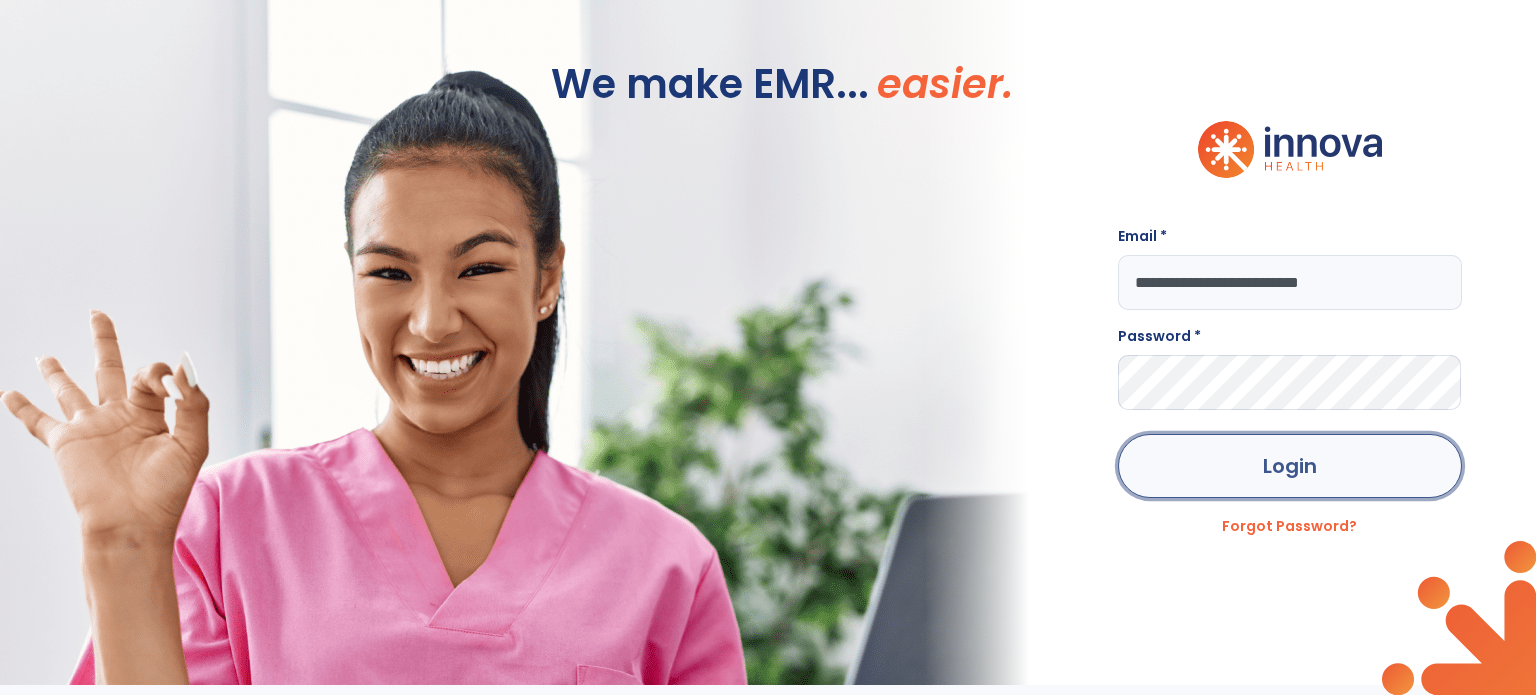 click on "Login" 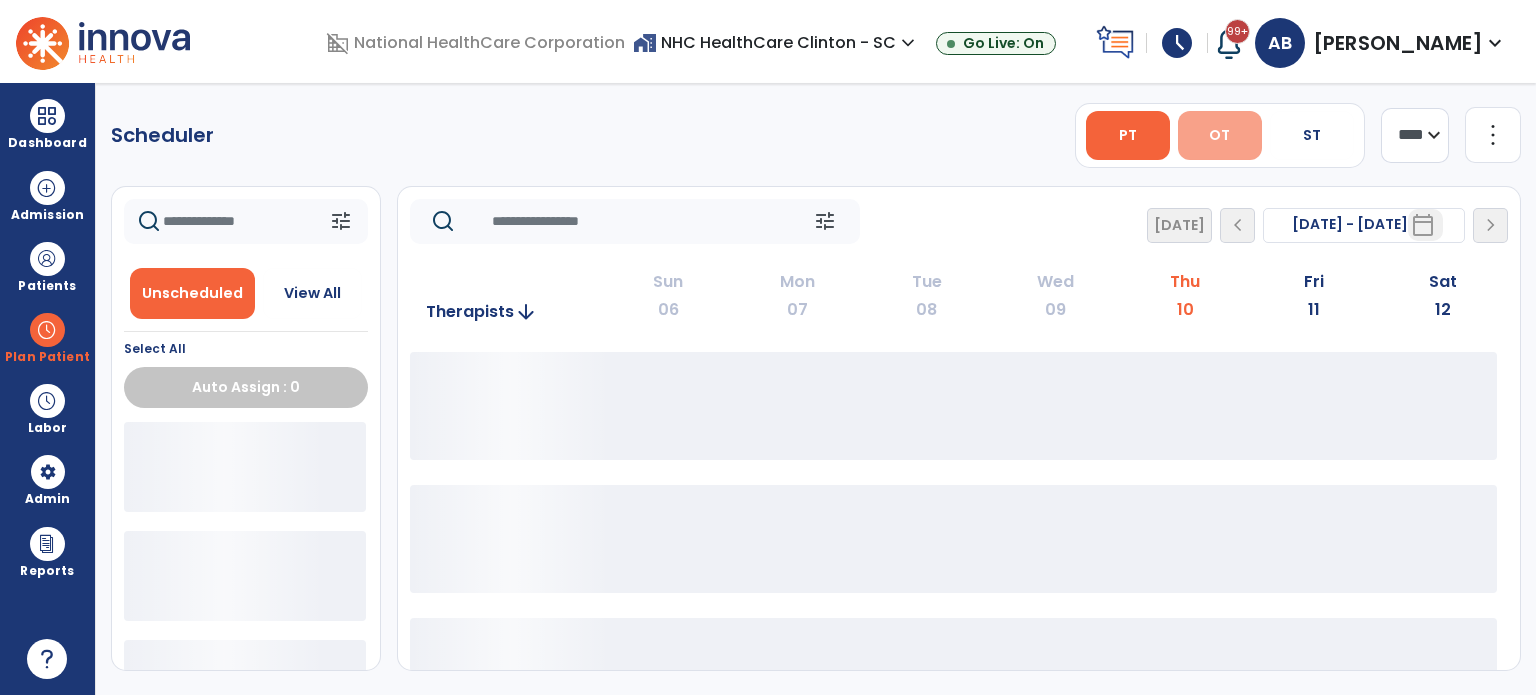 click on "OT" at bounding box center (1219, 135) 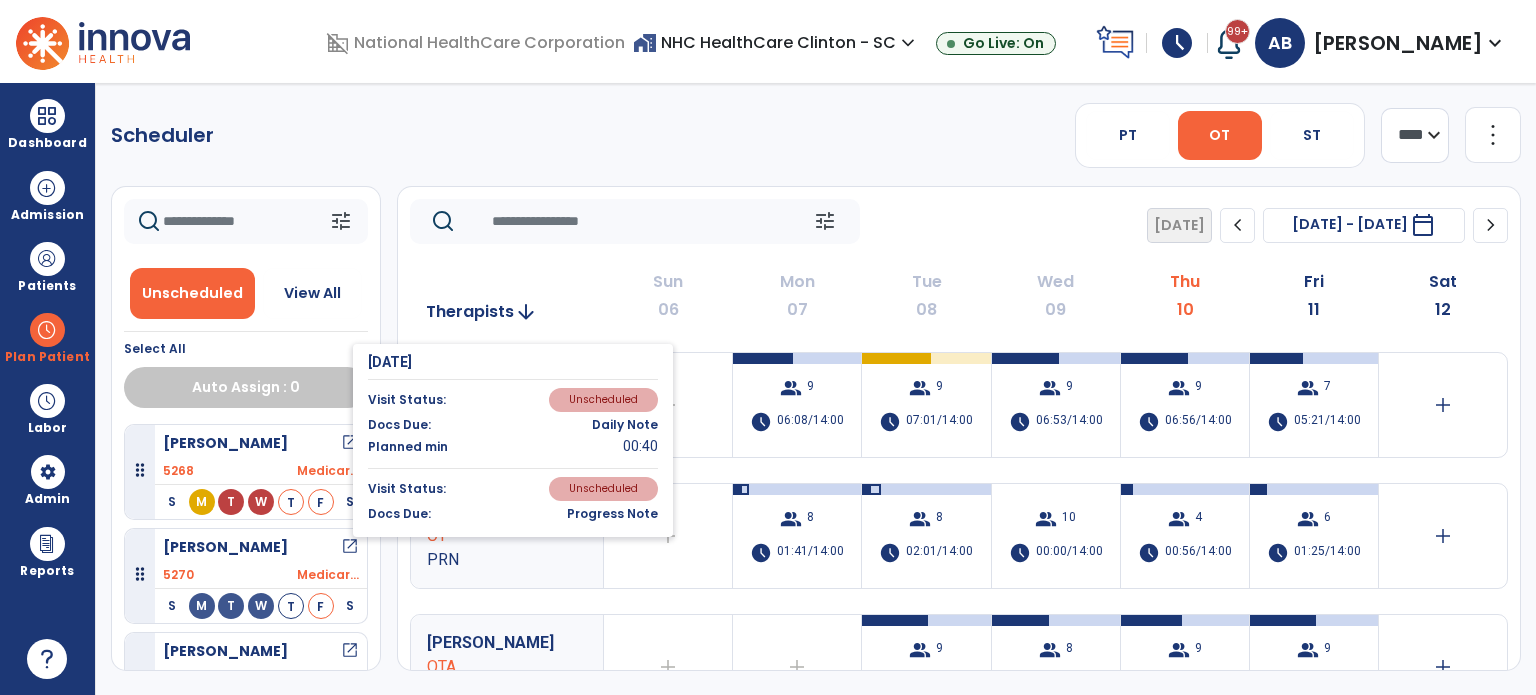 scroll, scrollTop: 46, scrollLeft: 0, axis: vertical 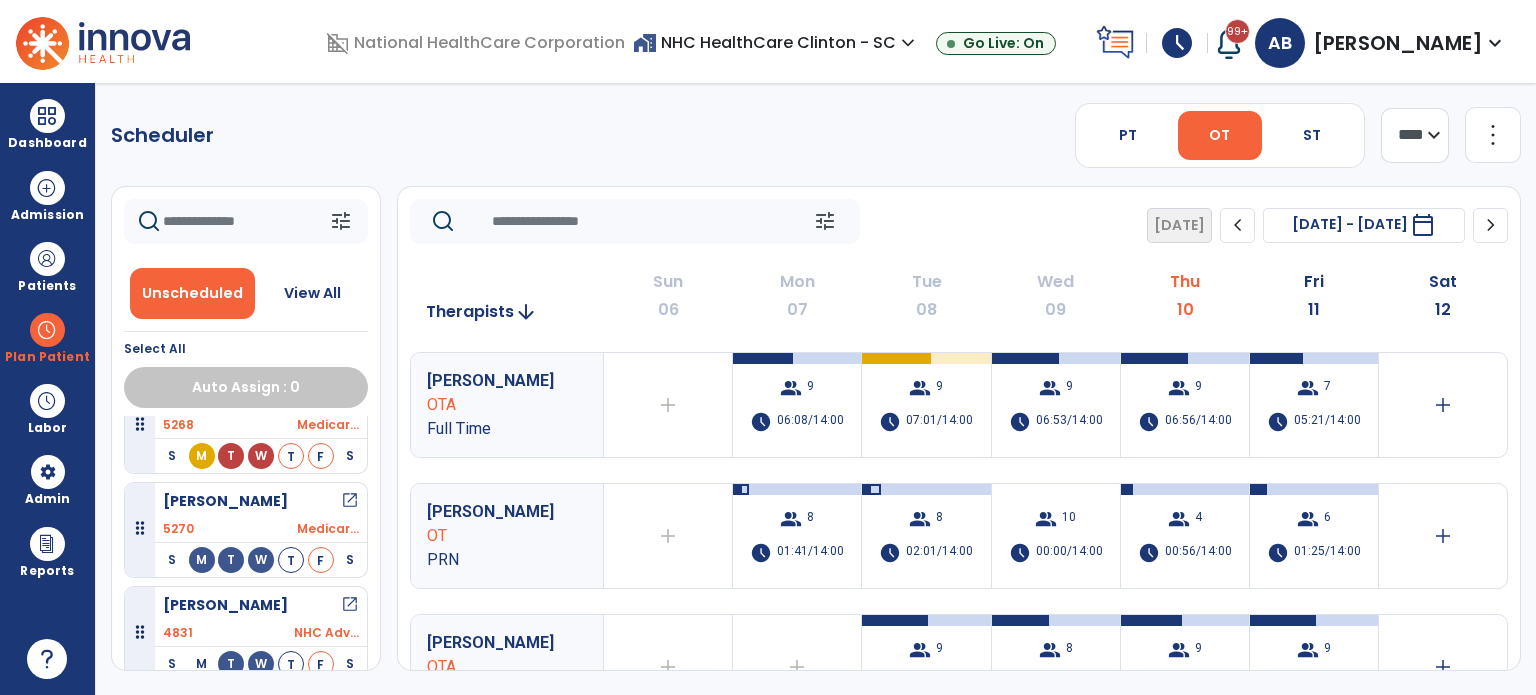 click on "tune   Today  chevron_left Jul 6, 2025 - Jul 12, 2025  *********  calendar_today  chevron_right" 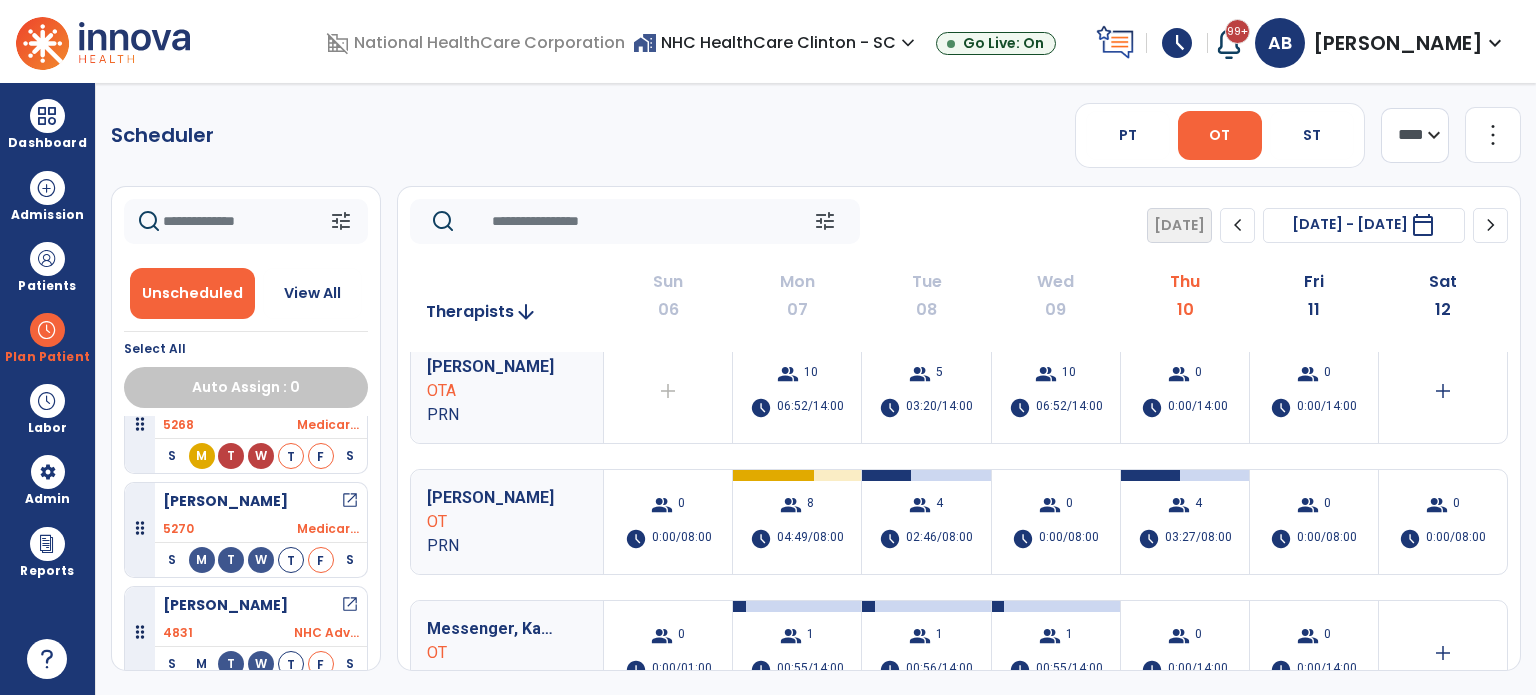 scroll, scrollTop: 408, scrollLeft: 0, axis: vertical 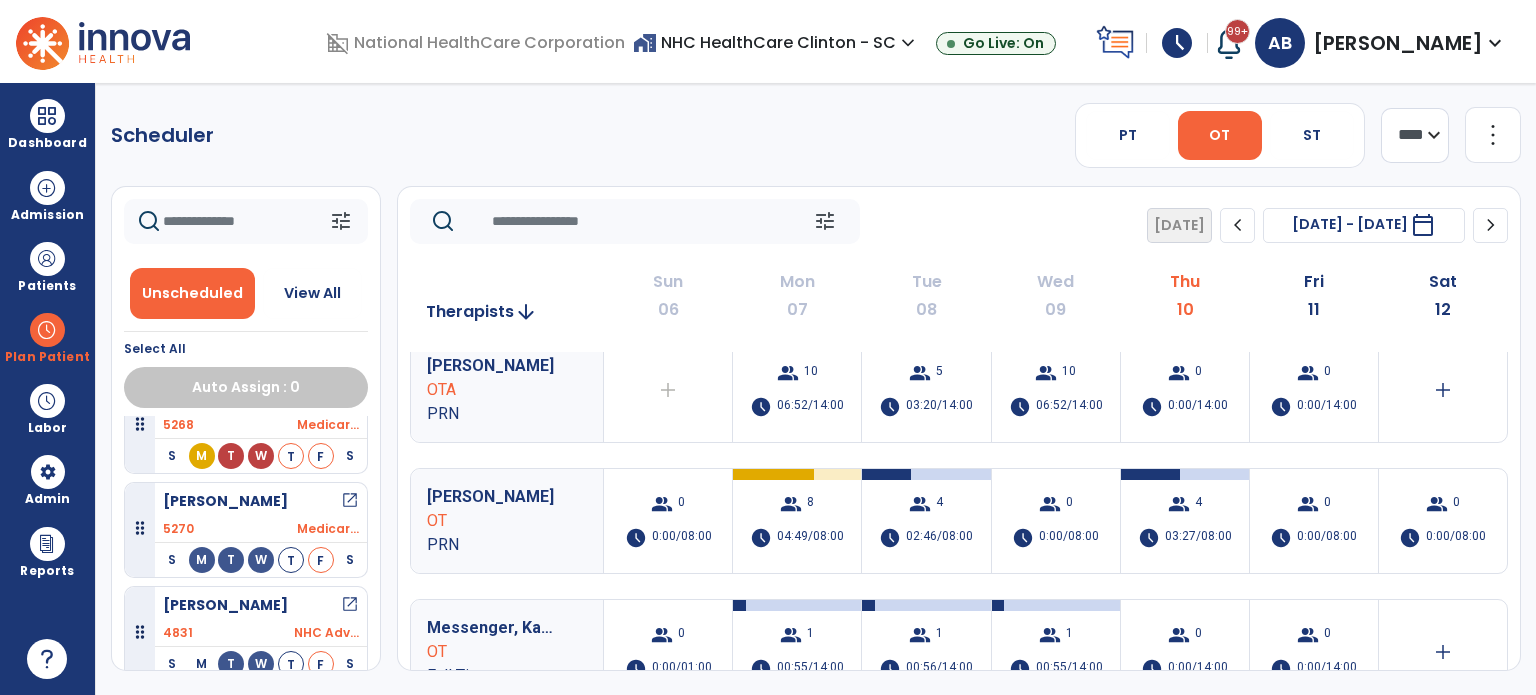 click on "group  4" at bounding box center [1185, 504] 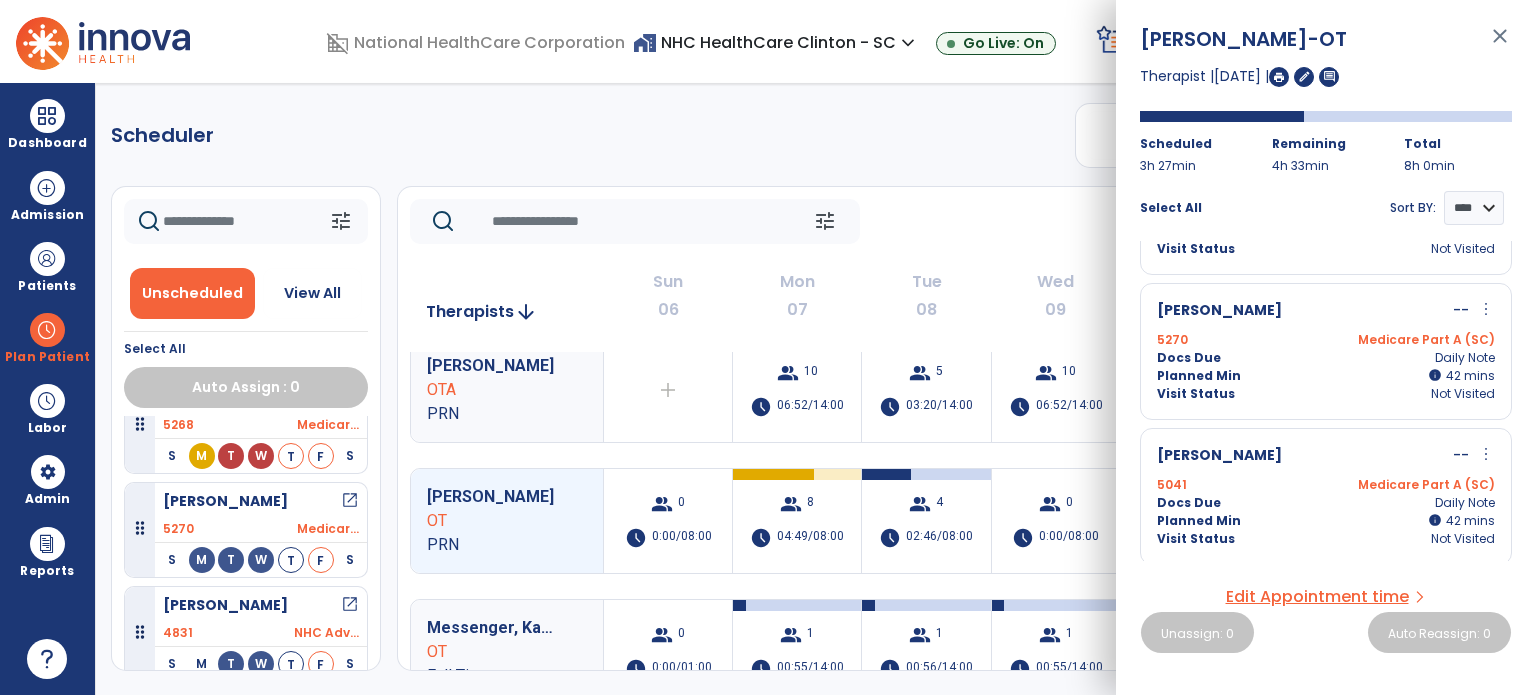 scroll, scrollTop: 257, scrollLeft: 0, axis: vertical 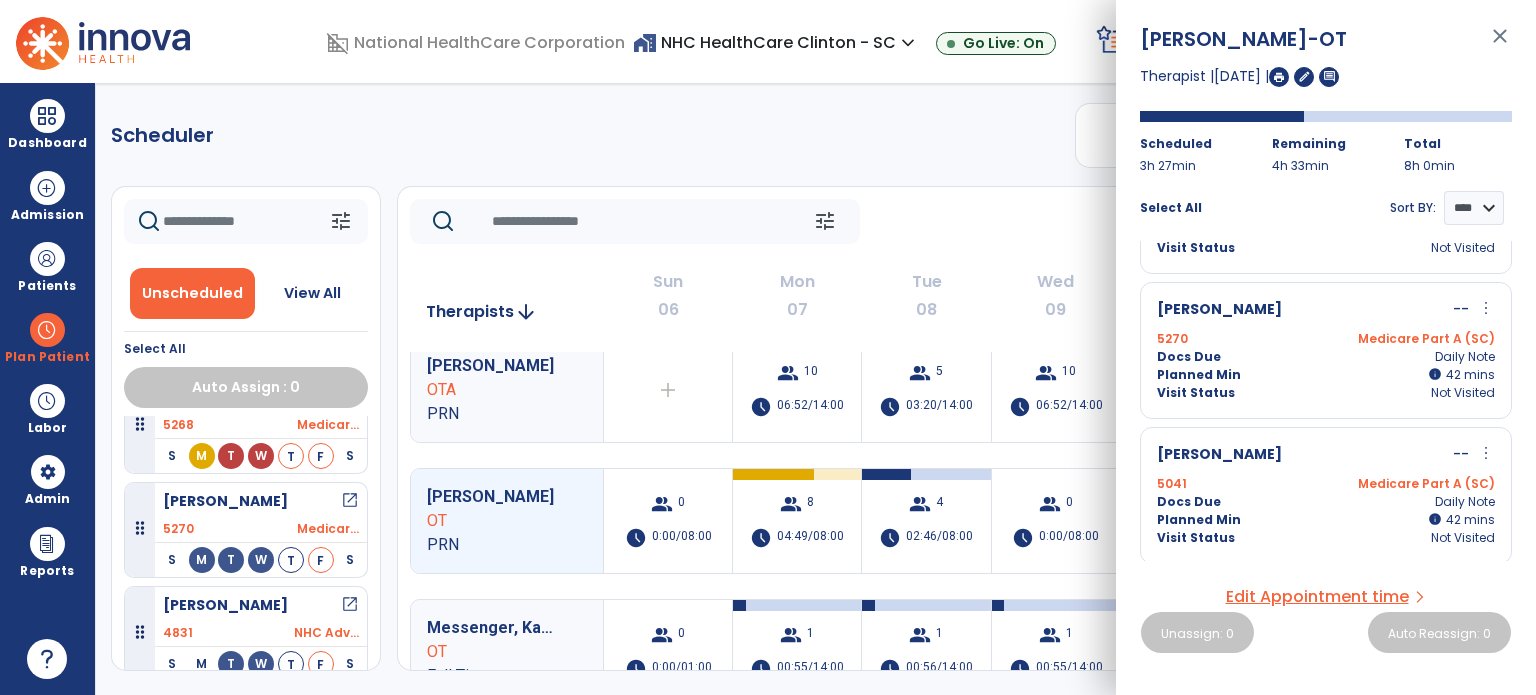 click on "5270 Medicare Part A (SC)" at bounding box center [1326, 339] 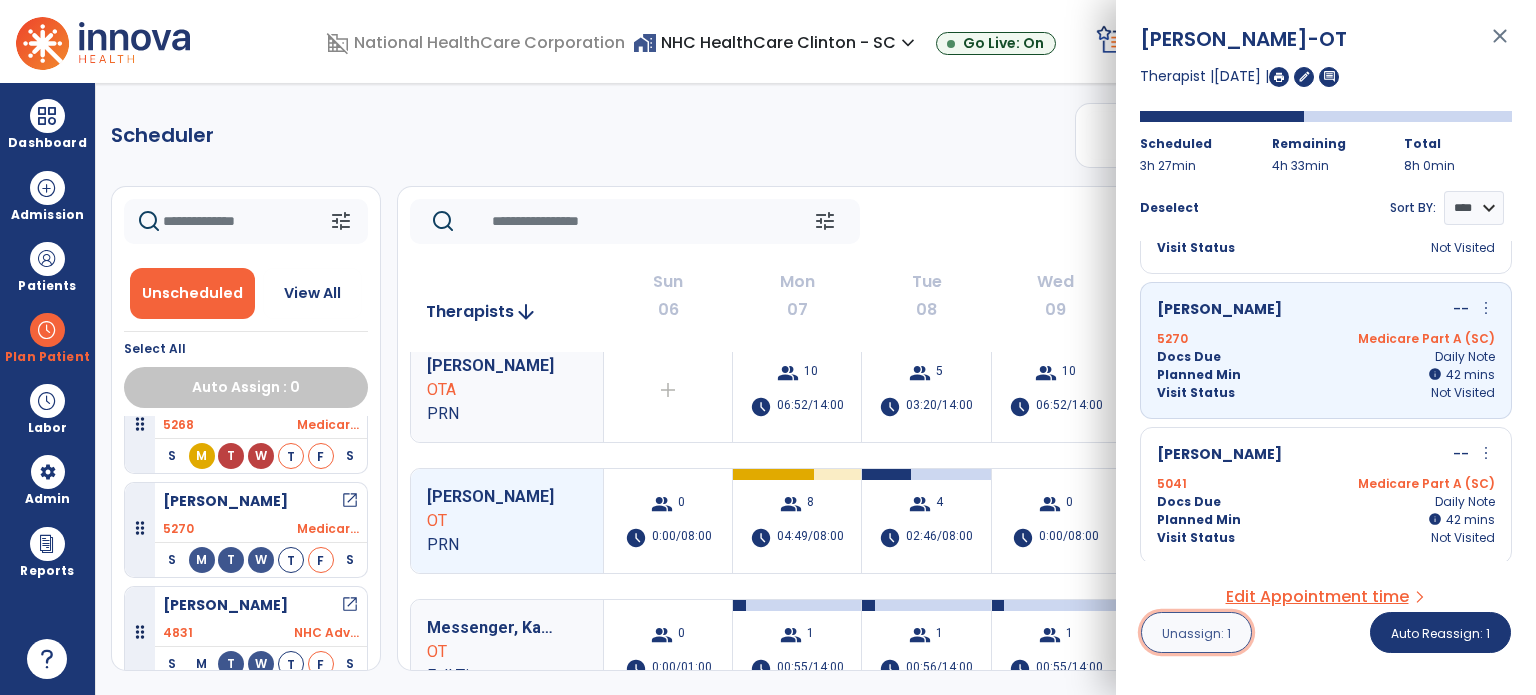 click on "Unassign: 1" at bounding box center (1196, 633) 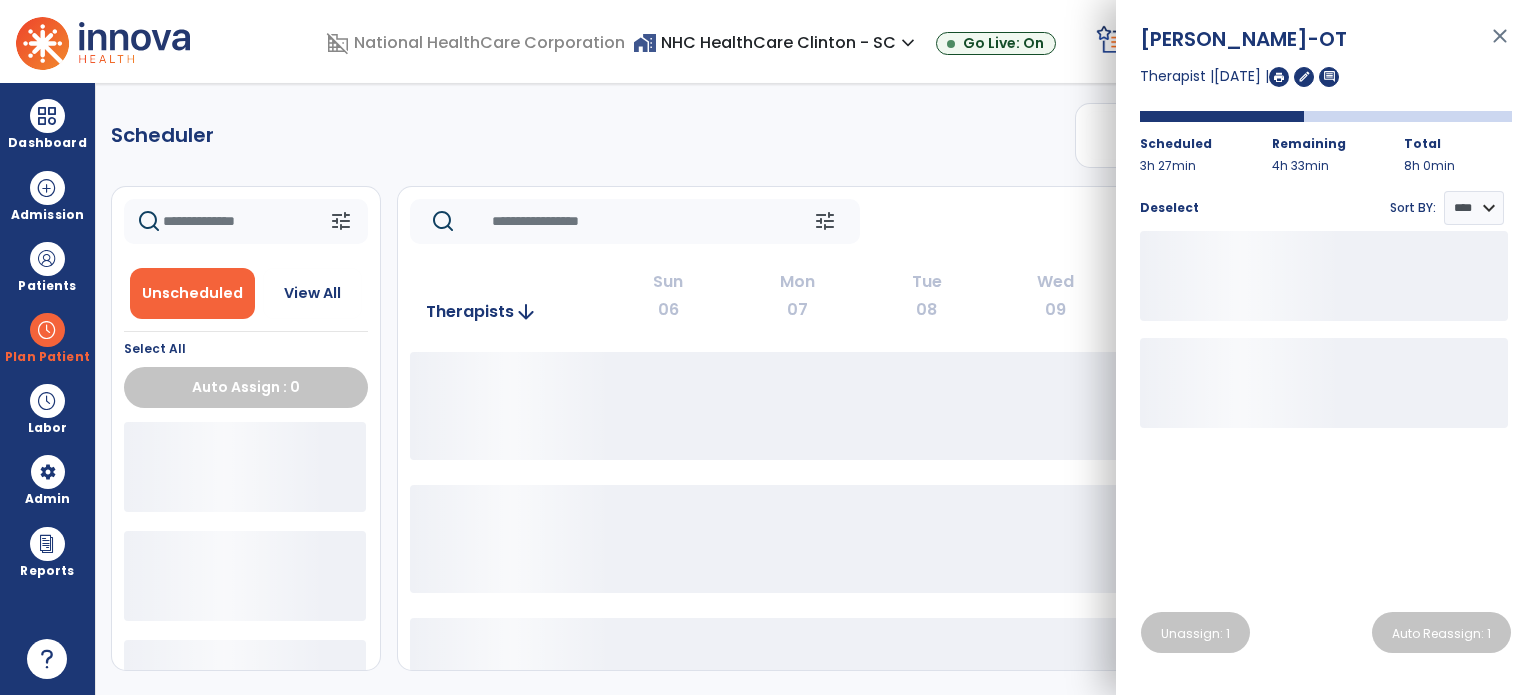 click on "close" at bounding box center [1500, 45] 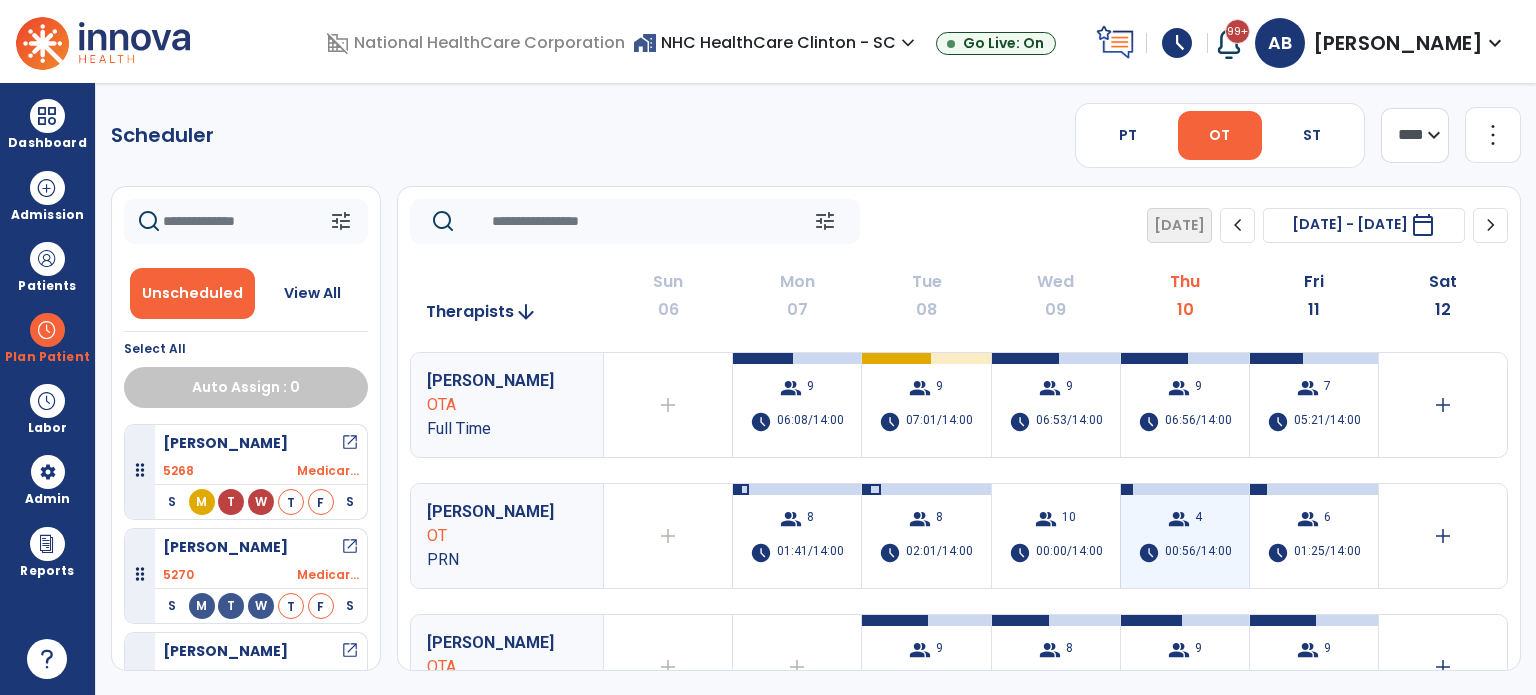 scroll, scrollTop: 224, scrollLeft: 0, axis: vertical 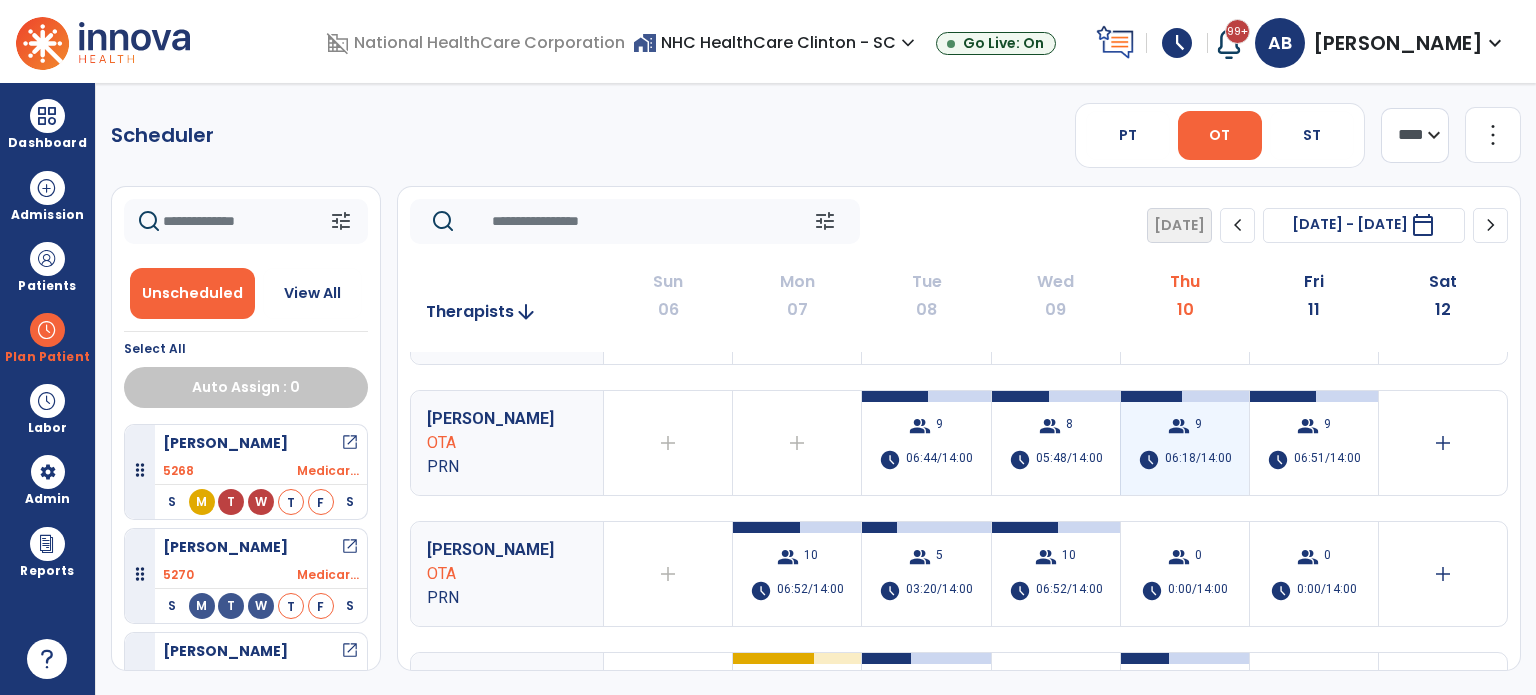click on "06:18/14:00" at bounding box center (1198, 460) 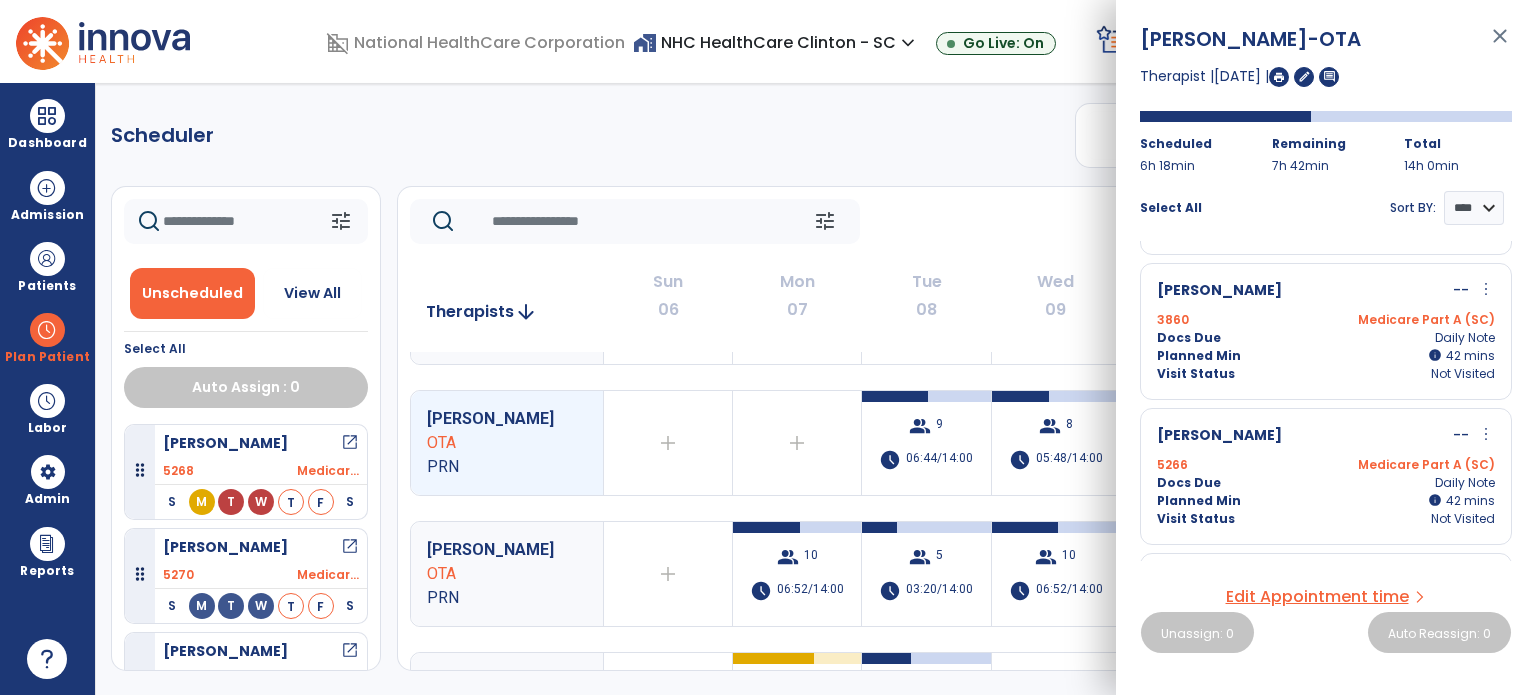 scroll, scrollTop: 0, scrollLeft: 0, axis: both 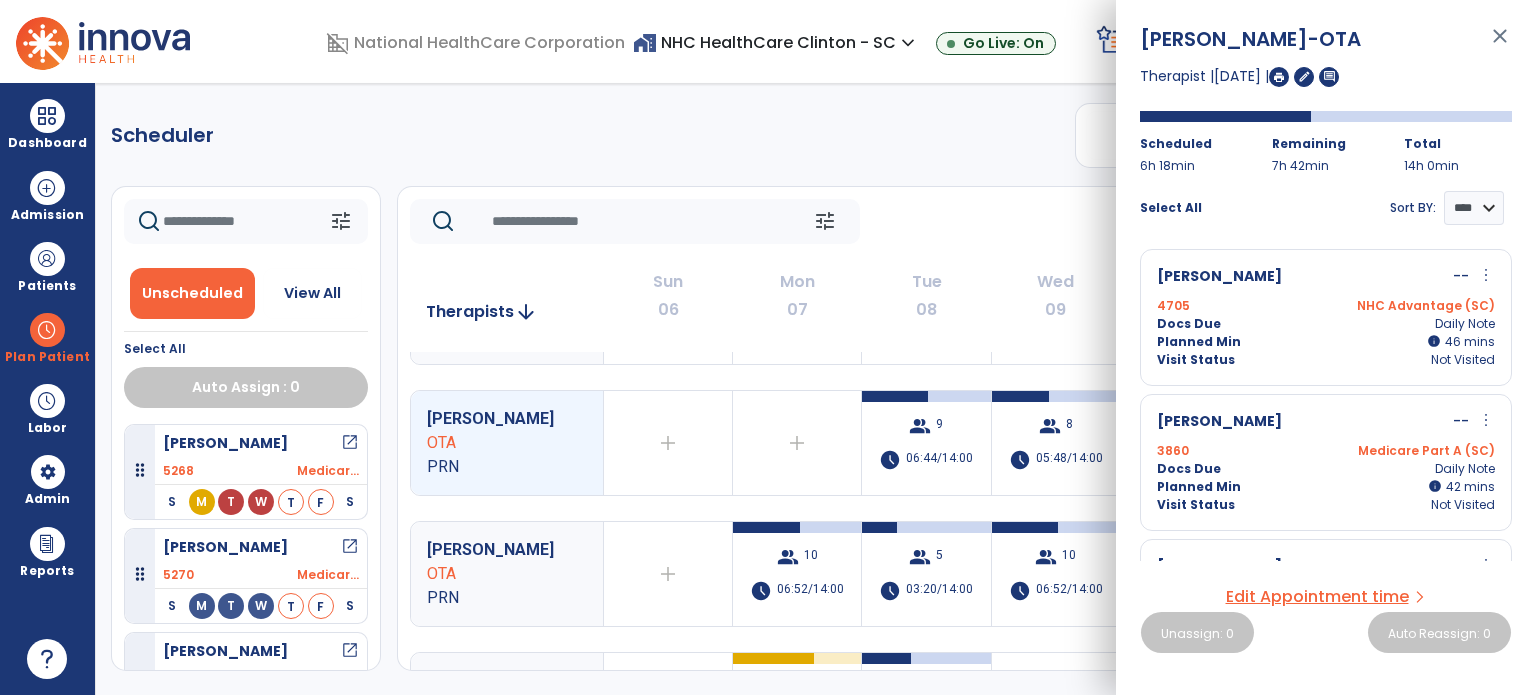 click on "3860 Medicare Part A (SC)" at bounding box center [1326, 451] 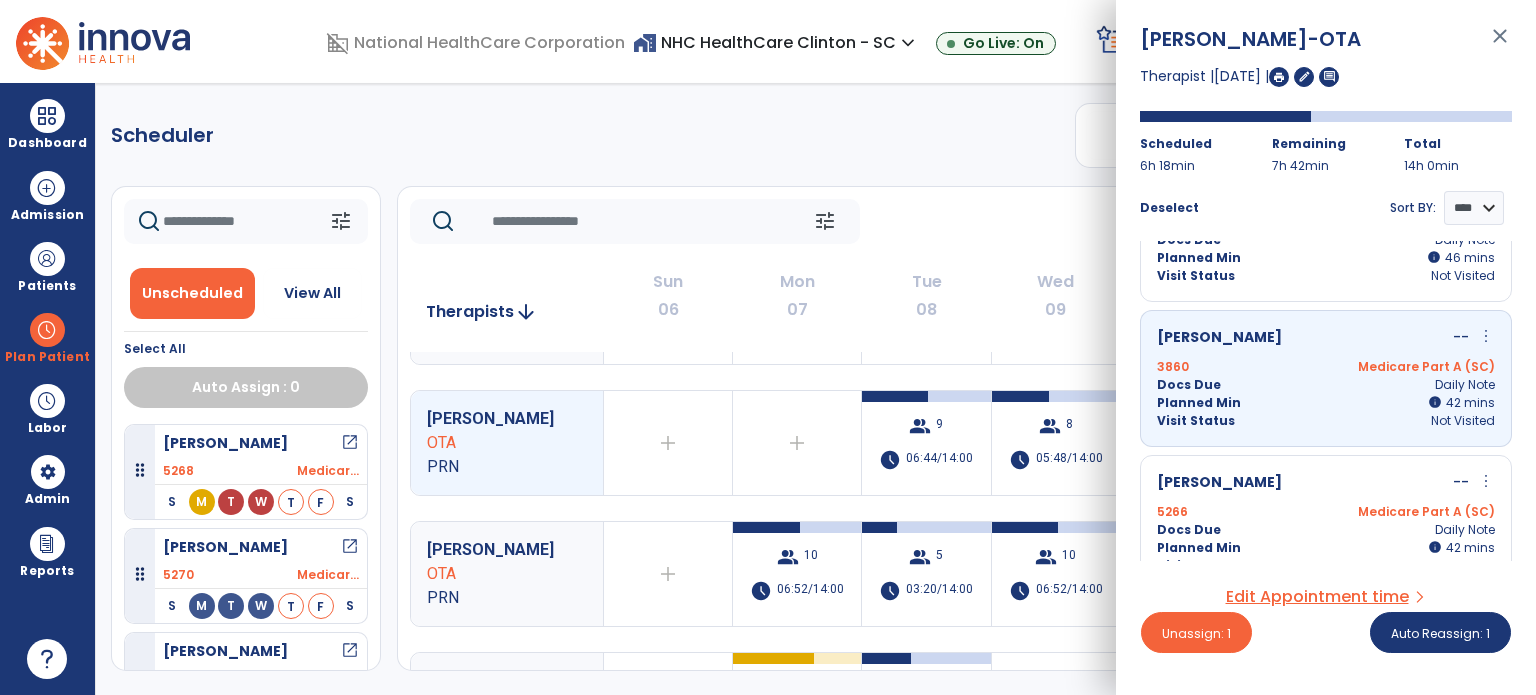 scroll, scrollTop: 0, scrollLeft: 0, axis: both 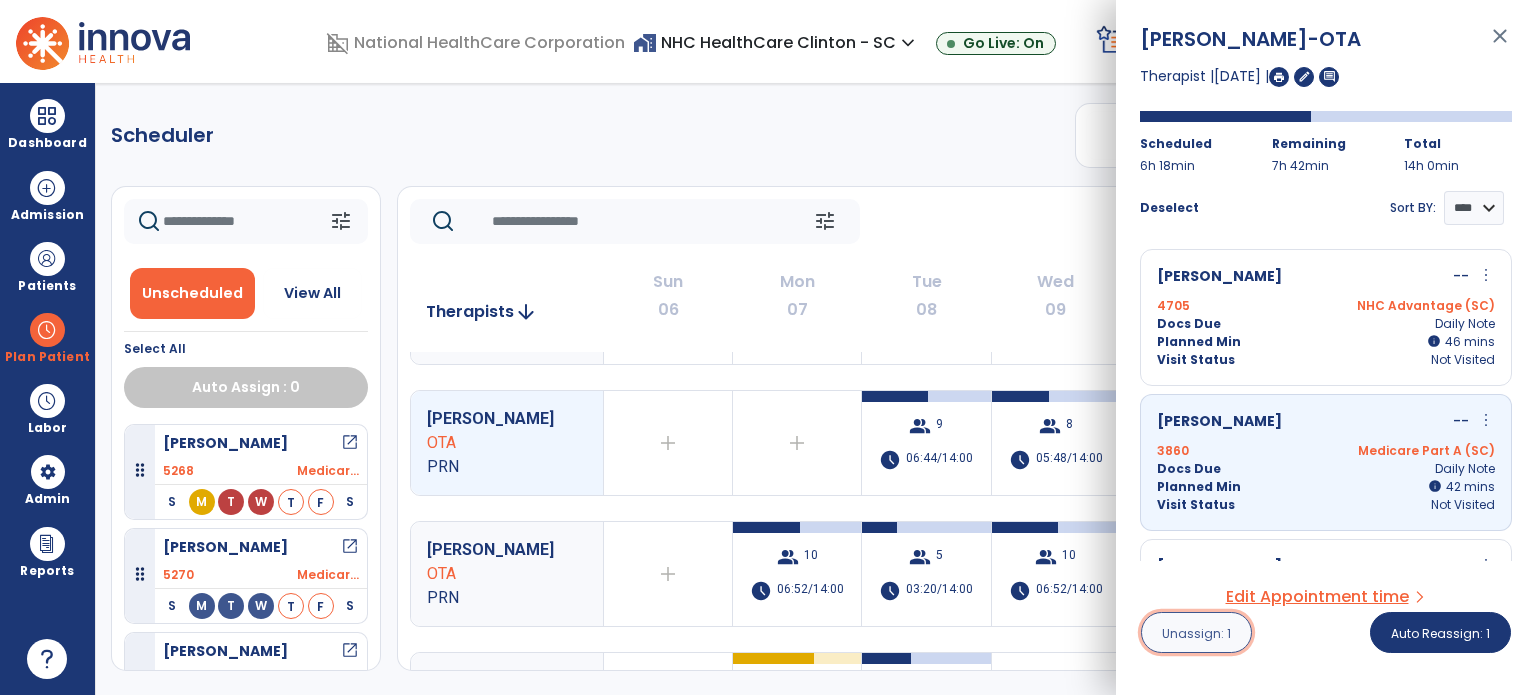 click on "Unassign: 1" at bounding box center [1196, 633] 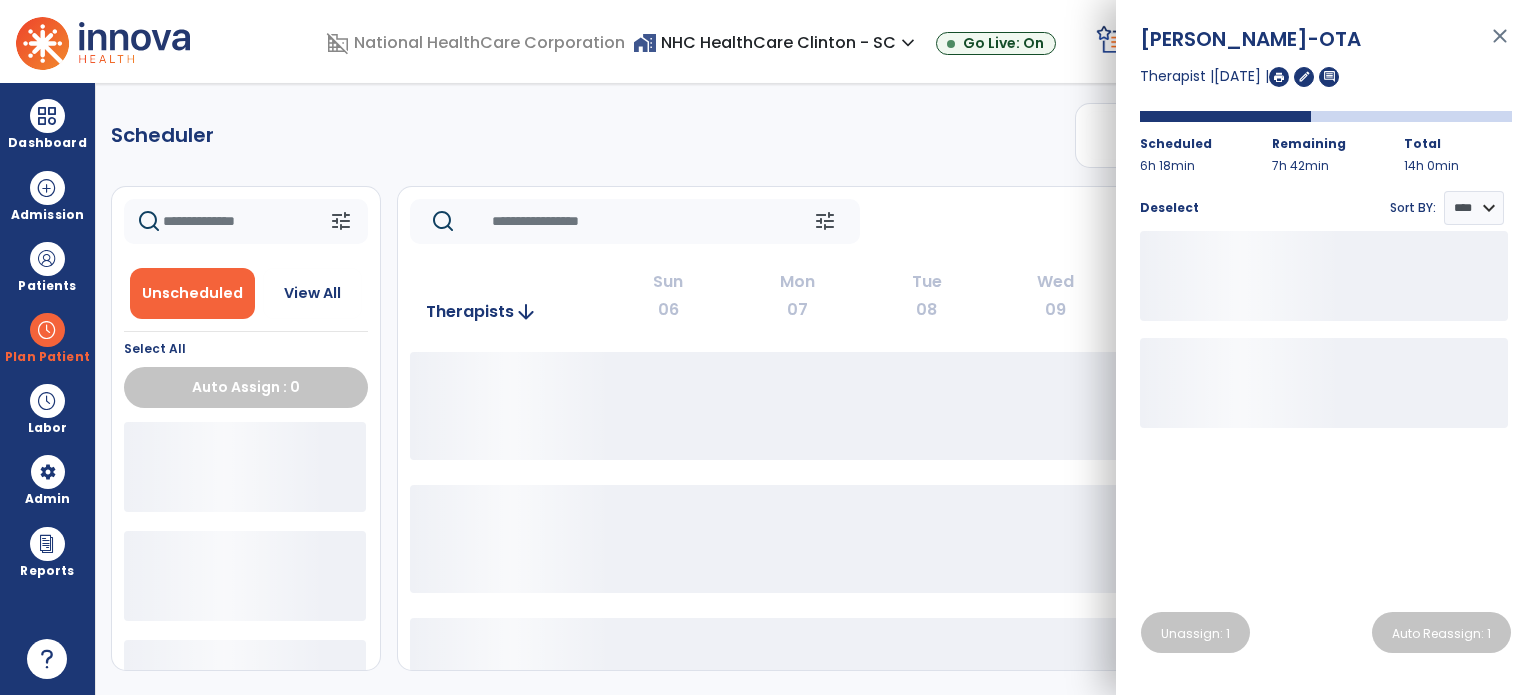 click on "close" at bounding box center (1500, 45) 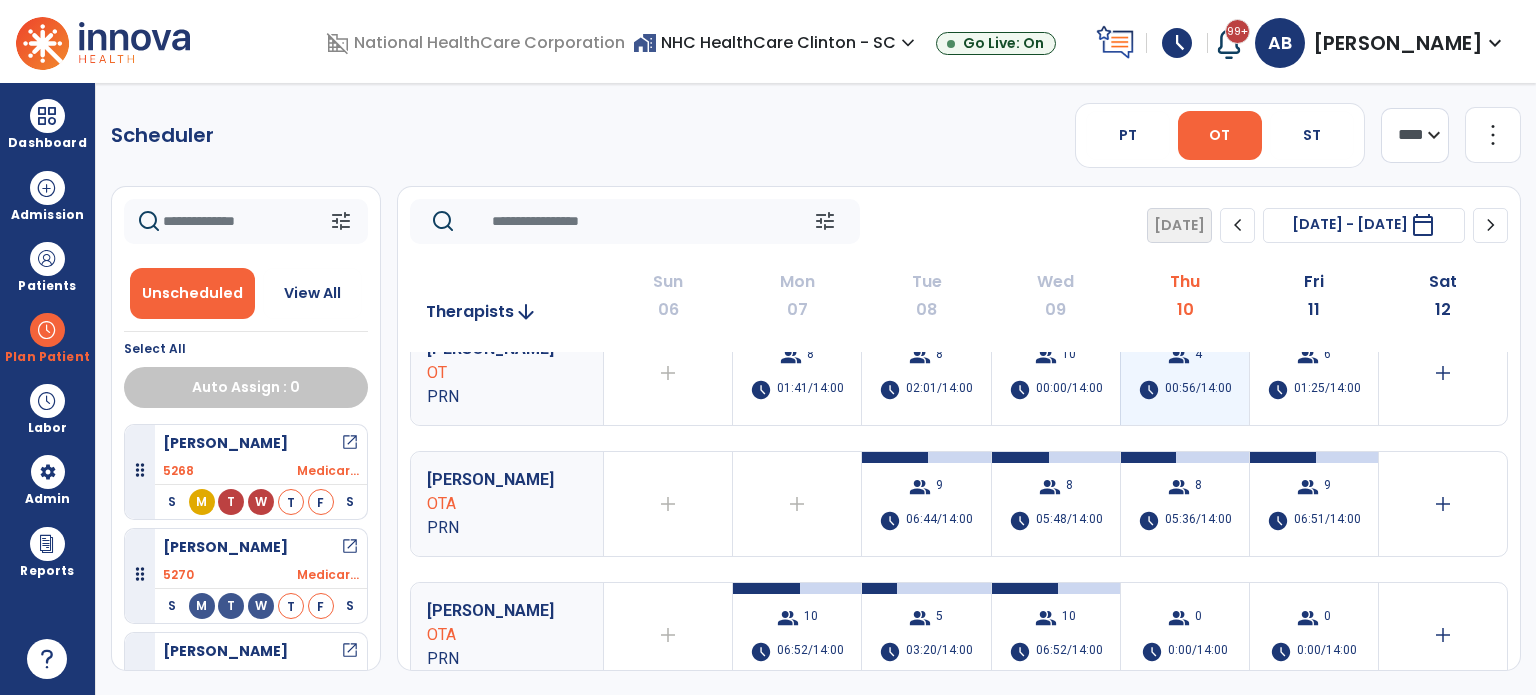 scroll, scrollTop: 164, scrollLeft: 0, axis: vertical 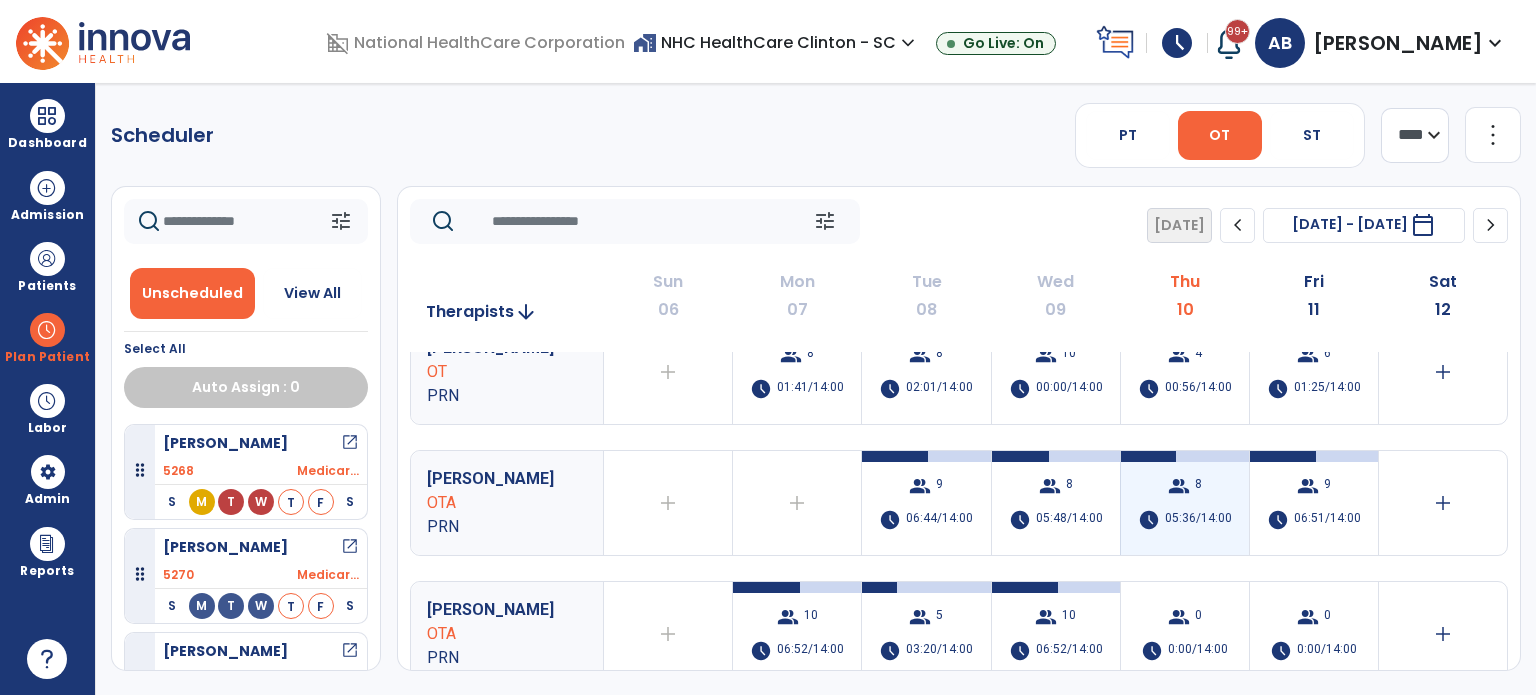 click on "05:36/14:00" at bounding box center (1198, 520) 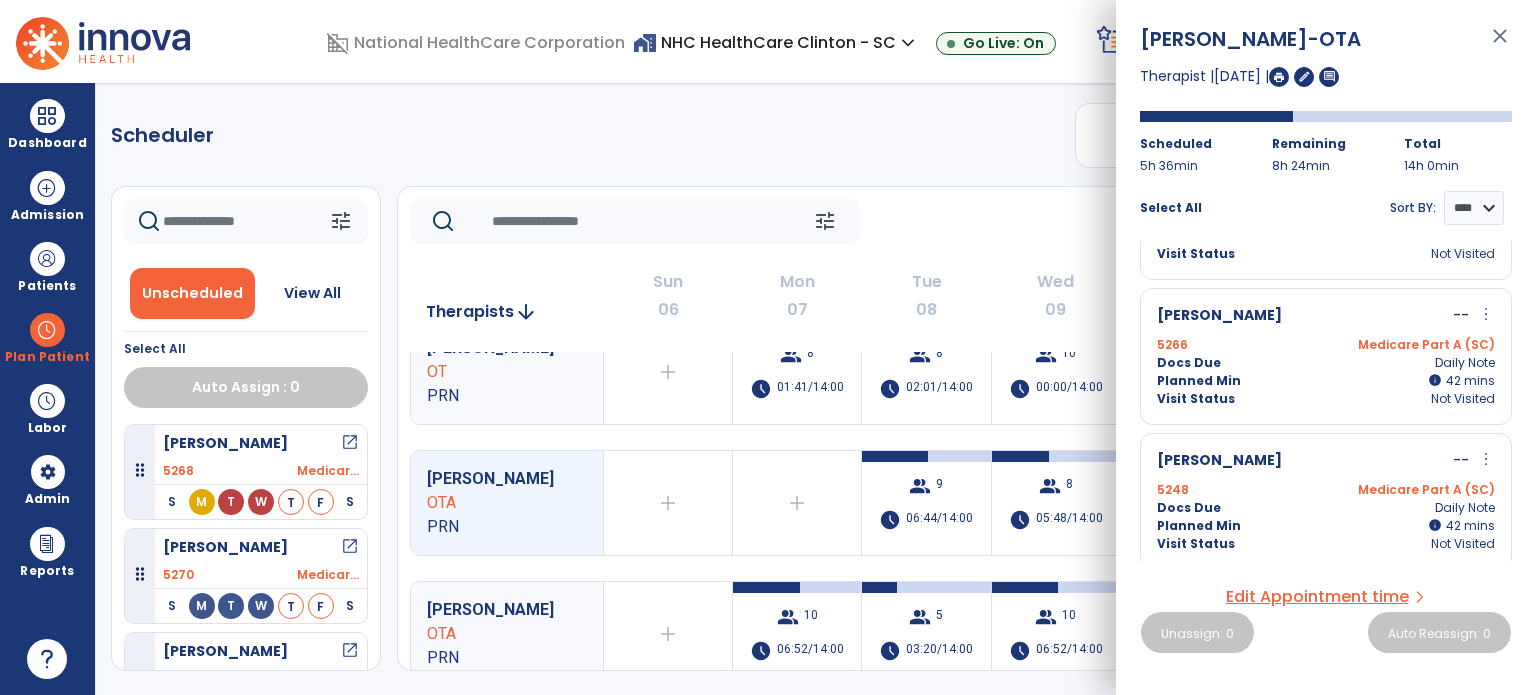 scroll, scrollTop: 388, scrollLeft: 0, axis: vertical 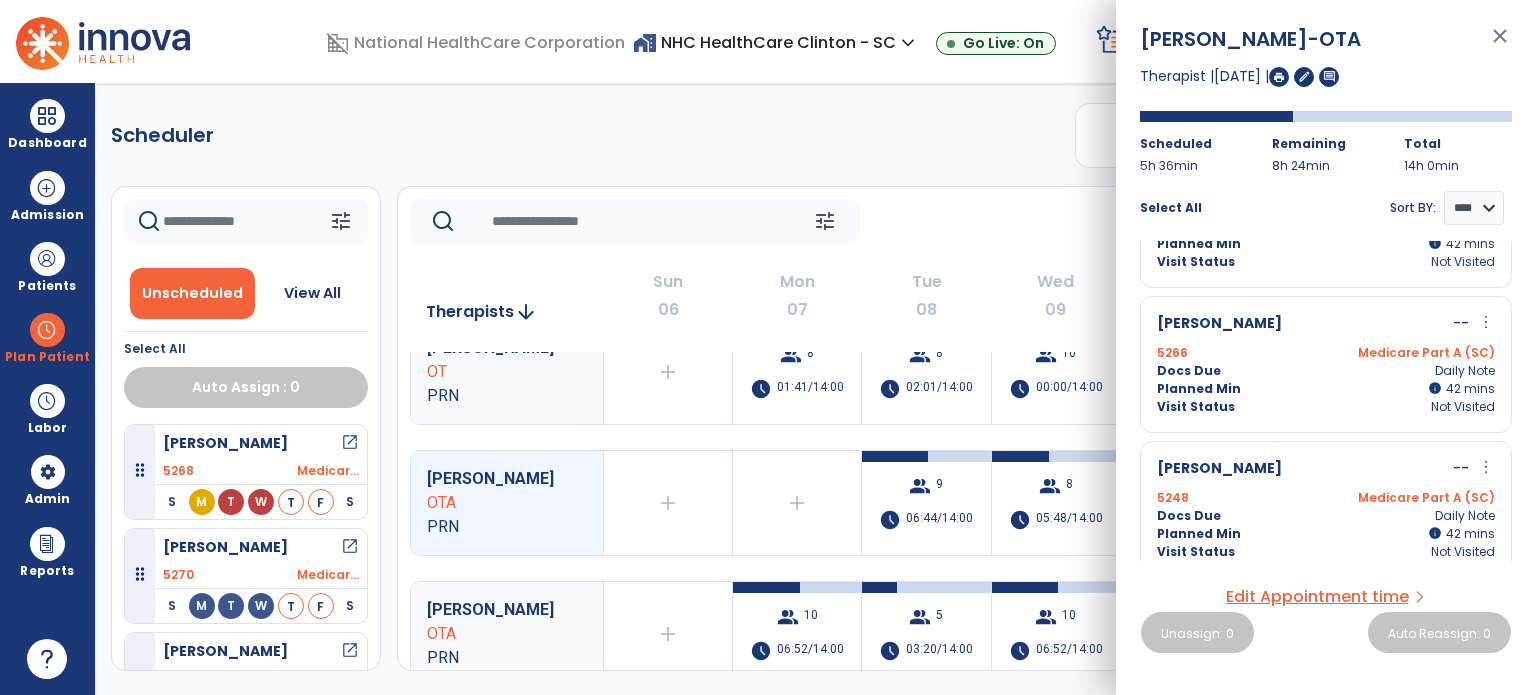 click on "Planned Min  info   42 I 42 mins" at bounding box center [1326, 389] 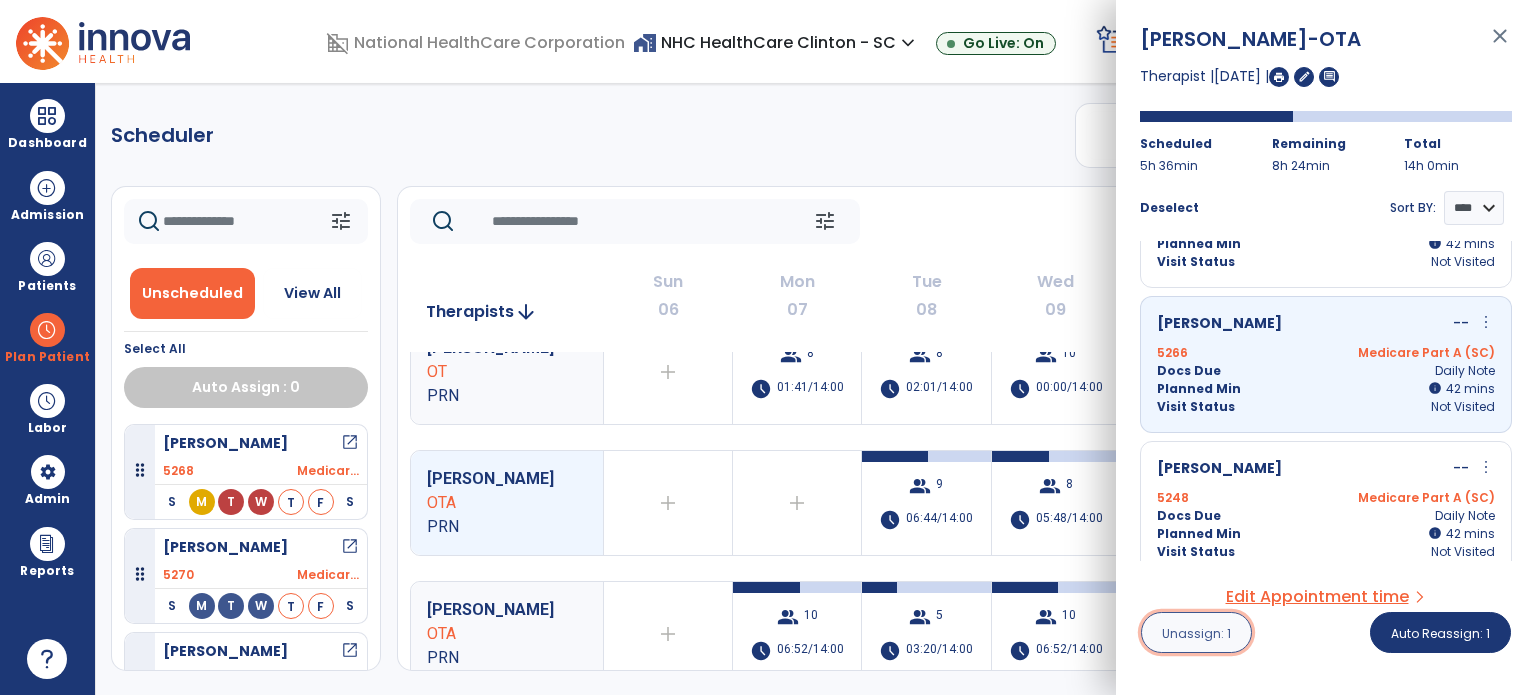 click on "Unassign: 1" at bounding box center (1196, 633) 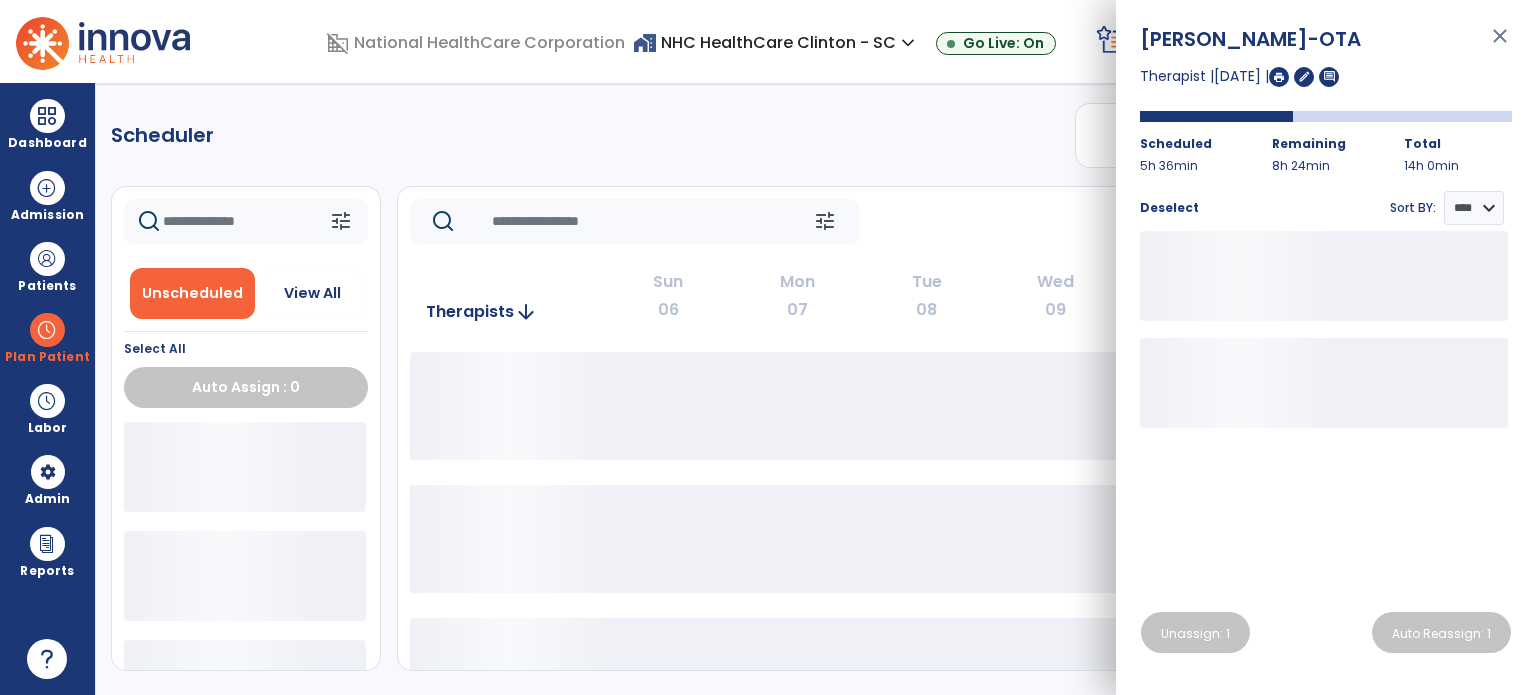 click on "close" at bounding box center (1500, 45) 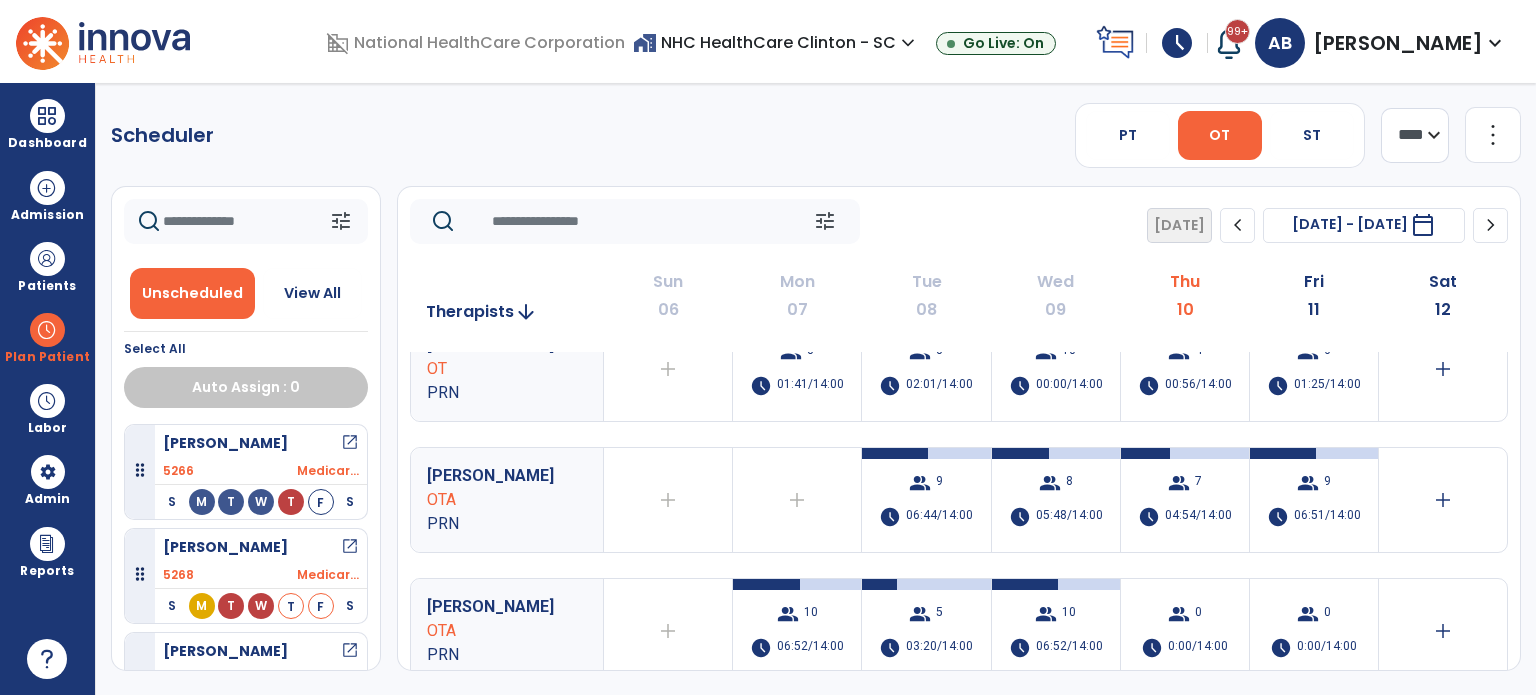 scroll, scrollTop: 179, scrollLeft: 0, axis: vertical 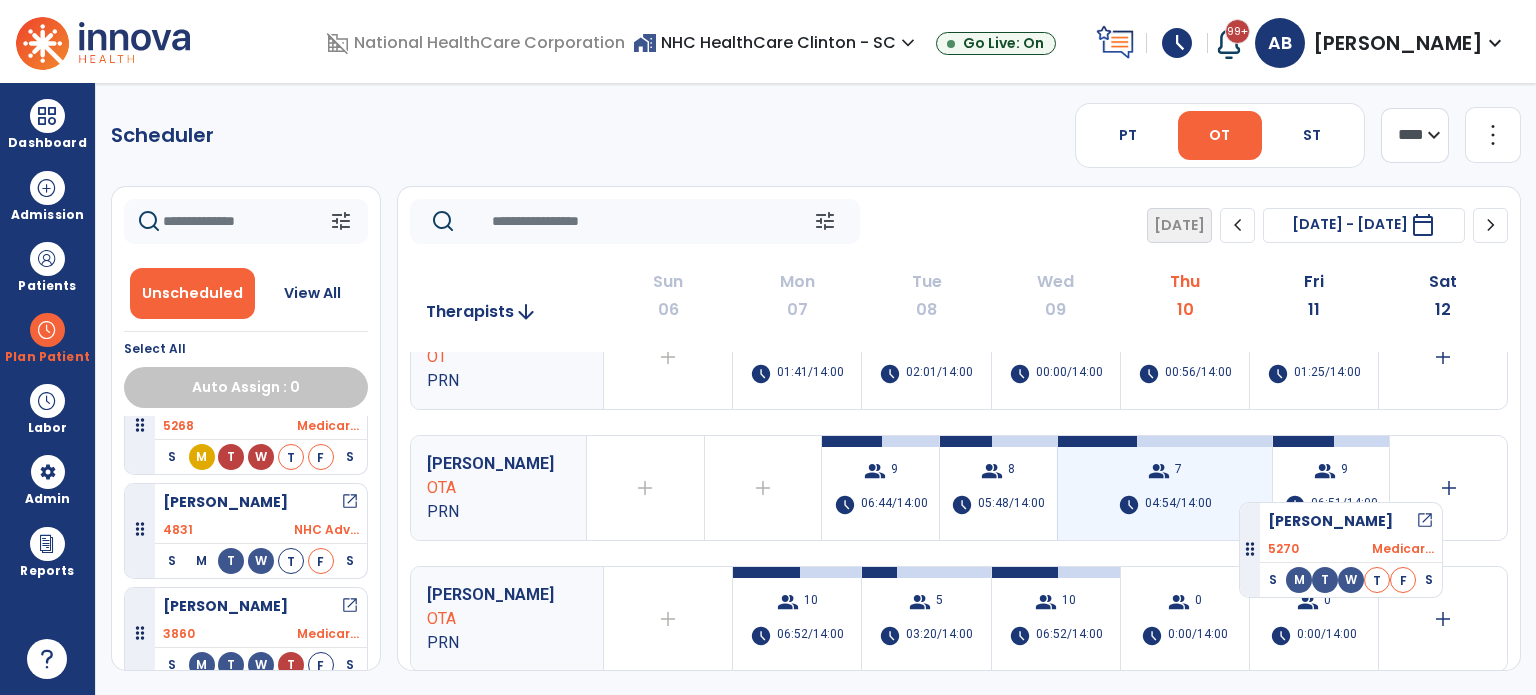 drag, startPoint x: 280, startPoint y: 490, endPoint x: 1239, endPoint y: 494, distance: 959.00836 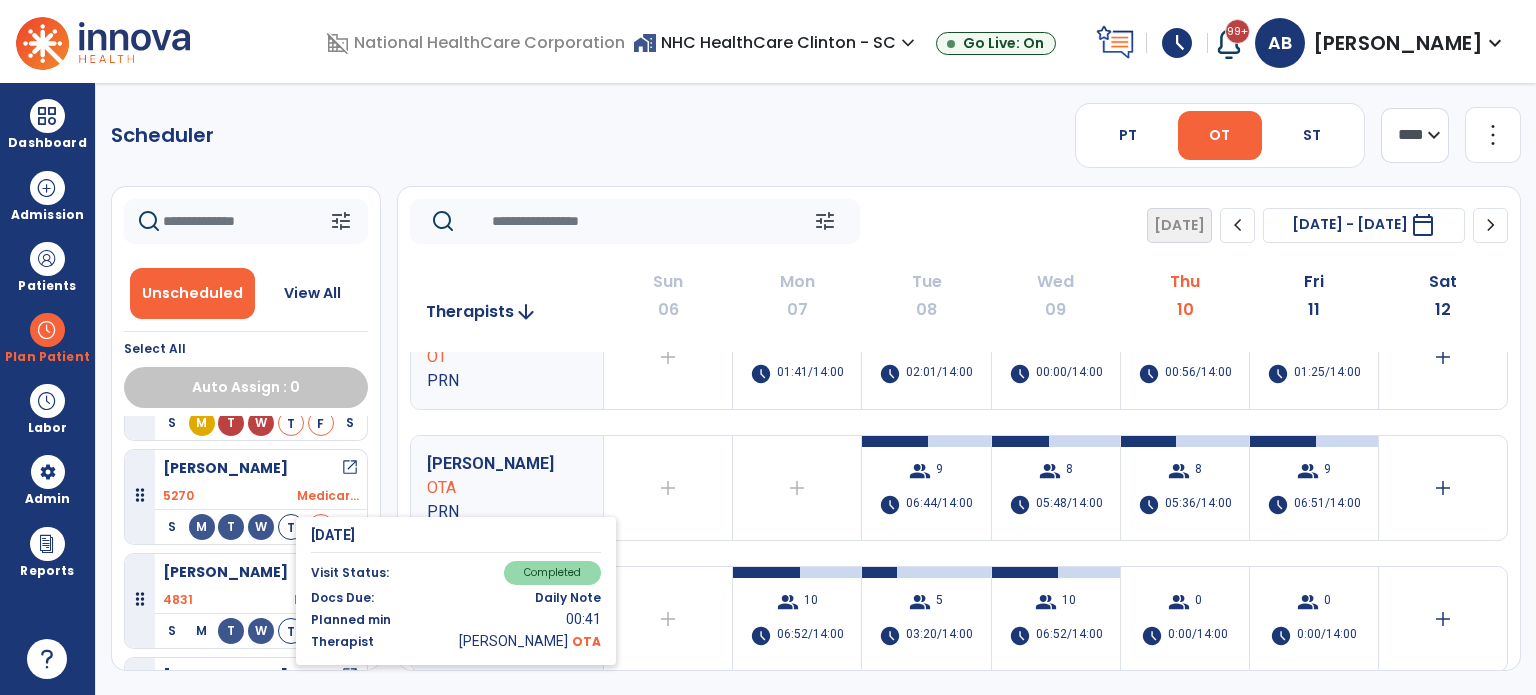 scroll, scrollTop: 252, scrollLeft: 0, axis: vertical 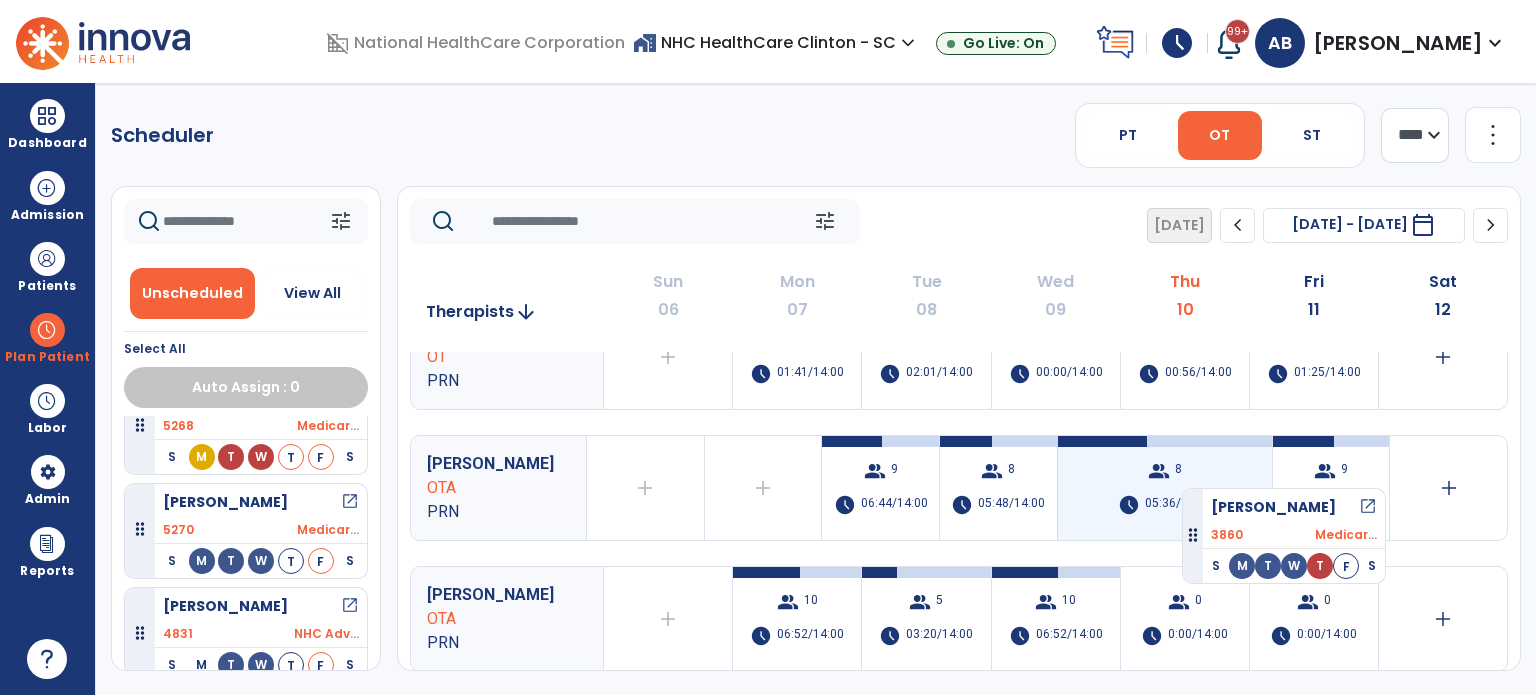 drag, startPoint x: 272, startPoint y: 620, endPoint x: 1182, endPoint y: 480, distance: 920.70624 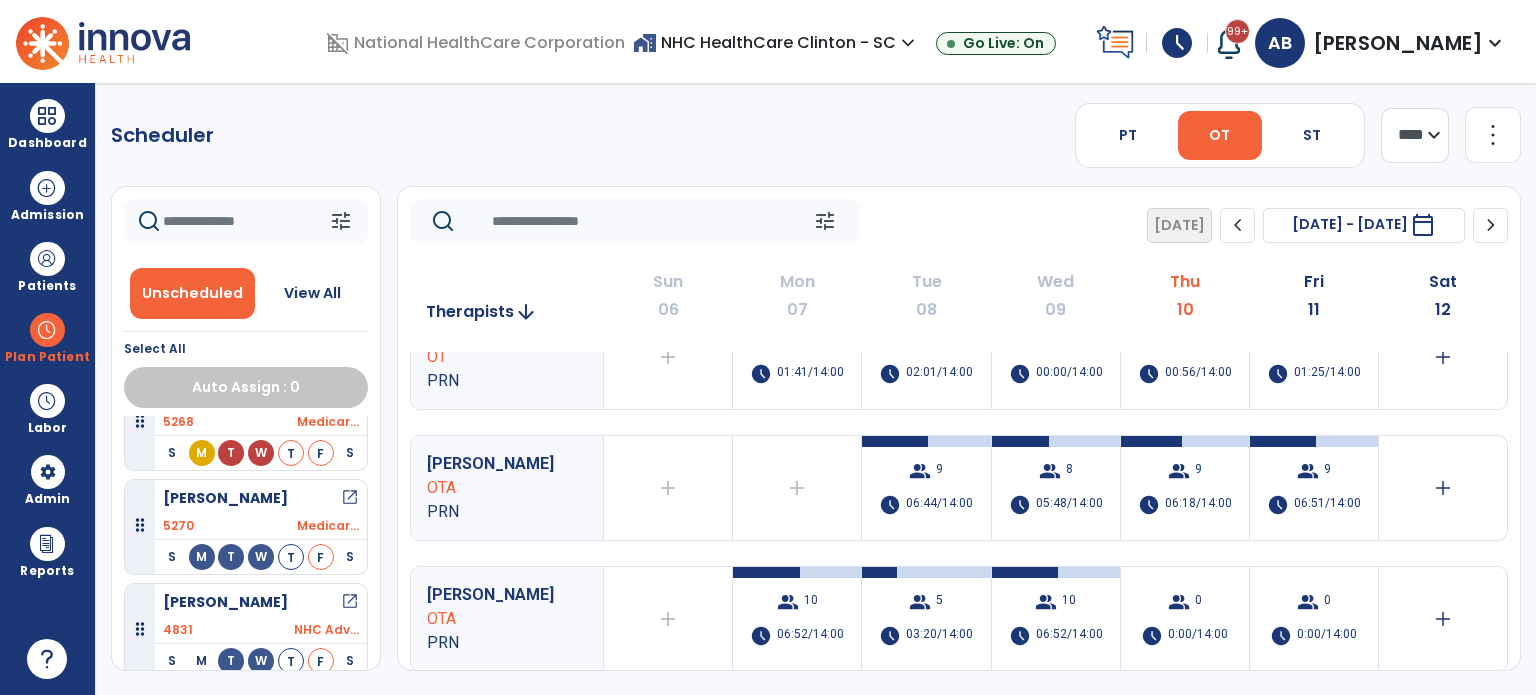 scroll, scrollTop: 149, scrollLeft: 0, axis: vertical 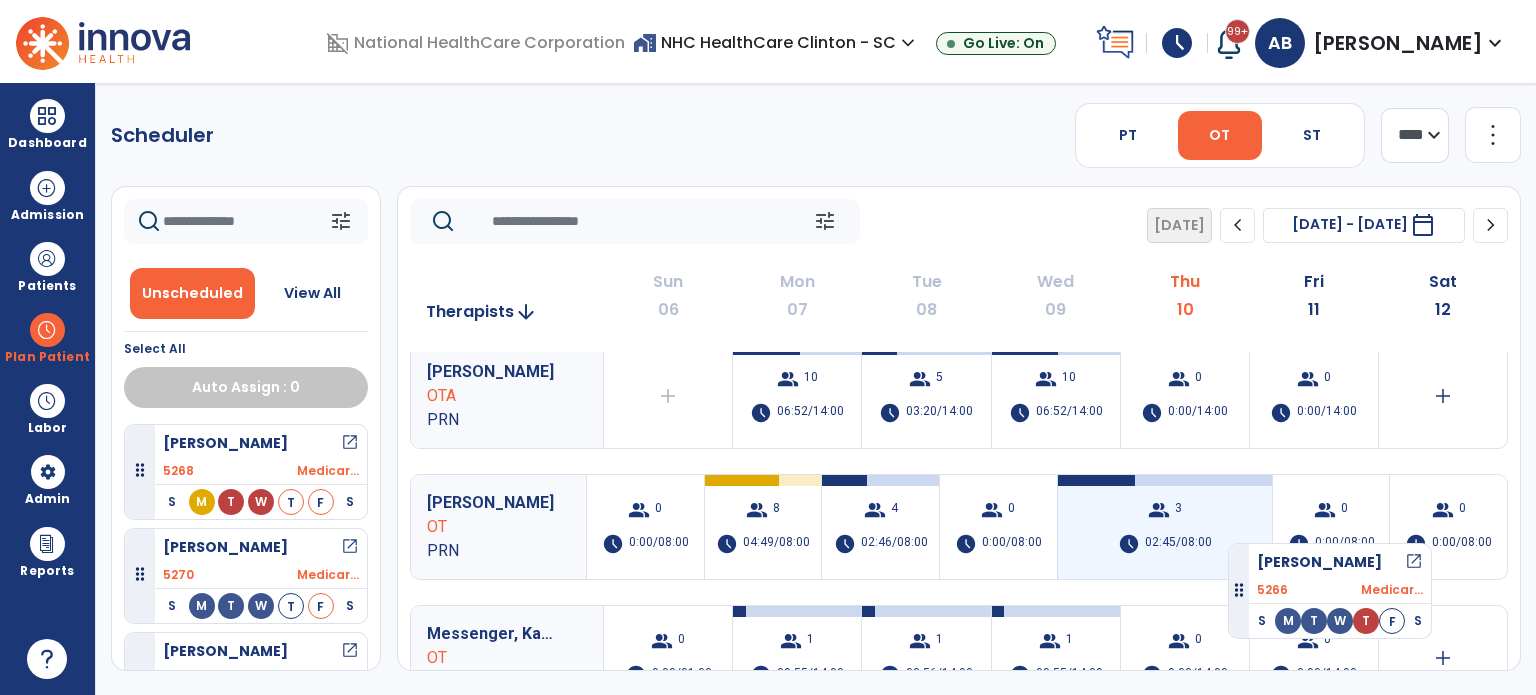 drag, startPoint x: 279, startPoint y: 453, endPoint x: 1228, endPoint y: 536, distance: 952.6227 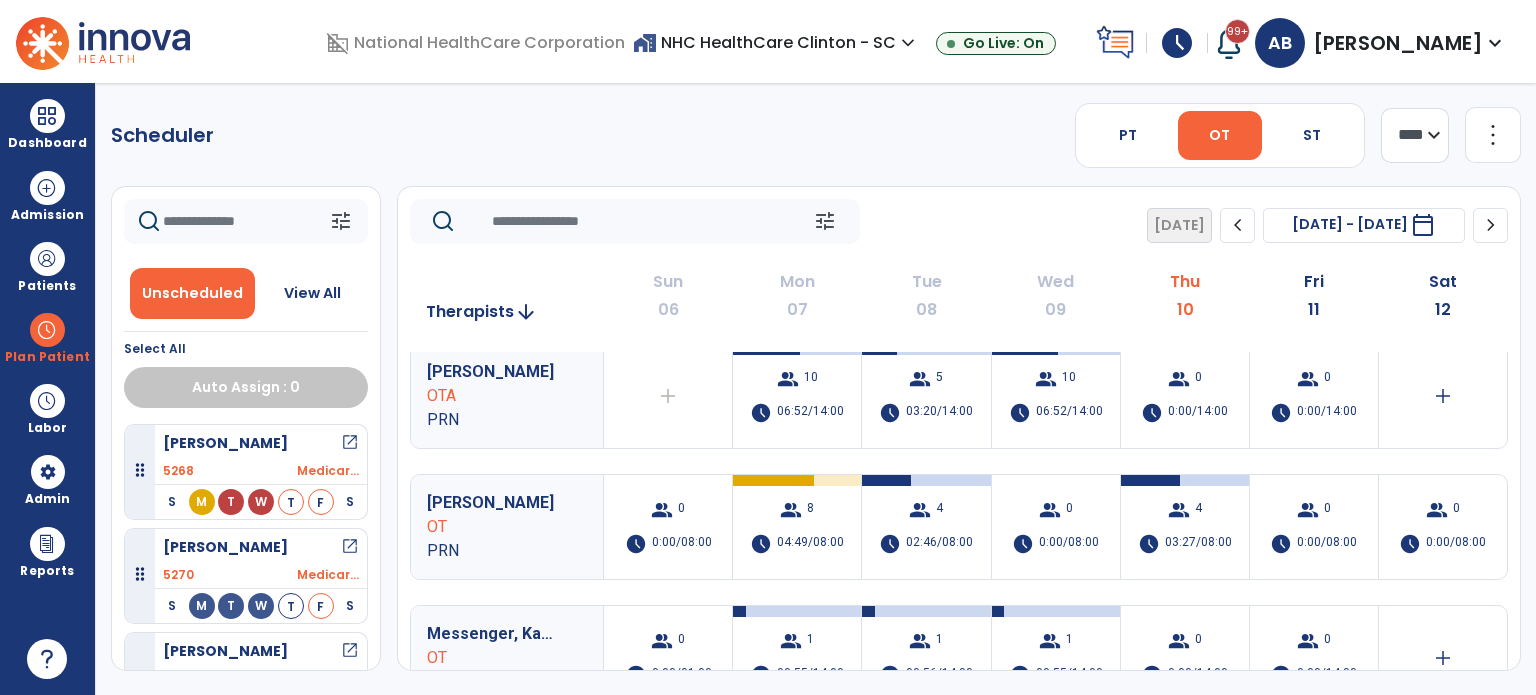 scroll, scrollTop: 46, scrollLeft: 0, axis: vertical 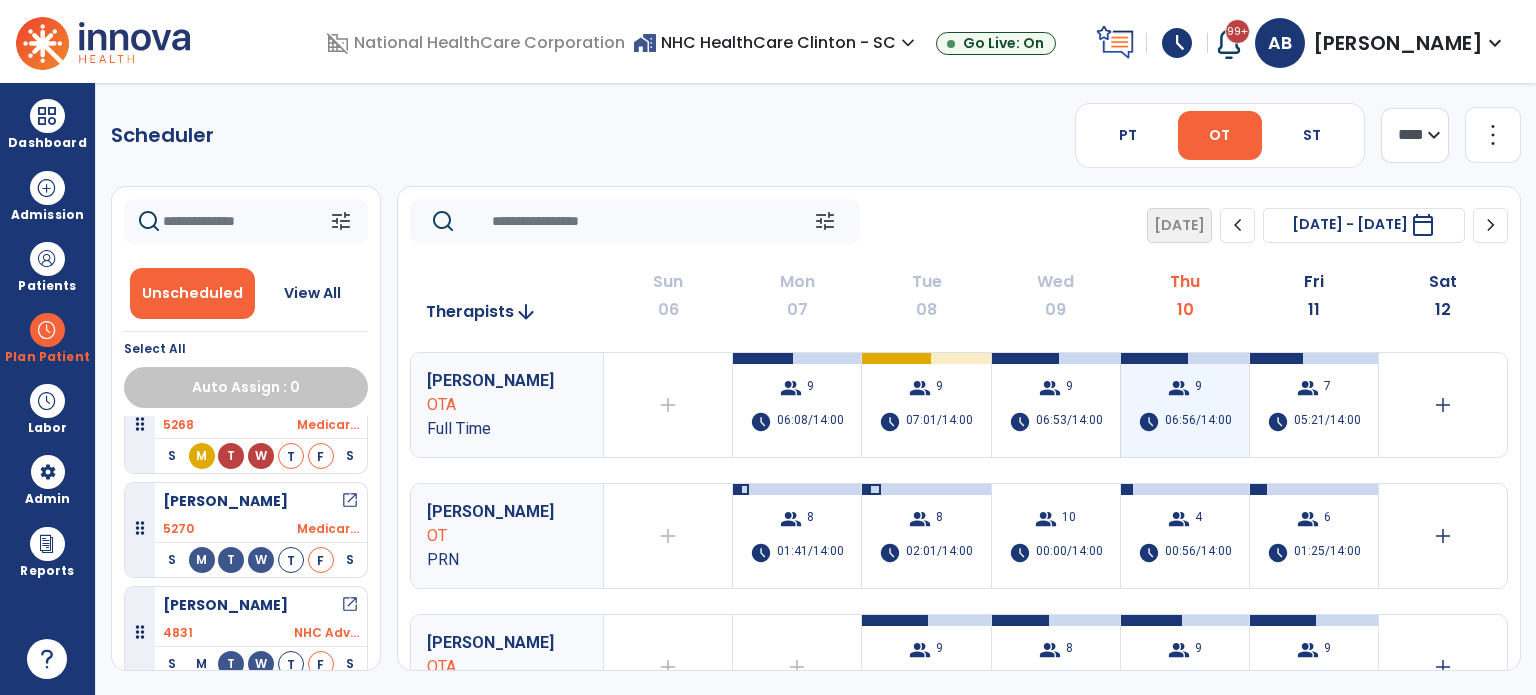 click on "06:56/14:00" at bounding box center (1198, 422) 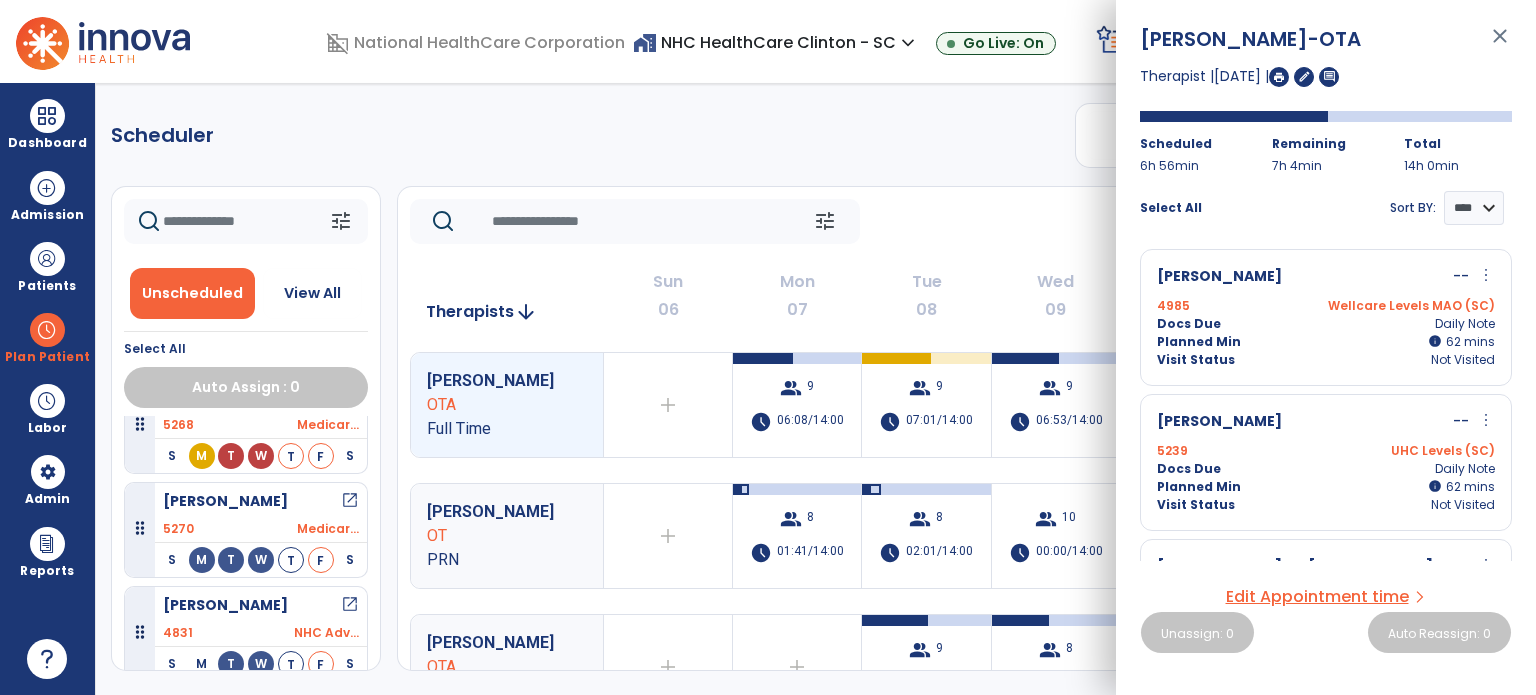 click at bounding box center [1279, 77] 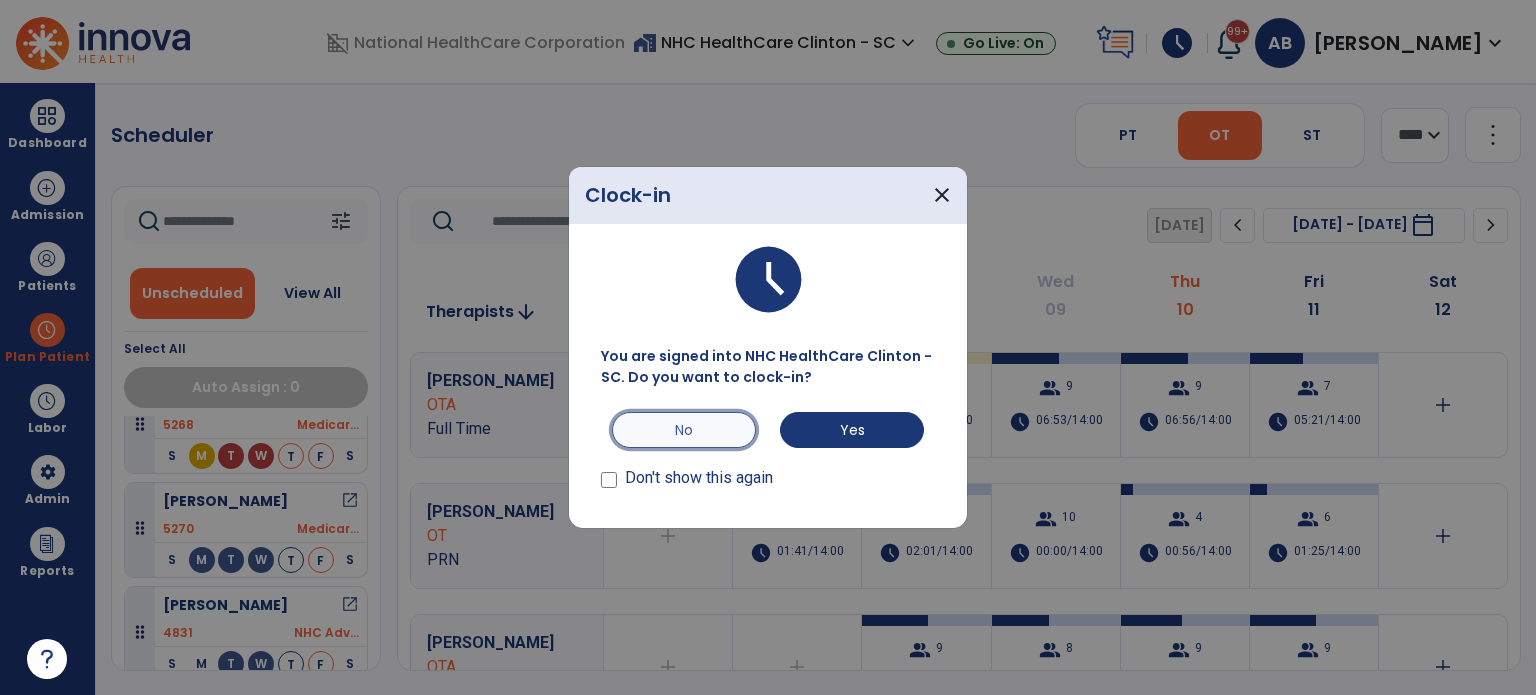 click on "No" at bounding box center [684, 430] 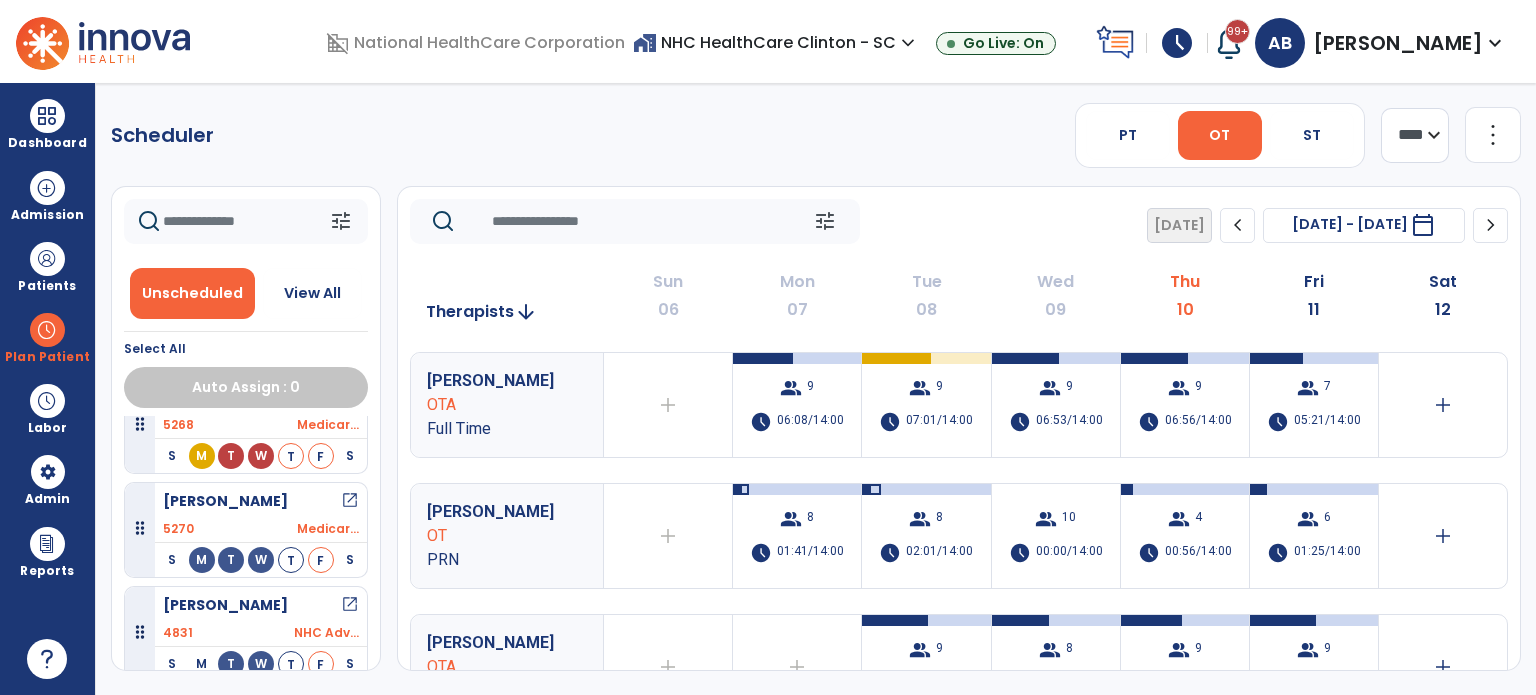 click on "chevron_right" 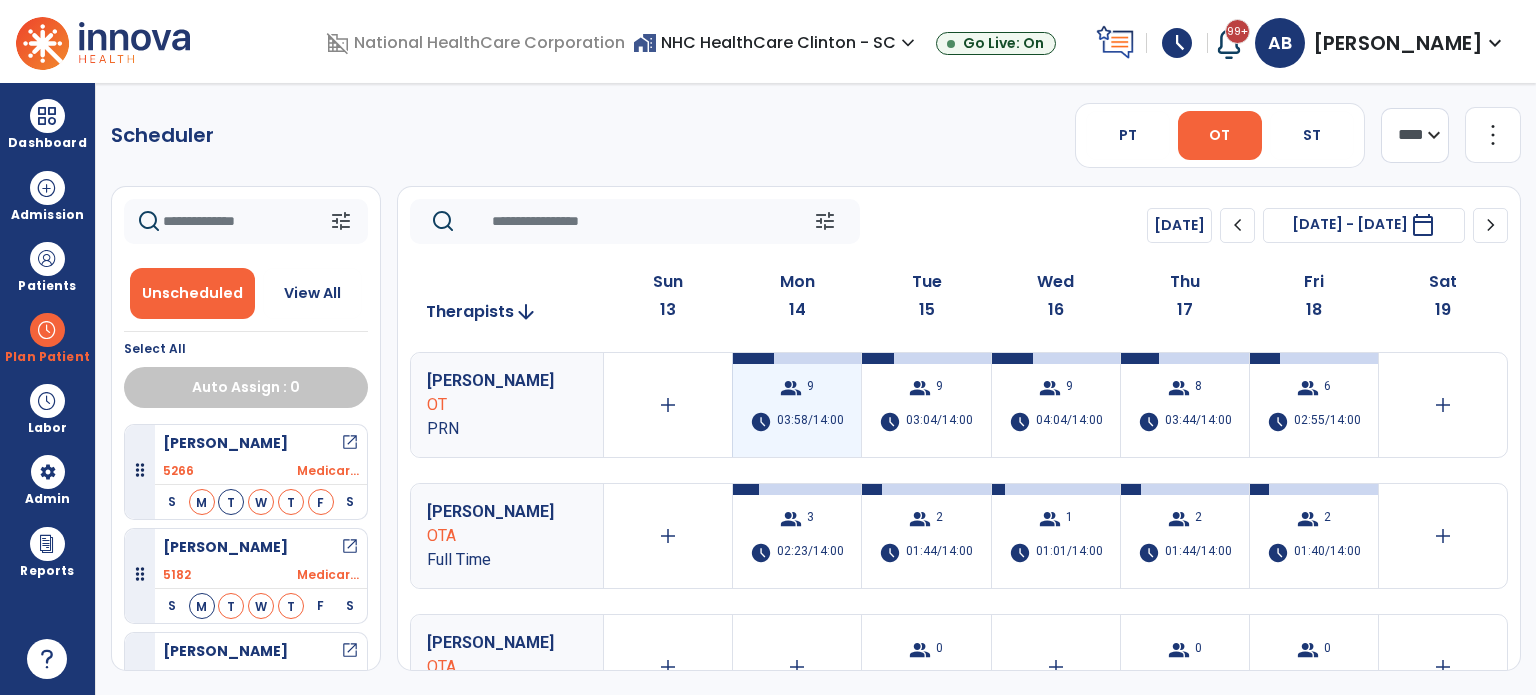 click on "03:58/14:00" at bounding box center (810, 422) 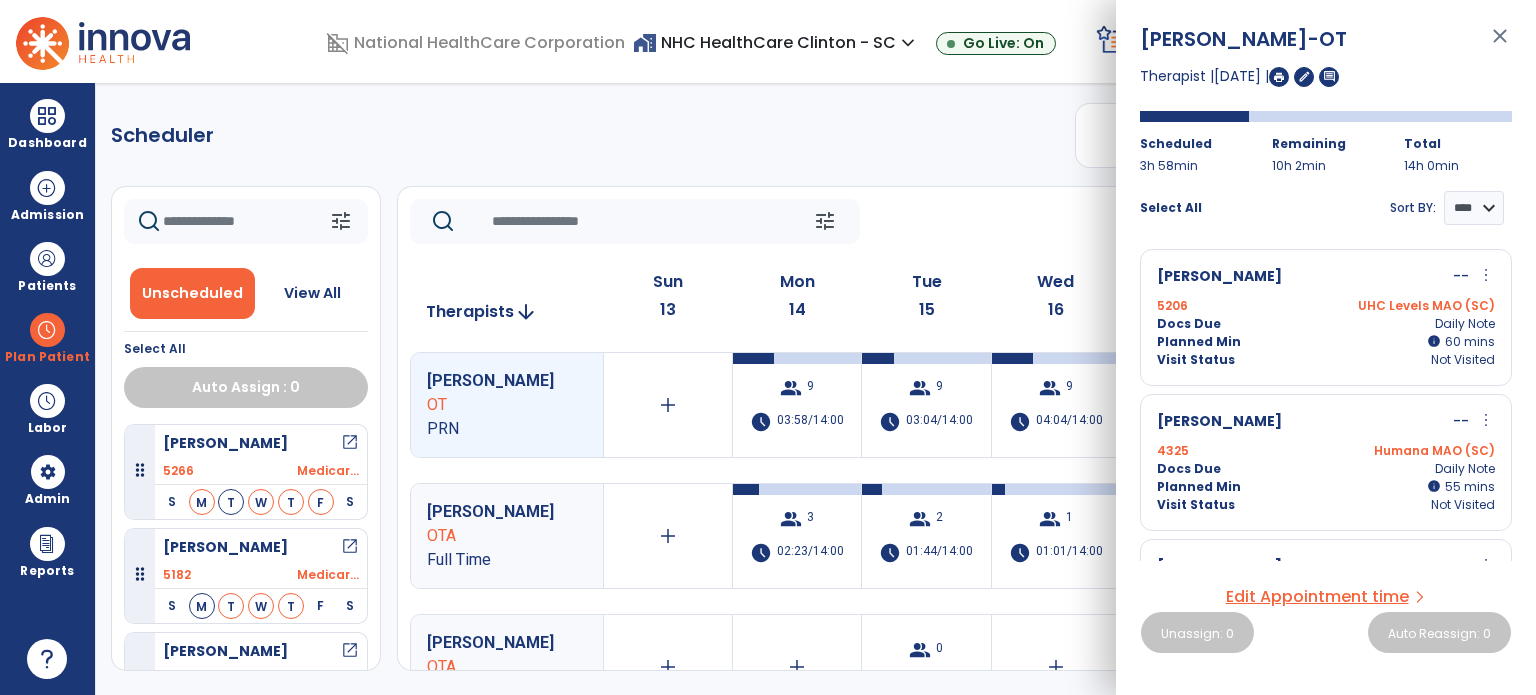 click on "Planned Min  info   60 I 60 mins" at bounding box center [1326, 342] 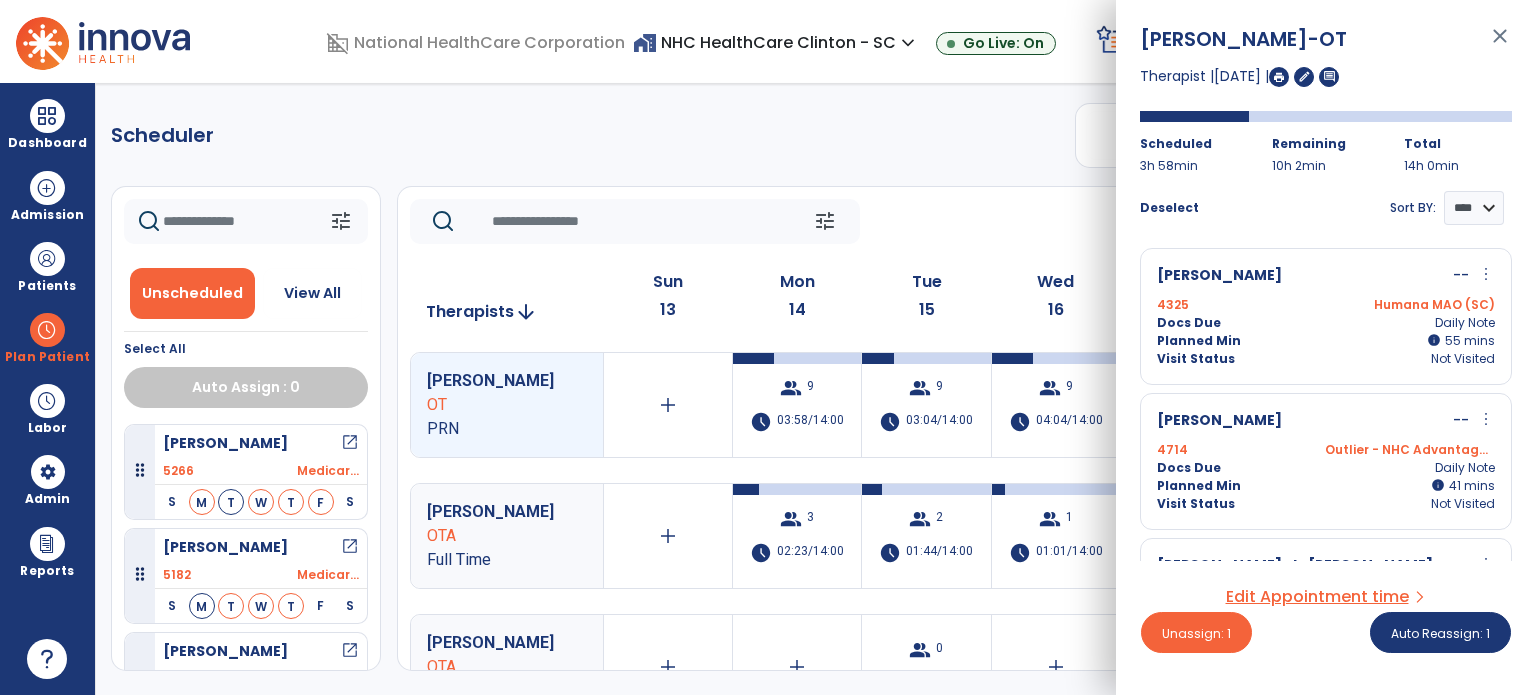 scroll, scrollTop: 166, scrollLeft: 0, axis: vertical 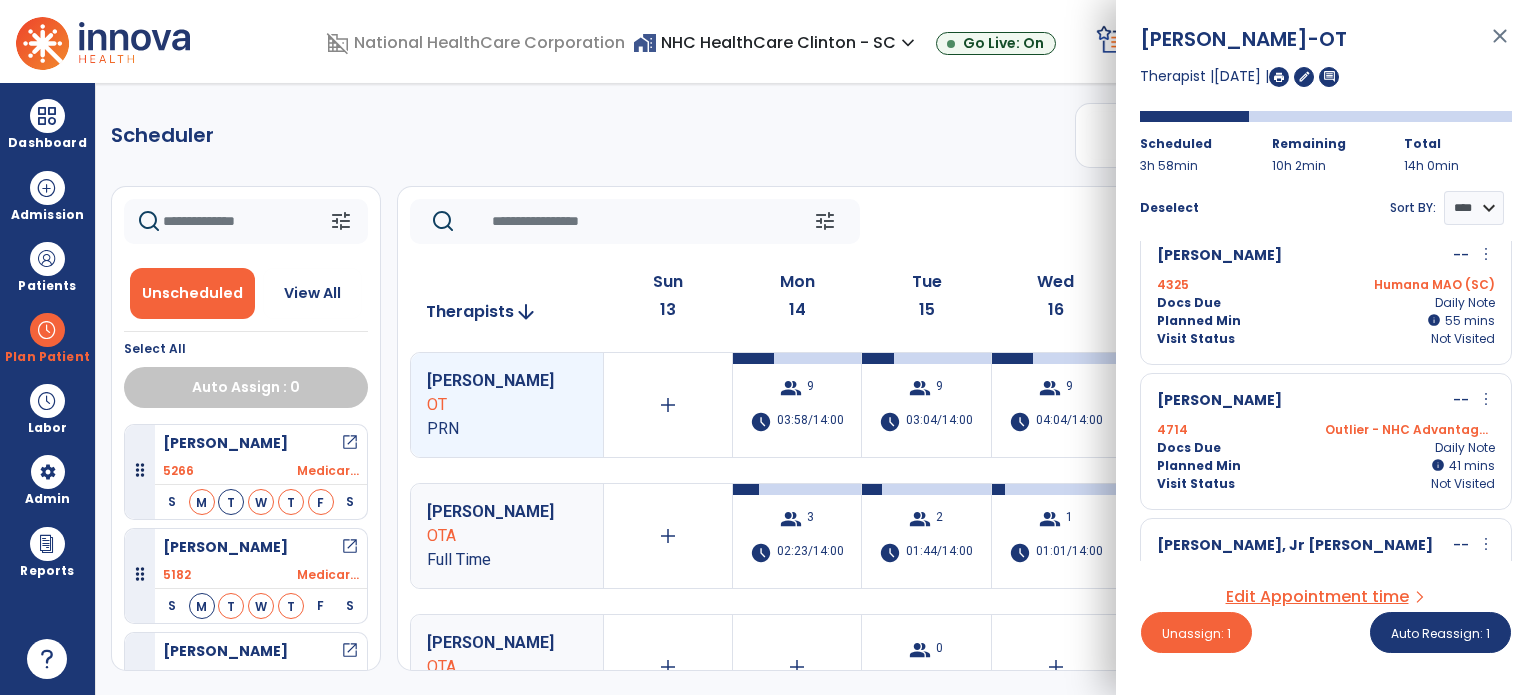 click on "Planned Min  info   41 I 41 mins" at bounding box center (1326, 466) 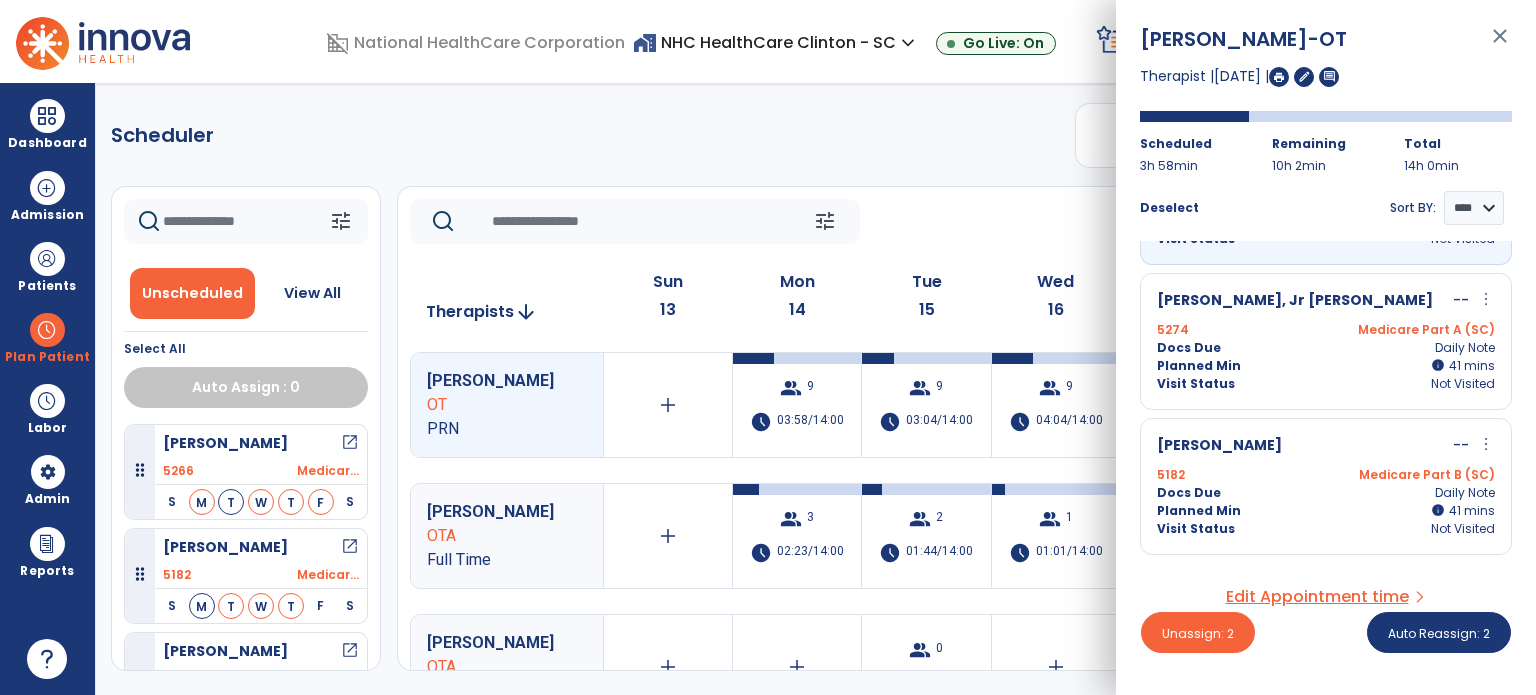 scroll, scrollTop: 412, scrollLeft: 0, axis: vertical 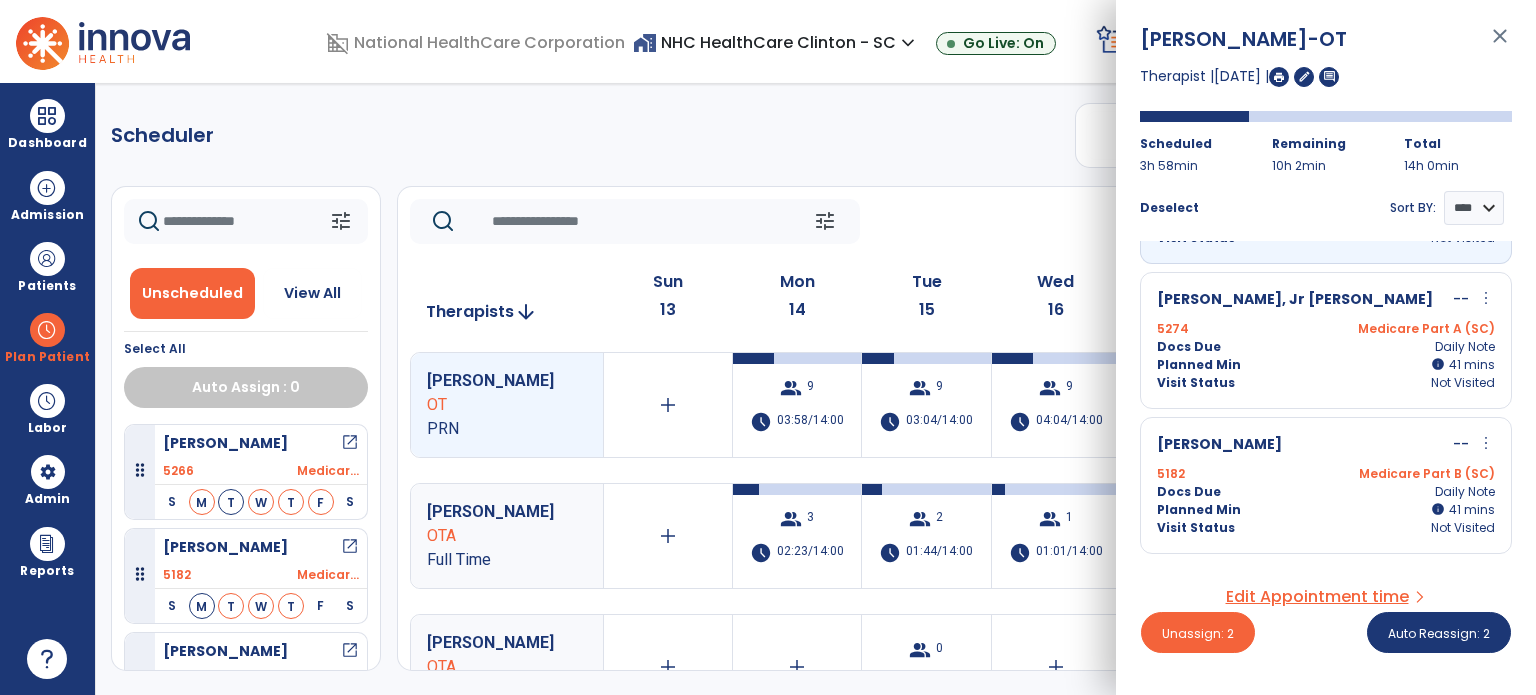 click on "Planned Min  info   41 I 41 mins" at bounding box center [1326, 365] 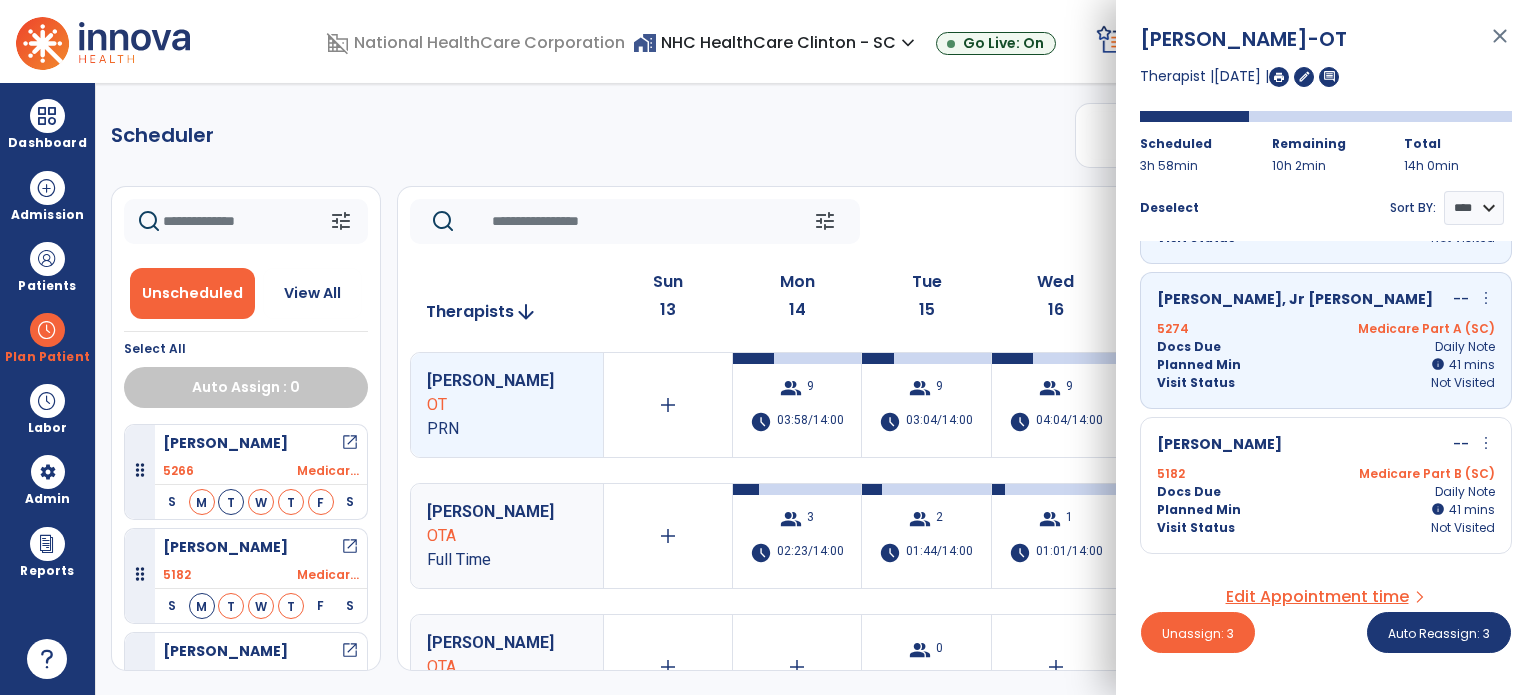 click on "Docs Due Daily Note" at bounding box center (1326, 492) 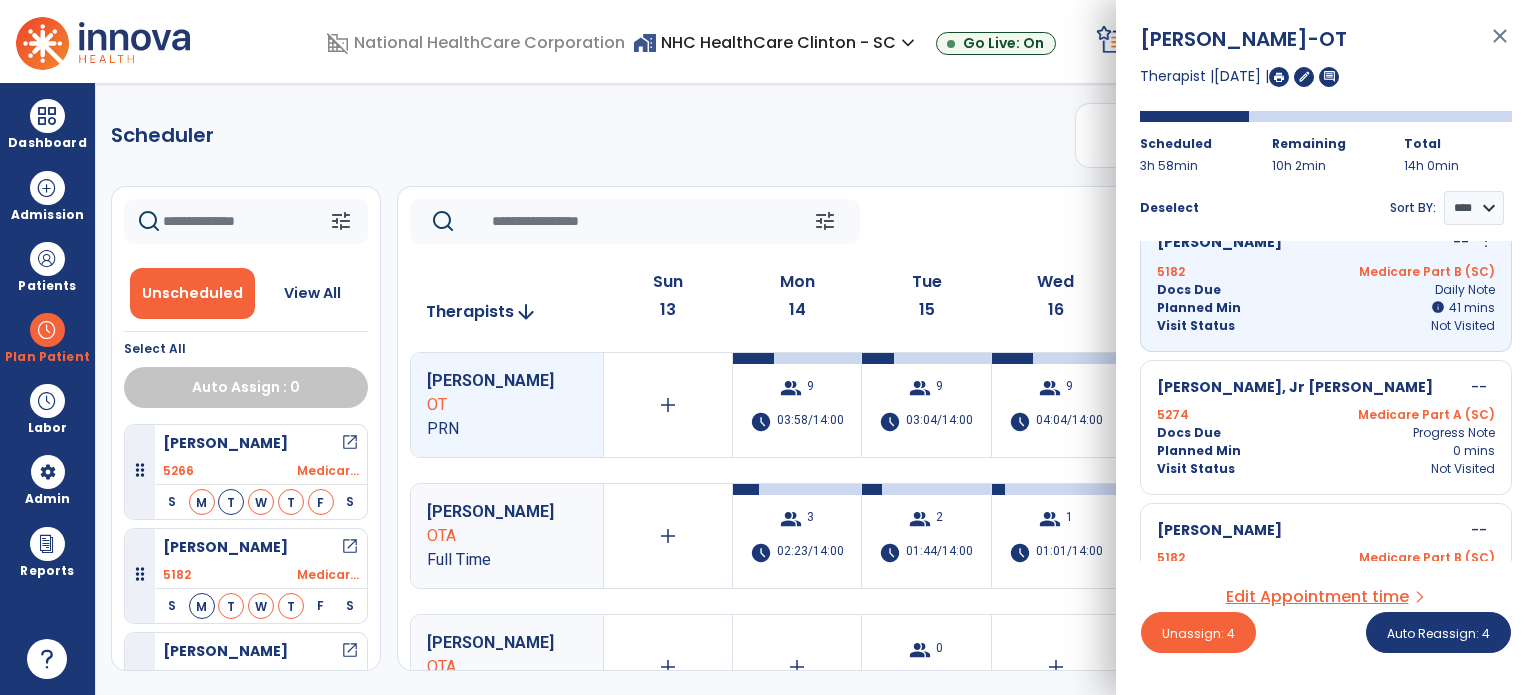 scroll, scrollTop: 620, scrollLeft: 0, axis: vertical 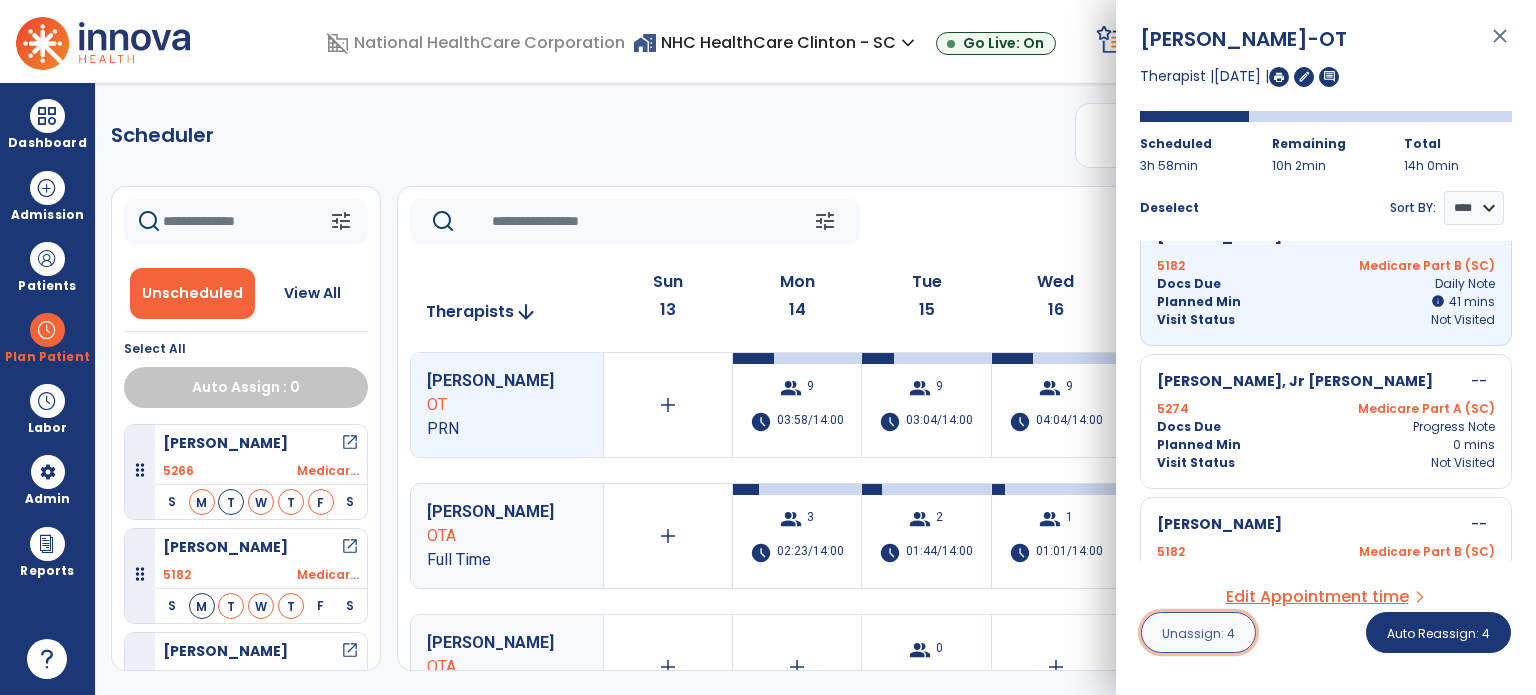 click on "Unassign: 4" at bounding box center (1198, 632) 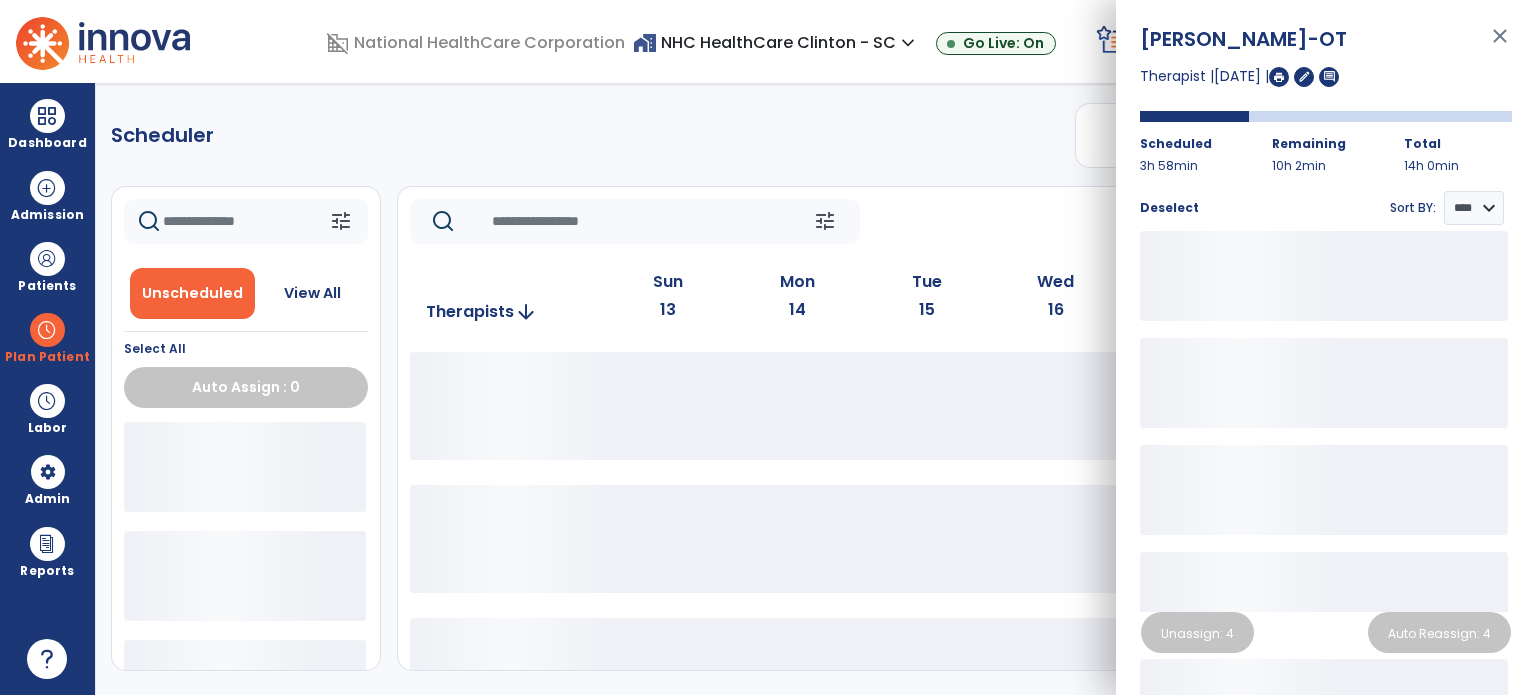click on "close" at bounding box center [1500, 45] 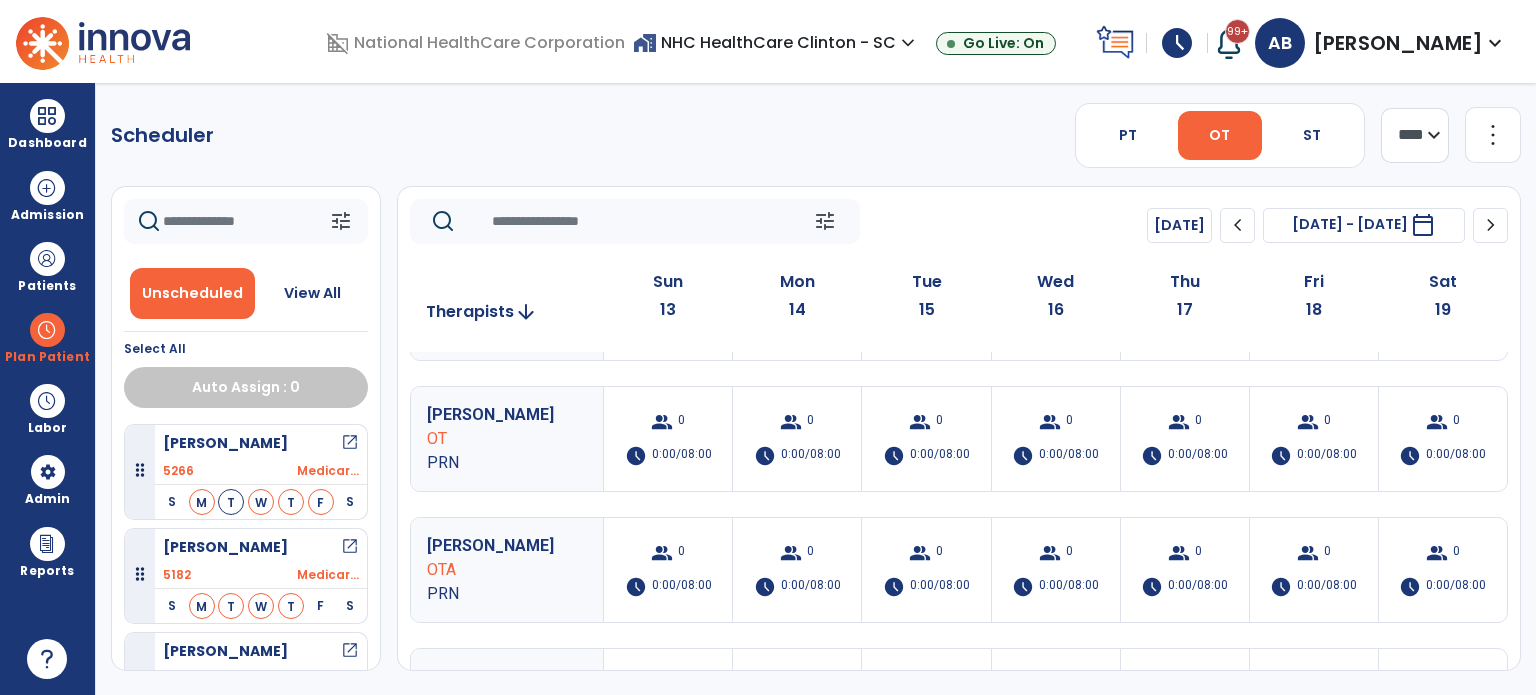 scroll, scrollTop: 964, scrollLeft: 0, axis: vertical 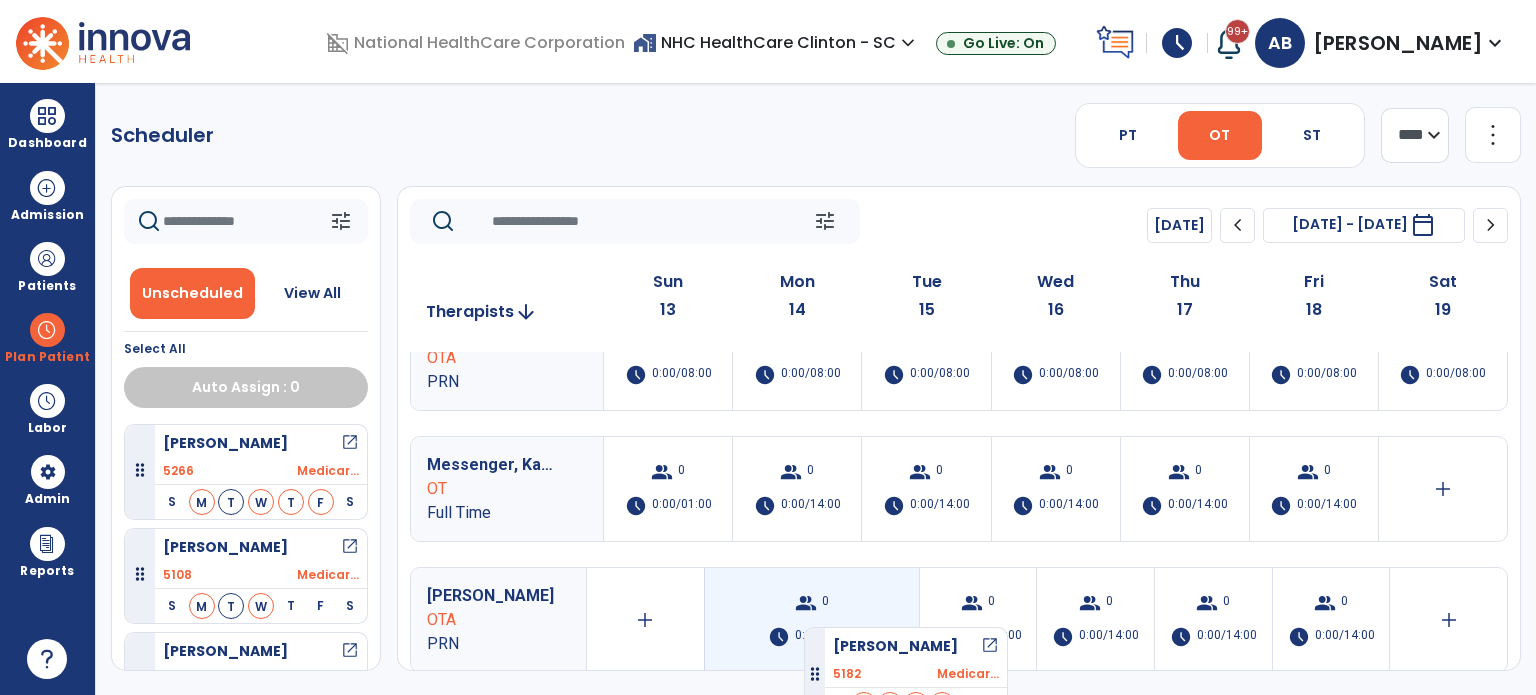 drag, startPoint x: 230, startPoint y: 557, endPoint x: 805, endPoint y: 619, distance: 578.33295 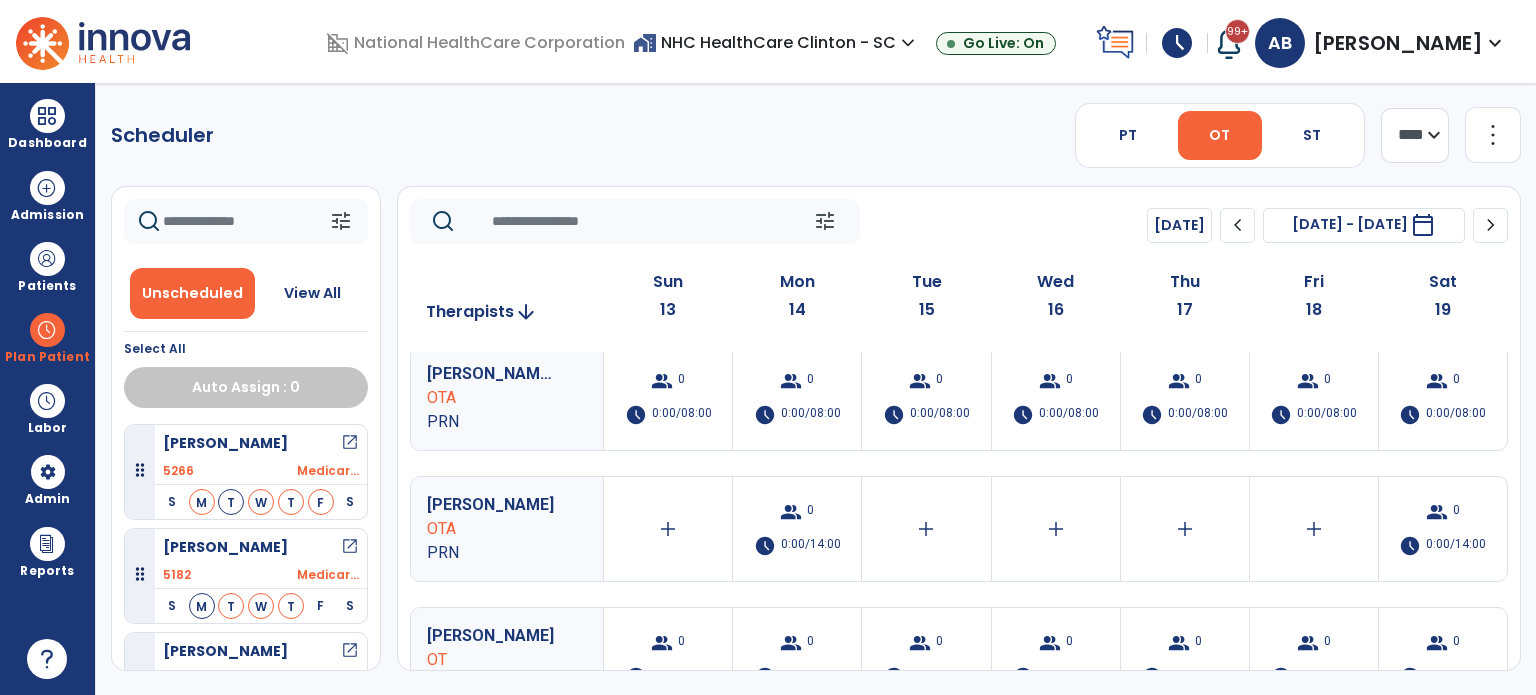 scroll, scrollTop: 523, scrollLeft: 0, axis: vertical 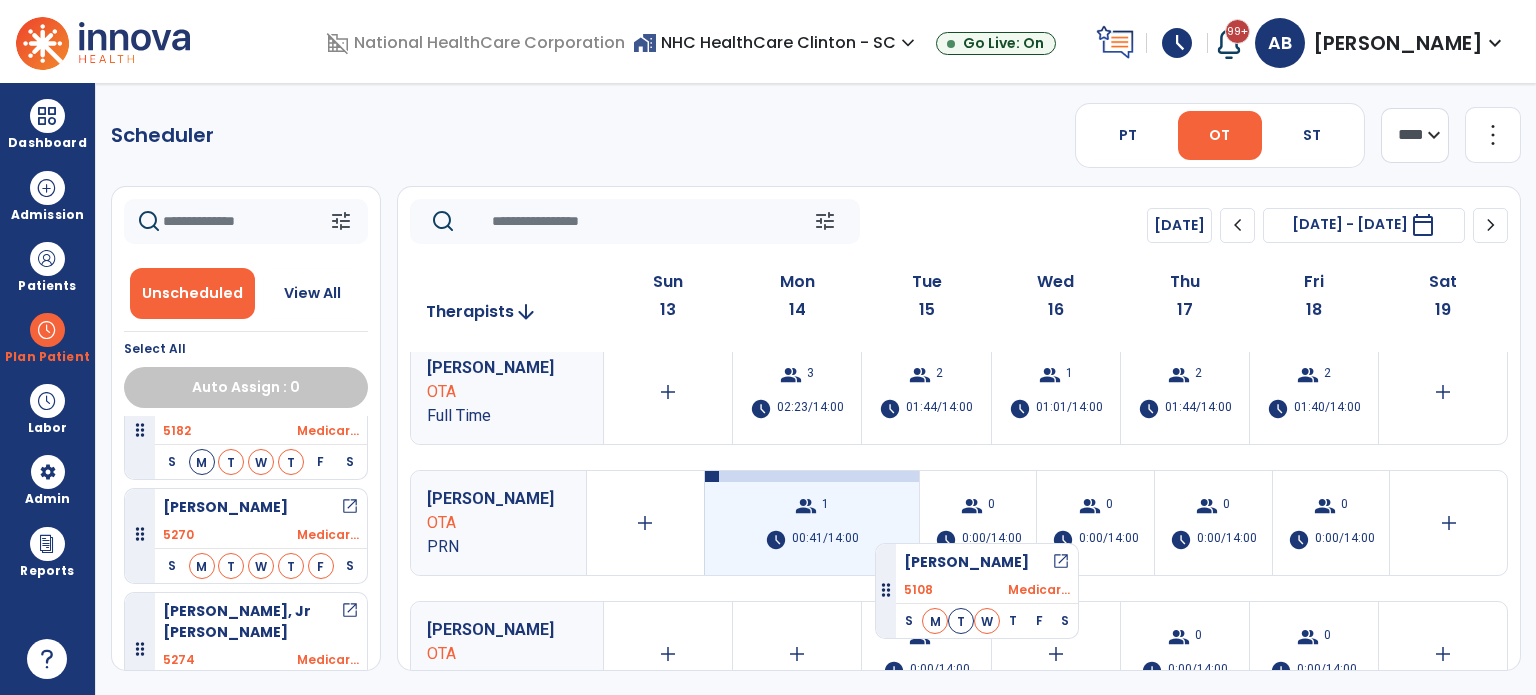 drag, startPoint x: 255, startPoint y: 515, endPoint x: 876, endPoint y: 535, distance: 621.32196 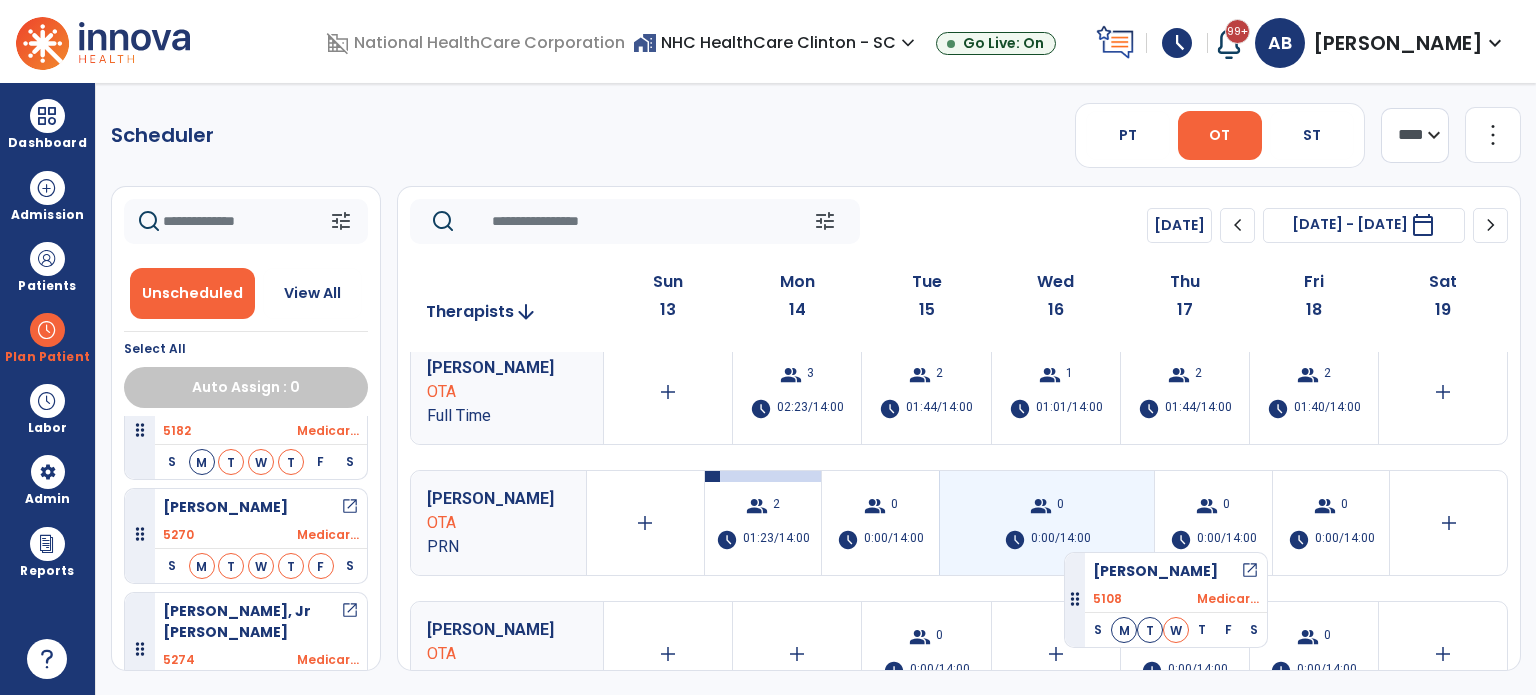 drag, startPoint x: 266, startPoint y: 535, endPoint x: 1064, endPoint y: 541, distance: 798.0226 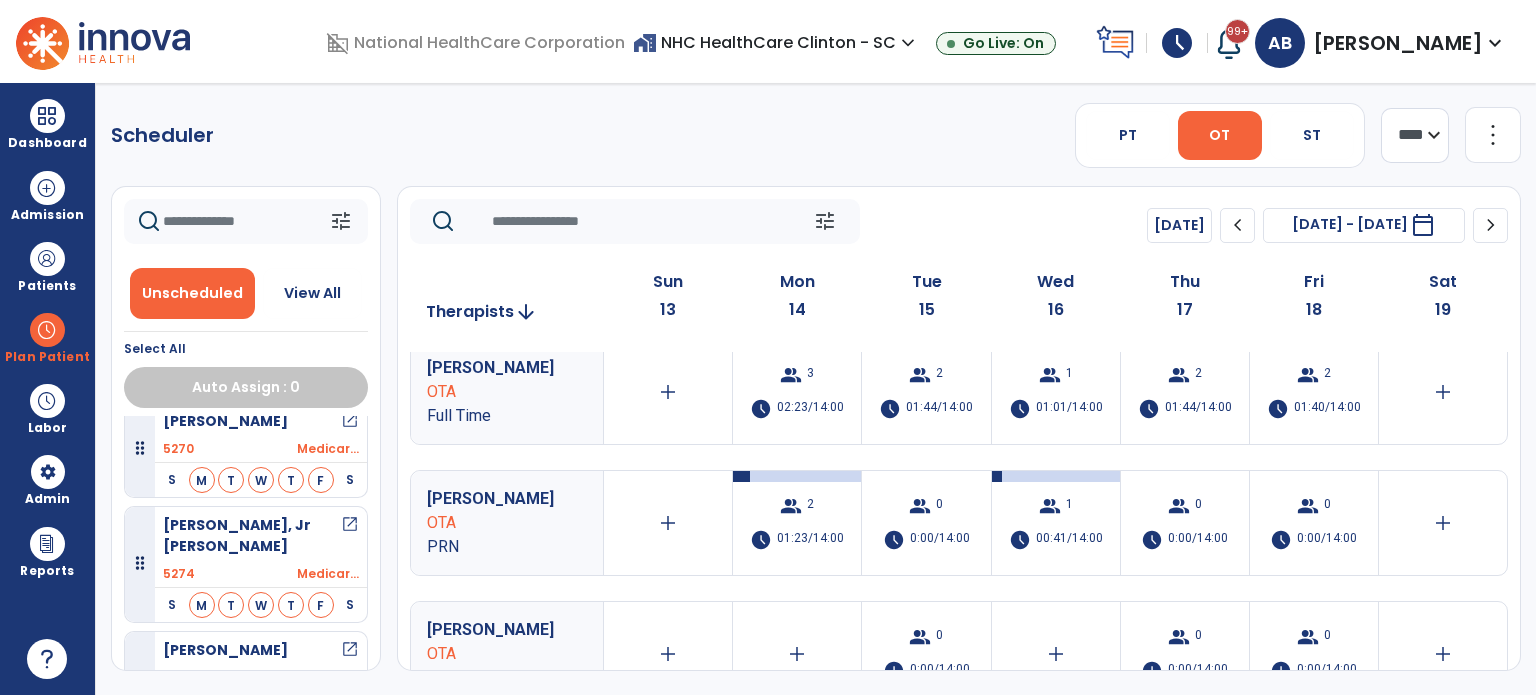 scroll, scrollTop: 228, scrollLeft: 0, axis: vertical 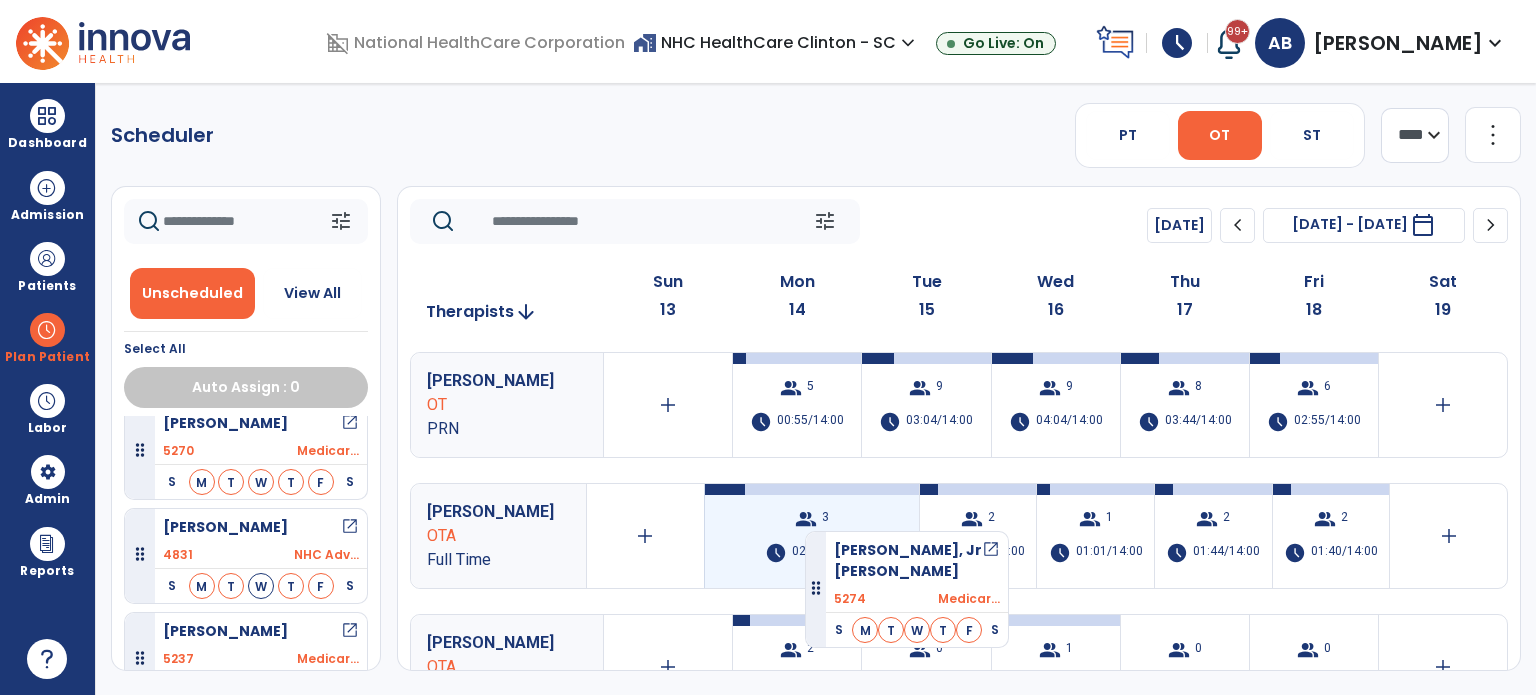 drag, startPoint x: 213, startPoint y: 533, endPoint x: 805, endPoint y: 523, distance: 592.0845 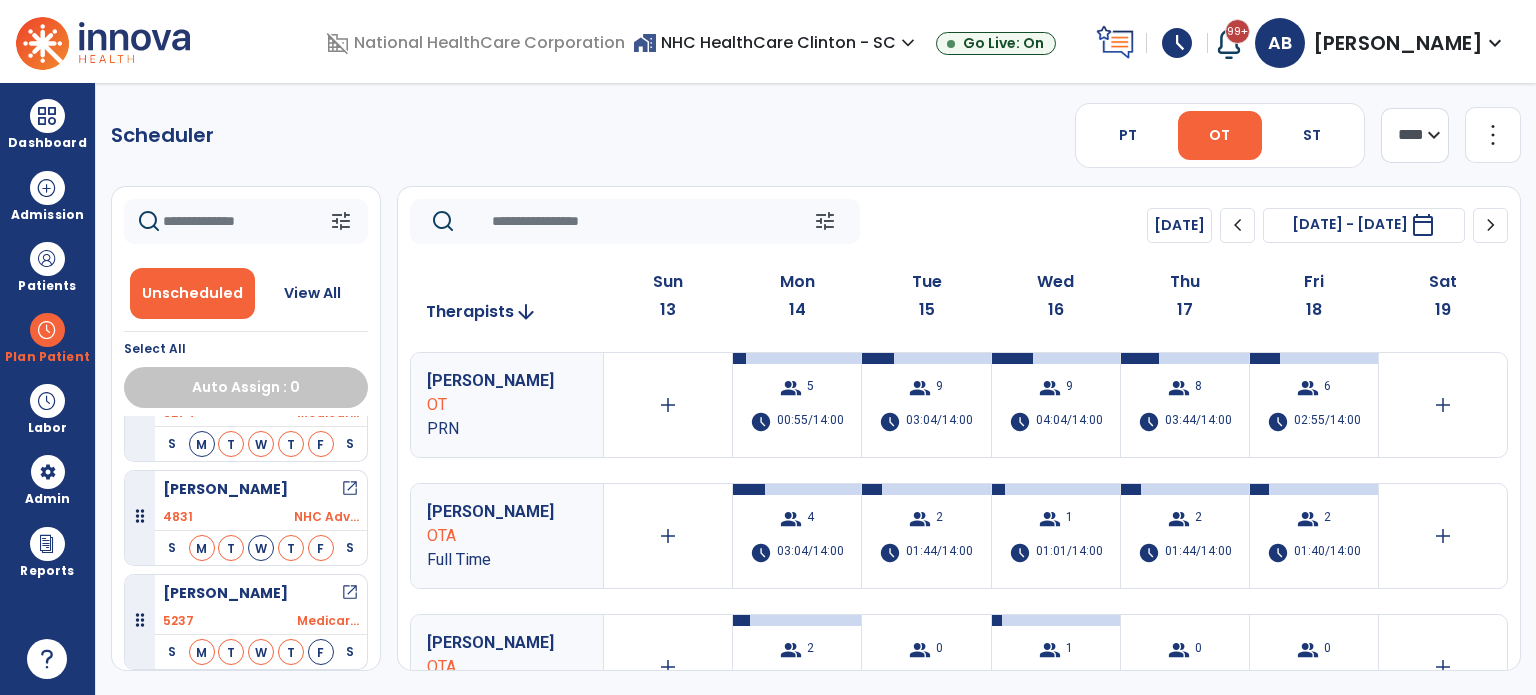 scroll, scrollTop: 392, scrollLeft: 0, axis: vertical 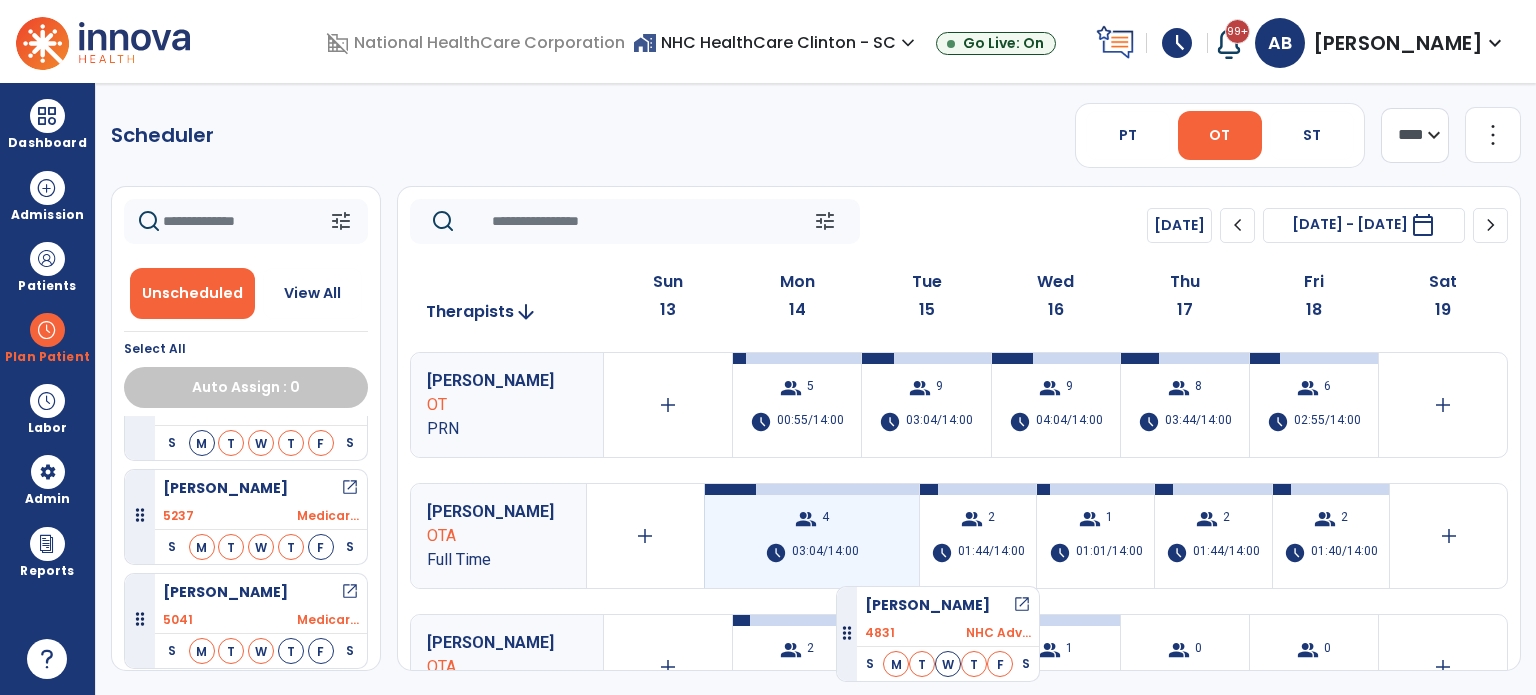 drag, startPoint x: 239, startPoint y: 493, endPoint x: 832, endPoint y: 564, distance: 597.2353 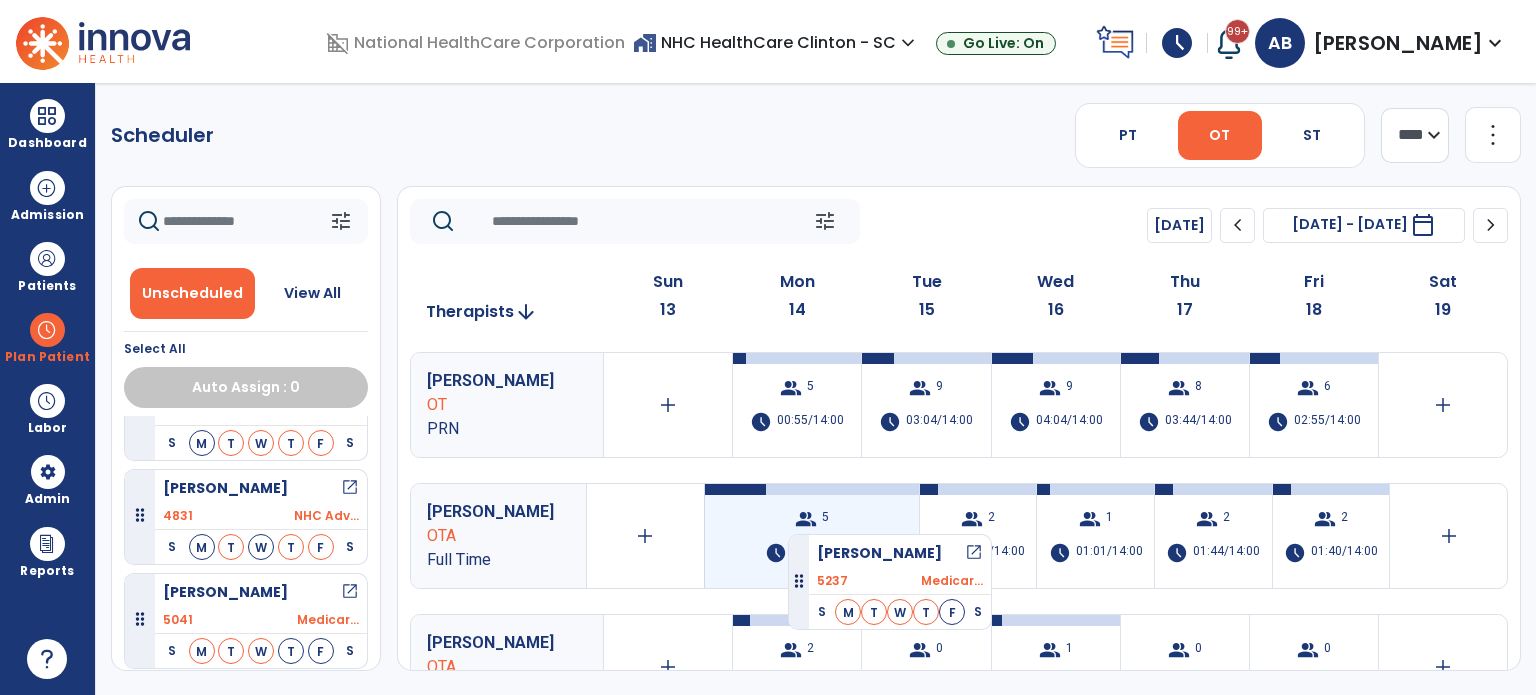 drag, startPoint x: 266, startPoint y: 573, endPoint x: 788, endPoint y: 526, distance: 524.11163 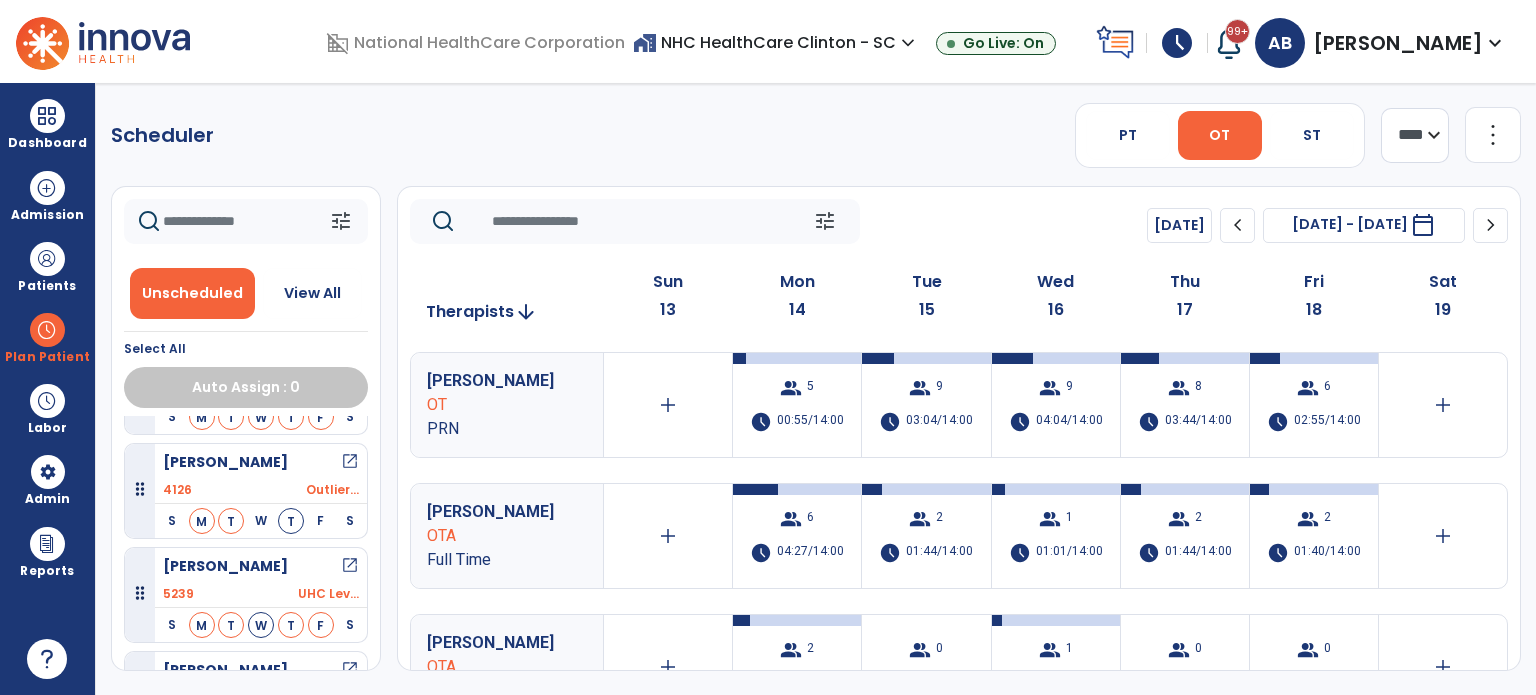 scroll, scrollTop: 1535, scrollLeft: 0, axis: vertical 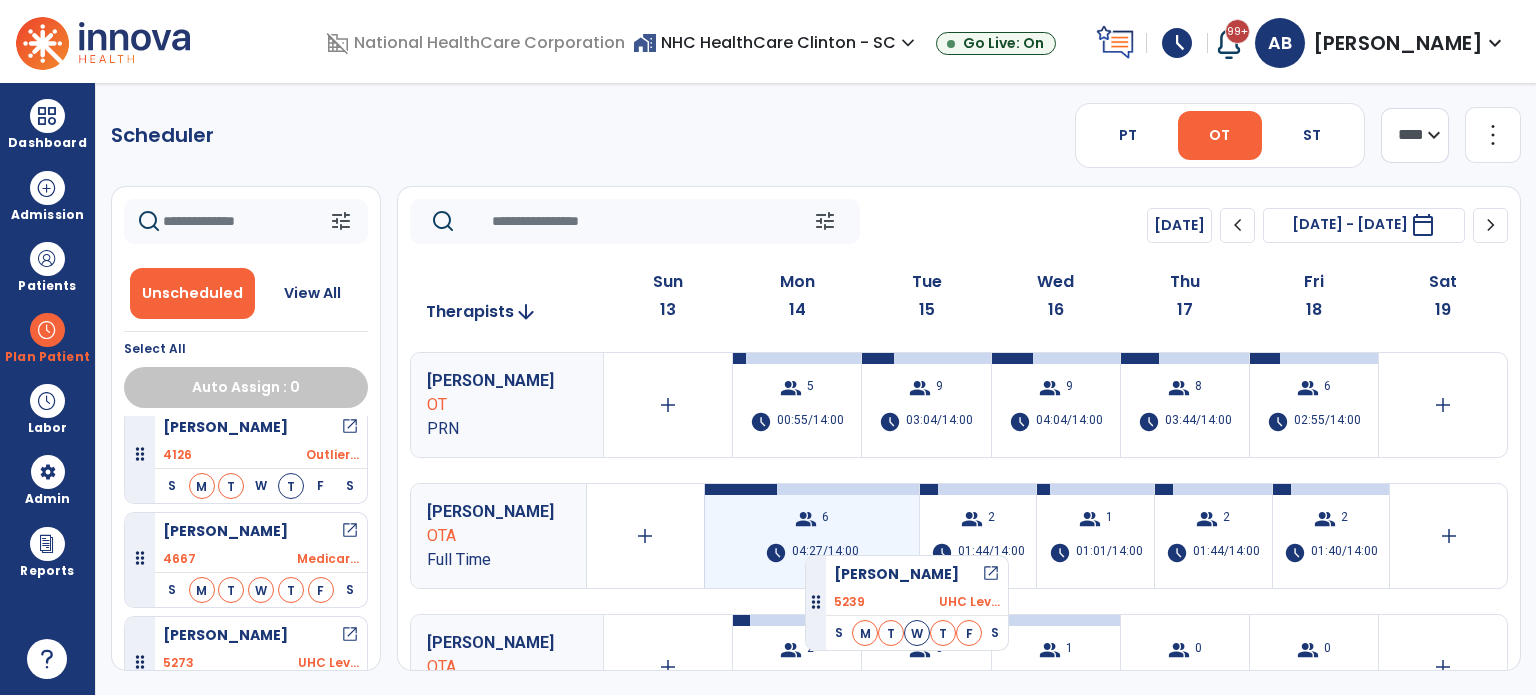 drag, startPoint x: 234, startPoint y: 473, endPoint x: 816, endPoint y: 551, distance: 587.20355 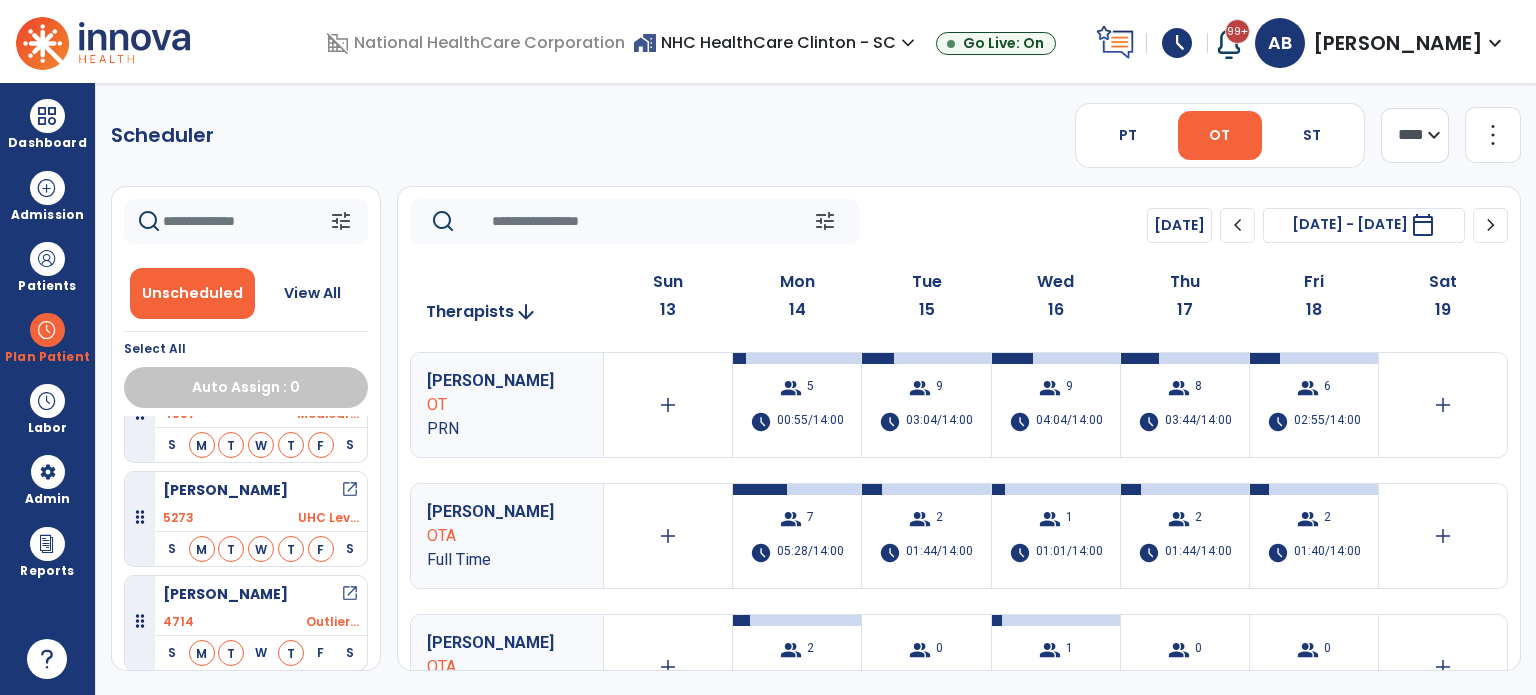 scroll, scrollTop: 1804, scrollLeft: 0, axis: vertical 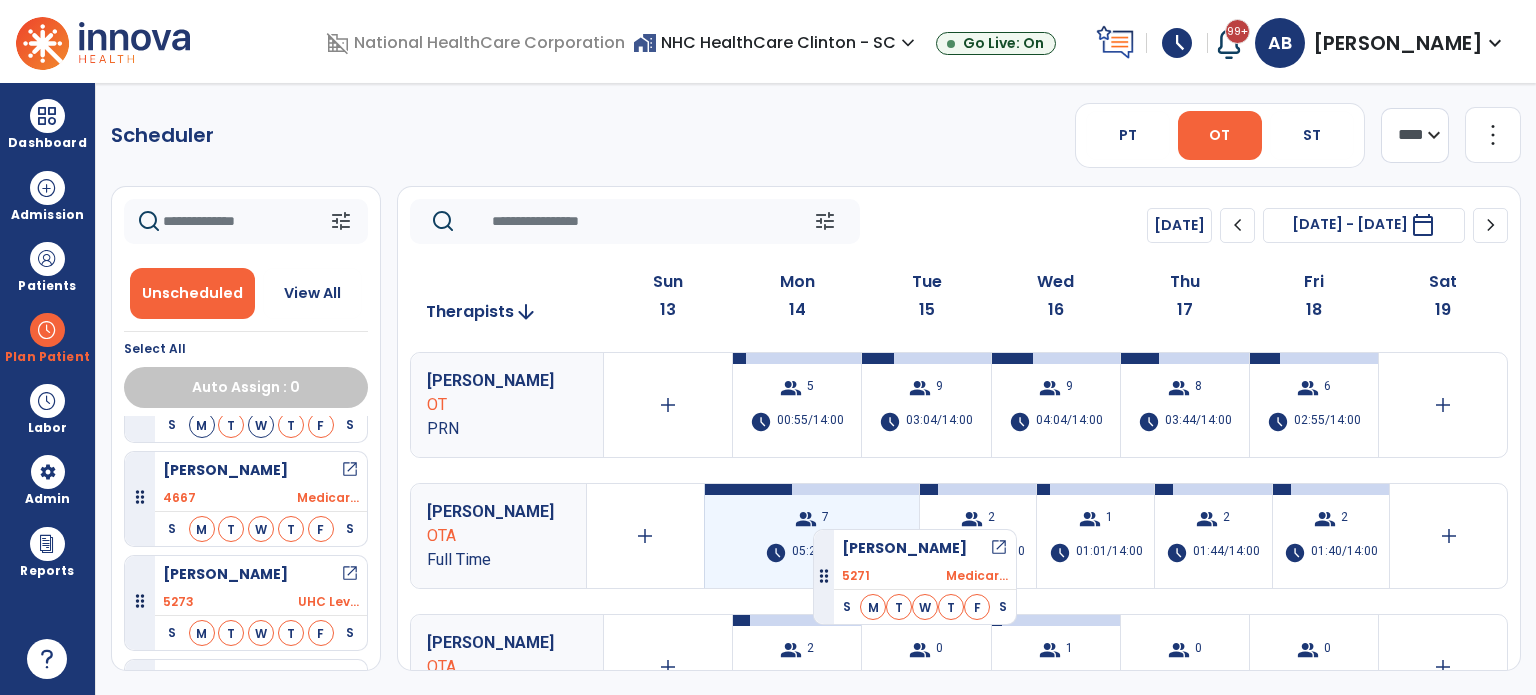 drag, startPoint x: 246, startPoint y: 635, endPoint x: 816, endPoint y: 522, distance: 581.09296 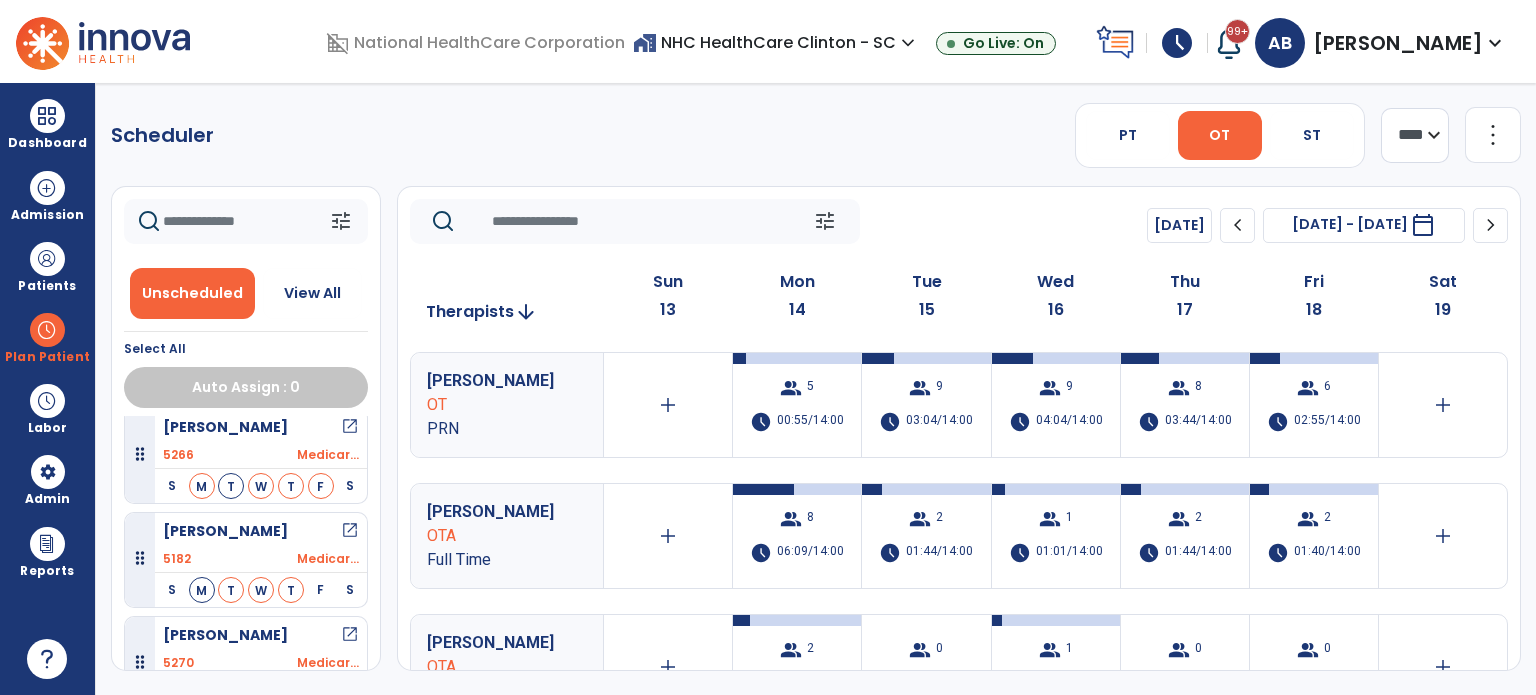 scroll, scrollTop: 0, scrollLeft: 0, axis: both 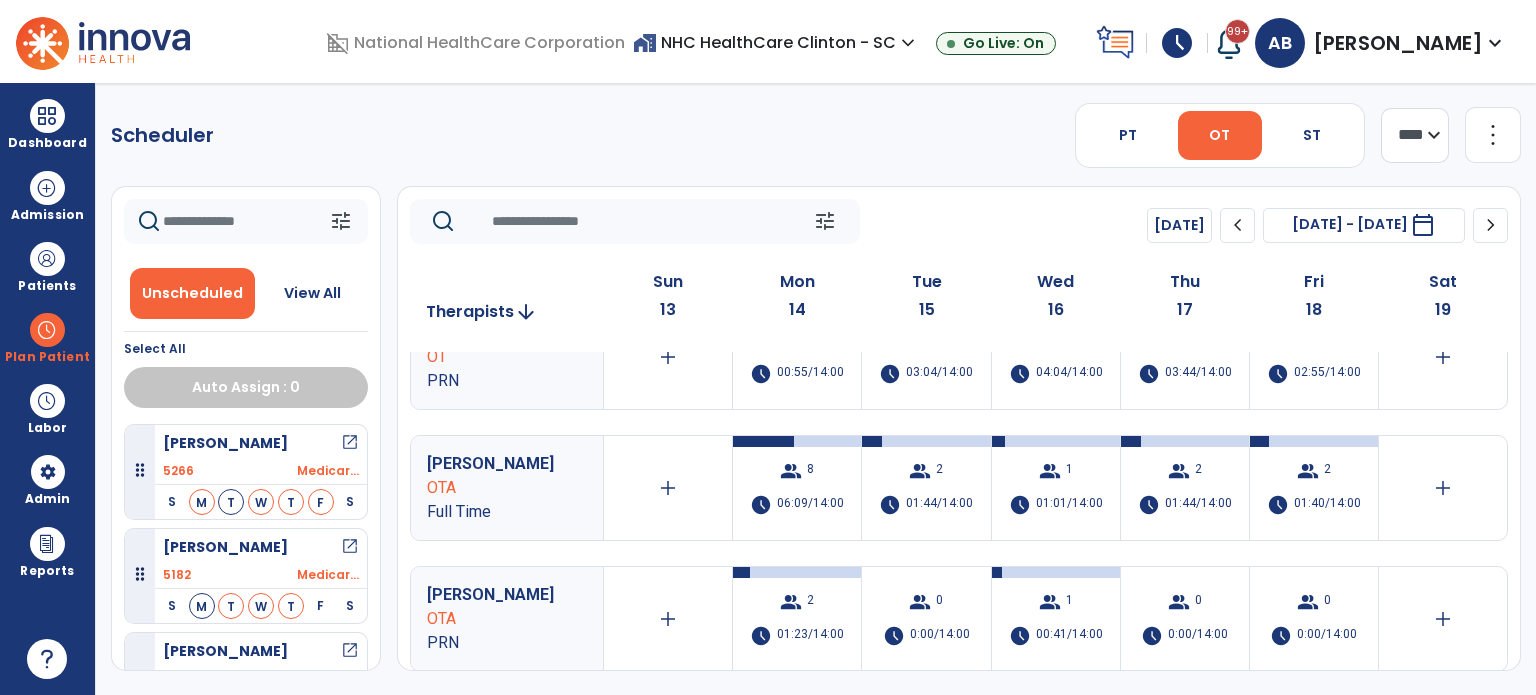 click on "chevron_left" 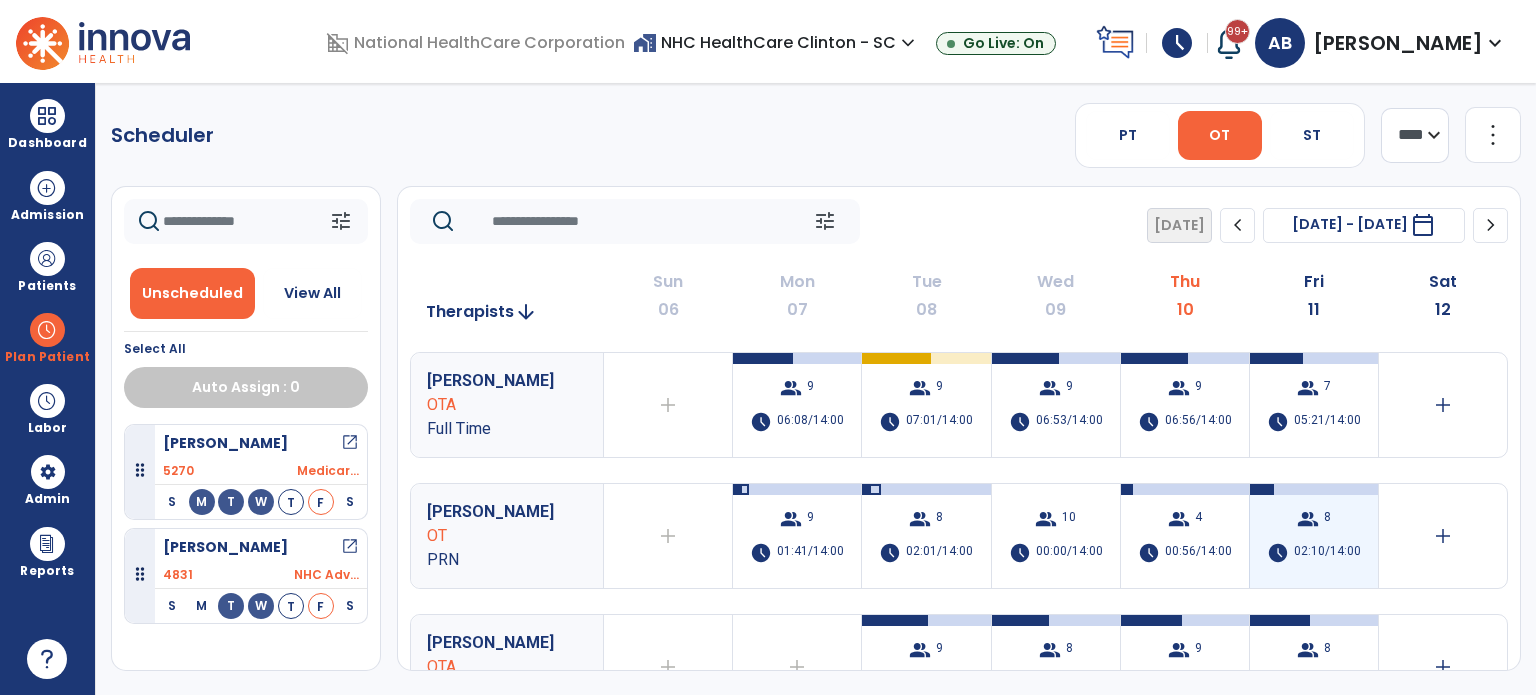 click on "02:10/14:00" at bounding box center (1327, 553) 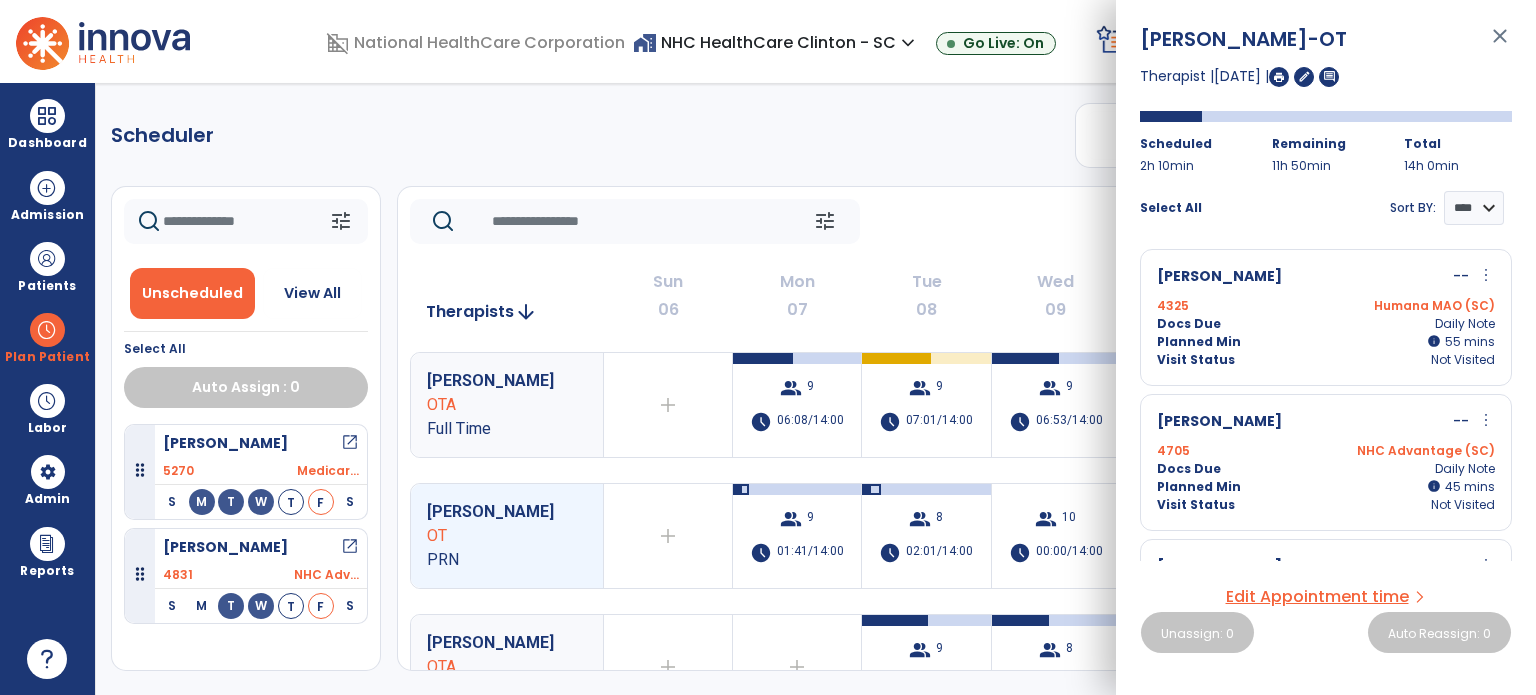 click on "Docs Due Daily Note" at bounding box center (1326, 469) 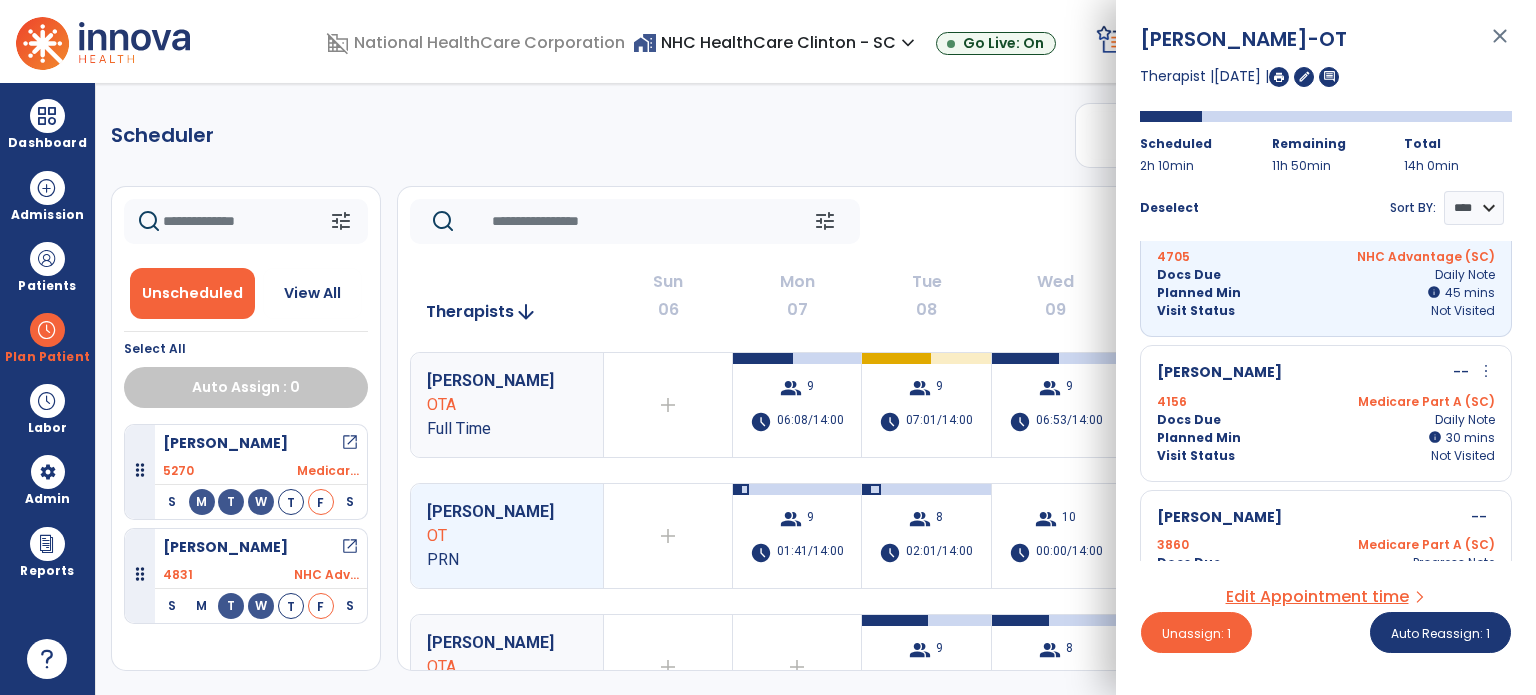 scroll, scrollTop: 195, scrollLeft: 0, axis: vertical 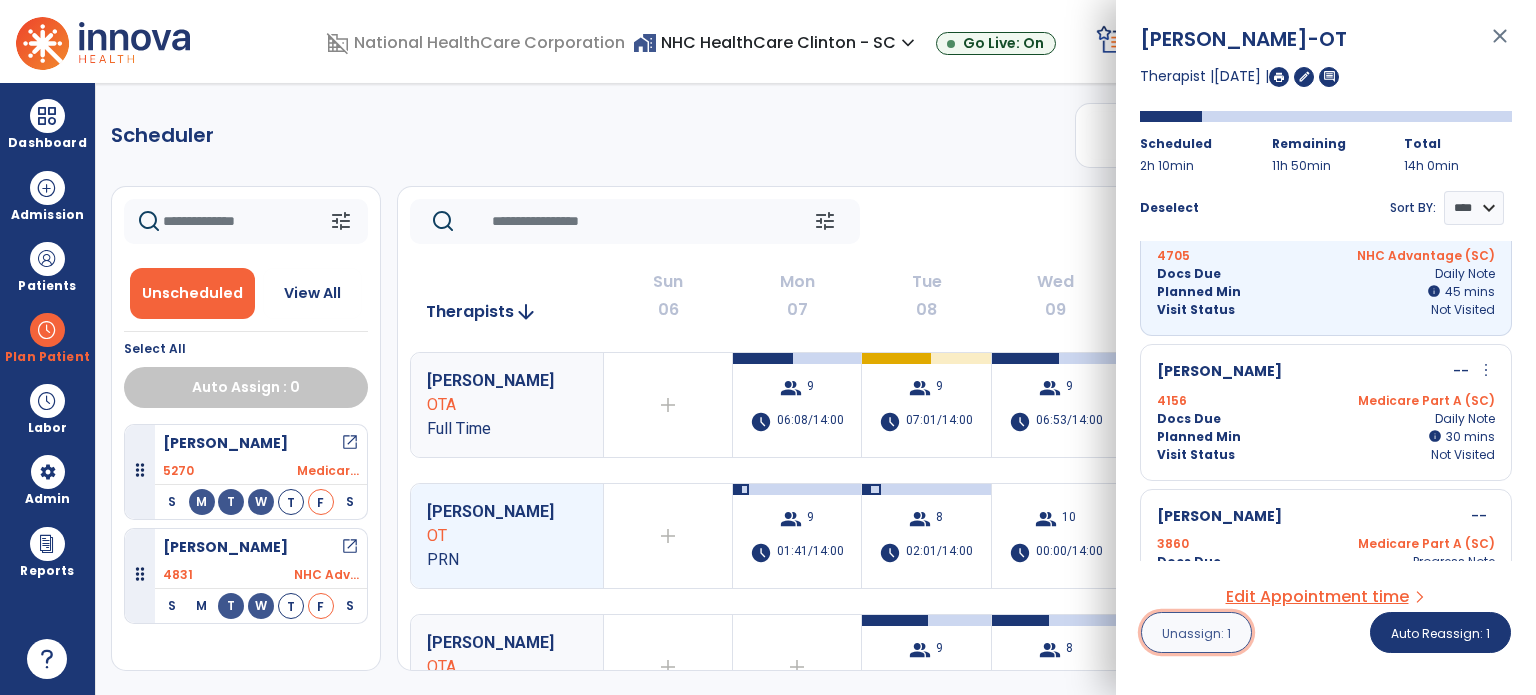 click on "Unassign: 1" at bounding box center (1196, 632) 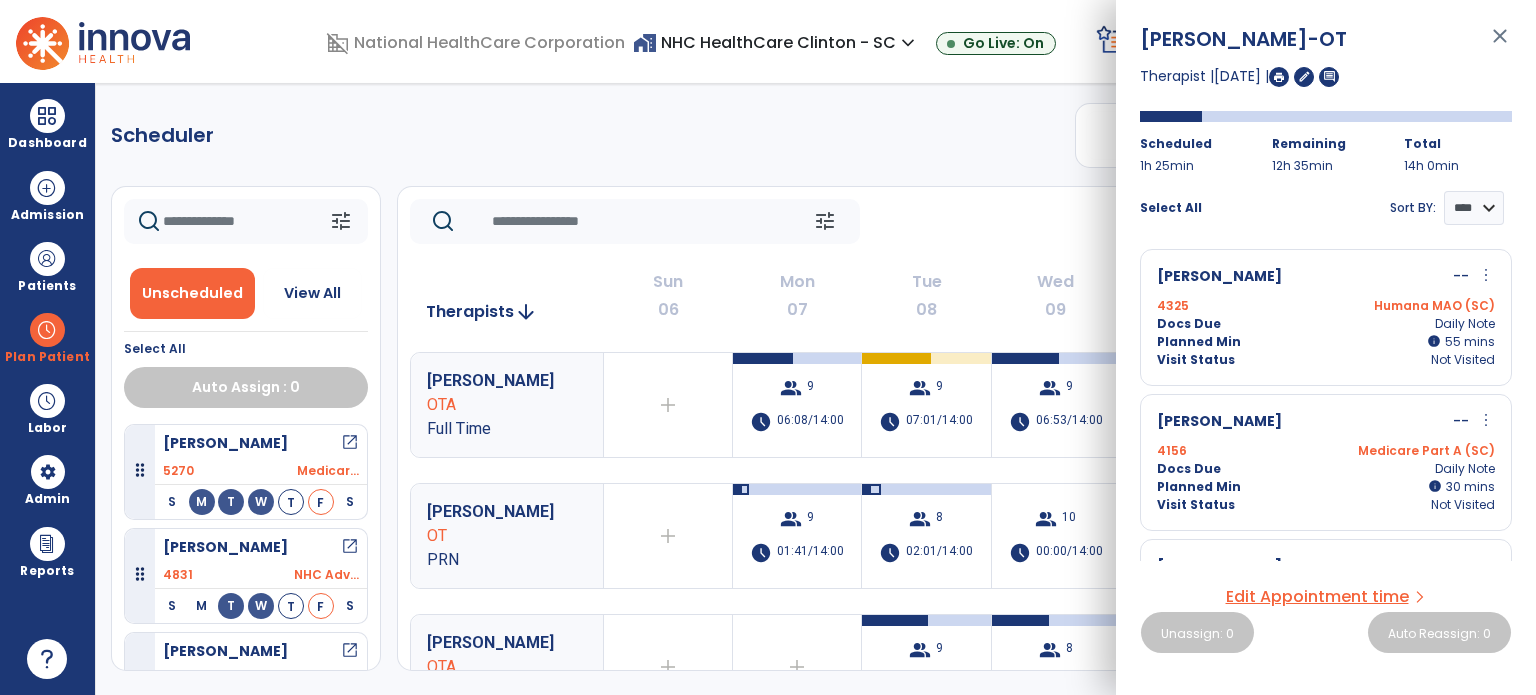 click on "tune   Today  chevron_left Jul 6, 2025 - Jul 12, 2025  *********  calendar_today  chevron_right" 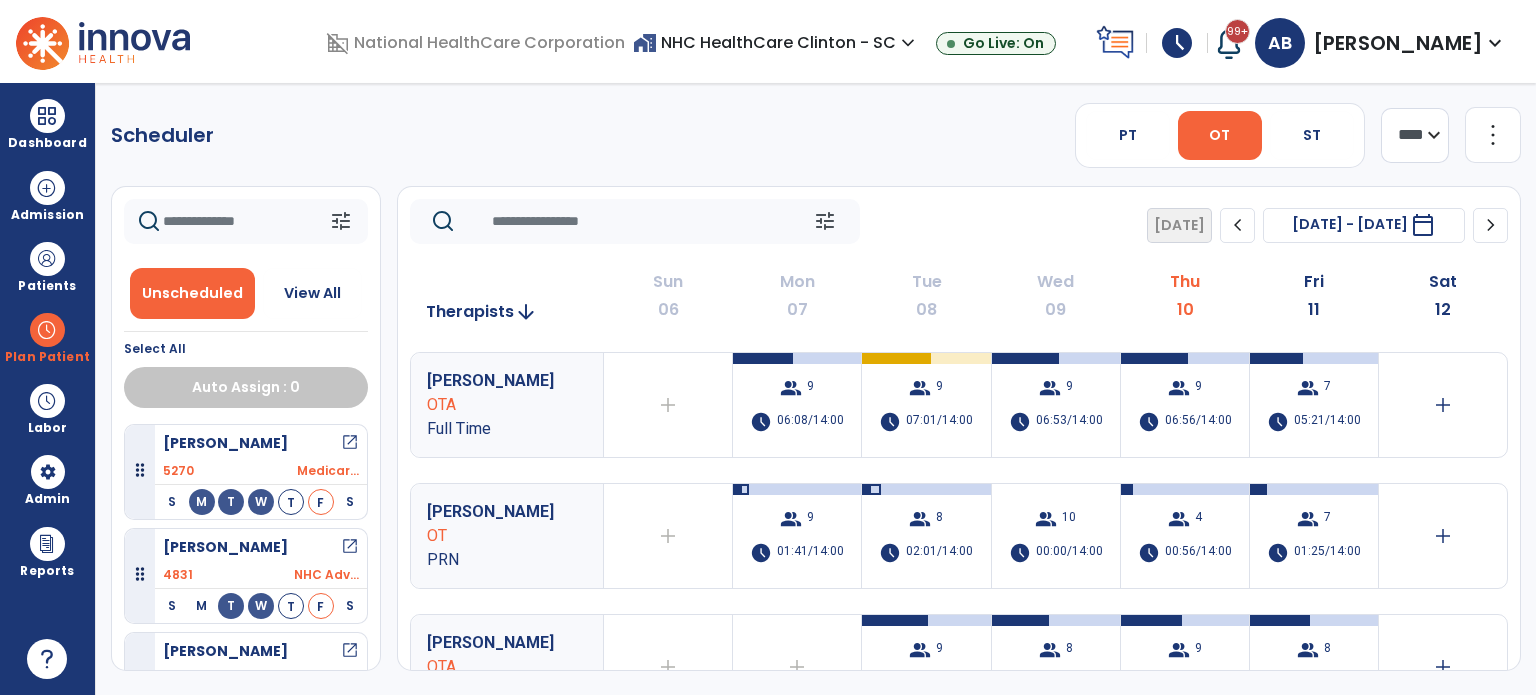 scroll, scrollTop: 46, scrollLeft: 0, axis: vertical 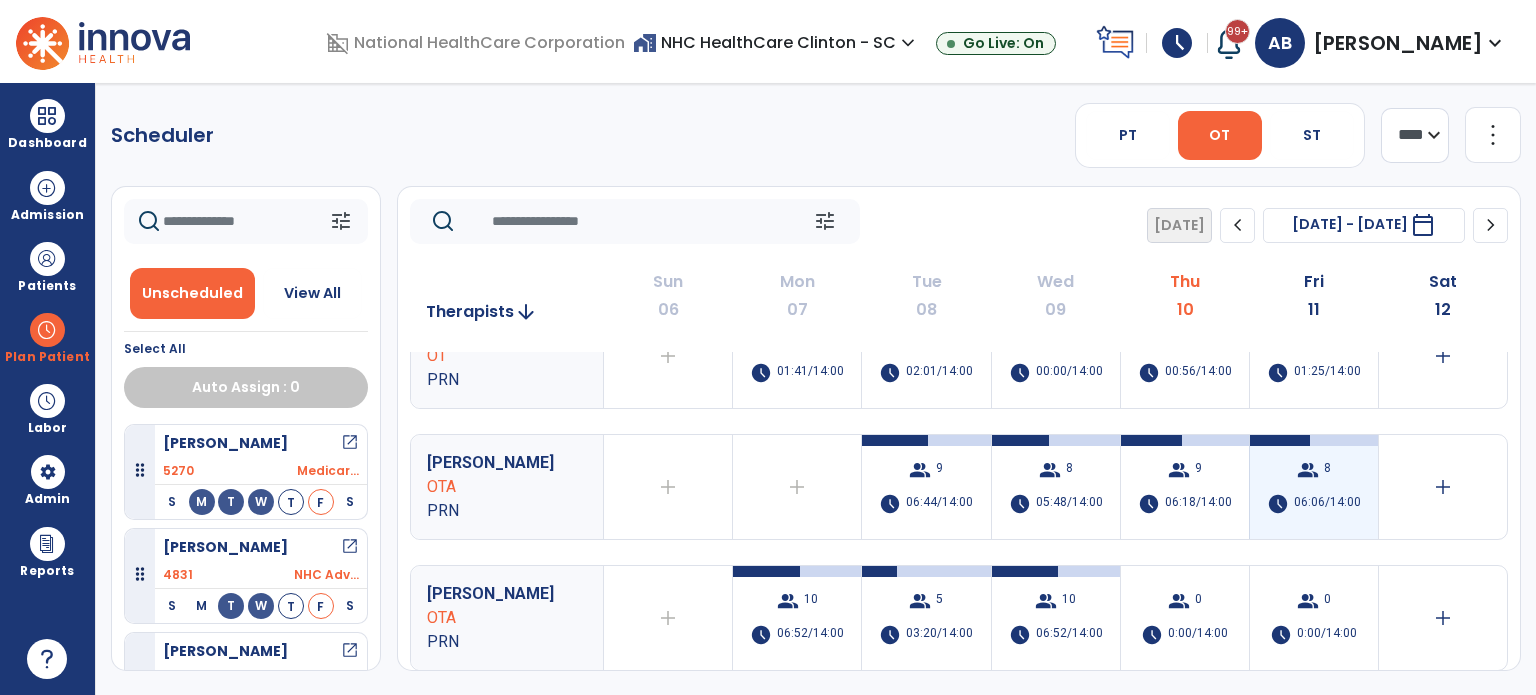 click on "06:06/14:00" at bounding box center [1327, 504] 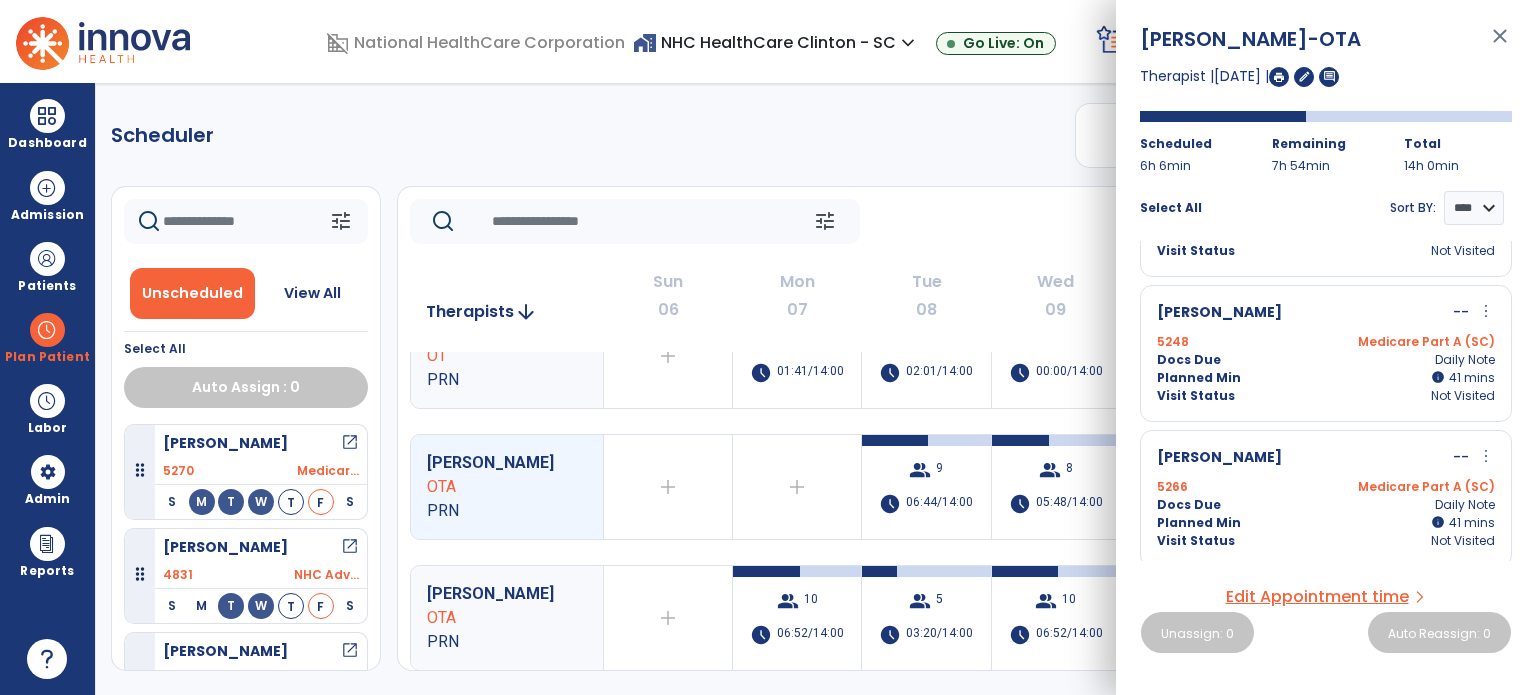 scroll, scrollTop: 400, scrollLeft: 0, axis: vertical 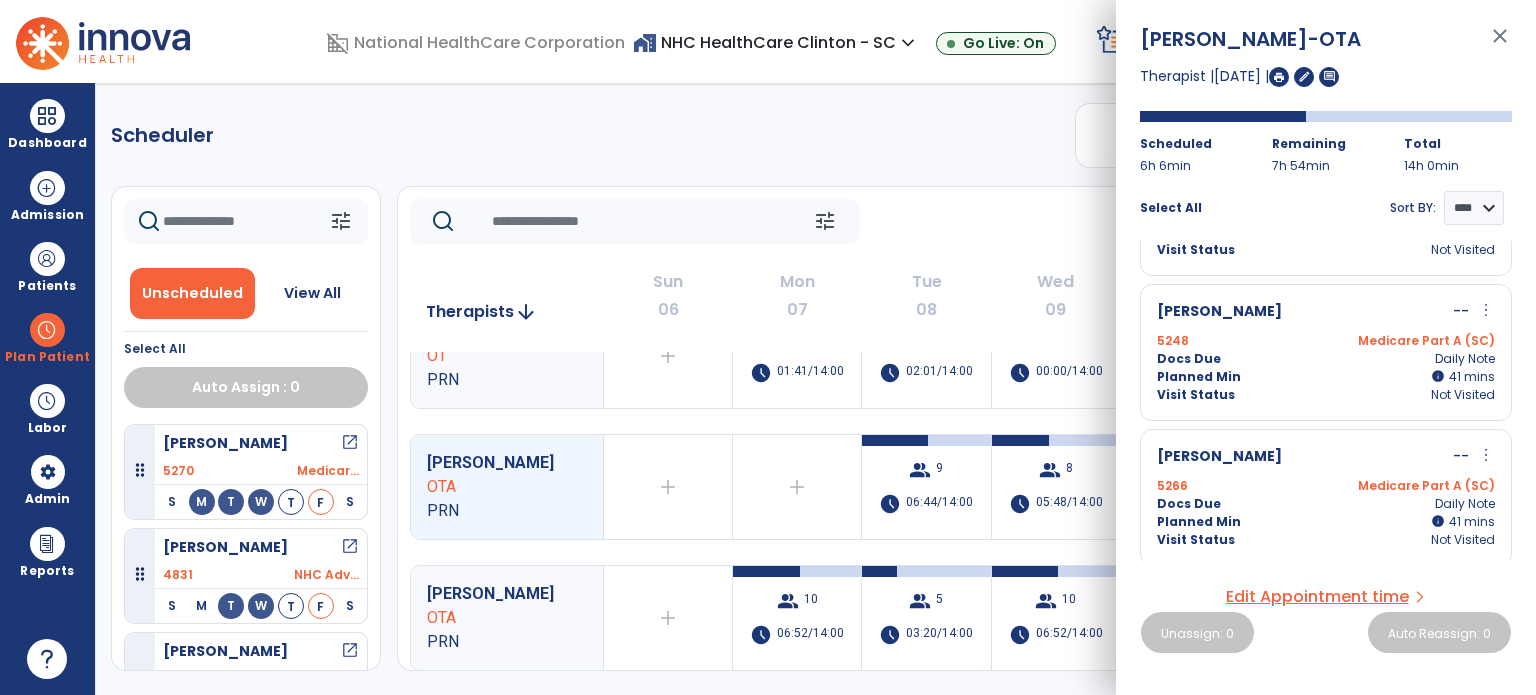click on "tune   Today  chevron_left Jul 6, 2025 - Jul 12, 2025  *********  calendar_today  chevron_right" 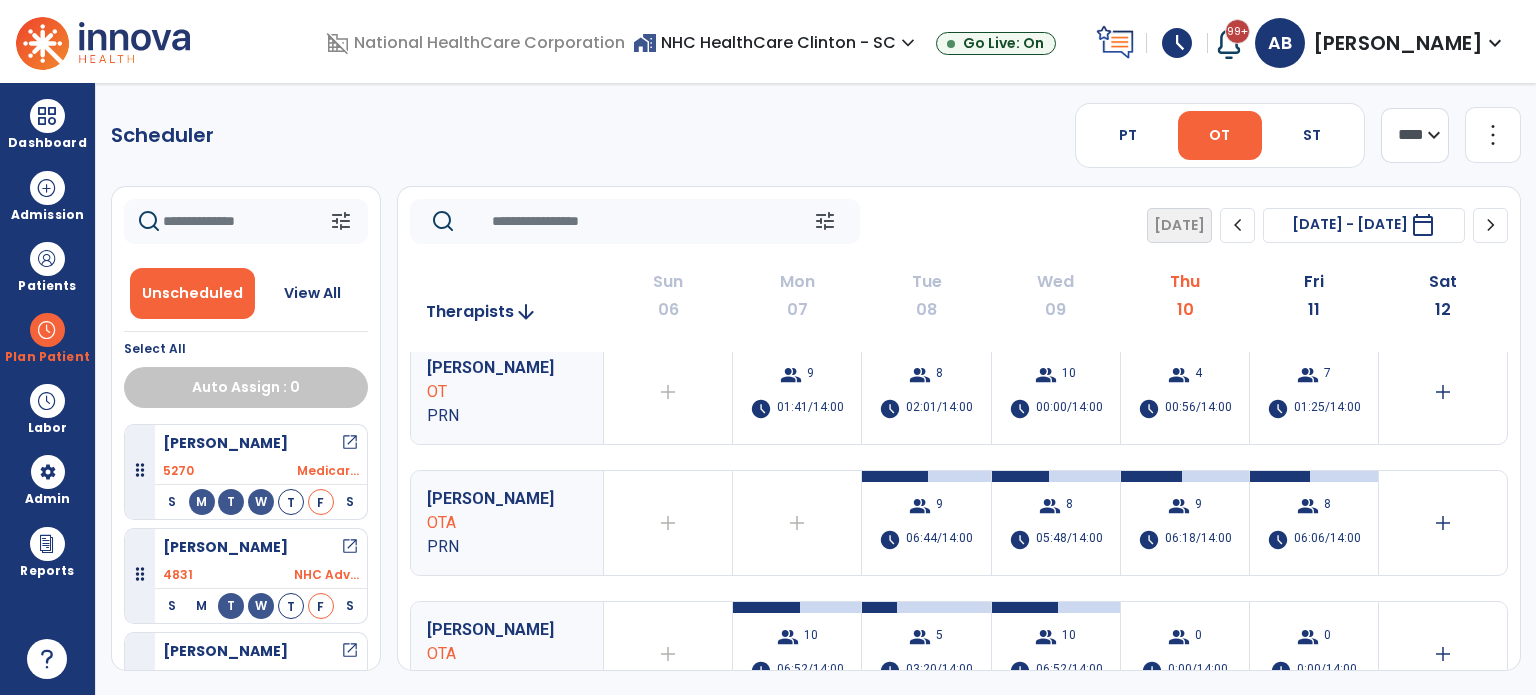 scroll, scrollTop: 0, scrollLeft: 0, axis: both 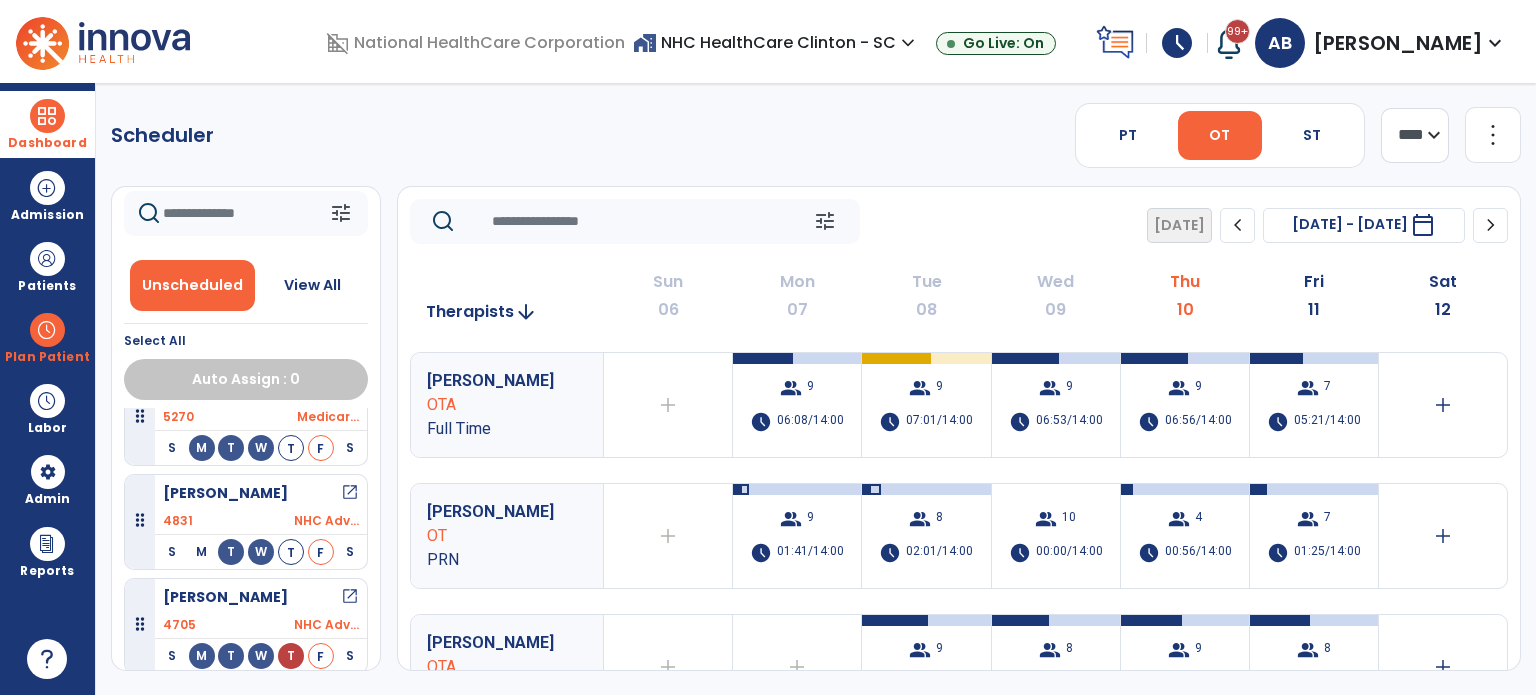 click on "Dashboard" at bounding box center (47, 124) 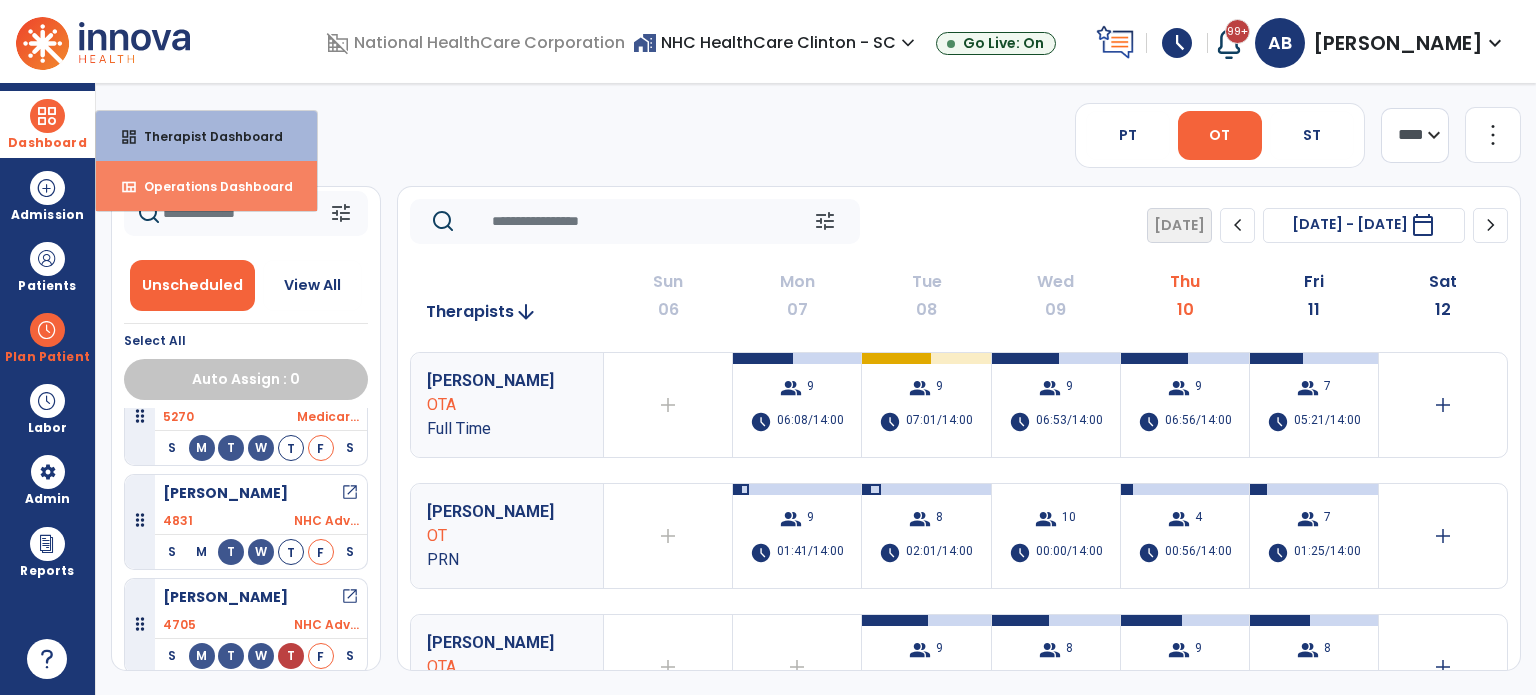click on "Operations Dashboard" at bounding box center [210, 186] 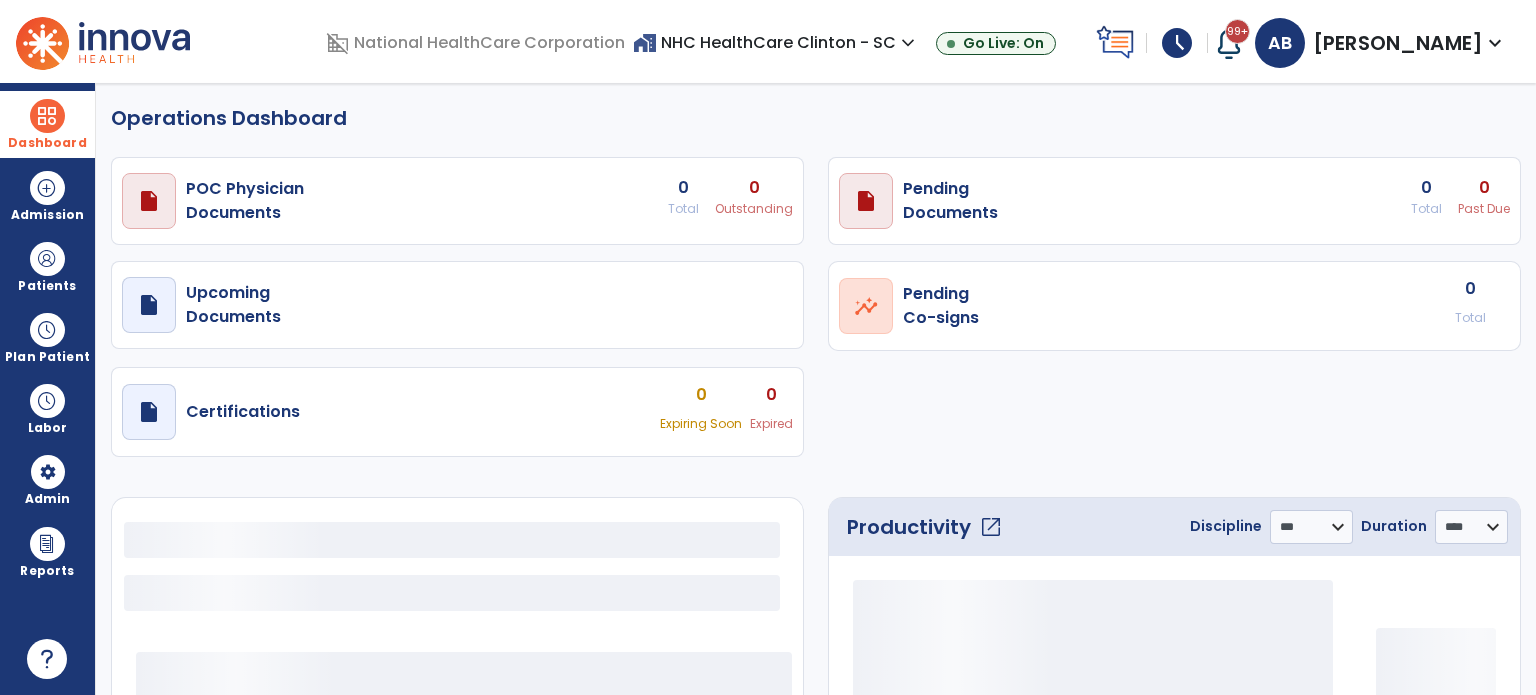 select on "***" 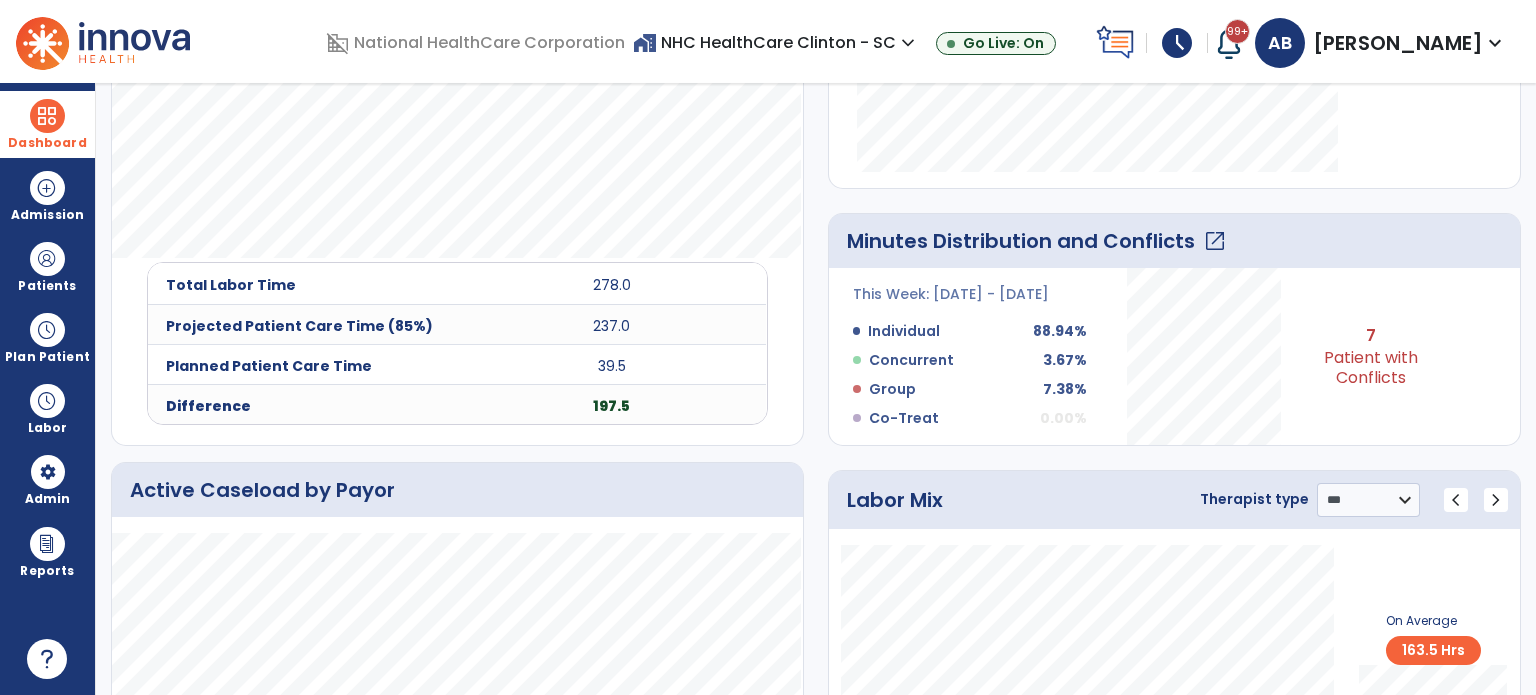 scroll, scrollTop: 711, scrollLeft: 0, axis: vertical 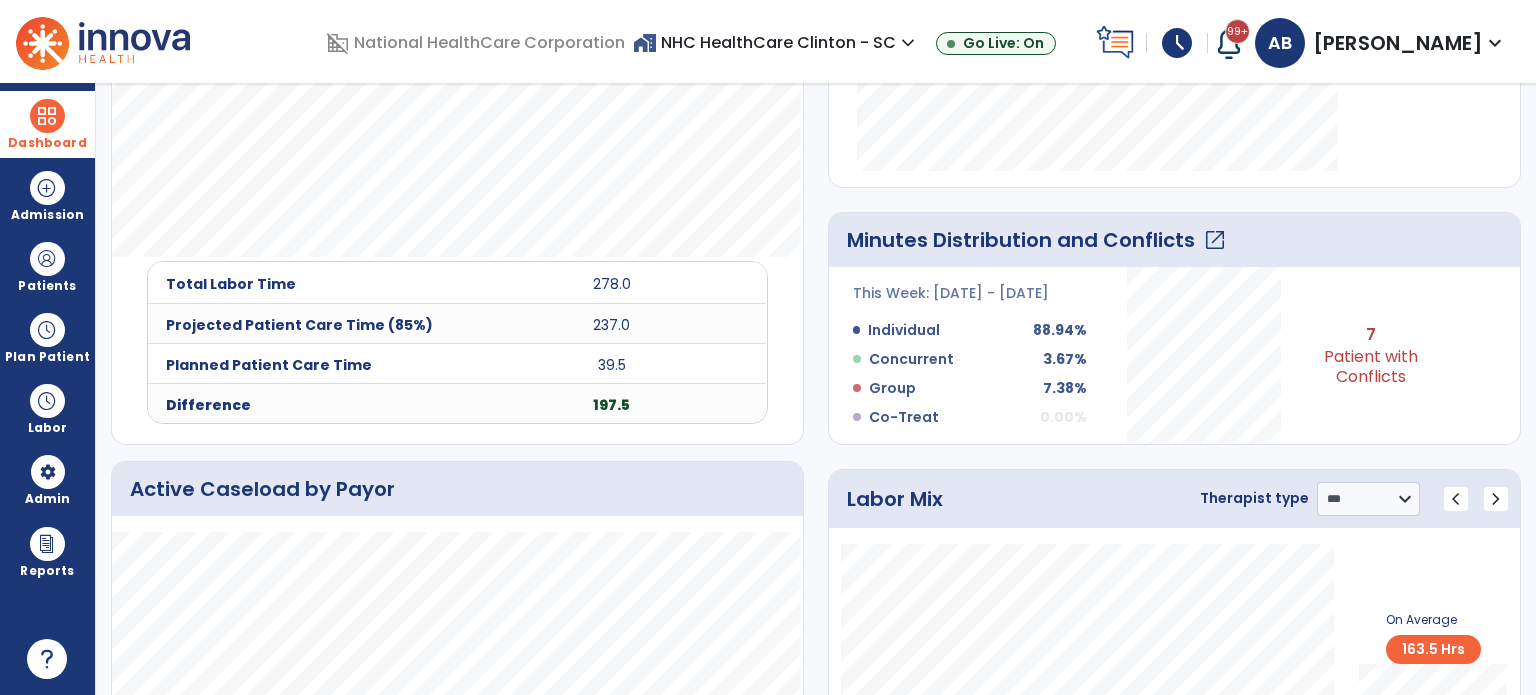 click on "open_in_new" 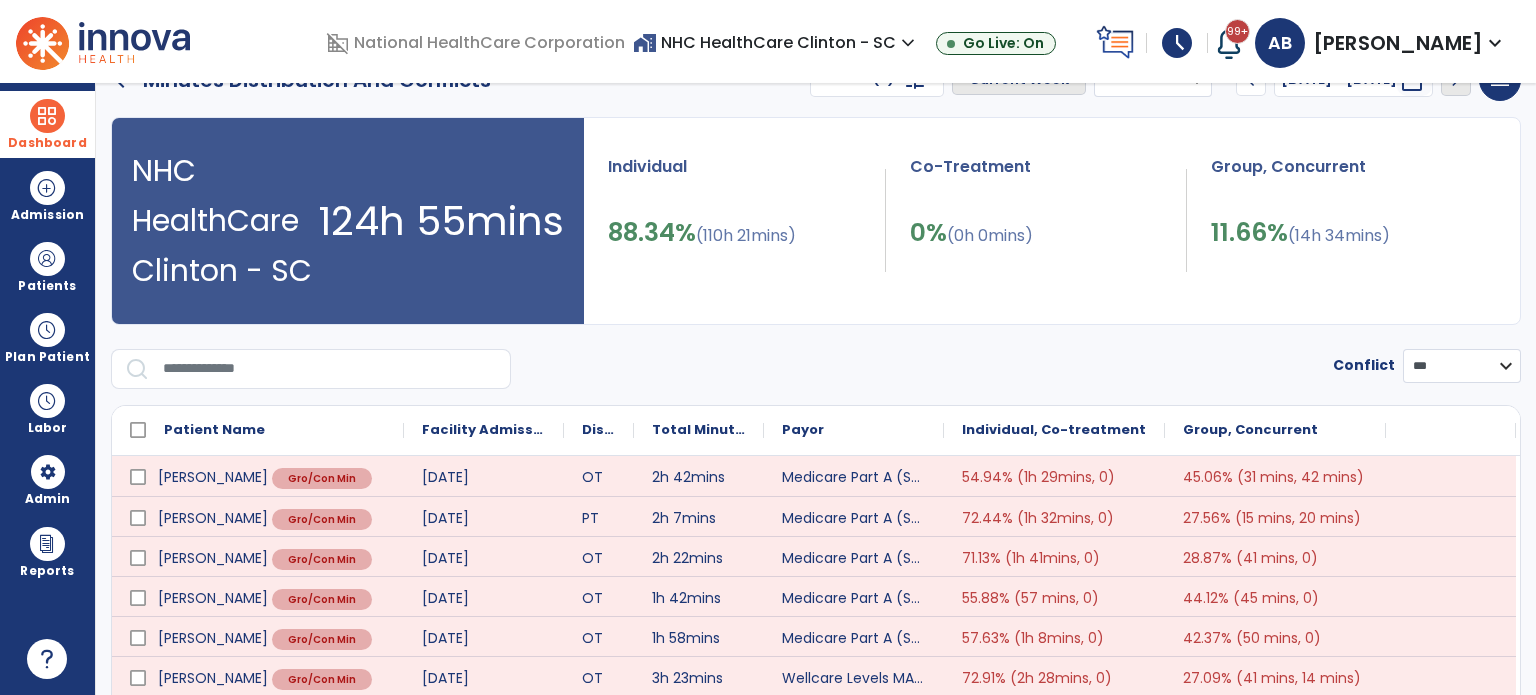 scroll, scrollTop: 0, scrollLeft: 0, axis: both 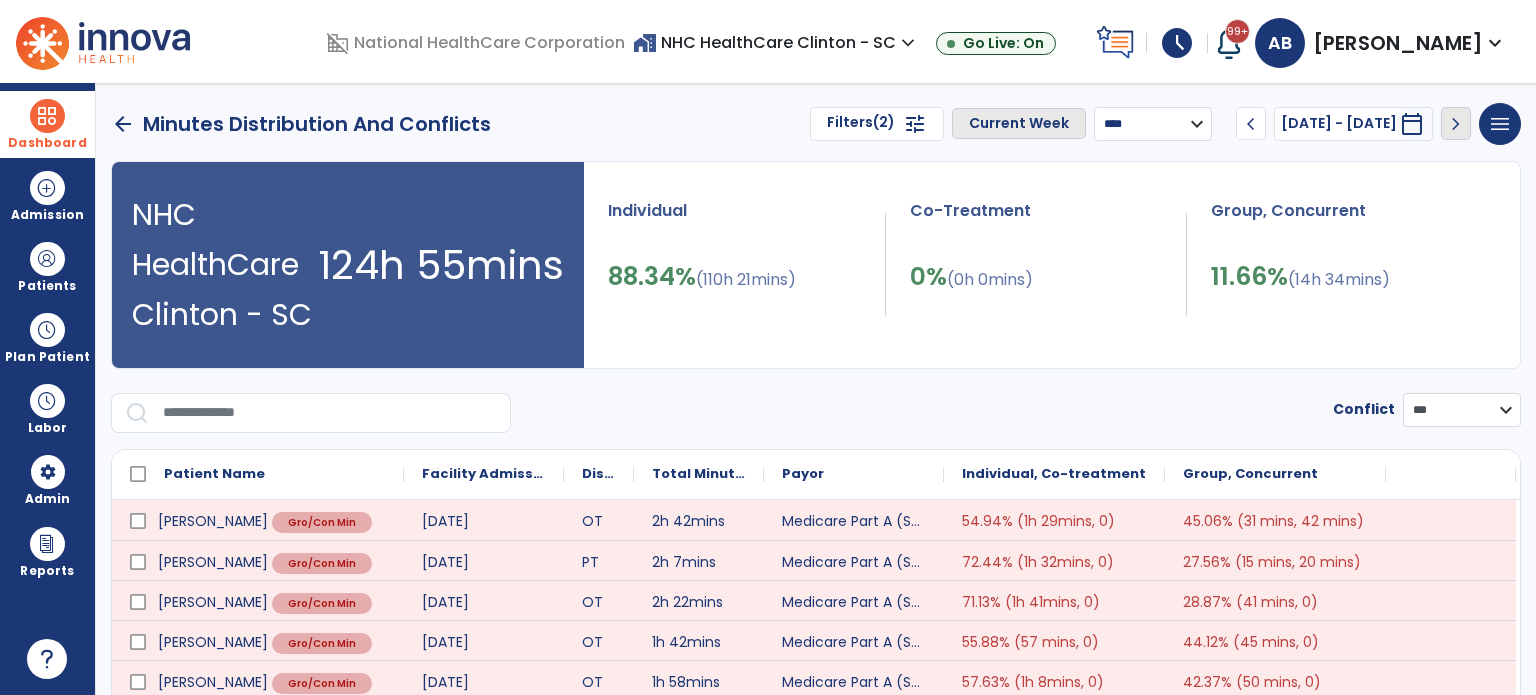 click on "**********" at bounding box center (1153, 124) 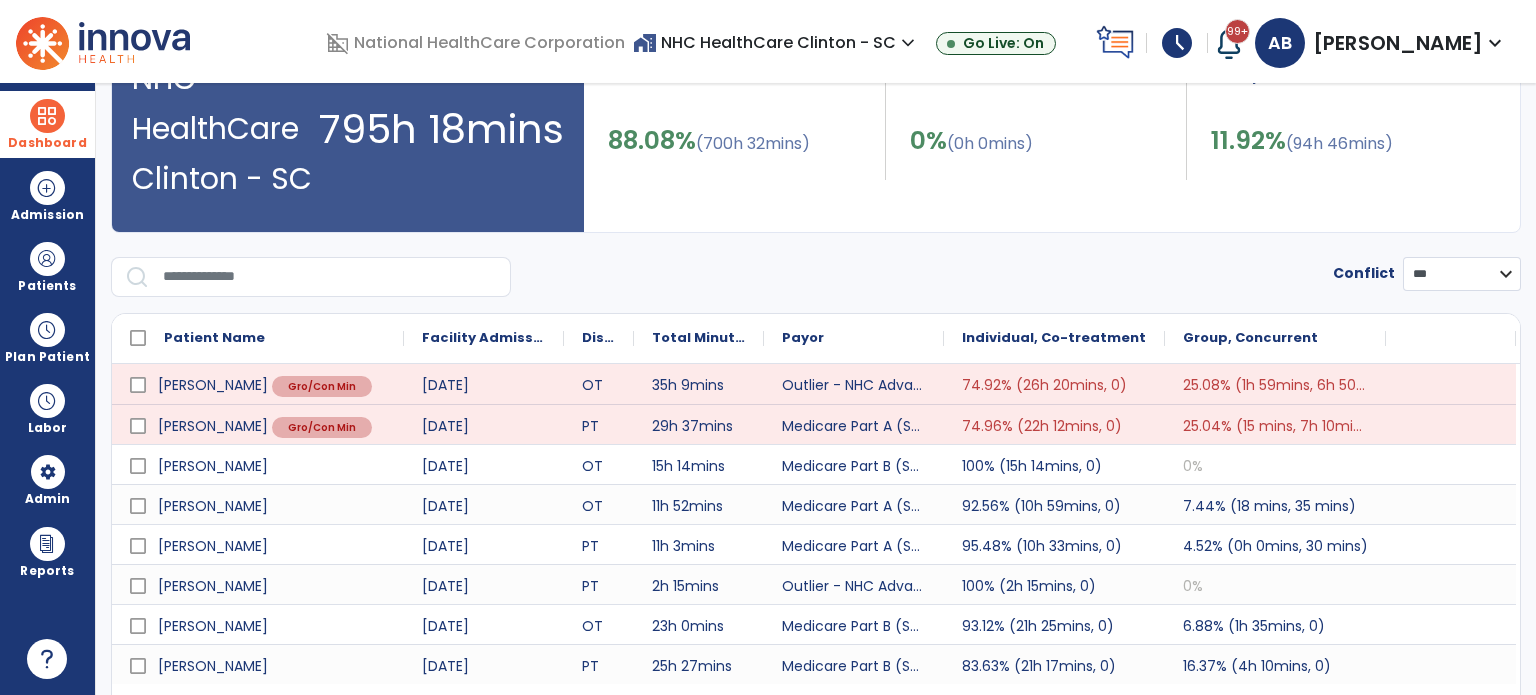 scroll, scrollTop: 204, scrollLeft: 0, axis: vertical 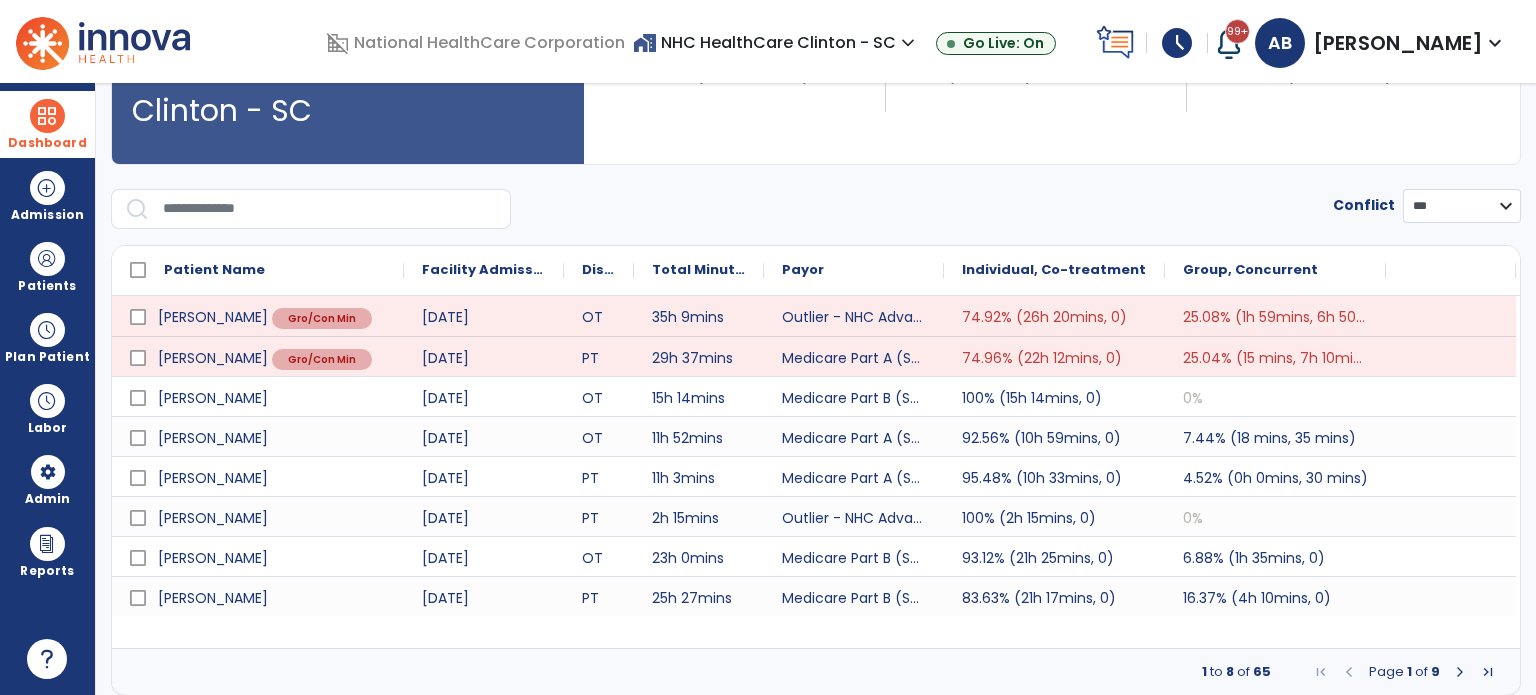 click at bounding box center (1460, 672) 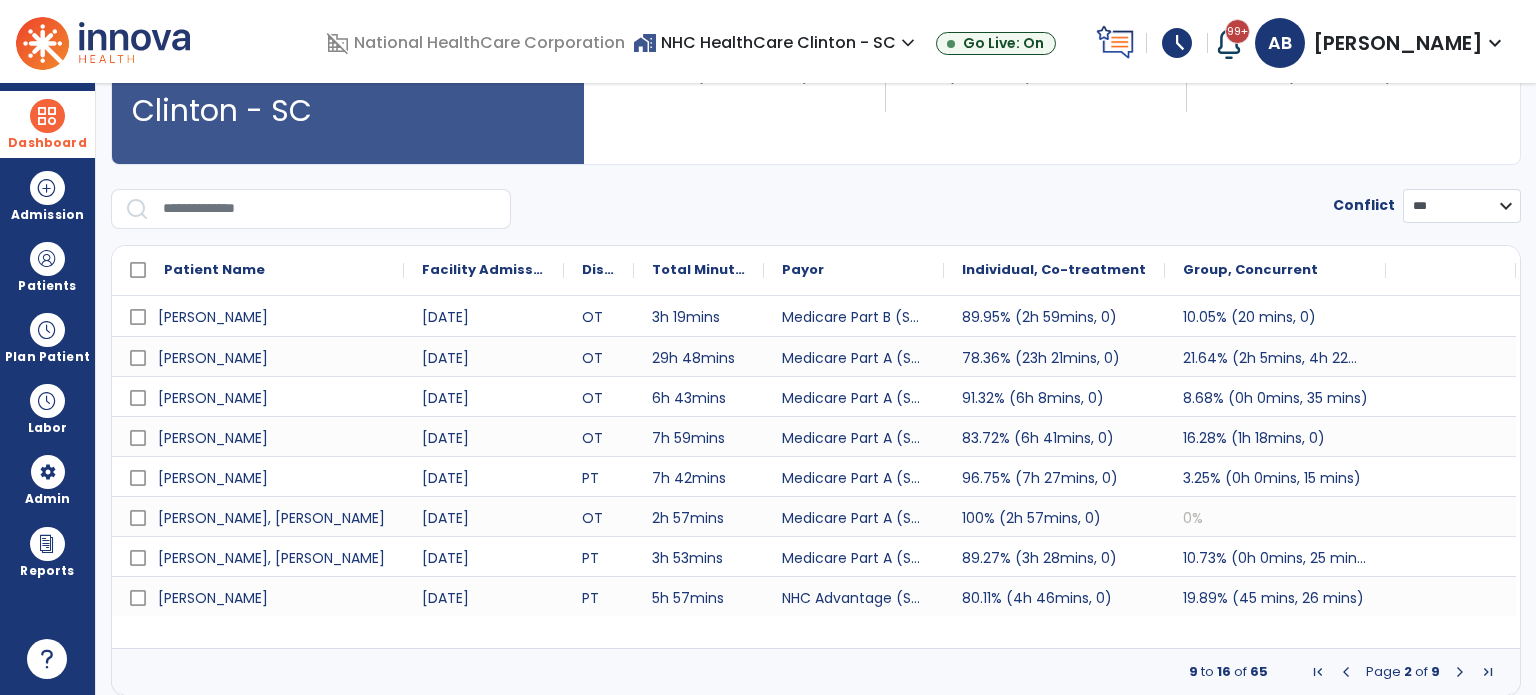 scroll, scrollTop: 0, scrollLeft: 0, axis: both 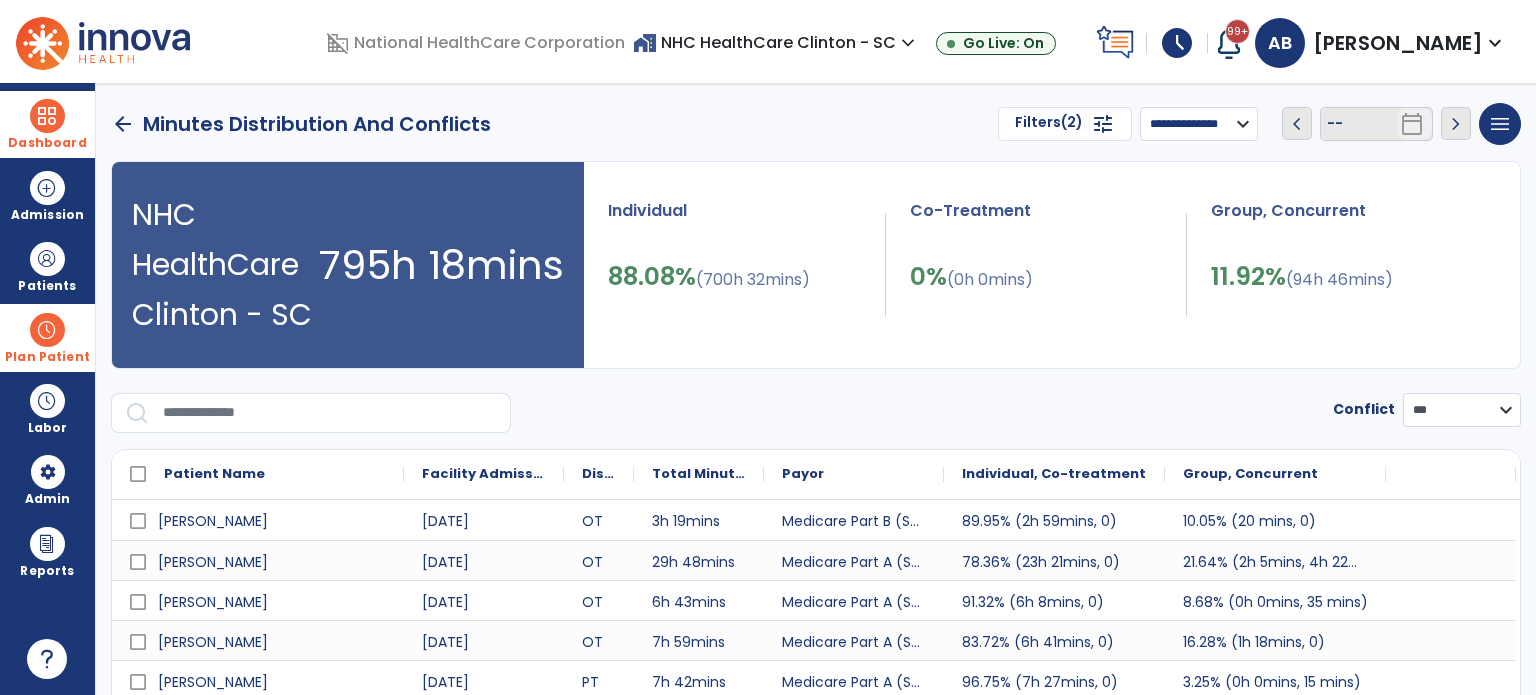 click at bounding box center [47, 330] 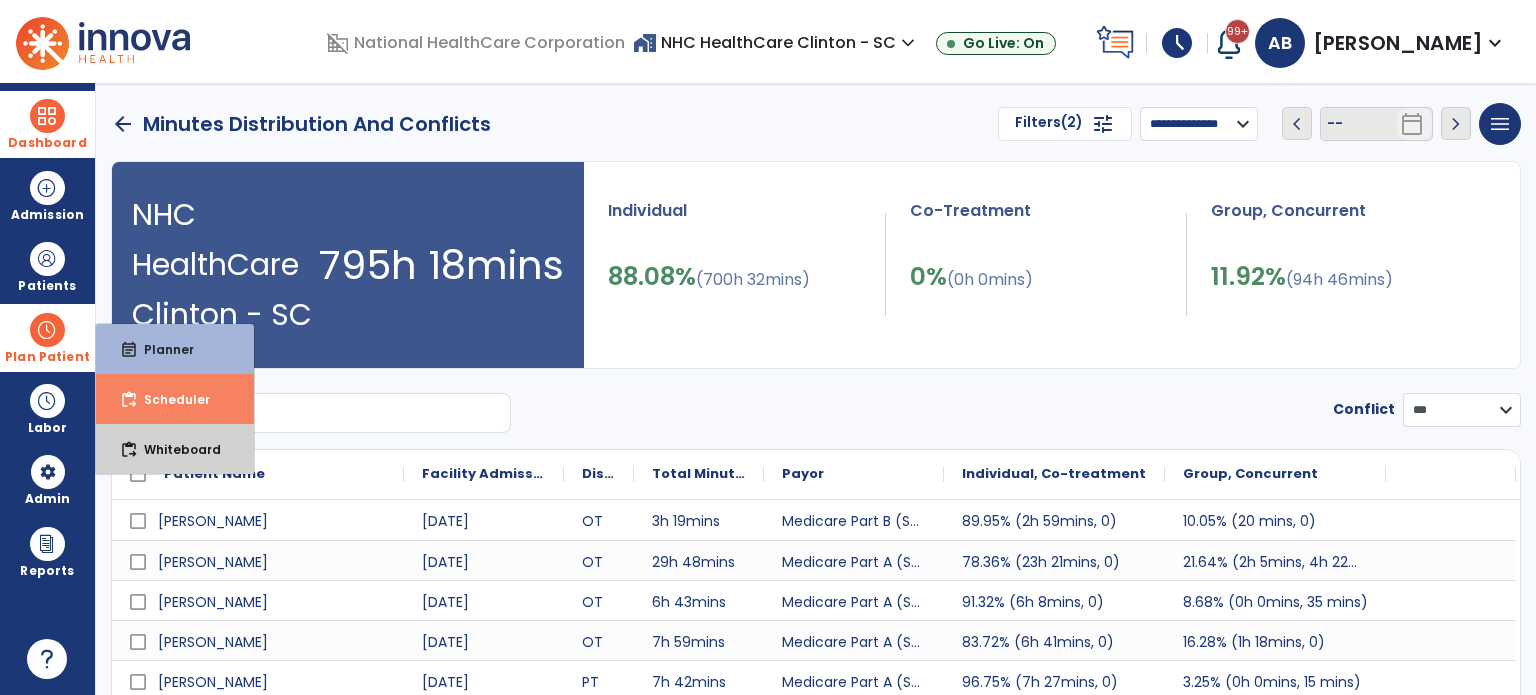 drag, startPoint x: 172, startPoint y: 425, endPoint x: 165, endPoint y: 411, distance: 15.652476 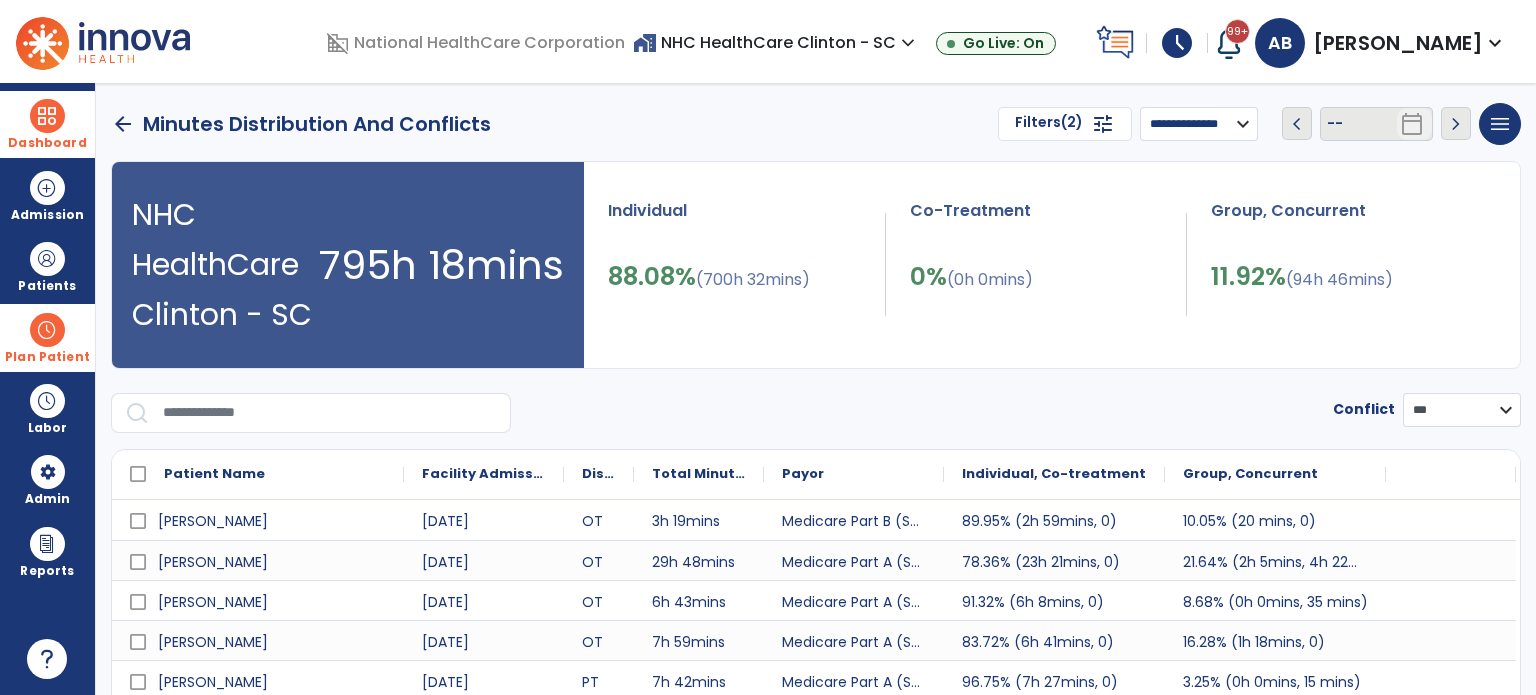 click on "Plan Patient" at bounding box center (47, 286) 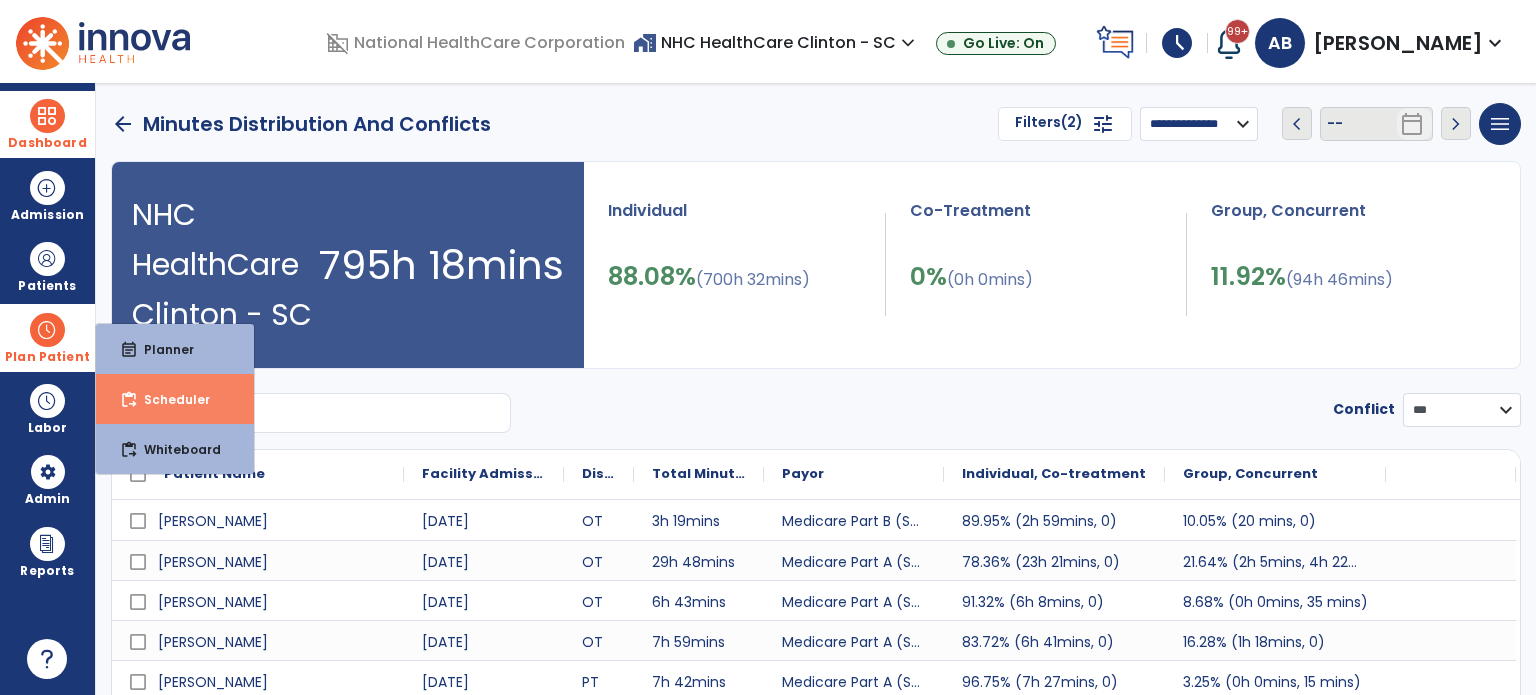 click on "Scheduler" at bounding box center [169, 399] 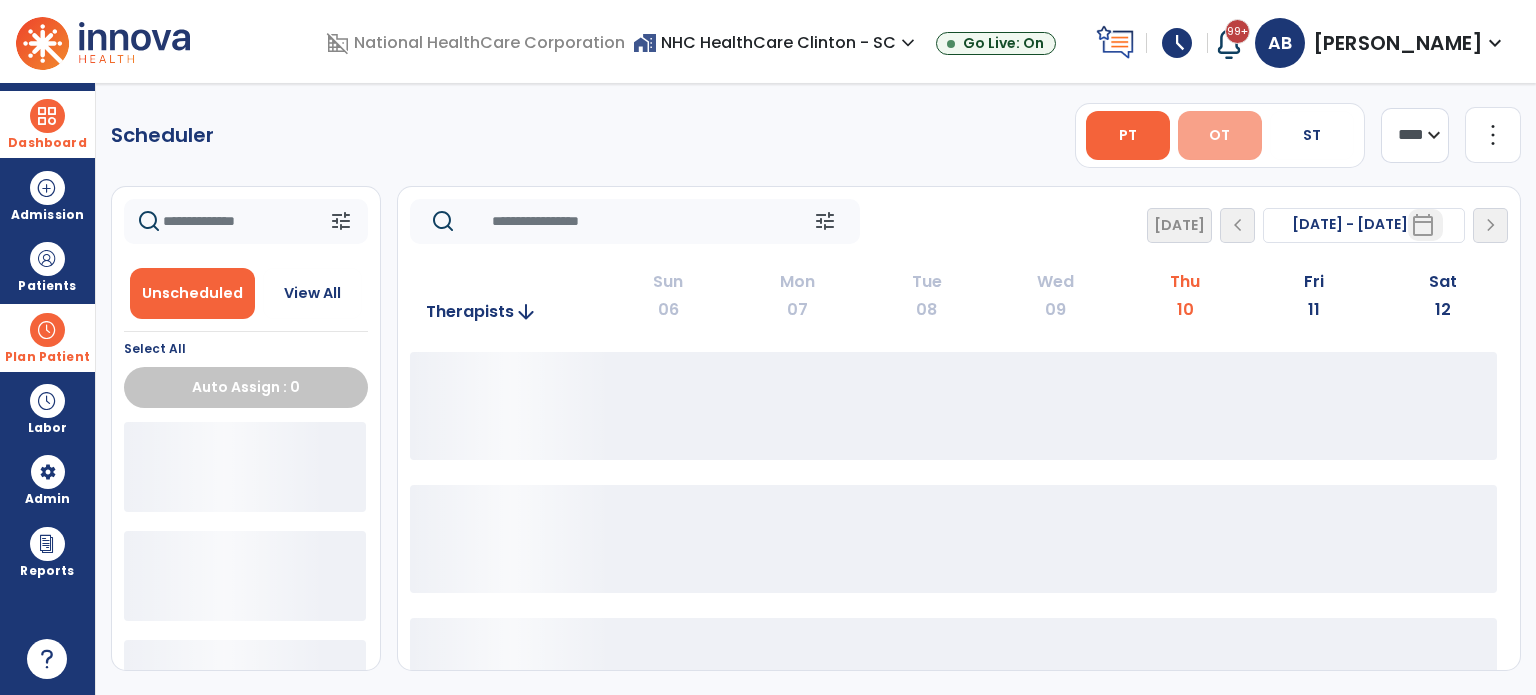 click on "OT" at bounding box center [1219, 135] 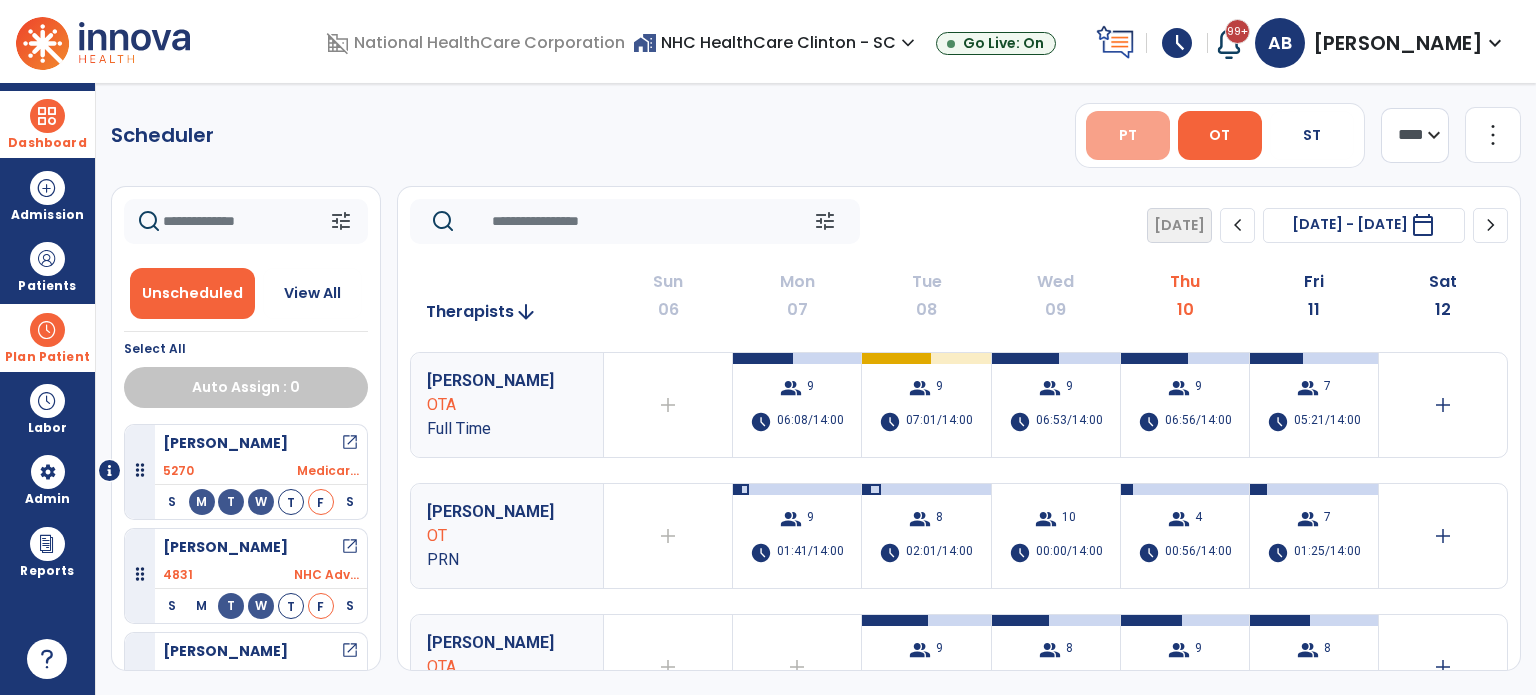 click on "PT" at bounding box center (1128, 135) 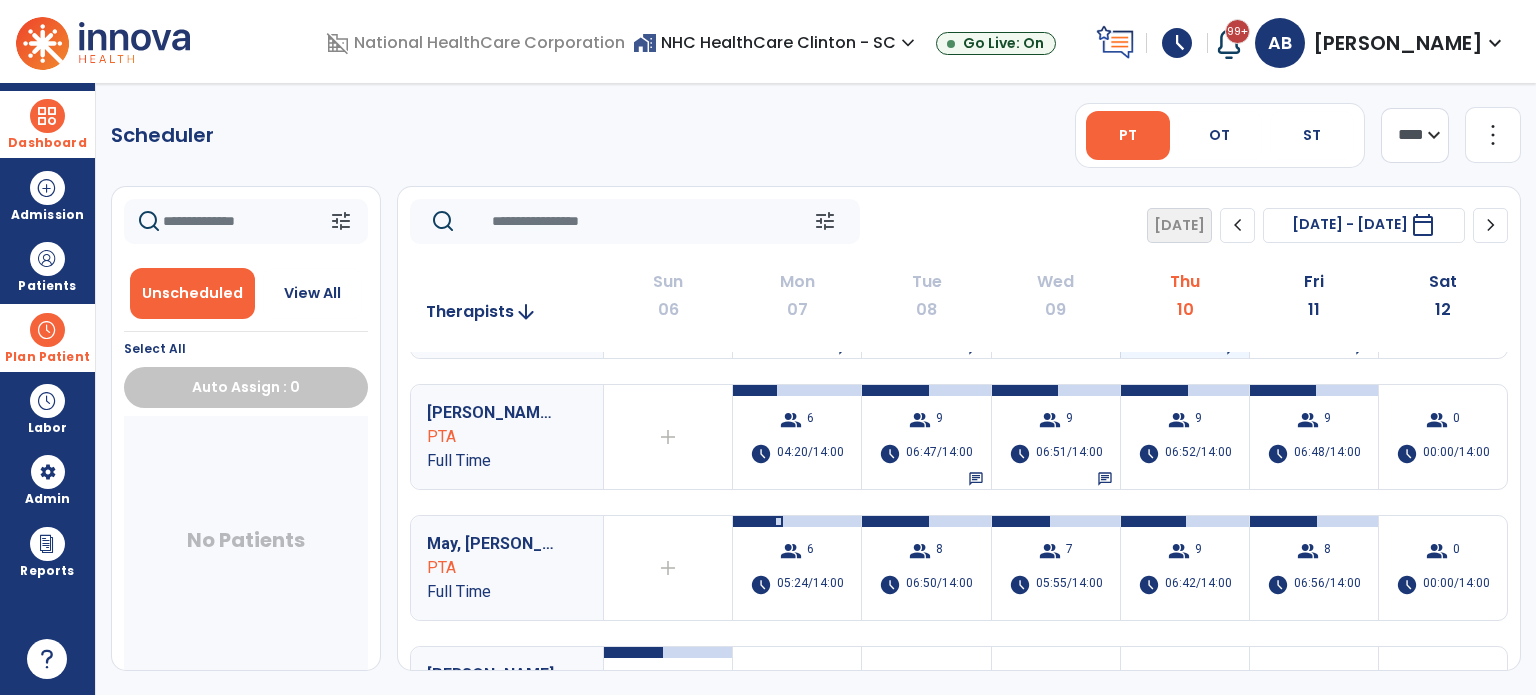 scroll, scrollTop: 100, scrollLeft: 0, axis: vertical 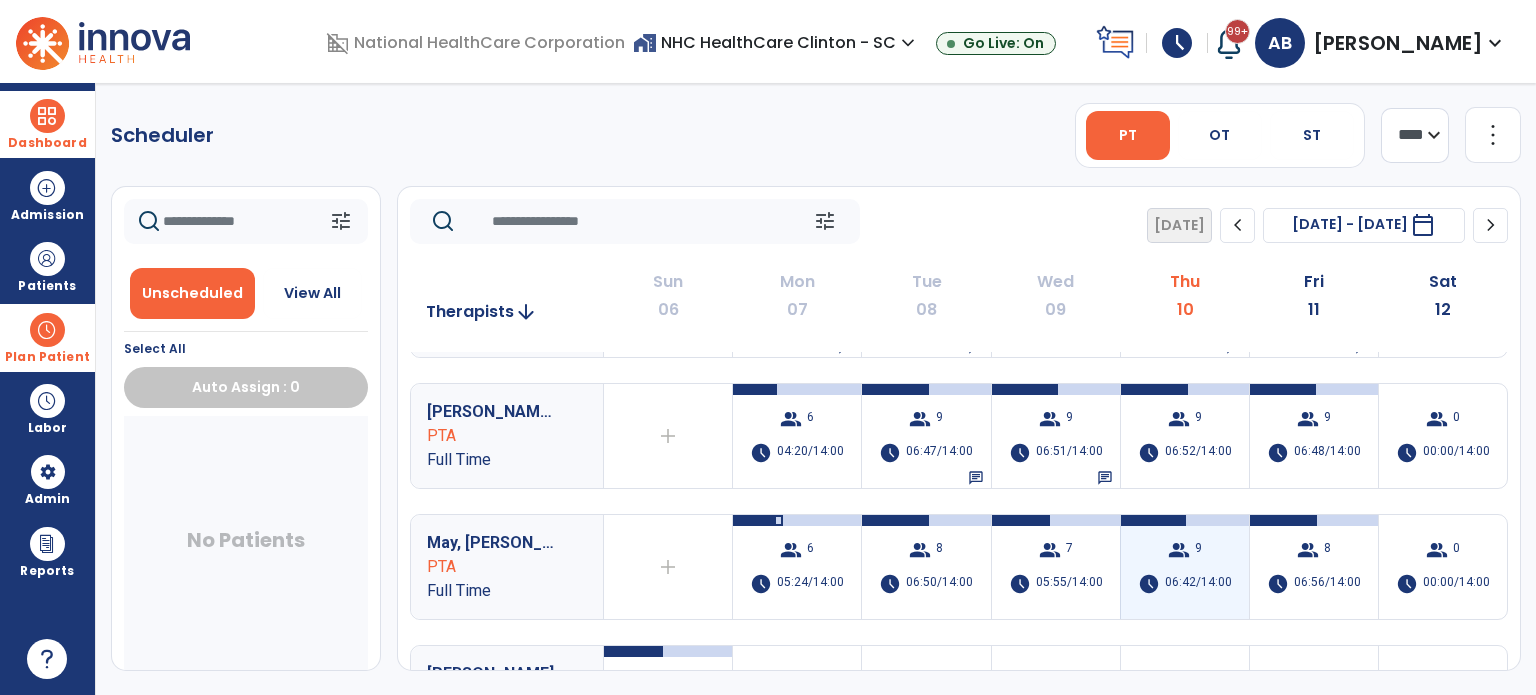 click on "group" at bounding box center [1179, 550] 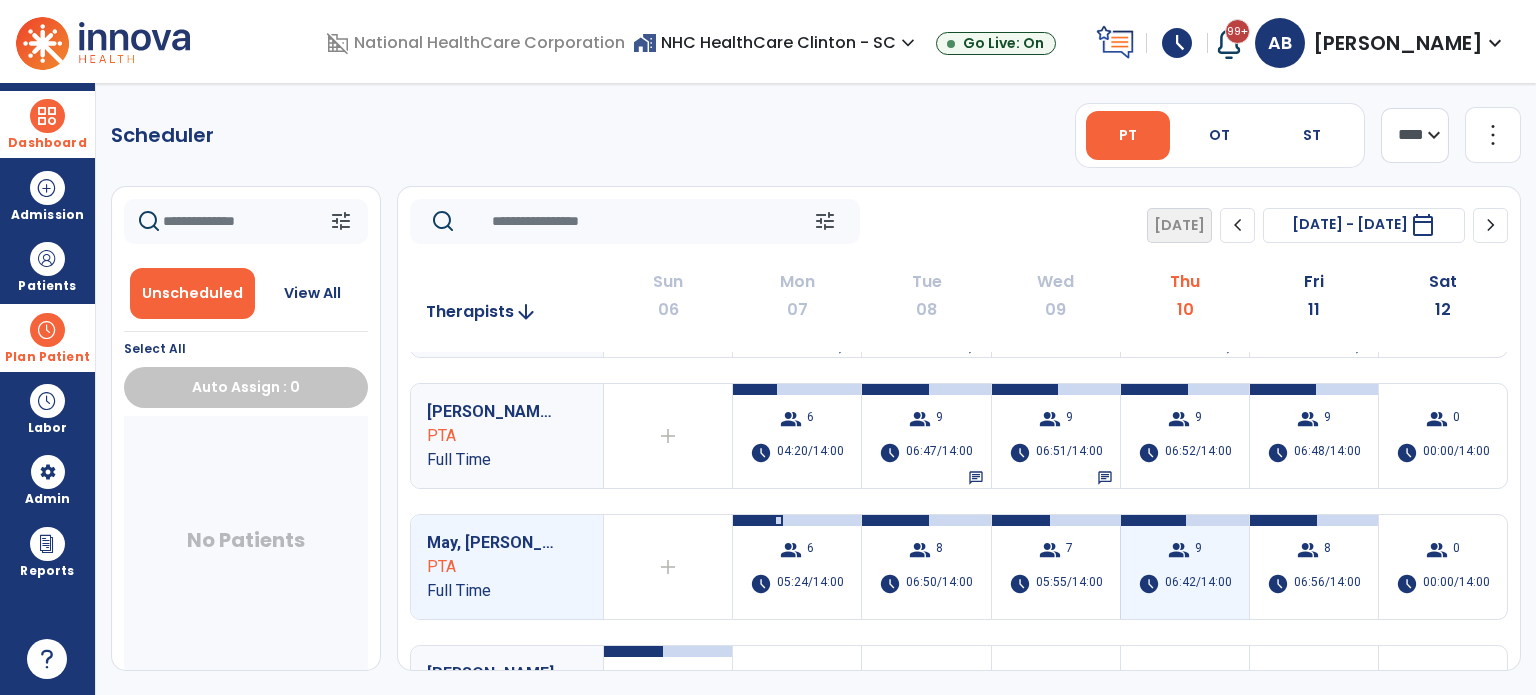 click on "domain_disabled   National HealthCare Corporation   home_work   NHC HealthCare Clinton - SC   expand_more   NHC HealthCare Clinton - SC  Go Live: On schedule My Time:   Thursday, Jul 10    **** arrow_right  Start   Open your timecard  arrow_right 99+ Notifications Mark as read Census Alert - A02 Yesterday at 11:23 AM | NHC HealthCare Clinton - SC Census Alert - A02 Yesterday at 11:08 AM | NHC HealthCare Clinton - SC Census Alert - A08 Yesterday at 11:08 AM | NHC HealthCare Clinton - SC Census Alert - A03 Yesterday at 10:53 AM | NHC HealthCare Clinton - SC Census Alert - A22 Tue Jul 08 2025 at 4:08 PM | NHC HealthCare Clinton - SC See all Notifications  AB   Brutskiy, Angela    expand_more   home   Home   person   Profile   help   Help   logout   Log out  Dashboard  dashboard  Therapist Dashboard  view_quilt  Operations Dashboard Admission Patients  format_list_bulleted  Patient List  space_dashboard  Patient Board  insert_chart  PDPM Board Plan Patient  event_note  Planner  content_paste_go  Labor" at bounding box center [768, 347] 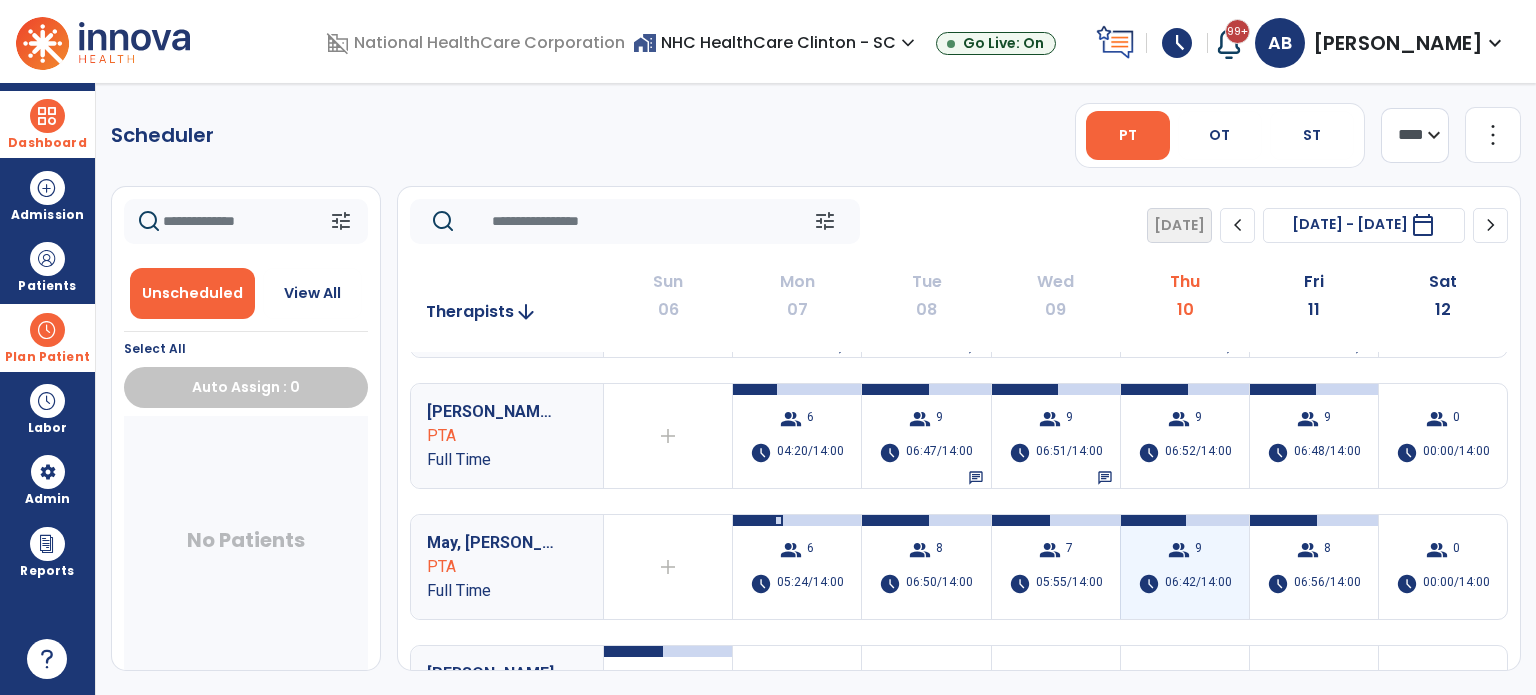 click on "group" at bounding box center (1179, 550) 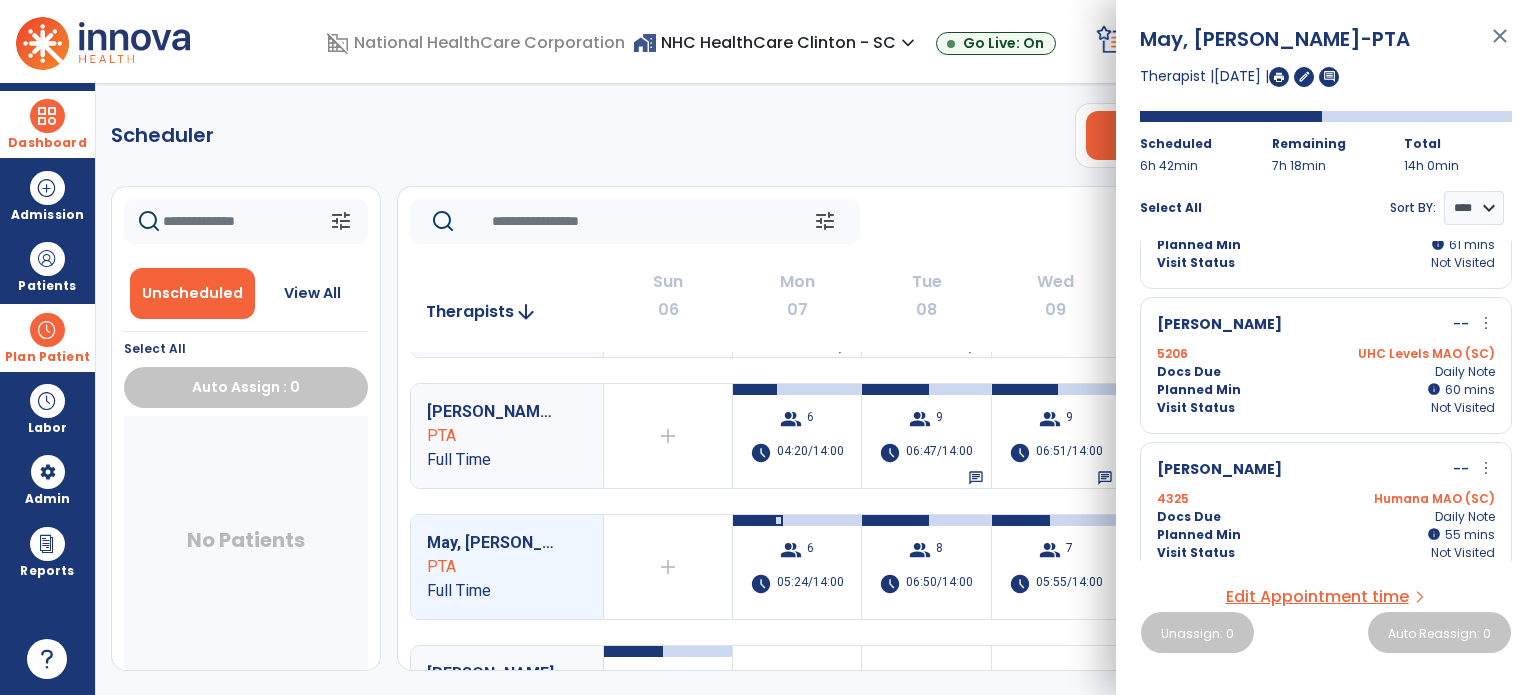 scroll, scrollTop: 243, scrollLeft: 0, axis: vertical 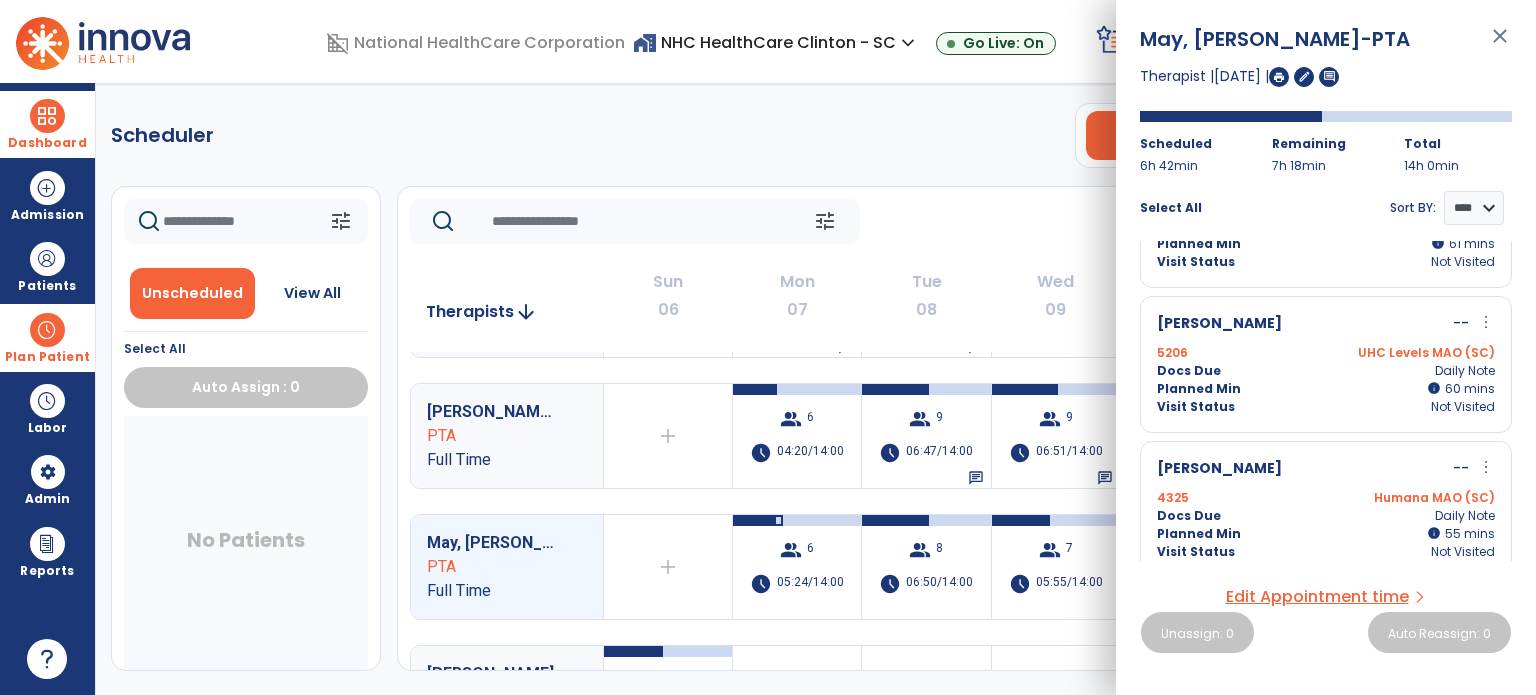 click on "Scheduler   PT   OT   ST  **** *** more_vert  Manage Labor   View All Therapists   Print   tune   Unscheduled   View All  Select All  Auto Assign : 0  No Patients  tune   Today  chevron_left Jul 6, 2025 - Jul 12, 2025  *********  calendar_today  chevron_right   Therapists  arrow_downward Sun  06  Mon  07  Tue  08  Wed  09  Thu  10  Fri  11  Sat  12  Chhatwal, Preeti PT Full Time  group  2  schedule  00:00/14:00   group  16  schedule  07:02/14:00   chat   group  14  schedule  08:00/14:00   chat   group  22  schedule  10:15/14:00   group  7  schedule  05:56/14:00   chat   group  10  schedule  05:00/14:00   chat   group  0  schedule  00:00/14:00  Powell, Virginia  PTA Full Time  add  Therapist not available for the day  group  6  schedule  04:20/14:00   group  9  schedule  06:47/14:00   chat   group  9  schedule  06:51/14:00   chat   group  9  schedule  06:52/14:00   group  9  schedule  06:48/14:00   group  0  schedule  00:00/14:00  May, Kelli PTA Full Time  add  Therapist not available for the day  group  6 8" at bounding box center (816, 389) 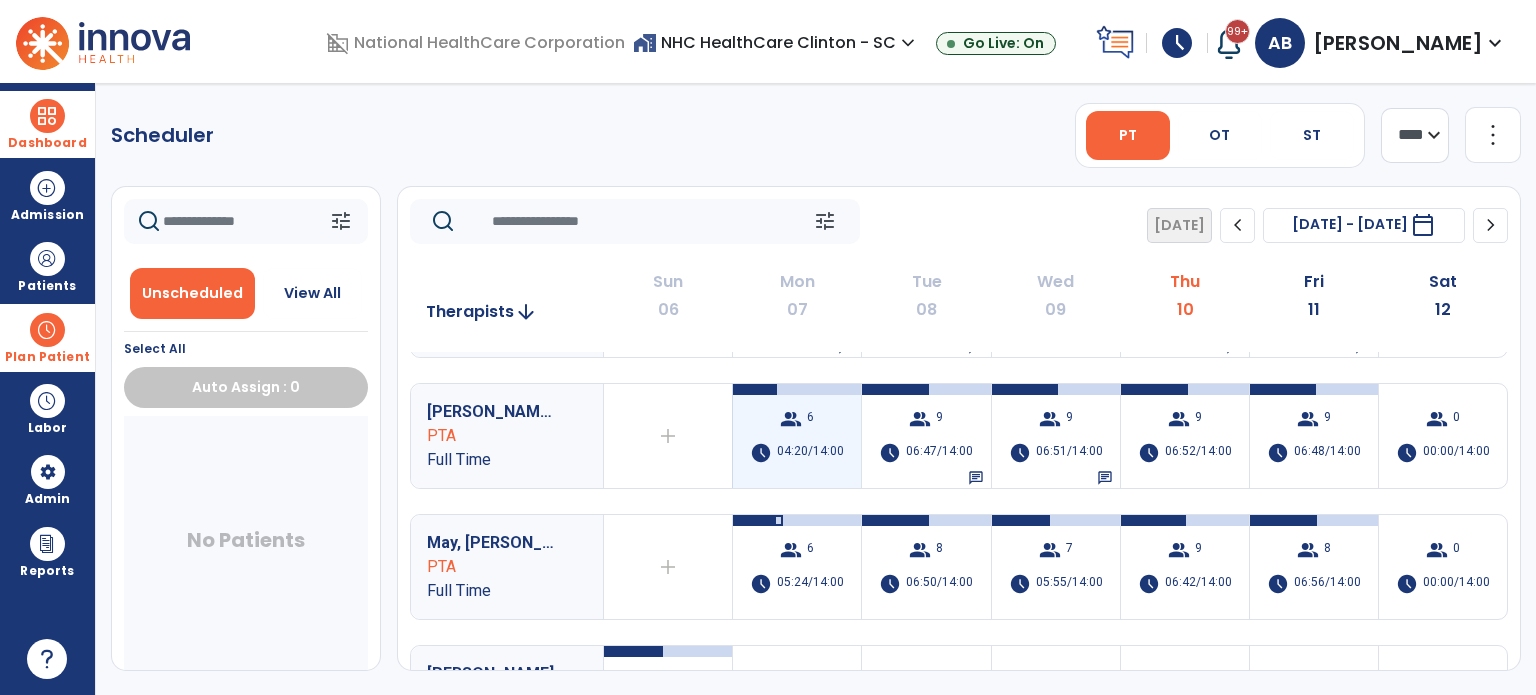 scroll, scrollTop: 0, scrollLeft: 0, axis: both 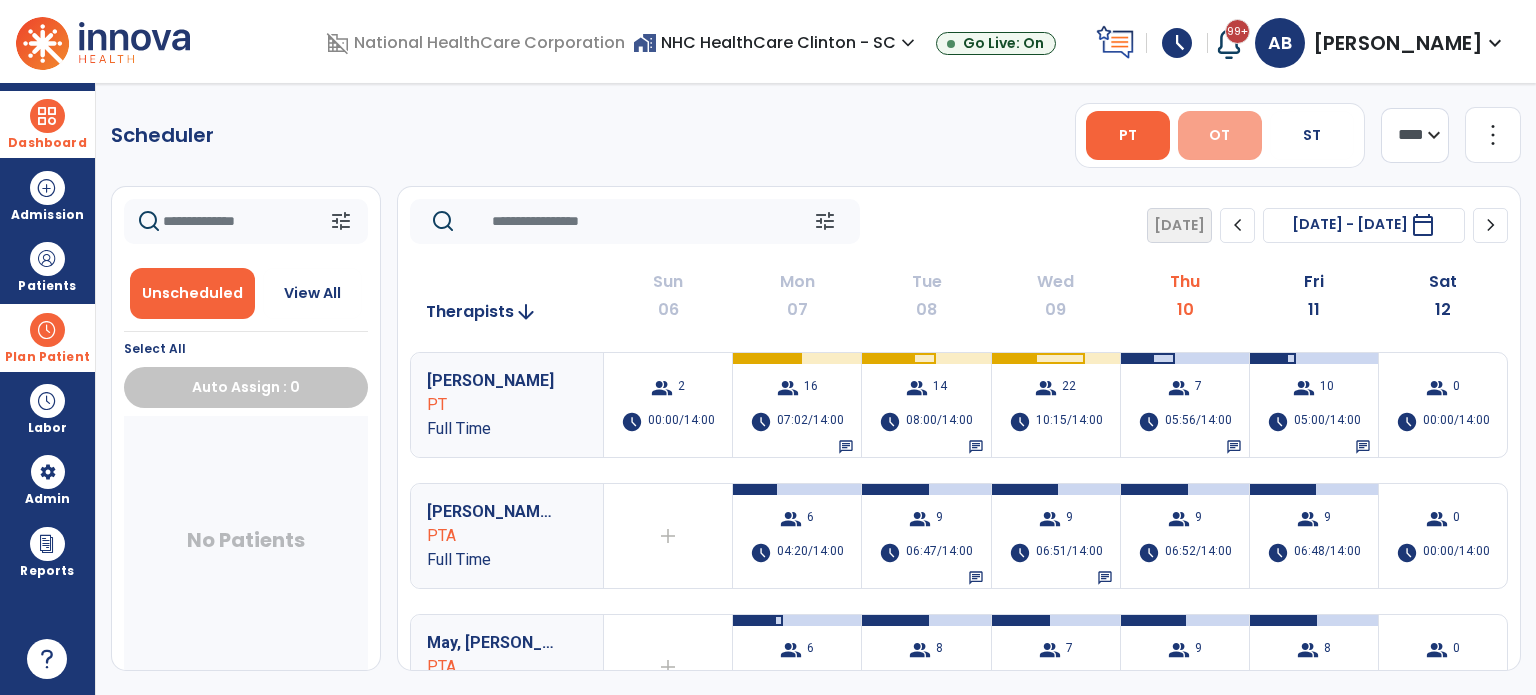 click on "OT" at bounding box center (1220, 135) 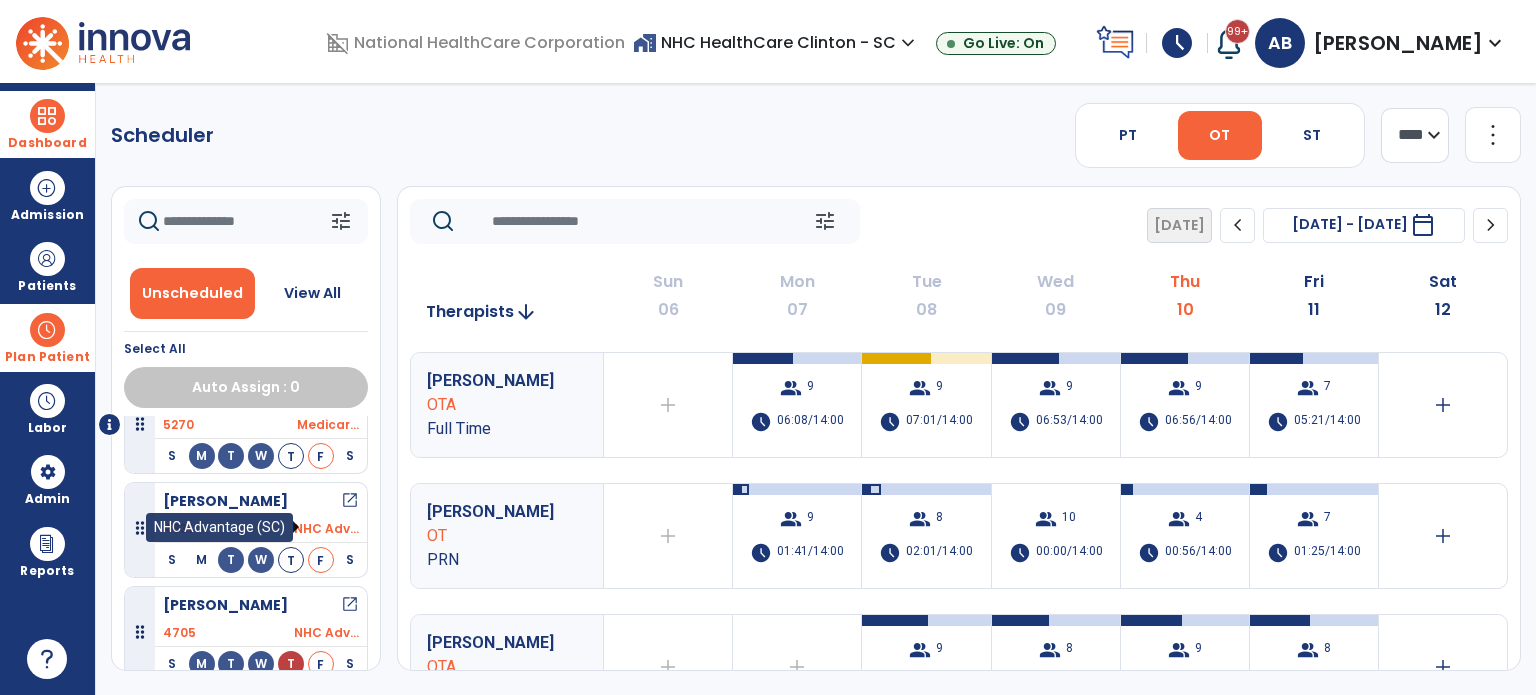 scroll, scrollTop: 0, scrollLeft: 0, axis: both 